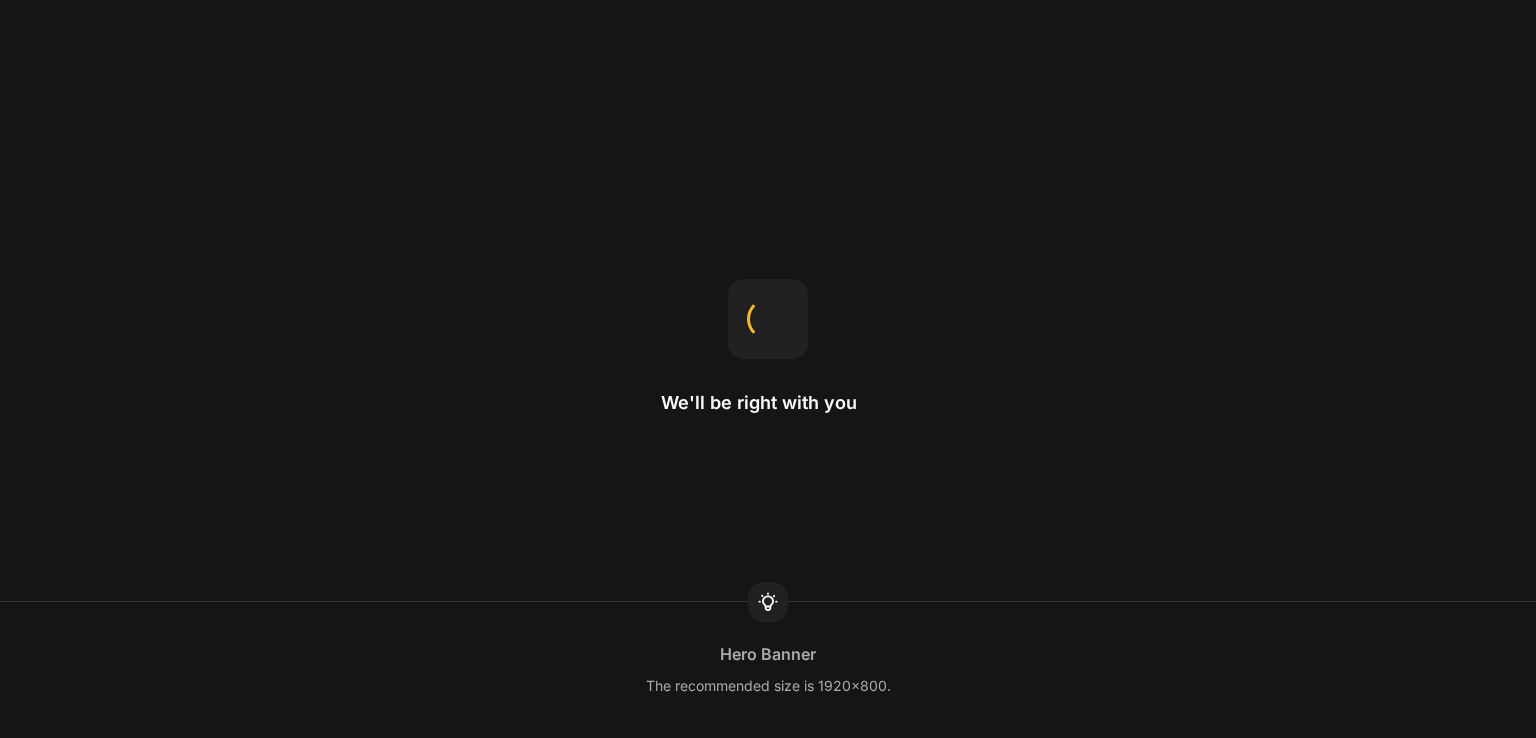 scroll, scrollTop: 0, scrollLeft: 0, axis: both 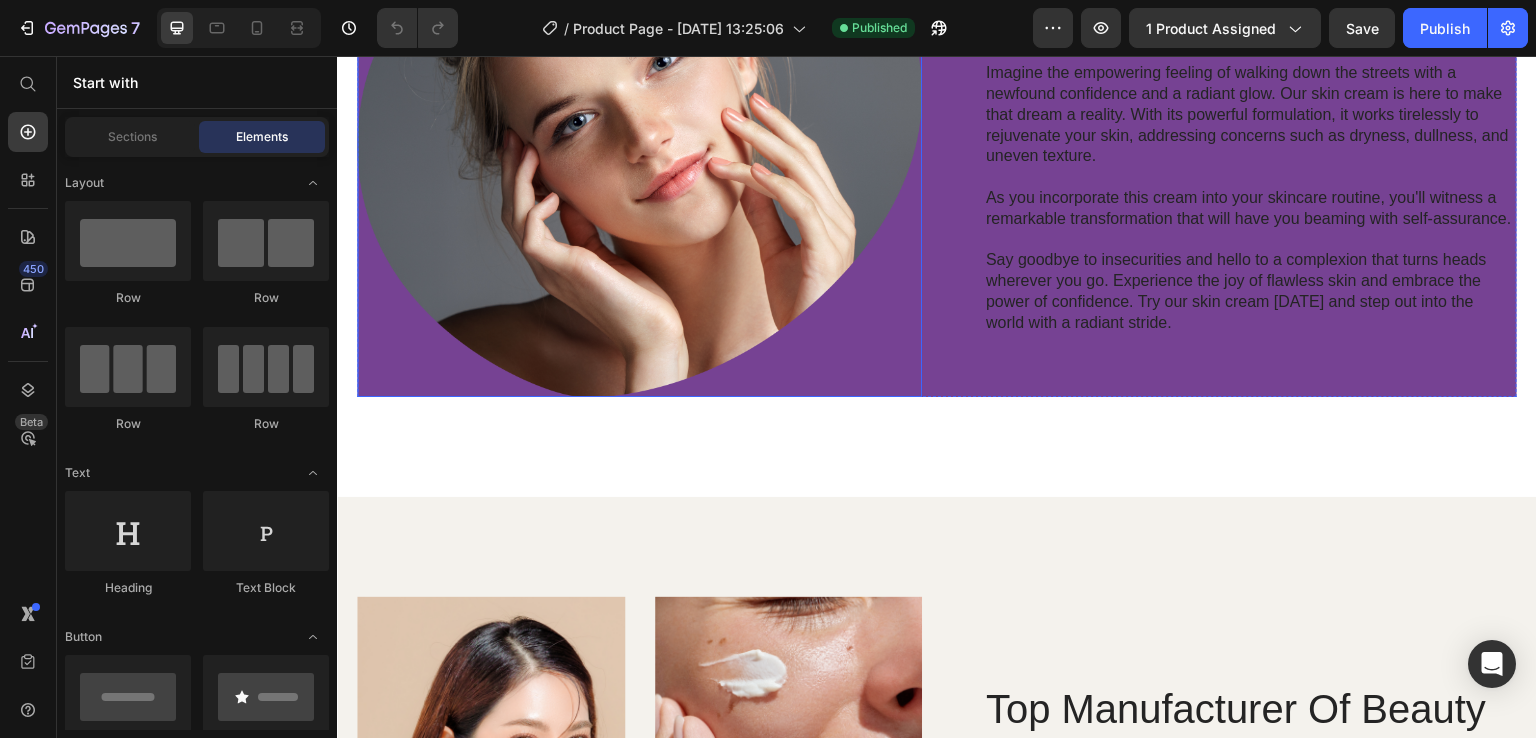 click at bounding box center [639, 155] 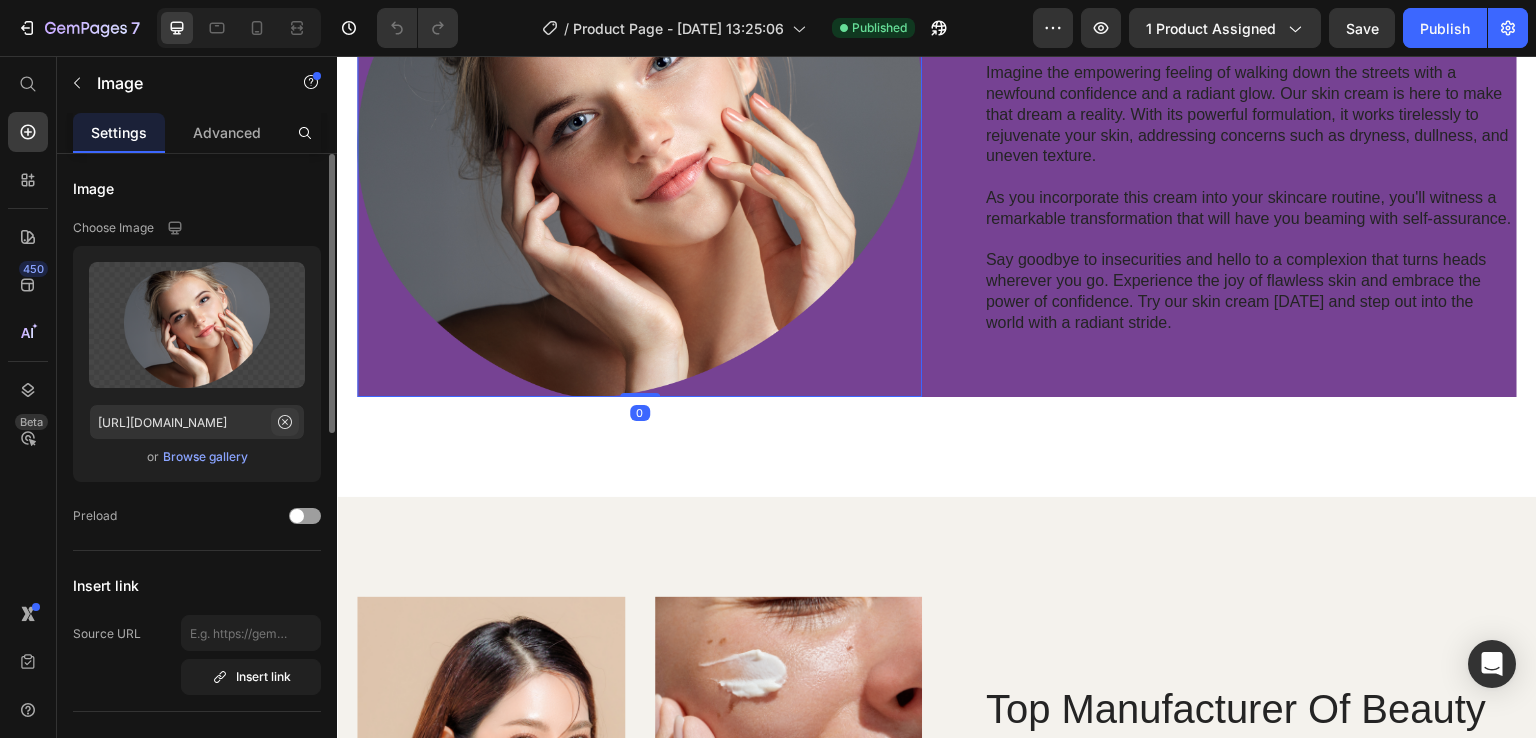 click 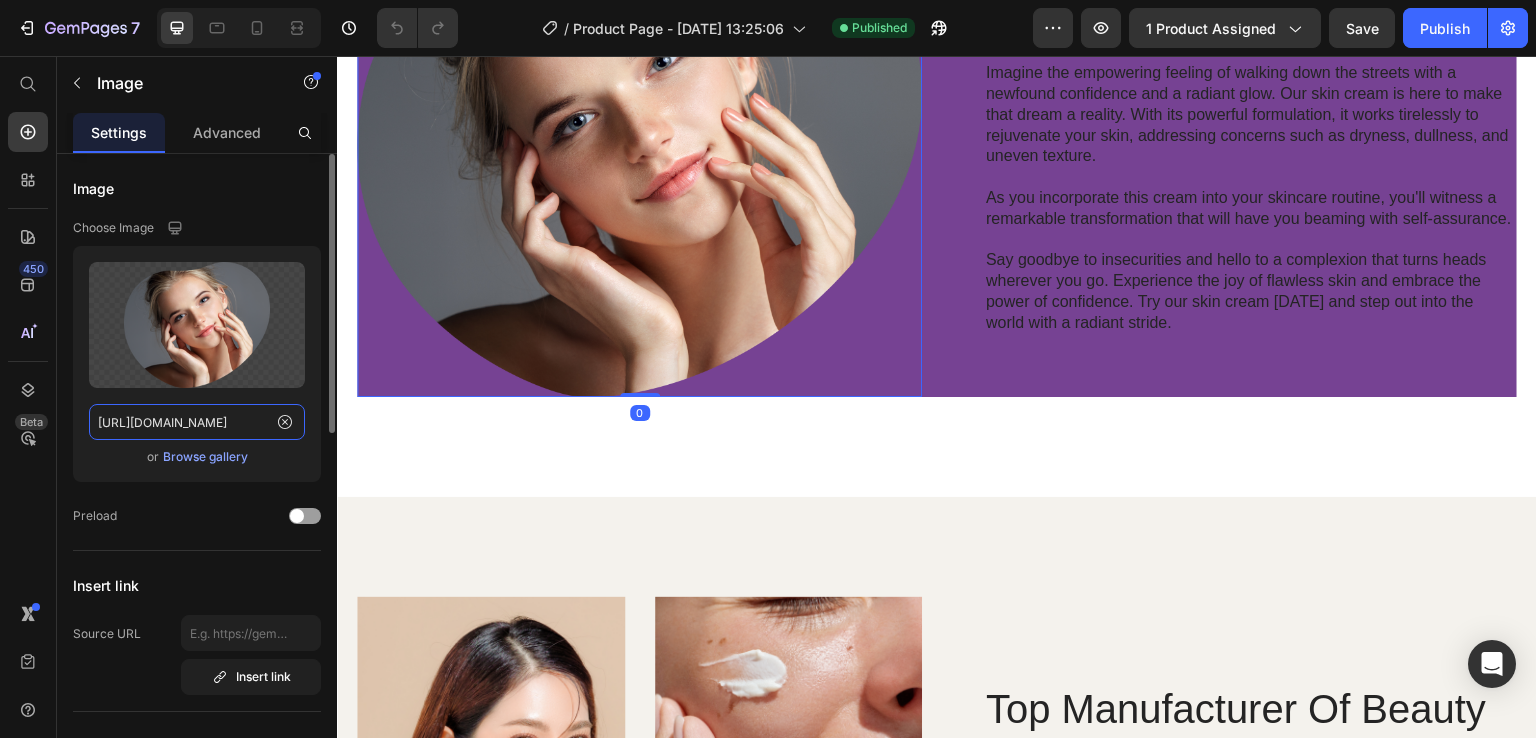 type 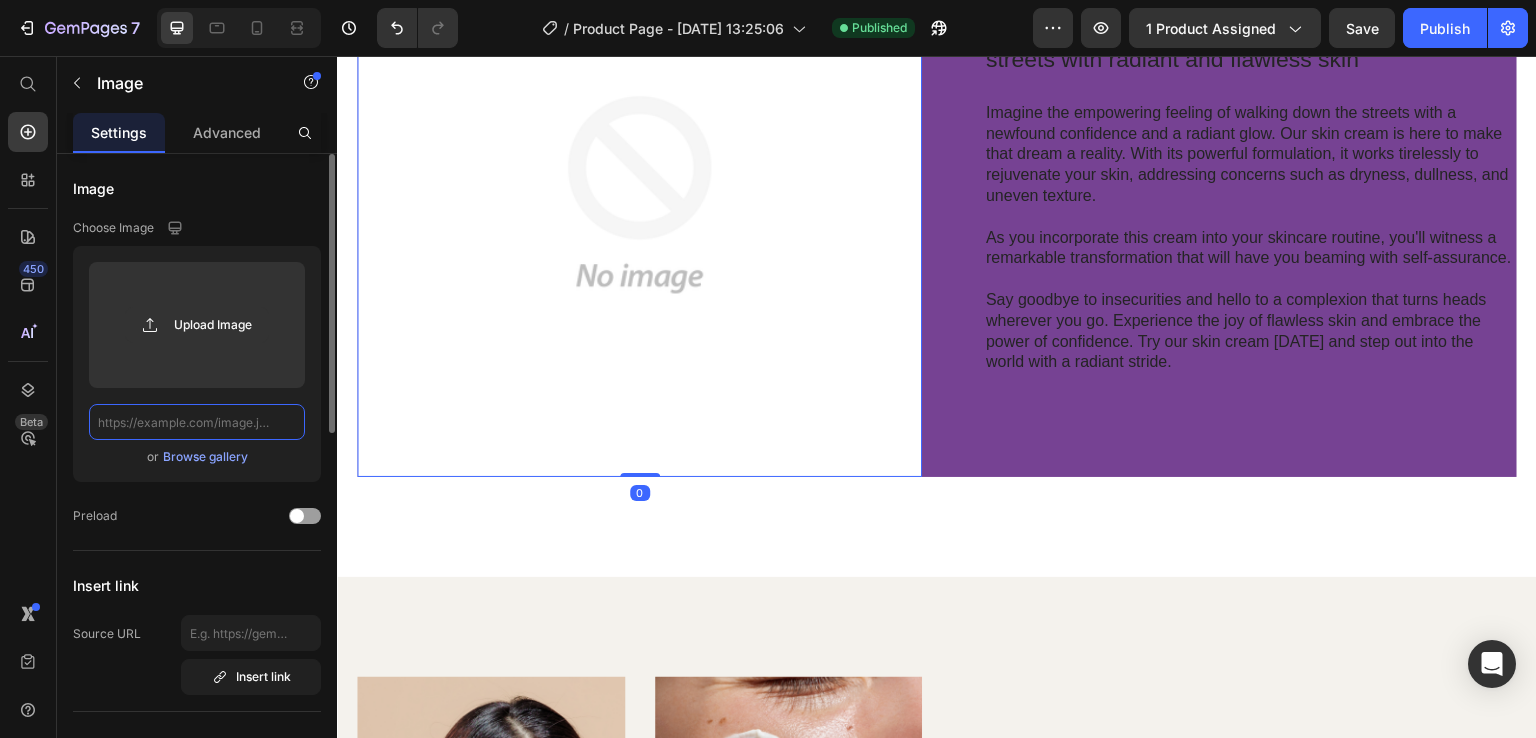 scroll, scrollTop: 0, scrollLeft: 0, axis: both 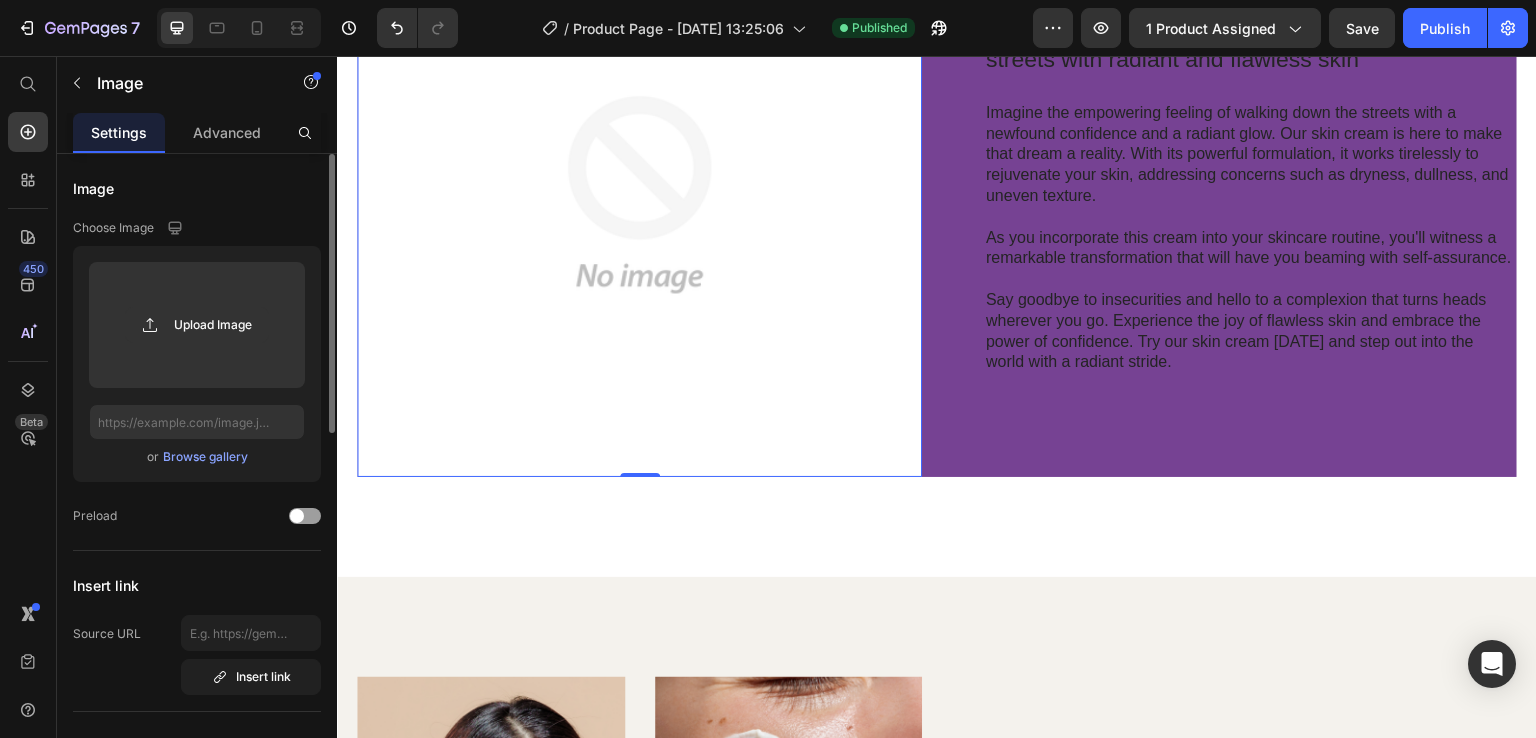 click on "Browse gallery" at bounding box center (205, 457) 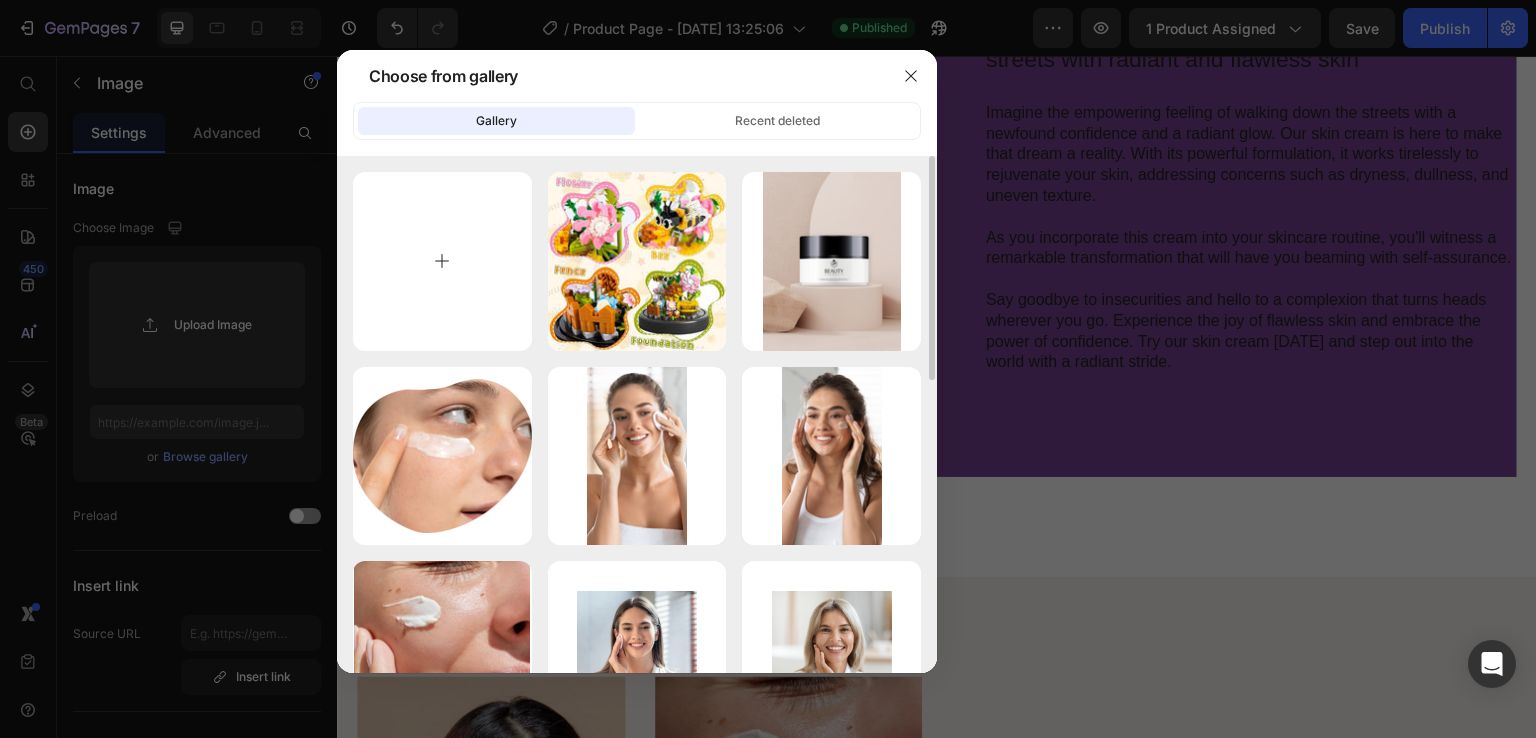 click at bounding box center (442, 261) 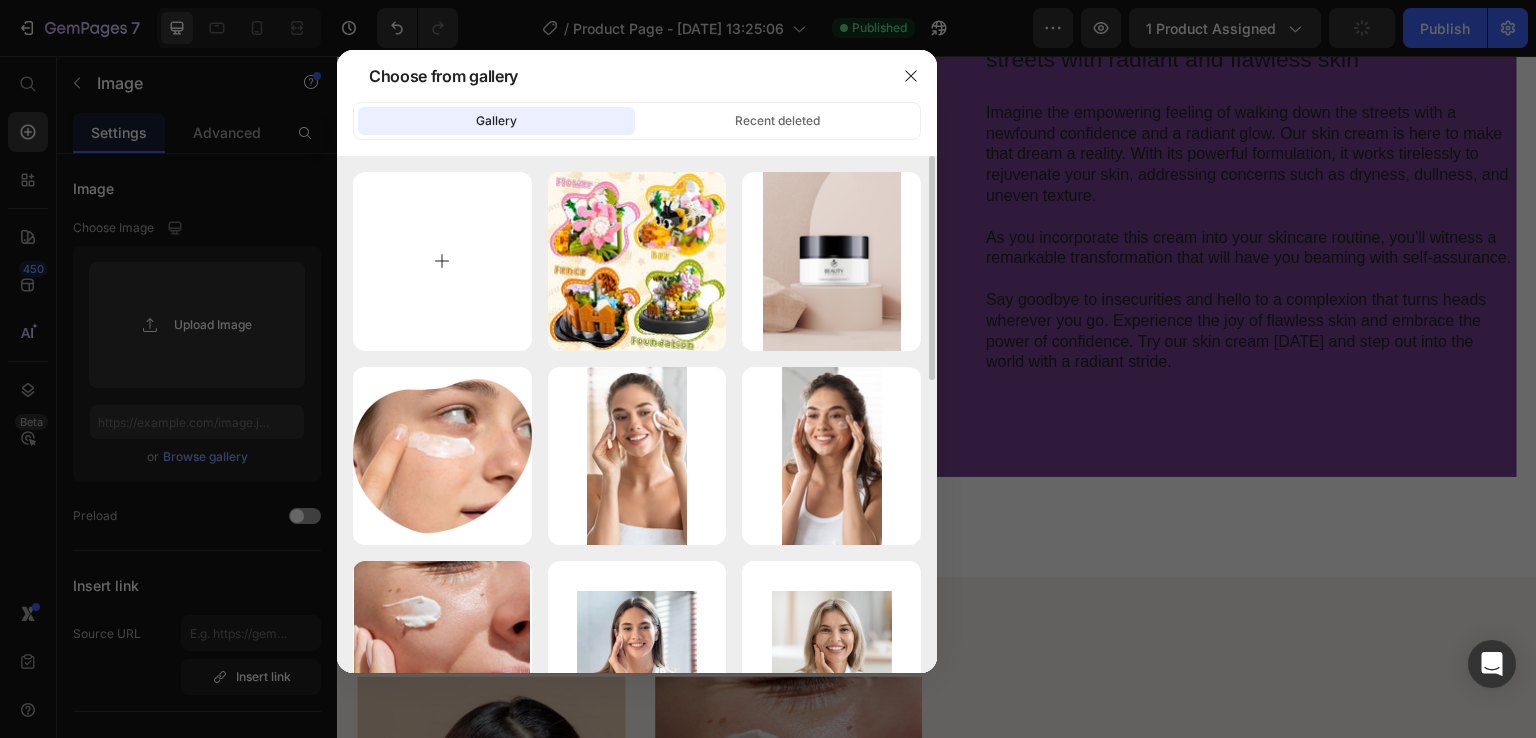 type on "C:\fakepath\flor.png" 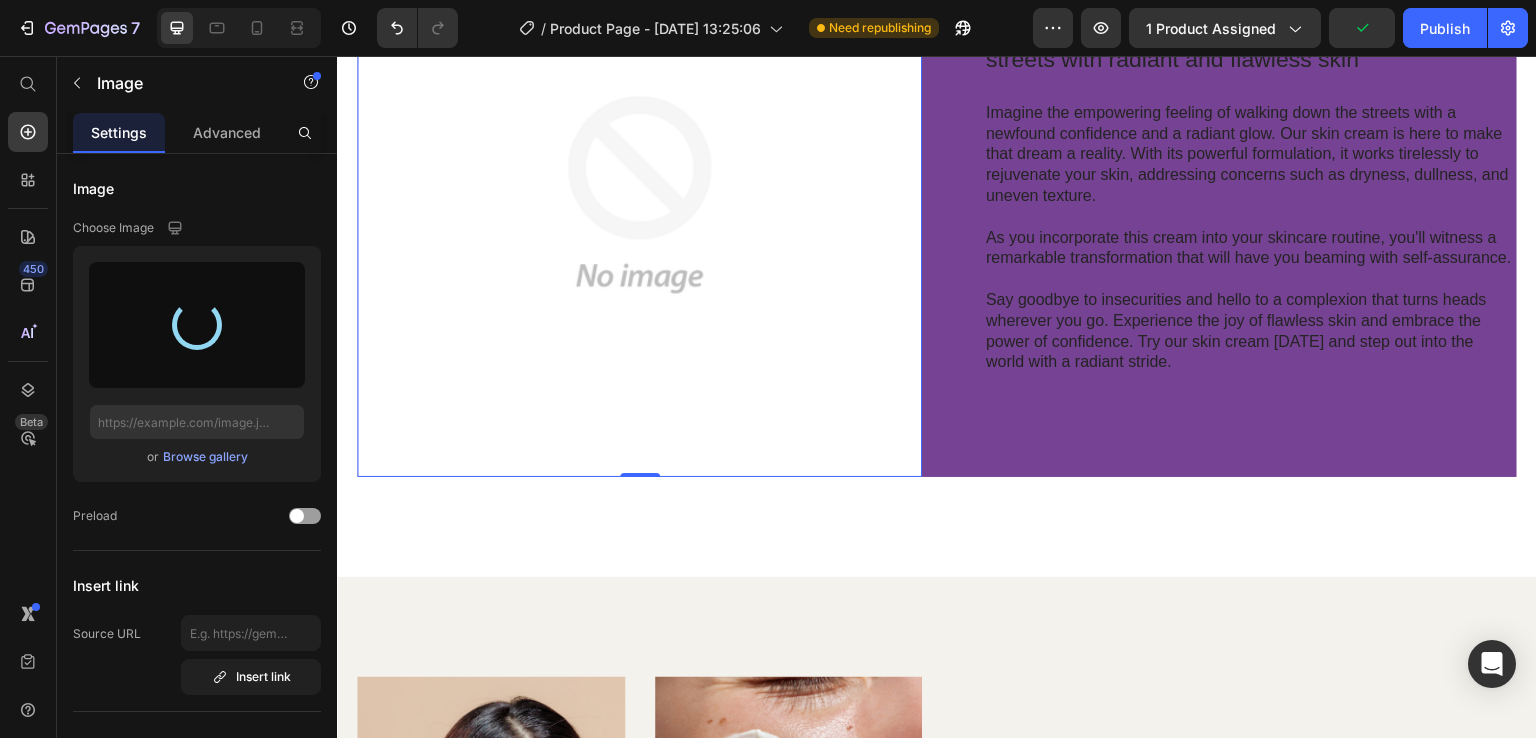 type on "[URL][DOMAIN_NAME]" 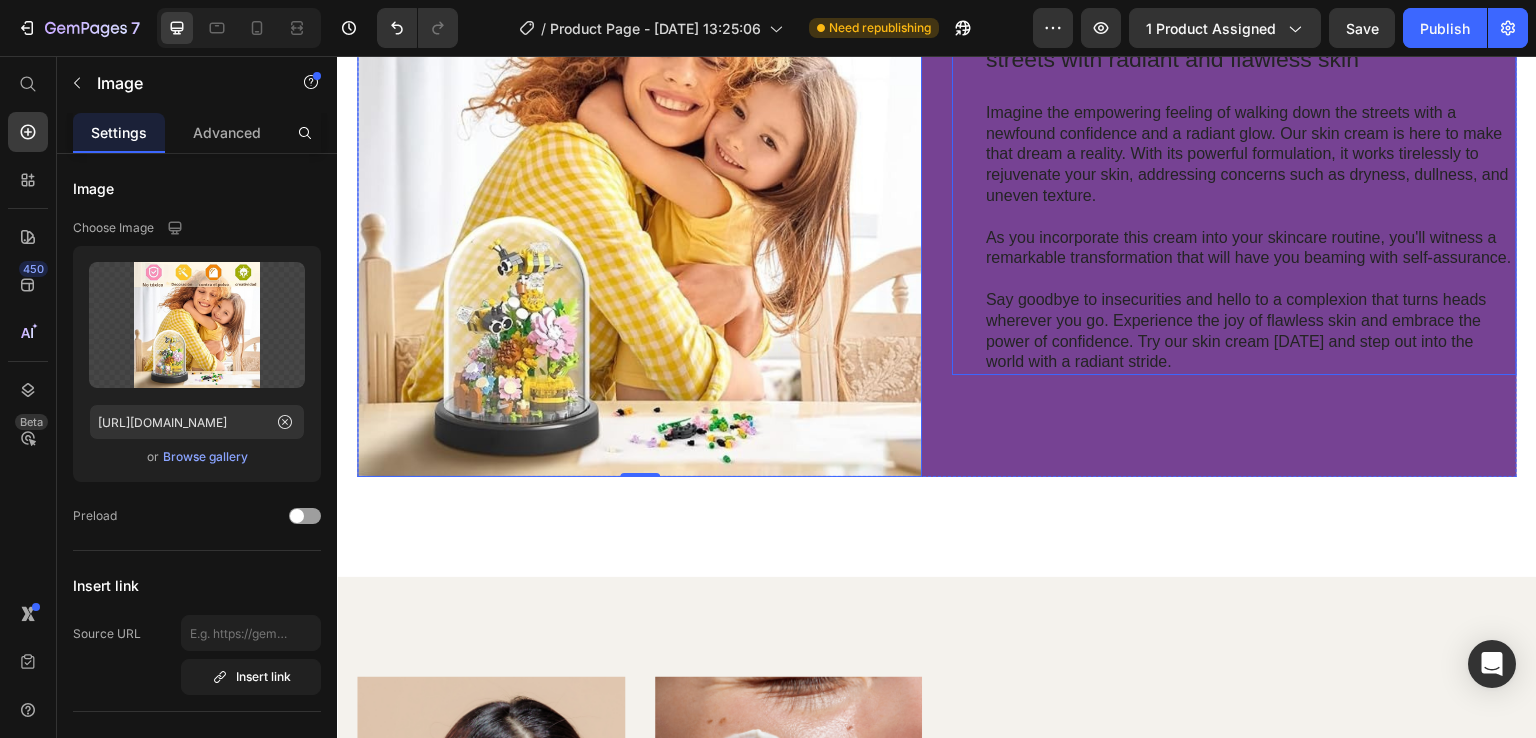 click on "...and the best part is, you'll confidently strut the streets with radiant and flawless skin Heading Imagine the empowering feeling of walking down the streets with a newfound confidence and a radiant glow. Our skin cream is here to make that dream a reality. With its powerful formulation, it works tirelessly to rejuvenate your skin, addressing concerns such as dryness, dullness, and uneven texture.   As you incorporate this cream into your skincare routine, you'll witness a remarkable transformation that will have you beaming with self-assurance.   Say goodbye to insecurities and hello to a complexion that turns heads wherever you go. Experience the joy of flawless skin and embrace the power of confidence. Try our skin cream [DATE] and step out into the world with a radiant stride. Text Block Row" at bounding box center [1234, 194] 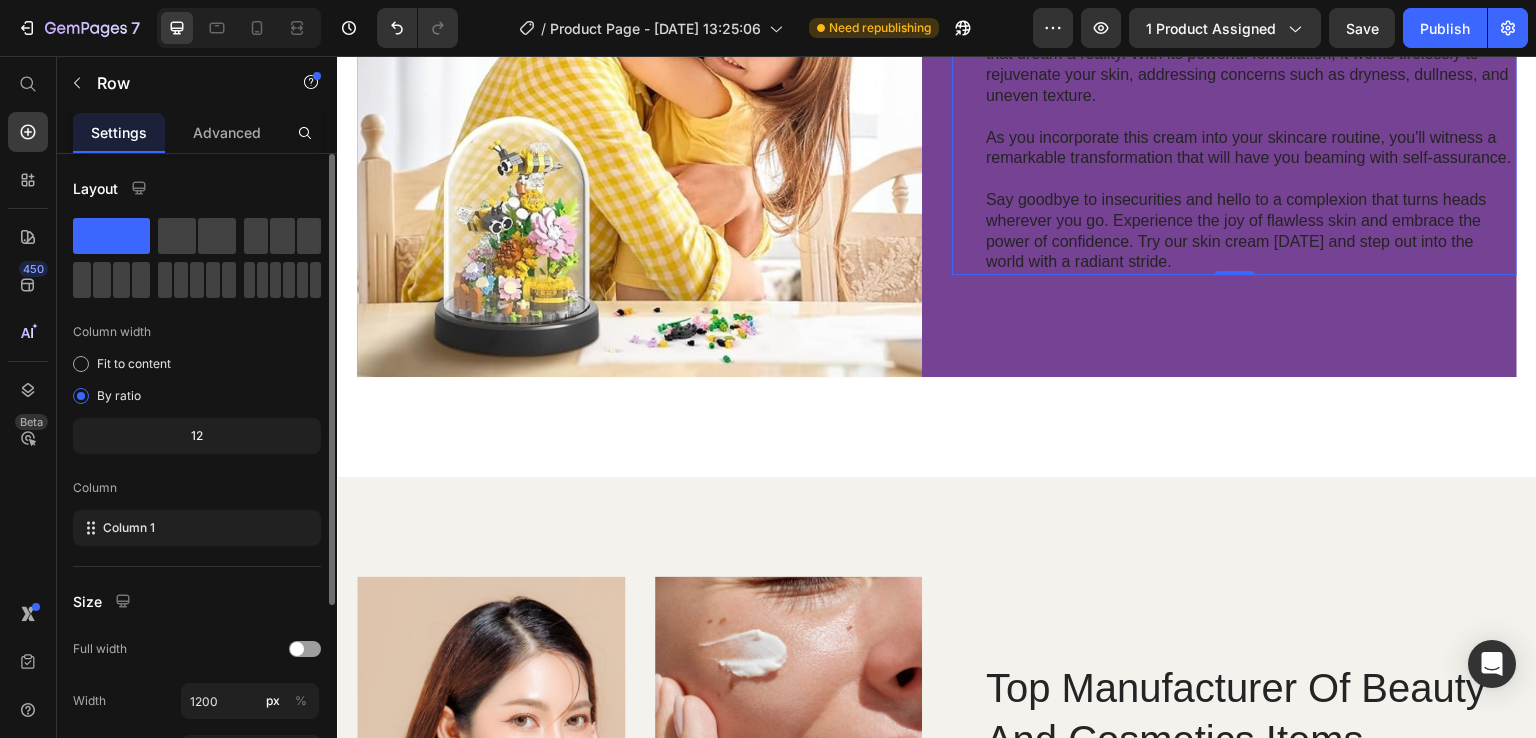 scroll, scrollTop: 2100, scrollLeft: 0, axis: vertical 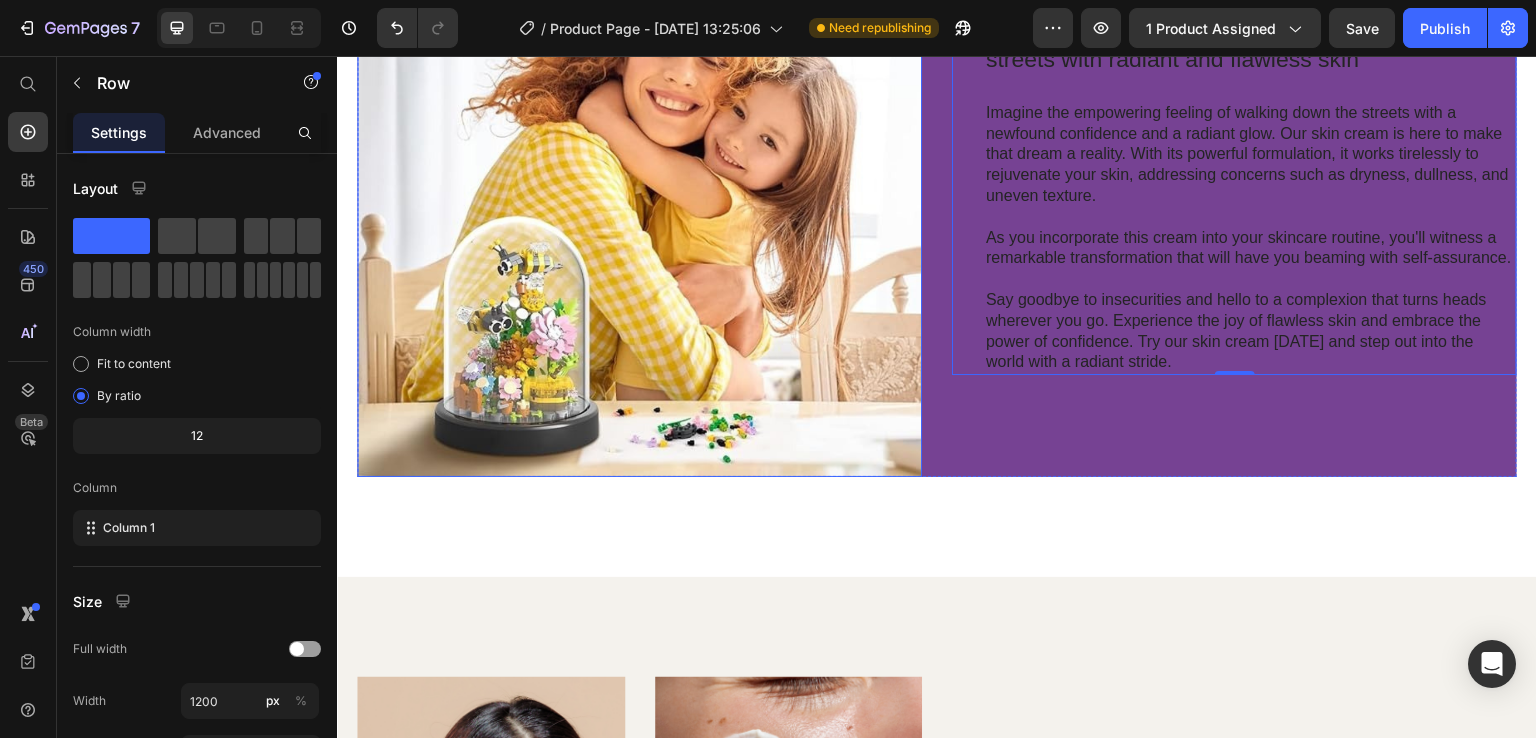click at bounding box center (639, 194) 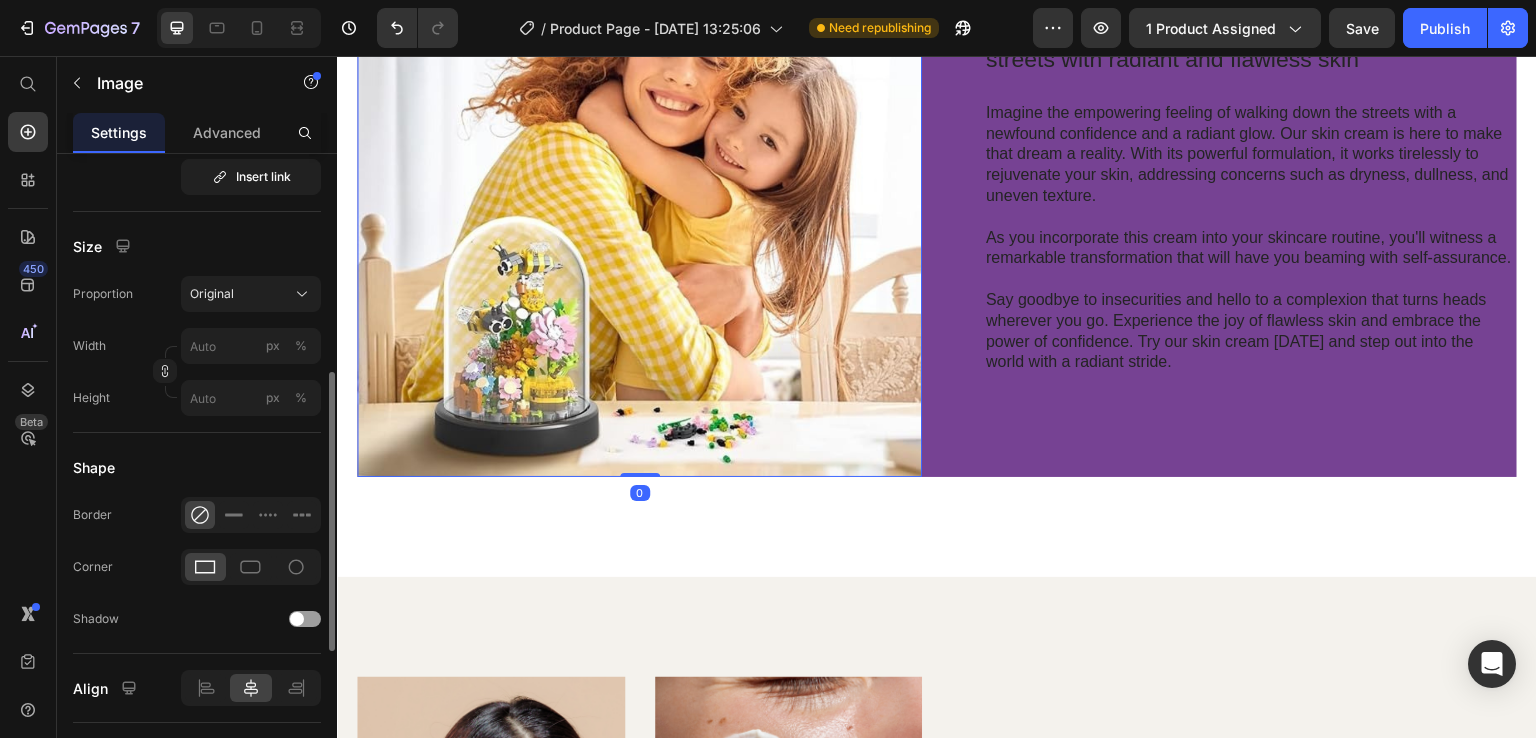 scroll, scrollTop: 700, scrollLeft: 0, axis: vertical 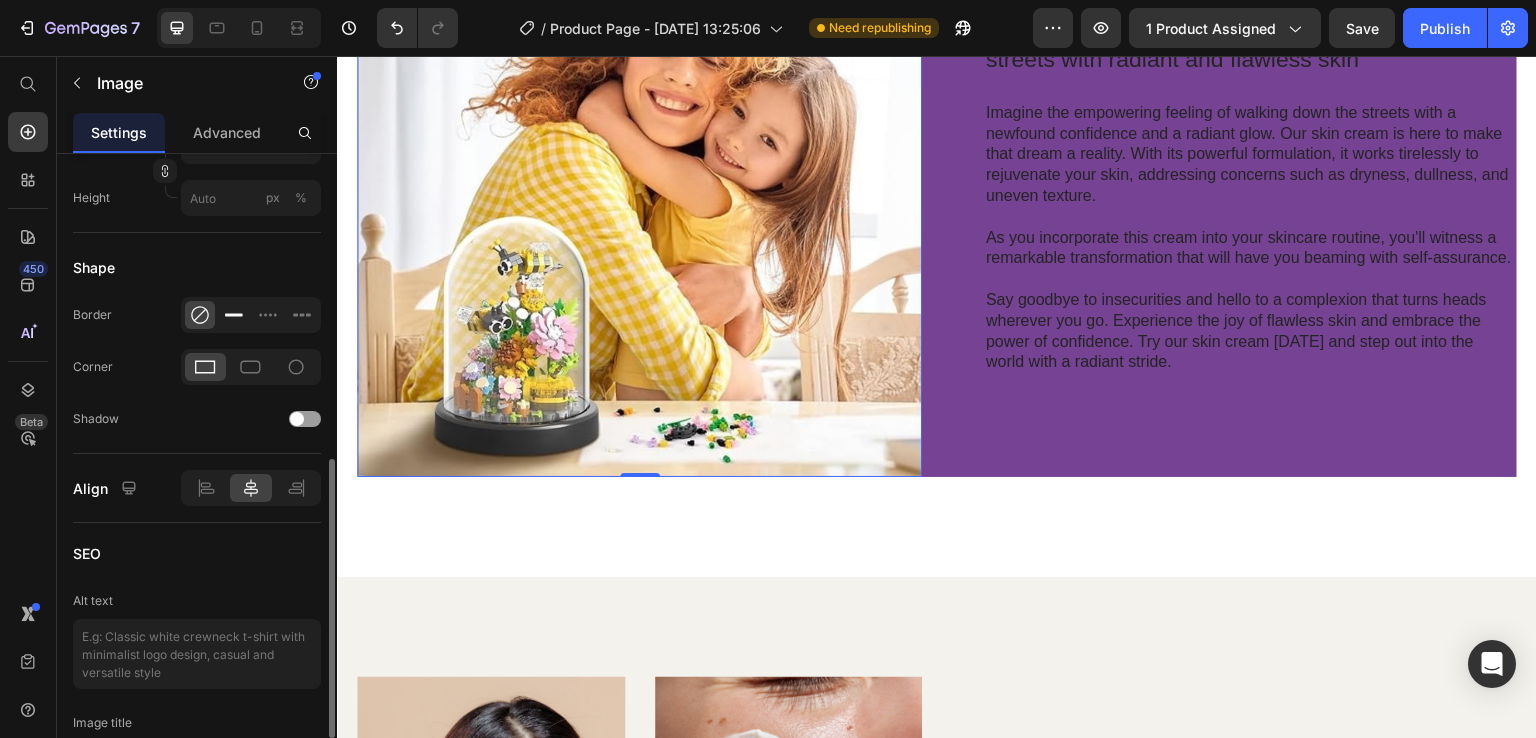 click 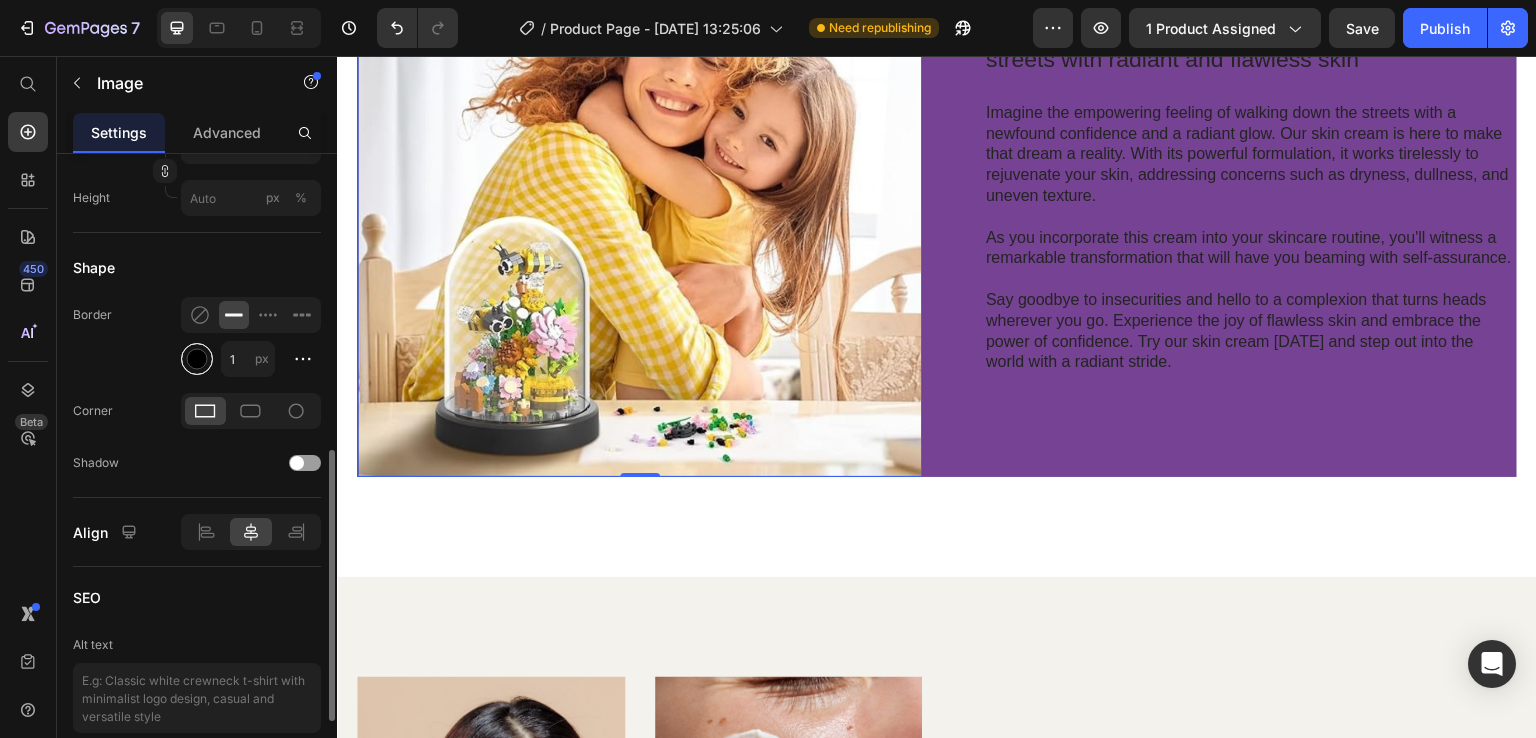click at bounding box center [197, 359] 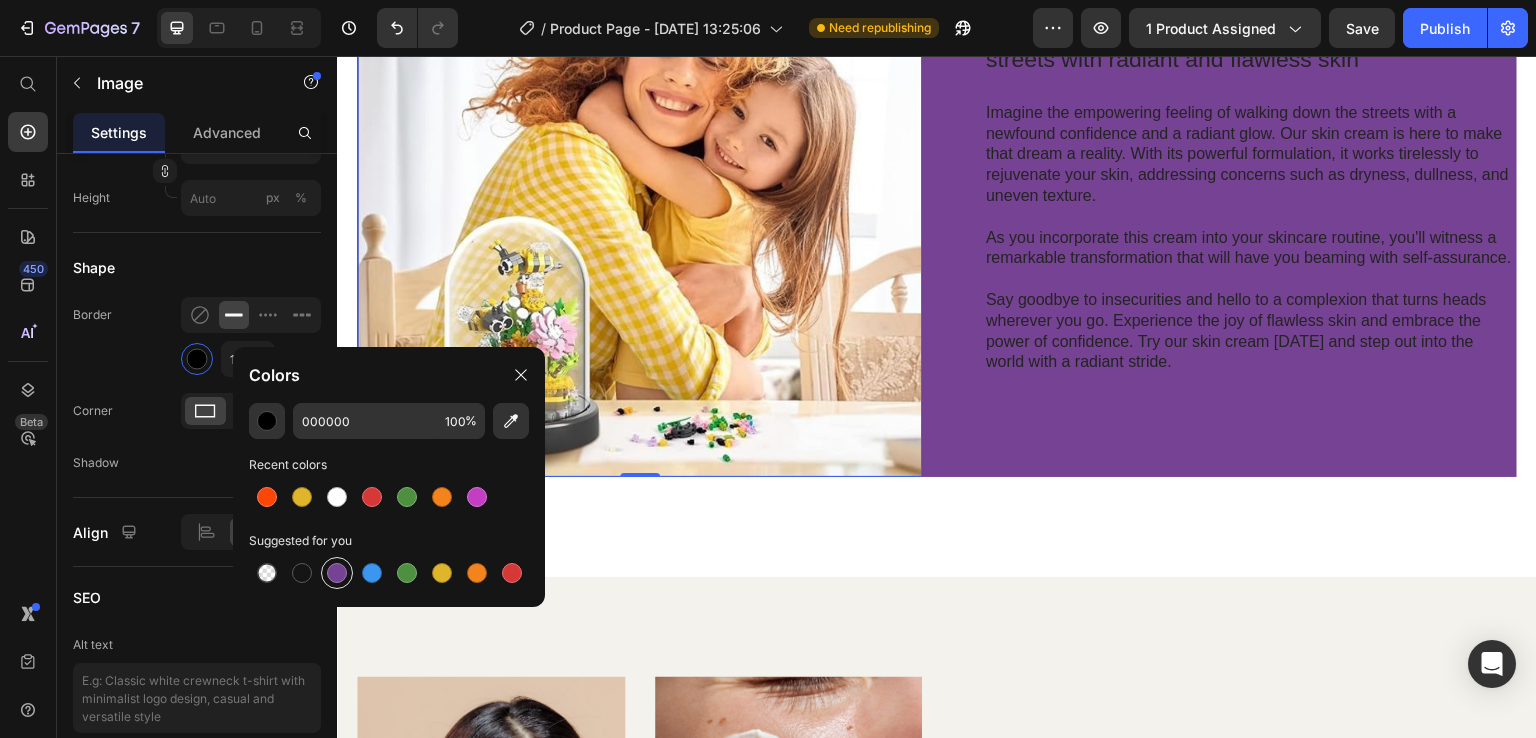 click at bounding box center (337, 573) 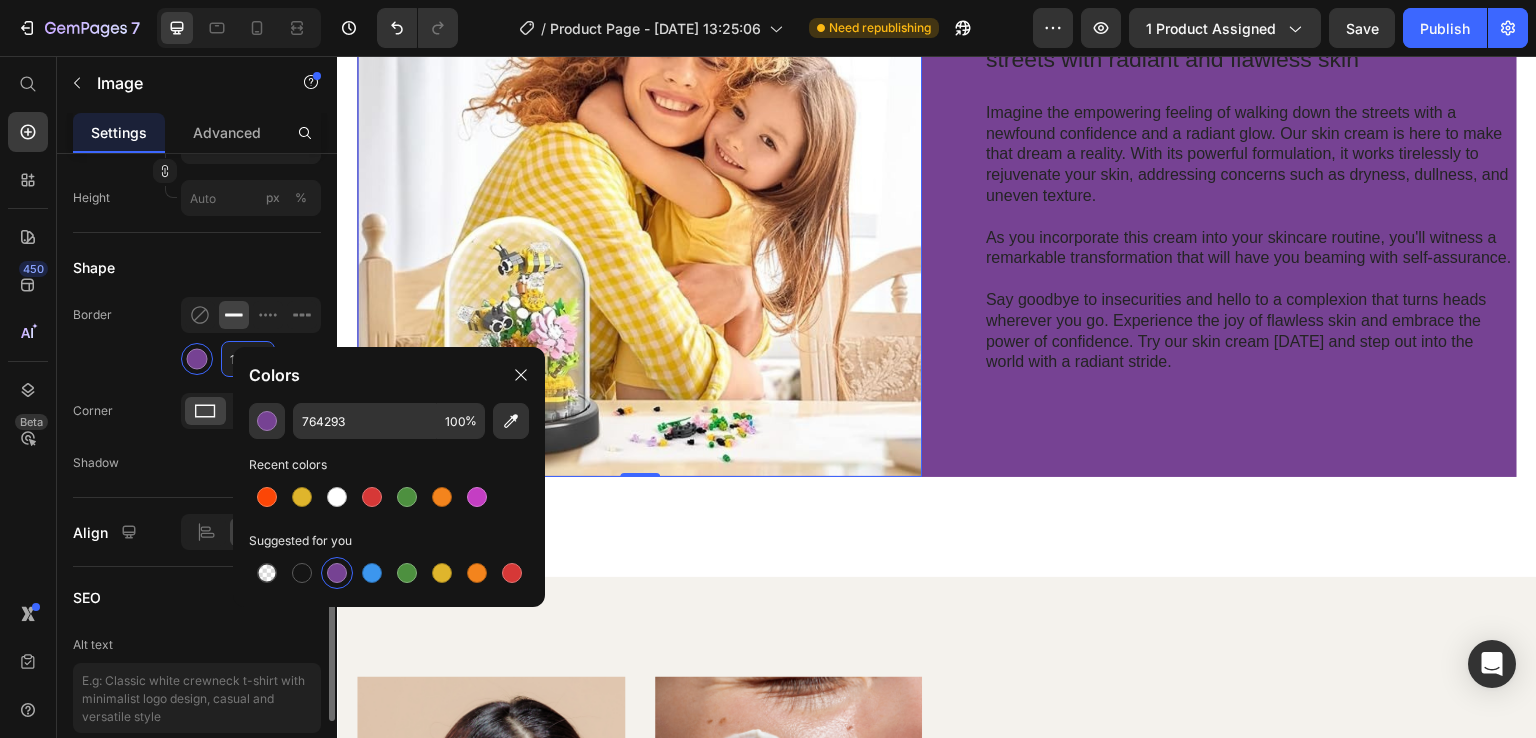 click on "1" at bounding box center [248, 359] 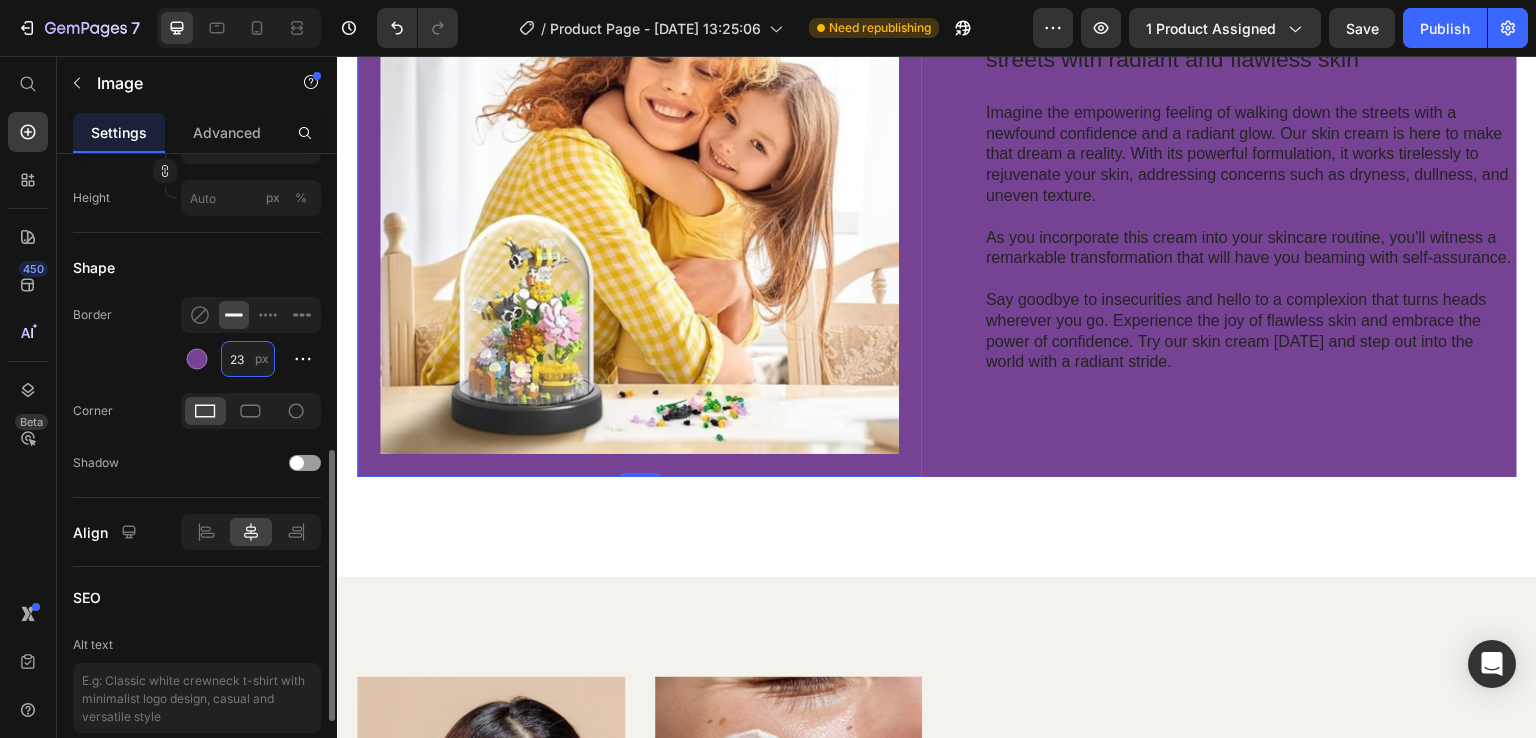 type on "2" 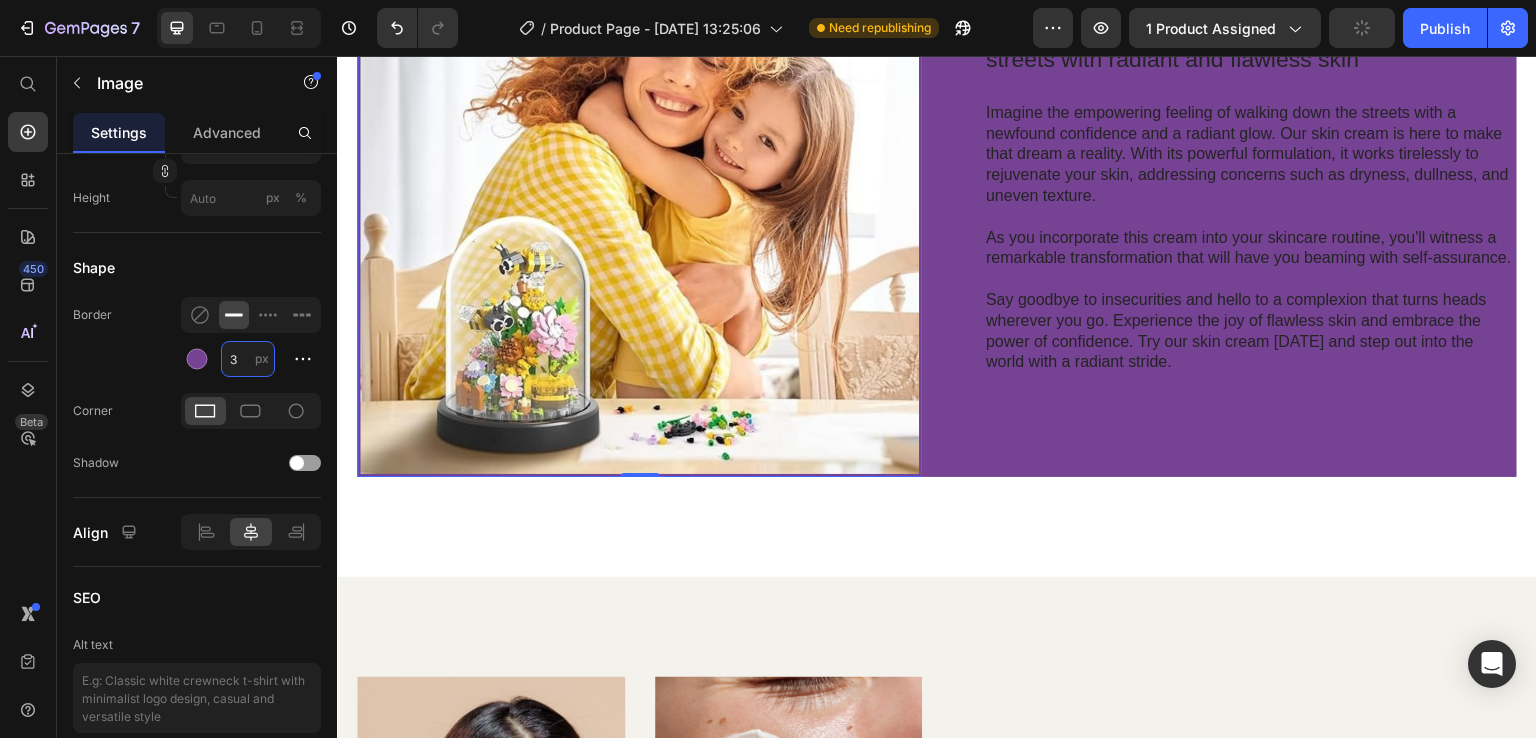 type on "1" 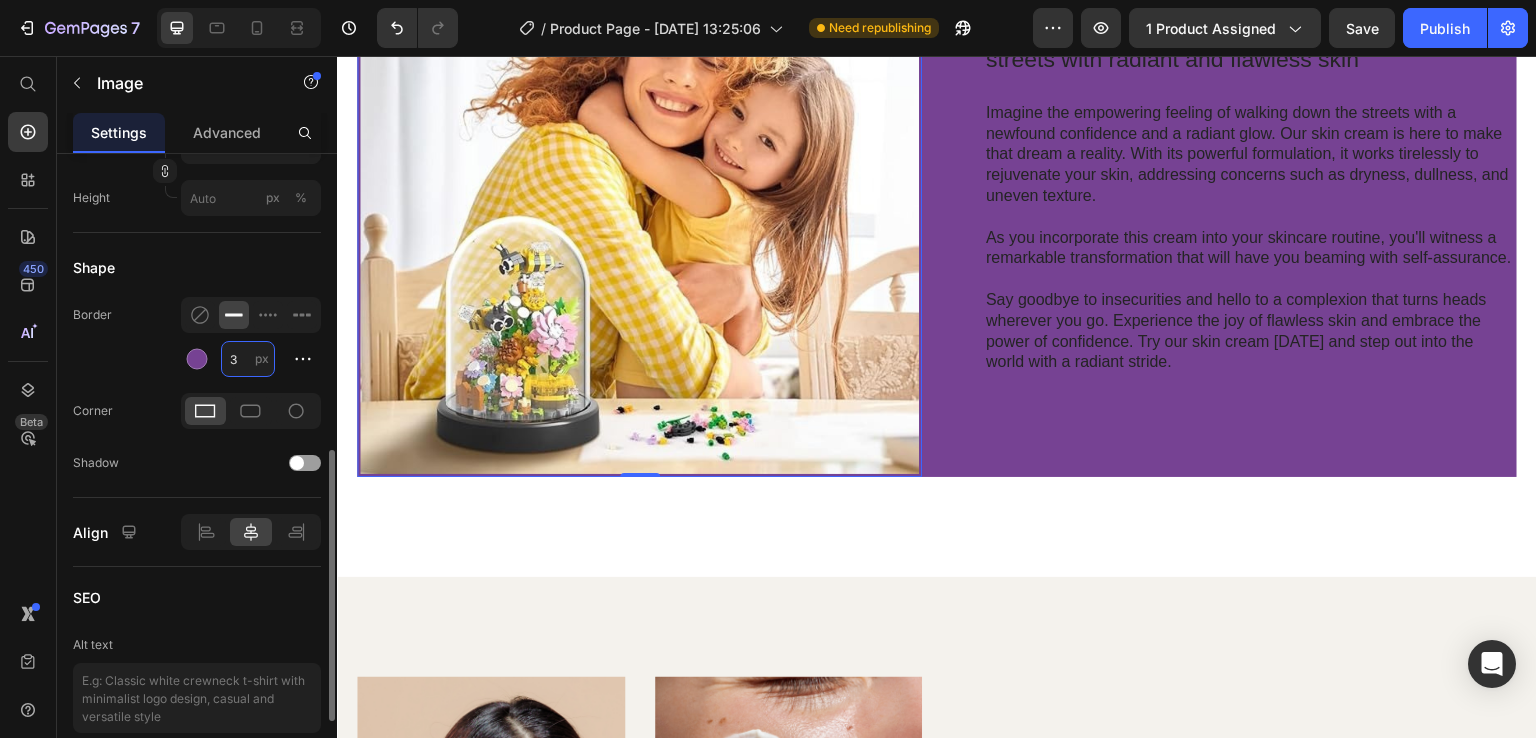 type on "3" 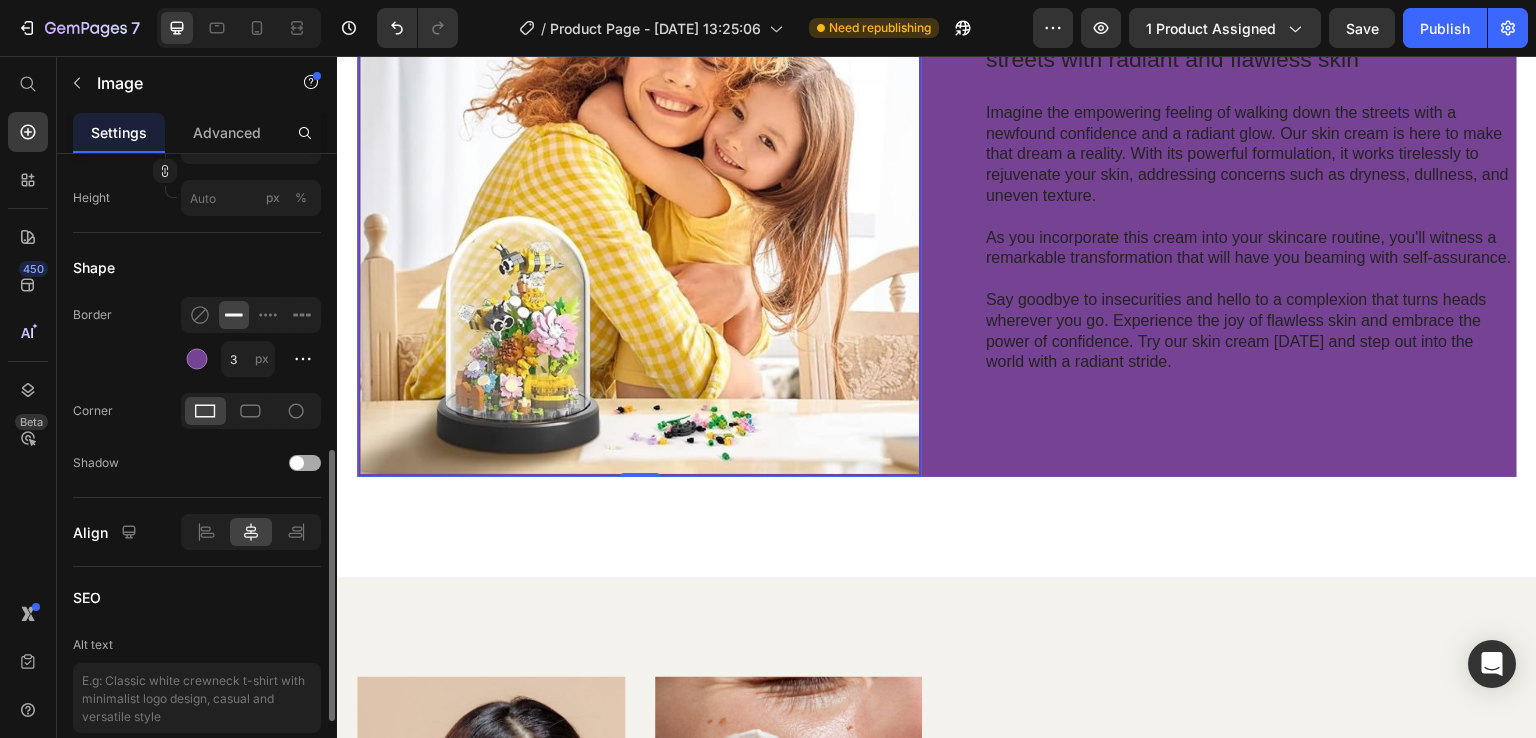click on "Shadow" 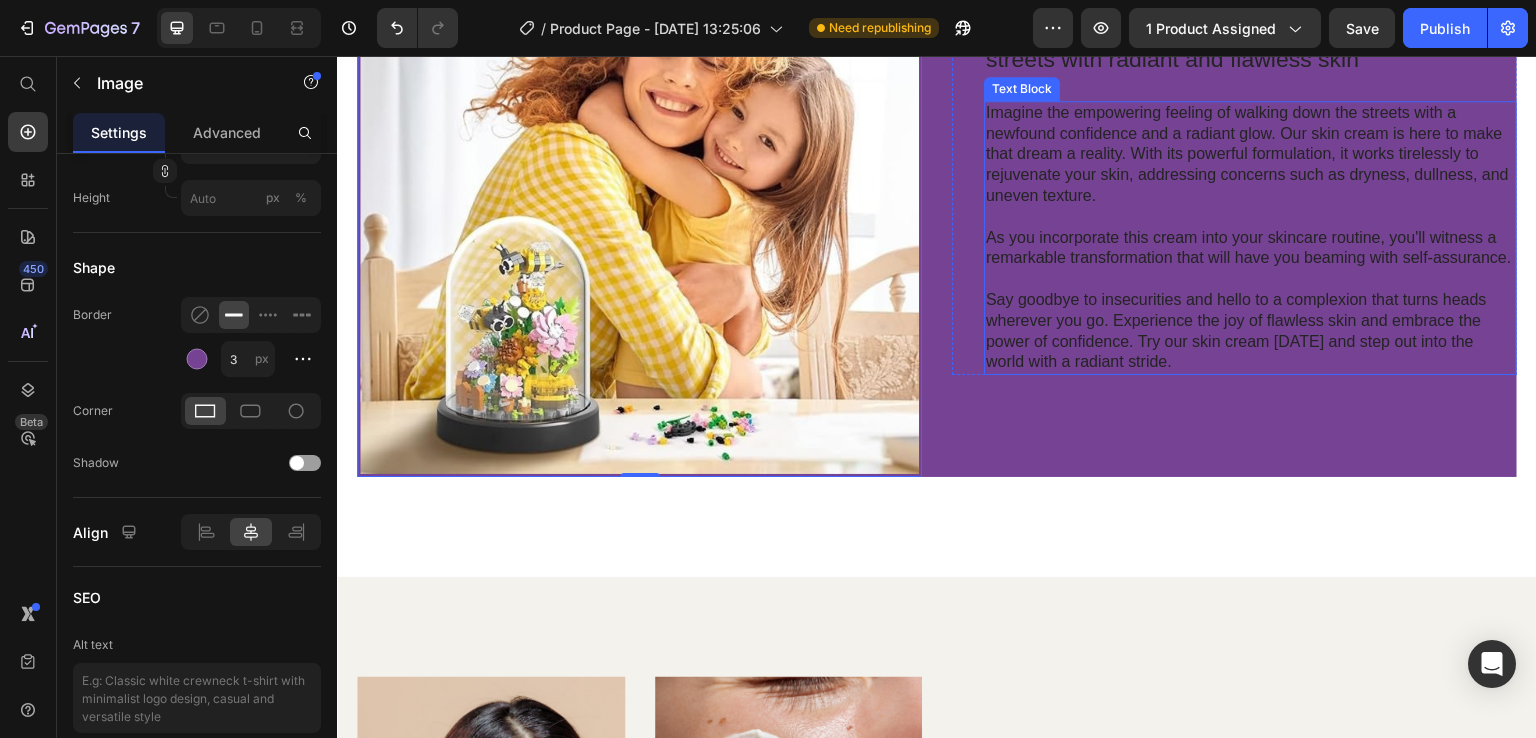 click at bounding box center [1250, 279] 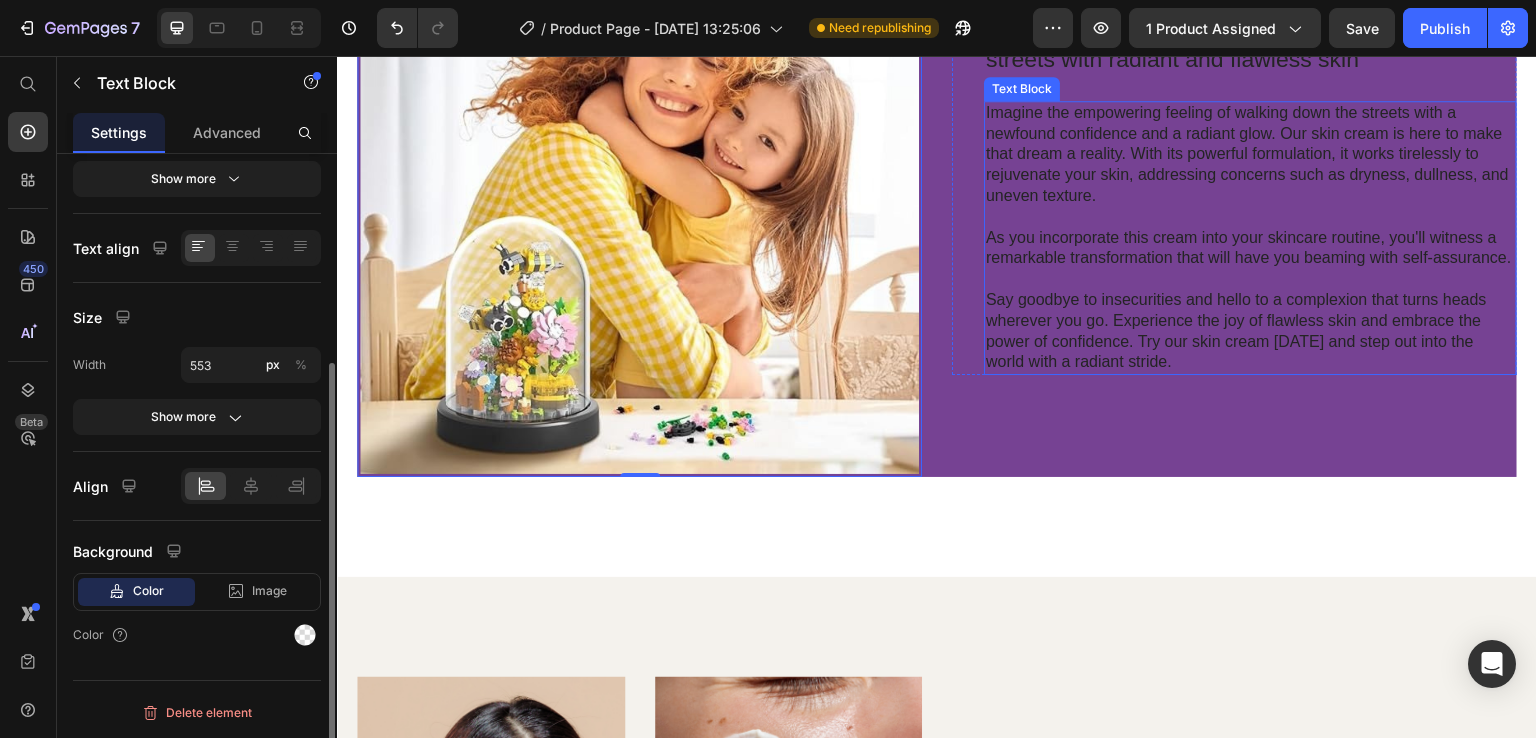 scroll, scrollTop: 0, scrollLeft: 0, axis: both 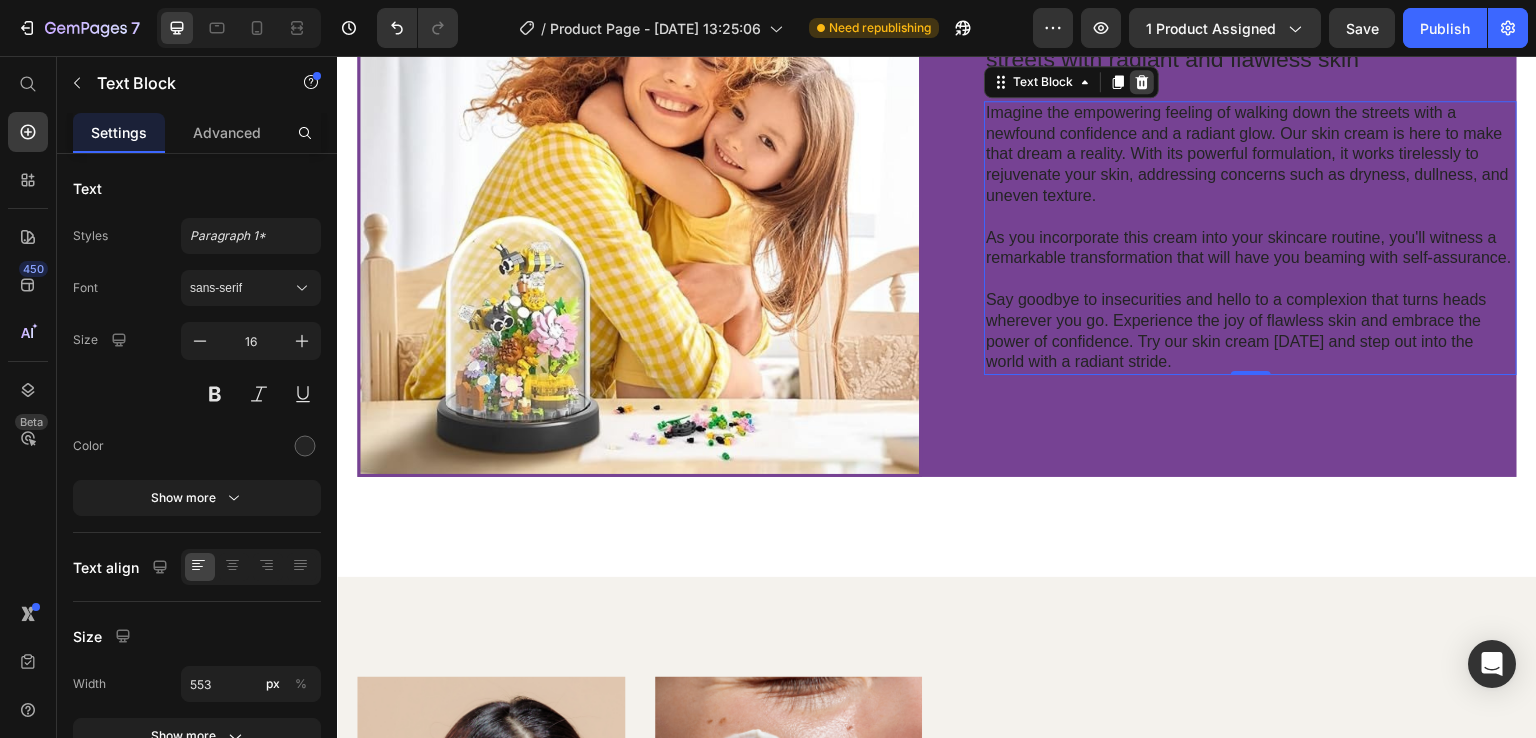 click 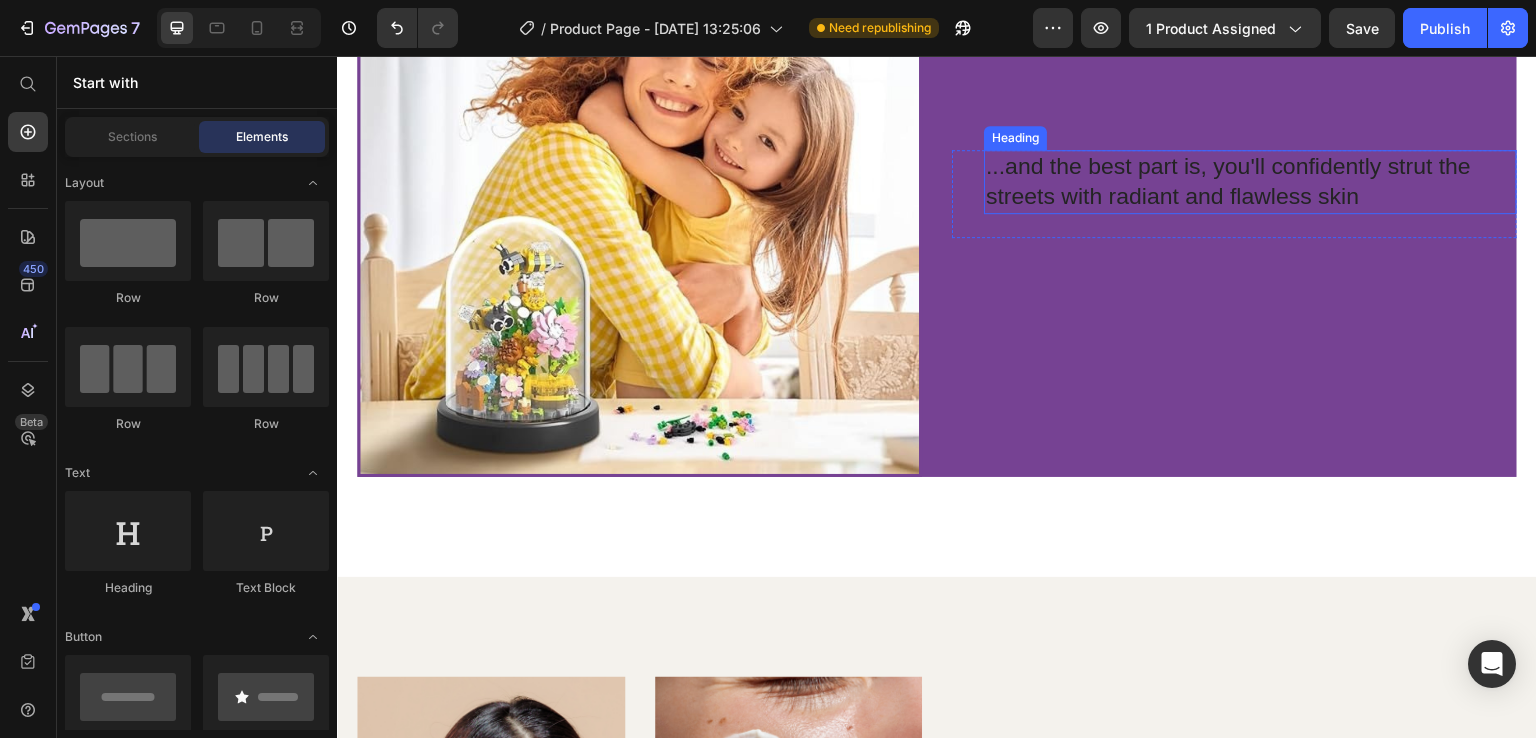 click on "...and the best part is, you'll confidently strut the streets with radiant and flawless skin" at bounding box center (1250, 182) 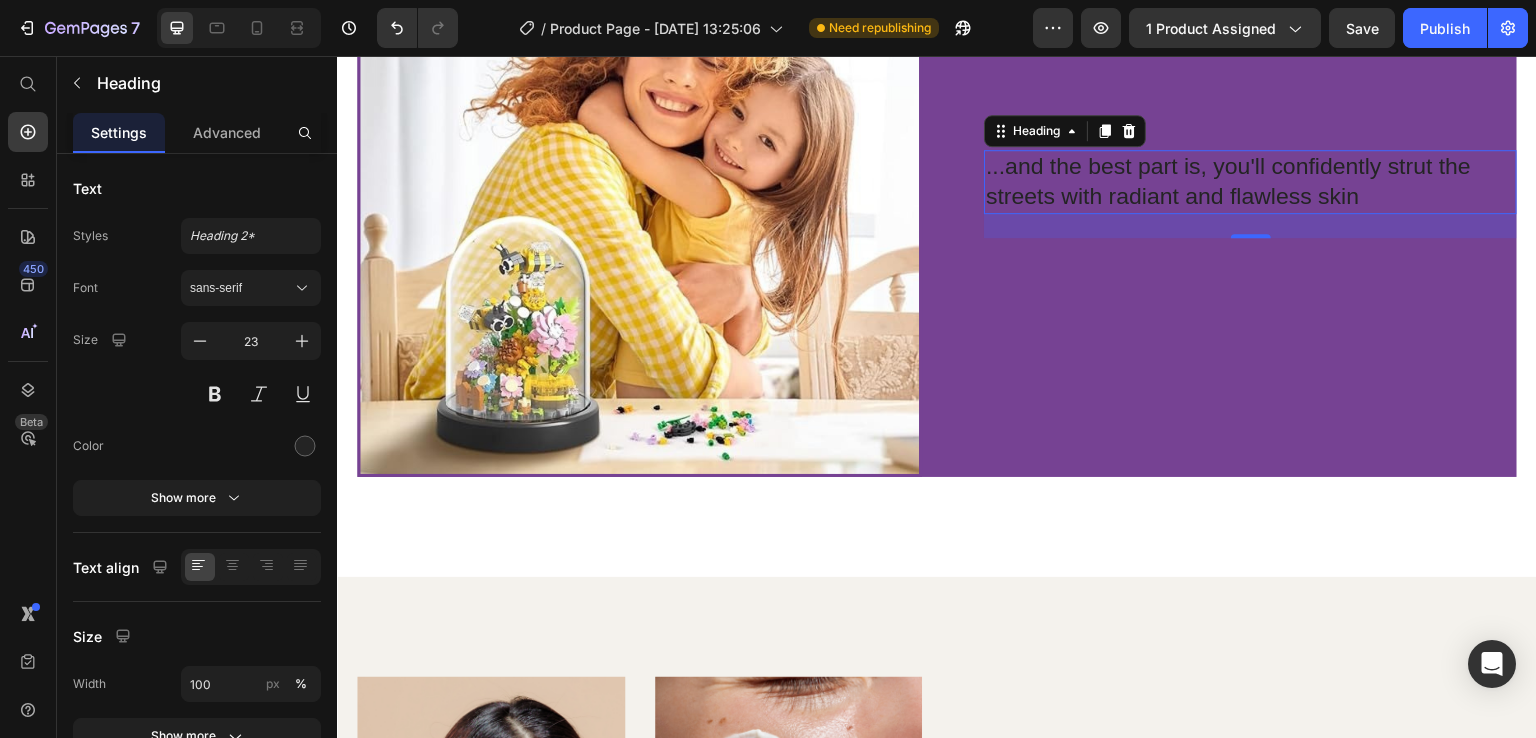 click on "...and the best part is, you'll confidently strut the streets with radiant and flawless skin" at bounding box center (1250, 182) 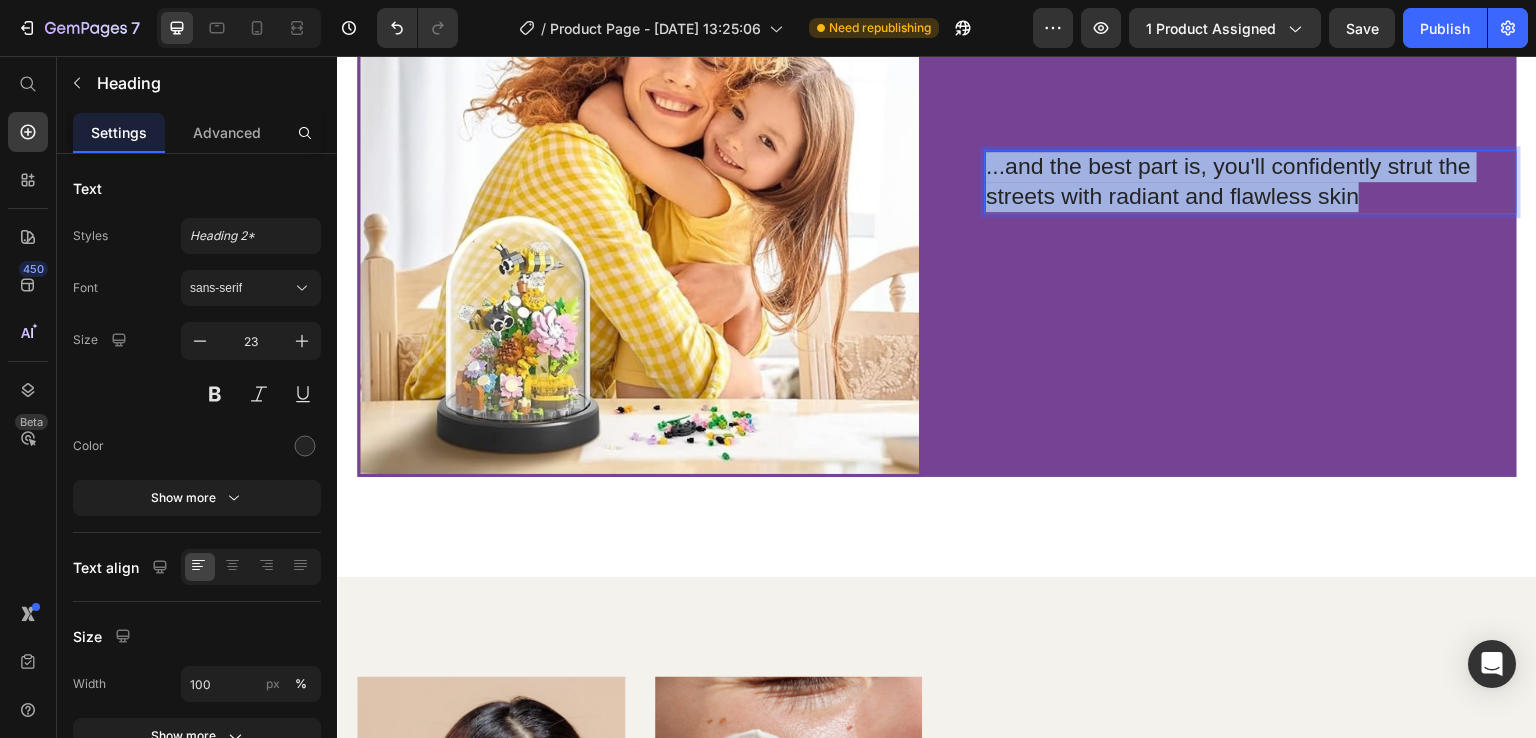 click on "...and the best part is, you'll confidently strut the streets with radiant and flawless skin" at bounding box center [1250, 182] 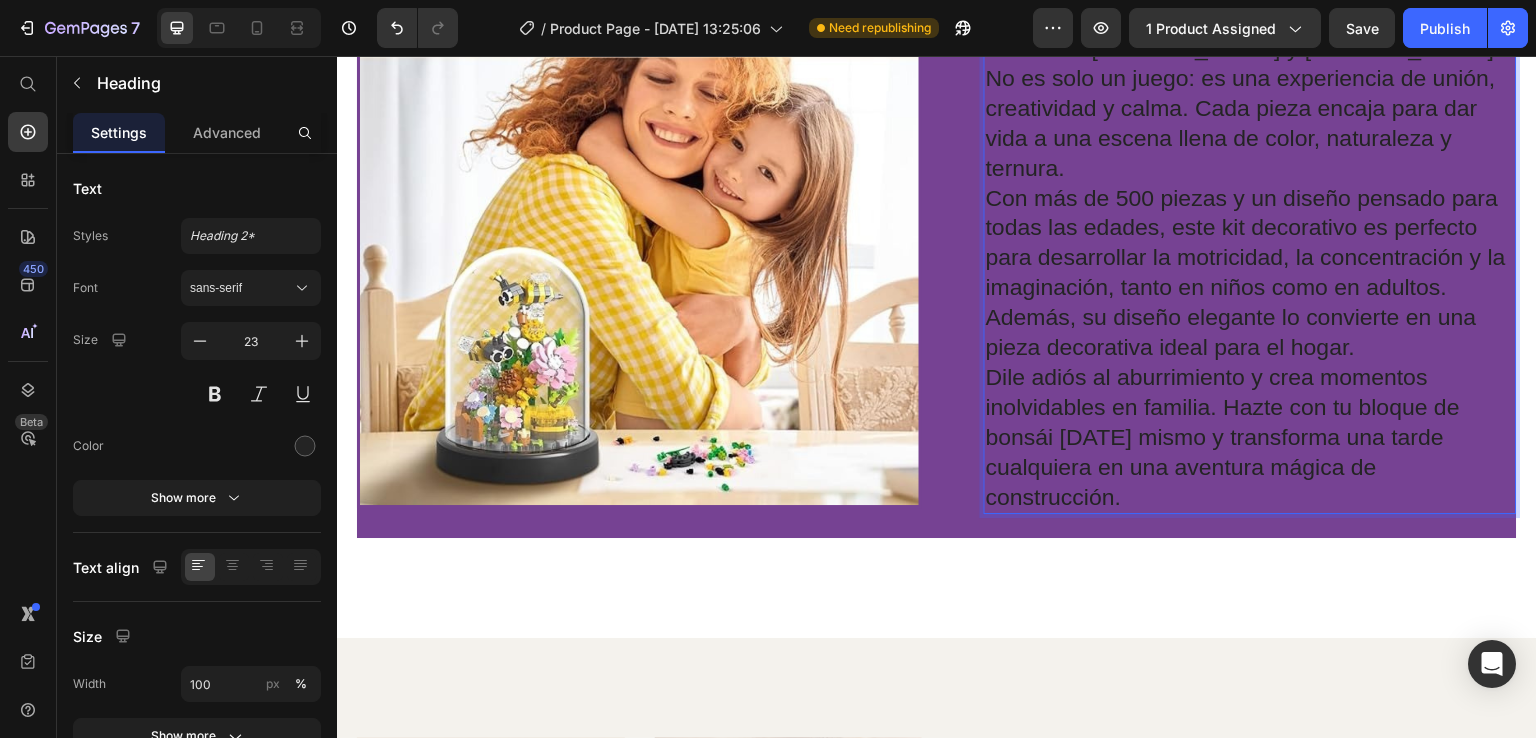 scroll, scrollTop: 1872, scrollLeft: 0, axis: vertical 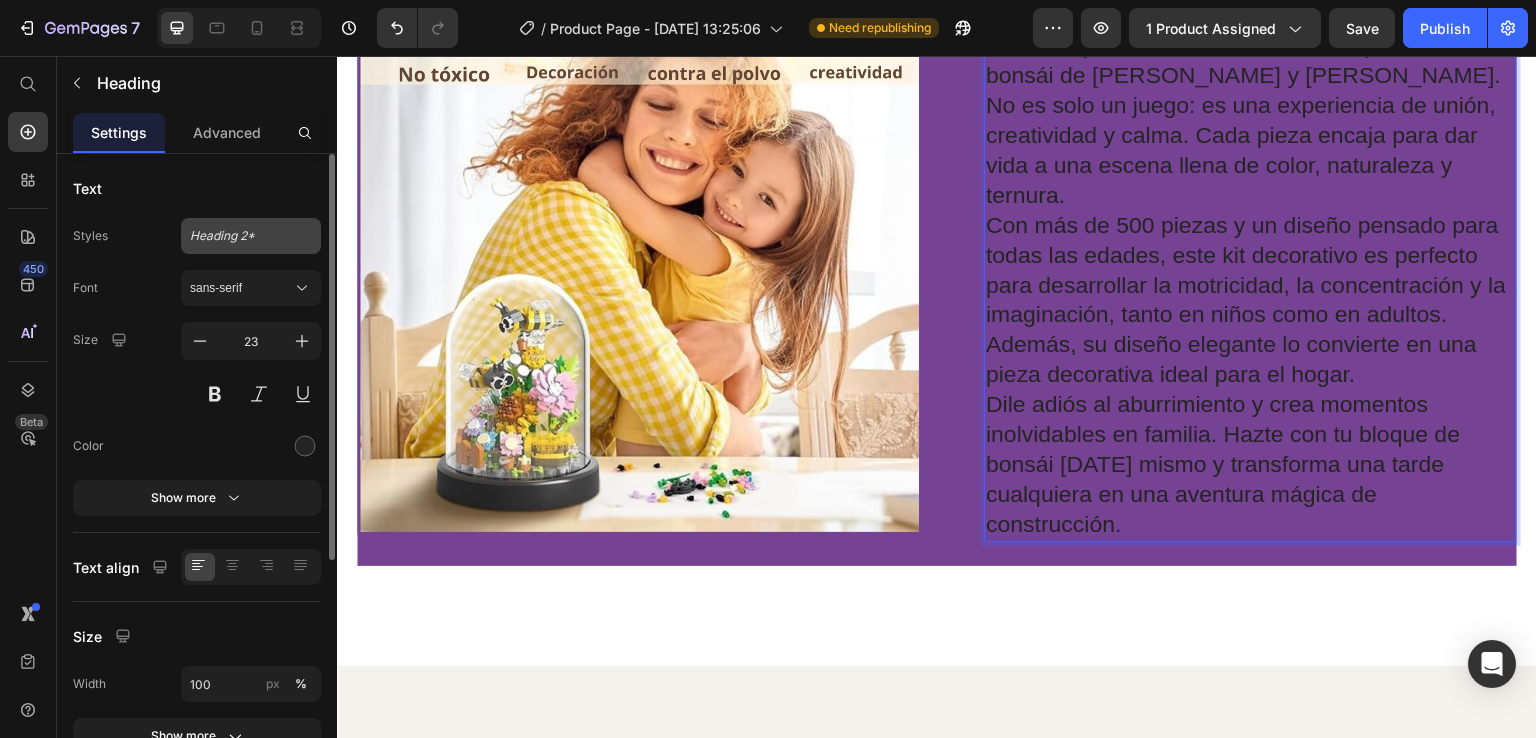 click on "Heading 2*" 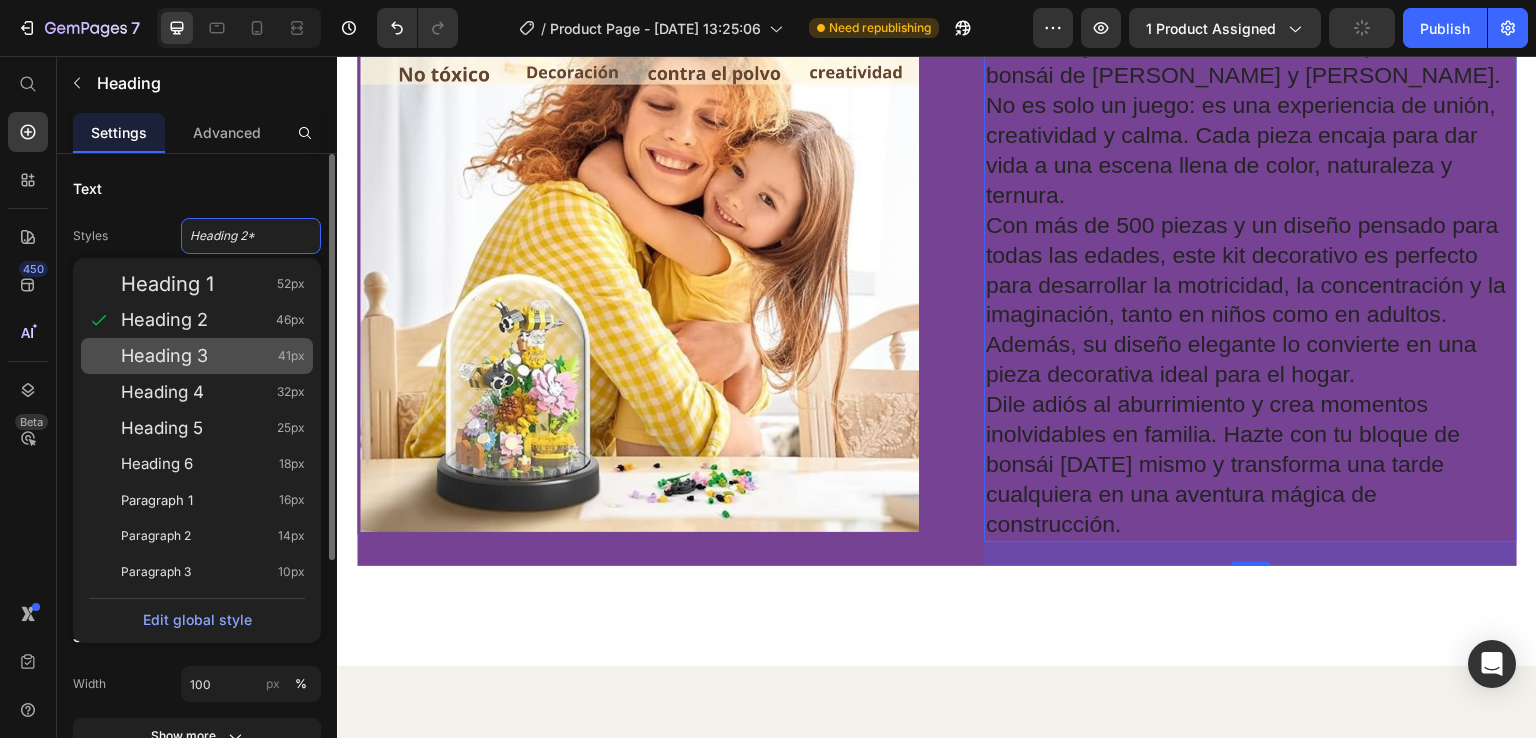 click on "Heading 3" at bounding box center [164, 356] 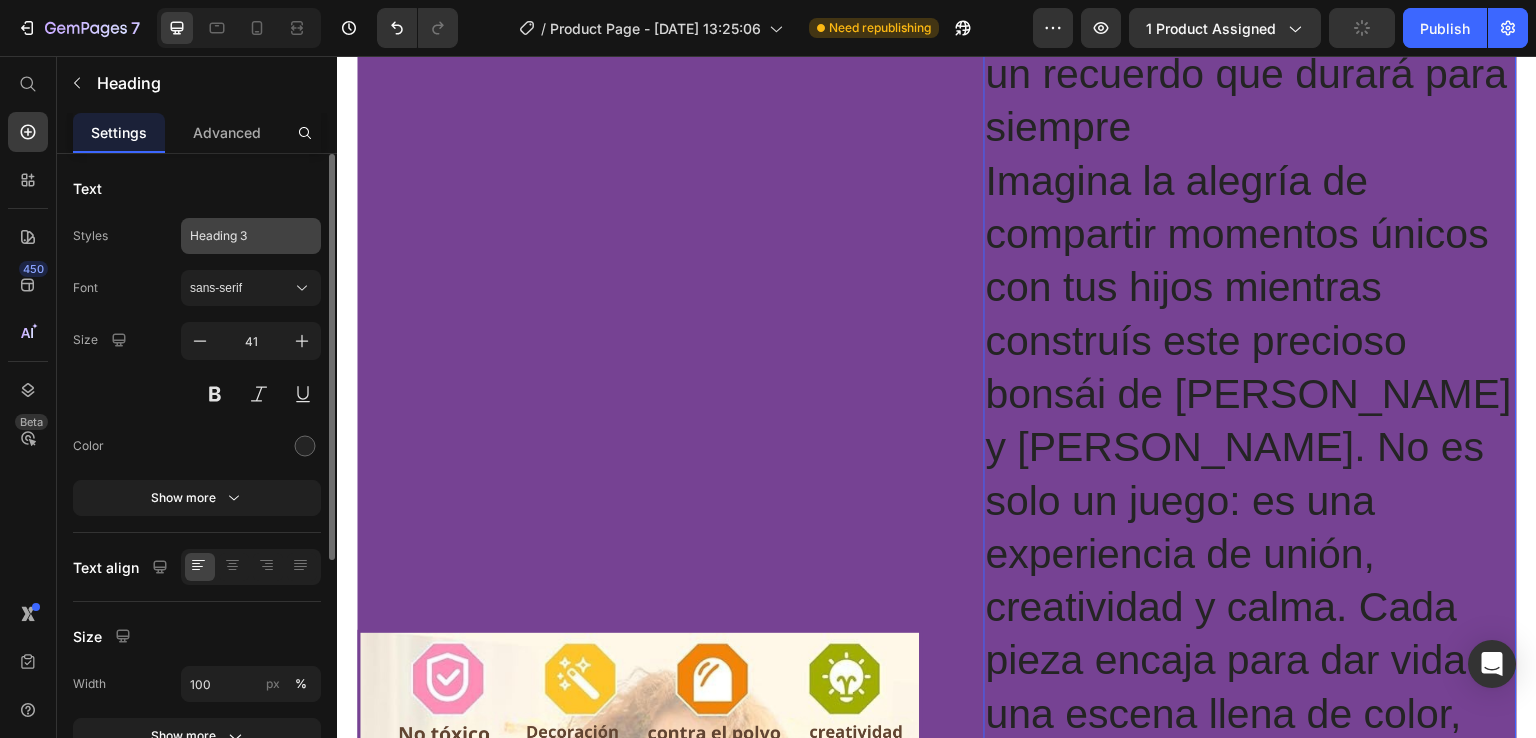 click on "Heading 3" 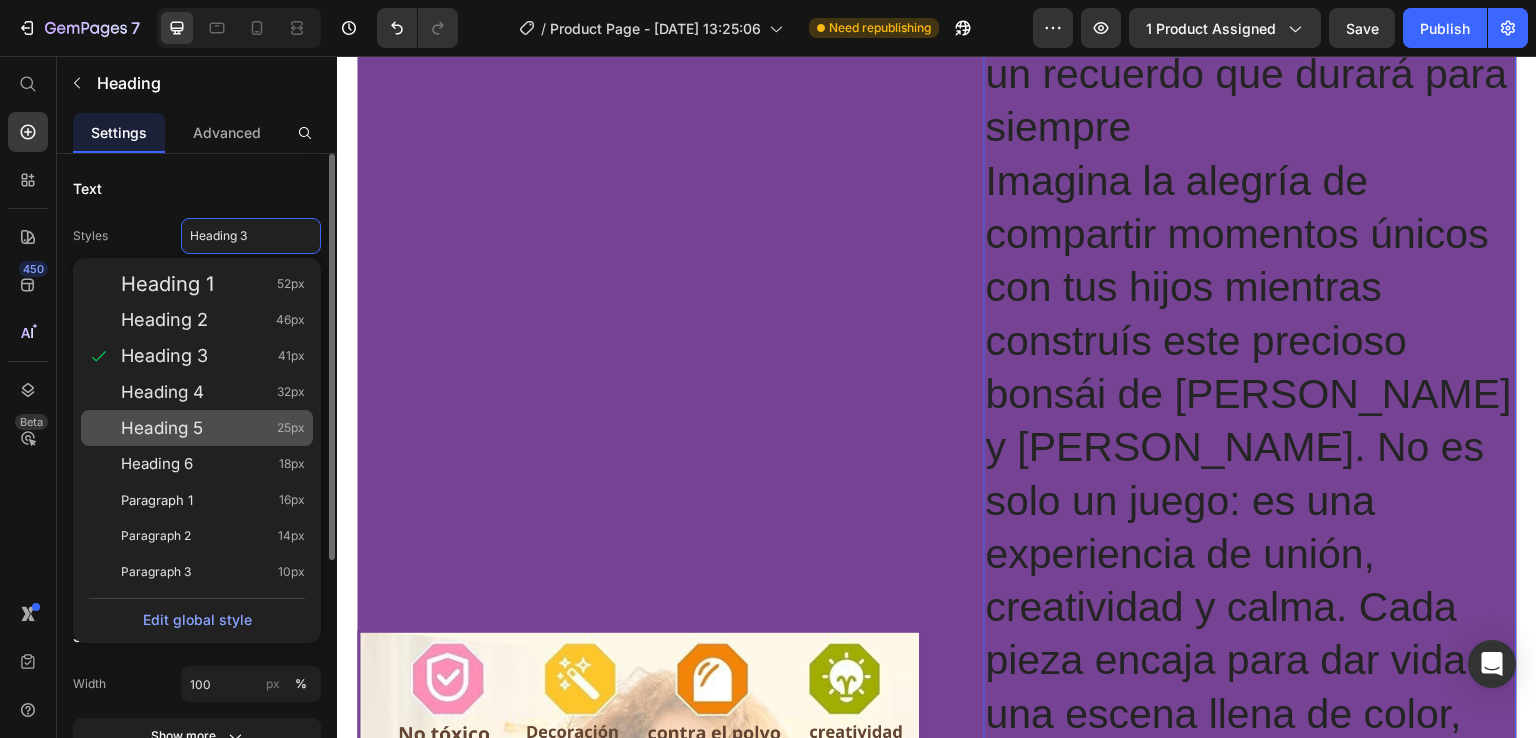 click on "Heading 5" at bounding box center (162, 428) 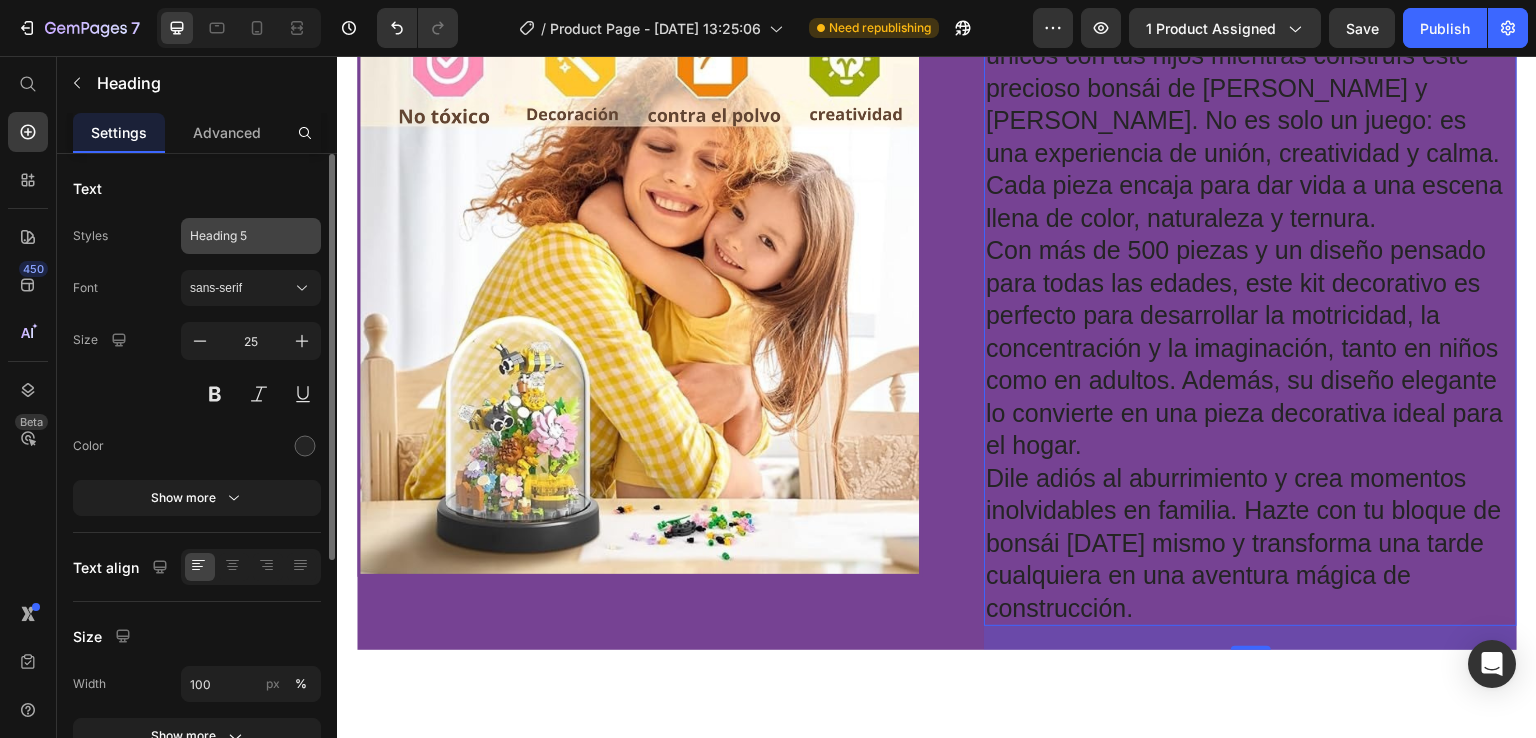 click on "Heading 5" at bounding box center [239, 236] 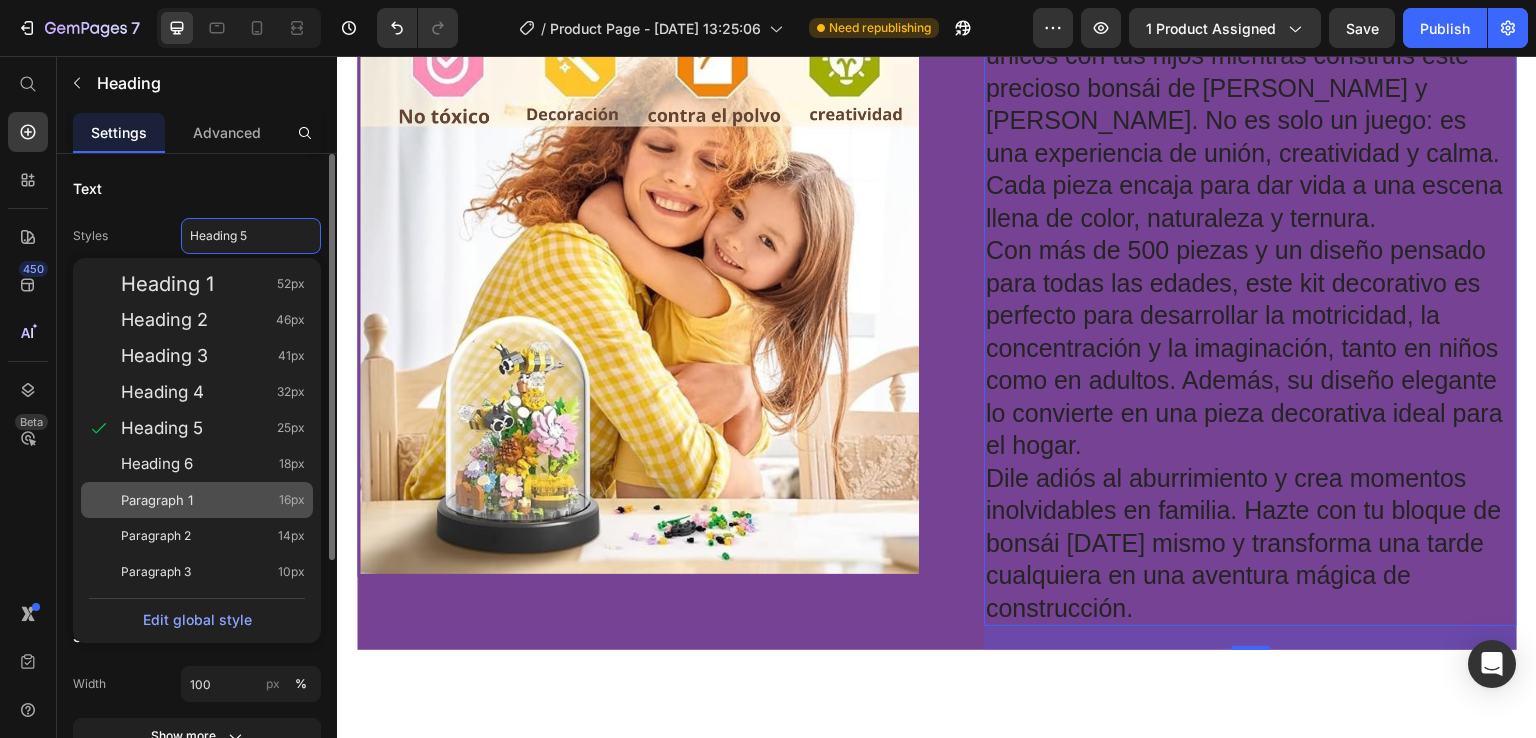 click on "Paragraph 1 16px" 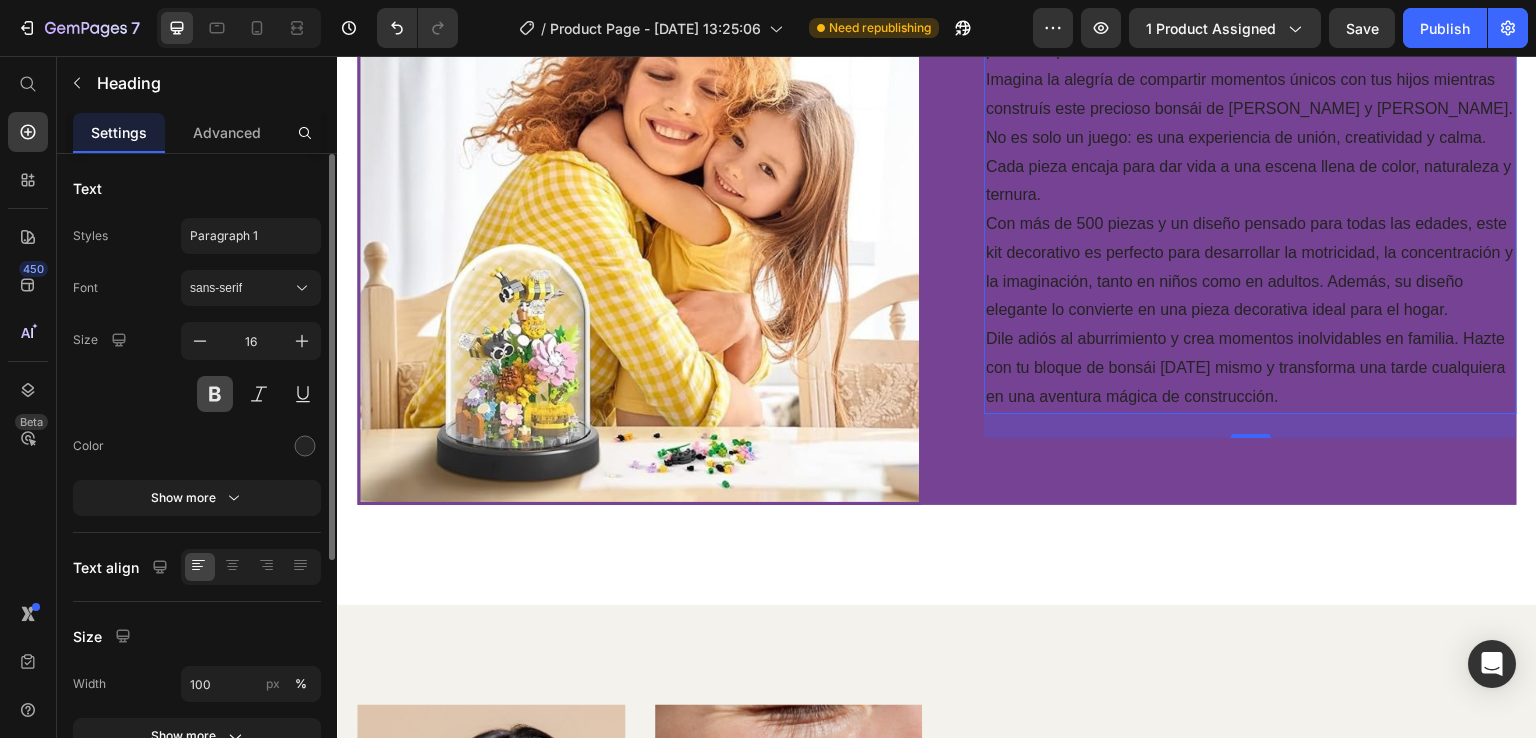 click at bounding box center (215, 394) 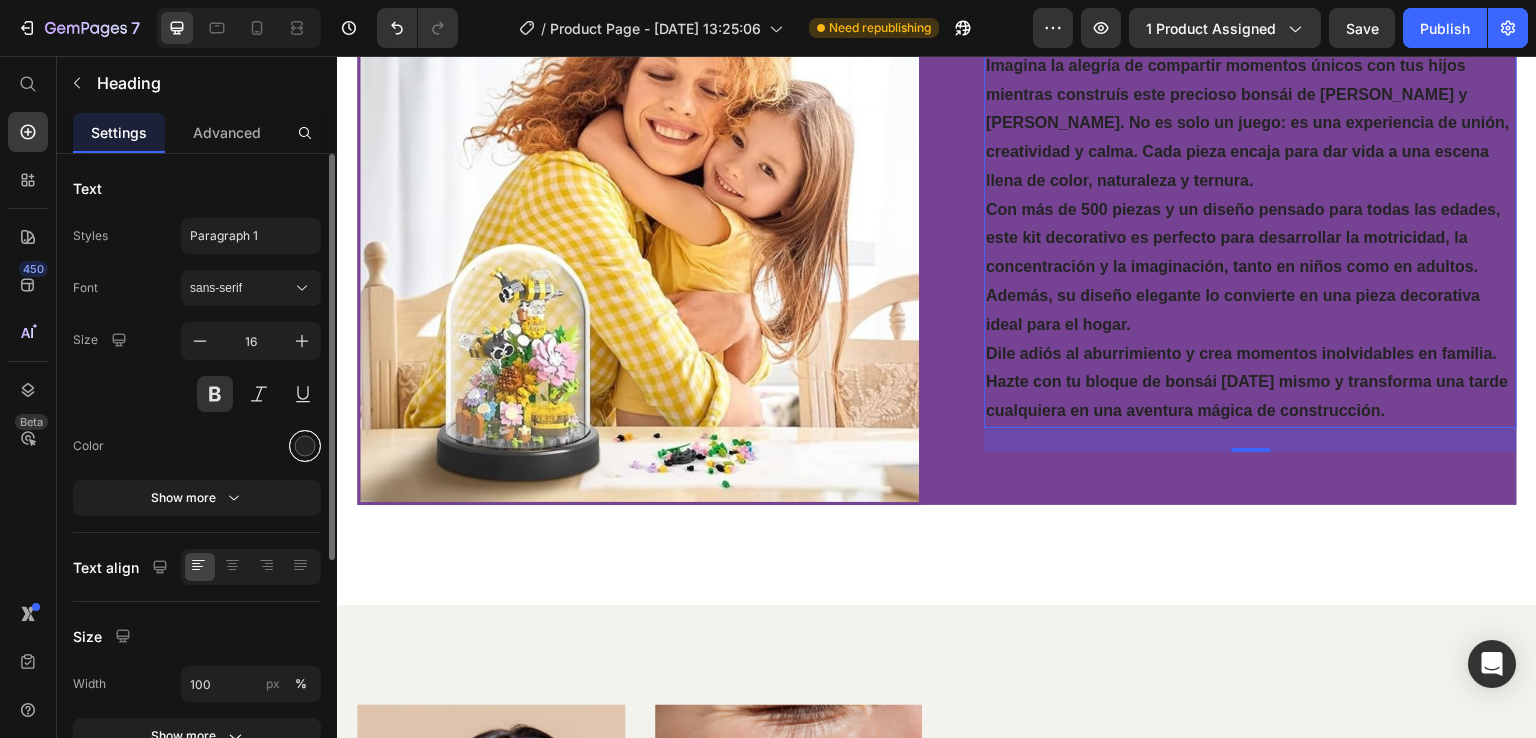 click at bounding box center [305, 446] 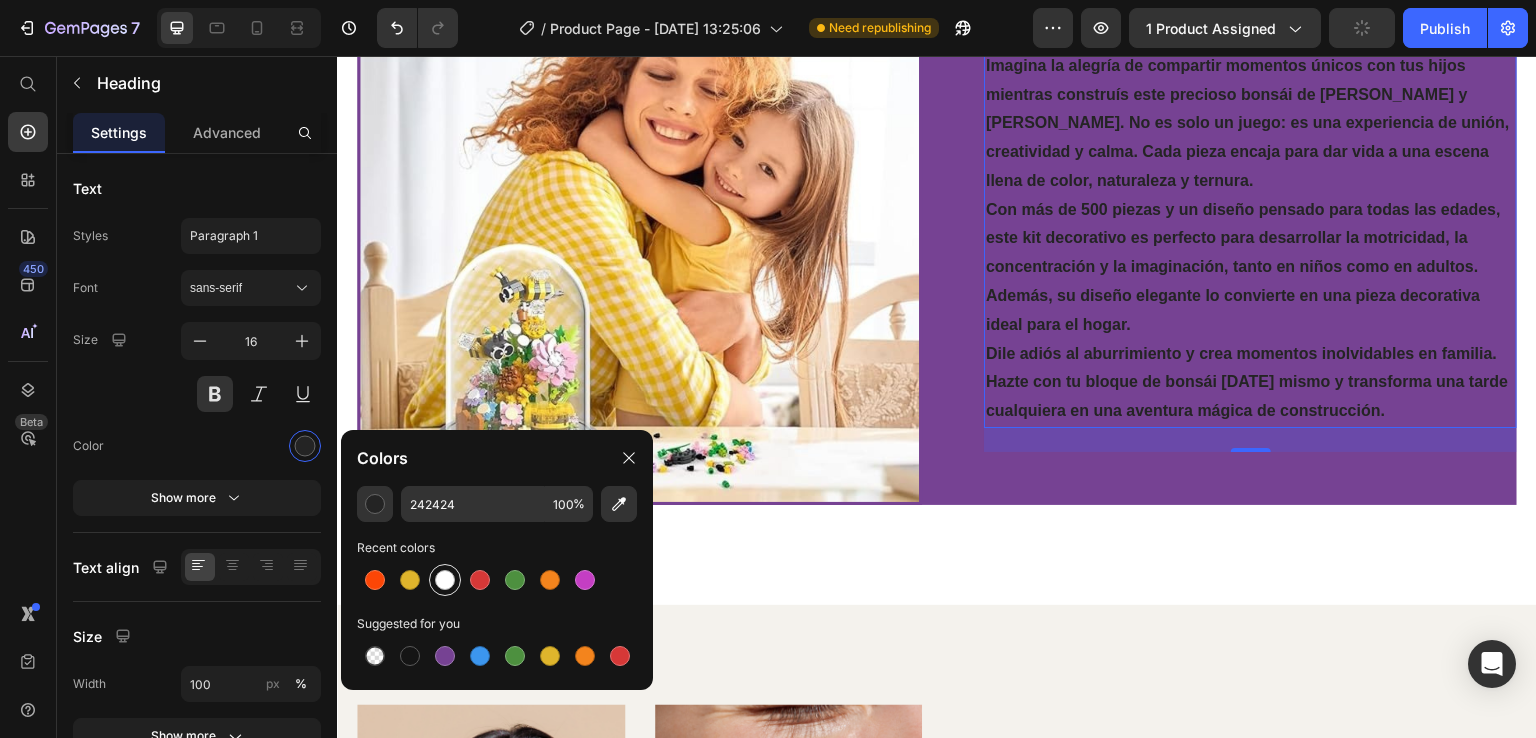 click at bounding box center [445, 580] 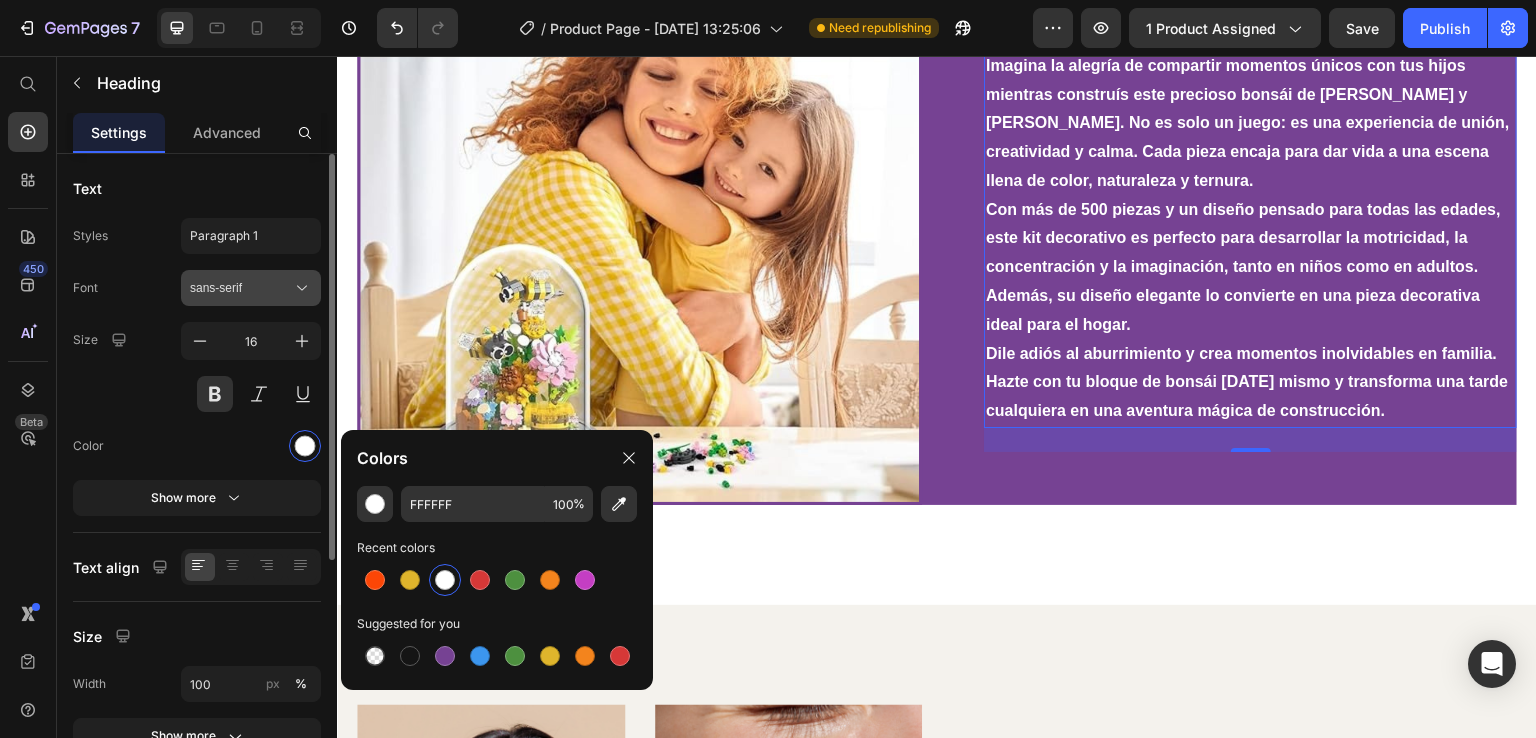 click on "sans-serif" at bounding box center [241, 288] 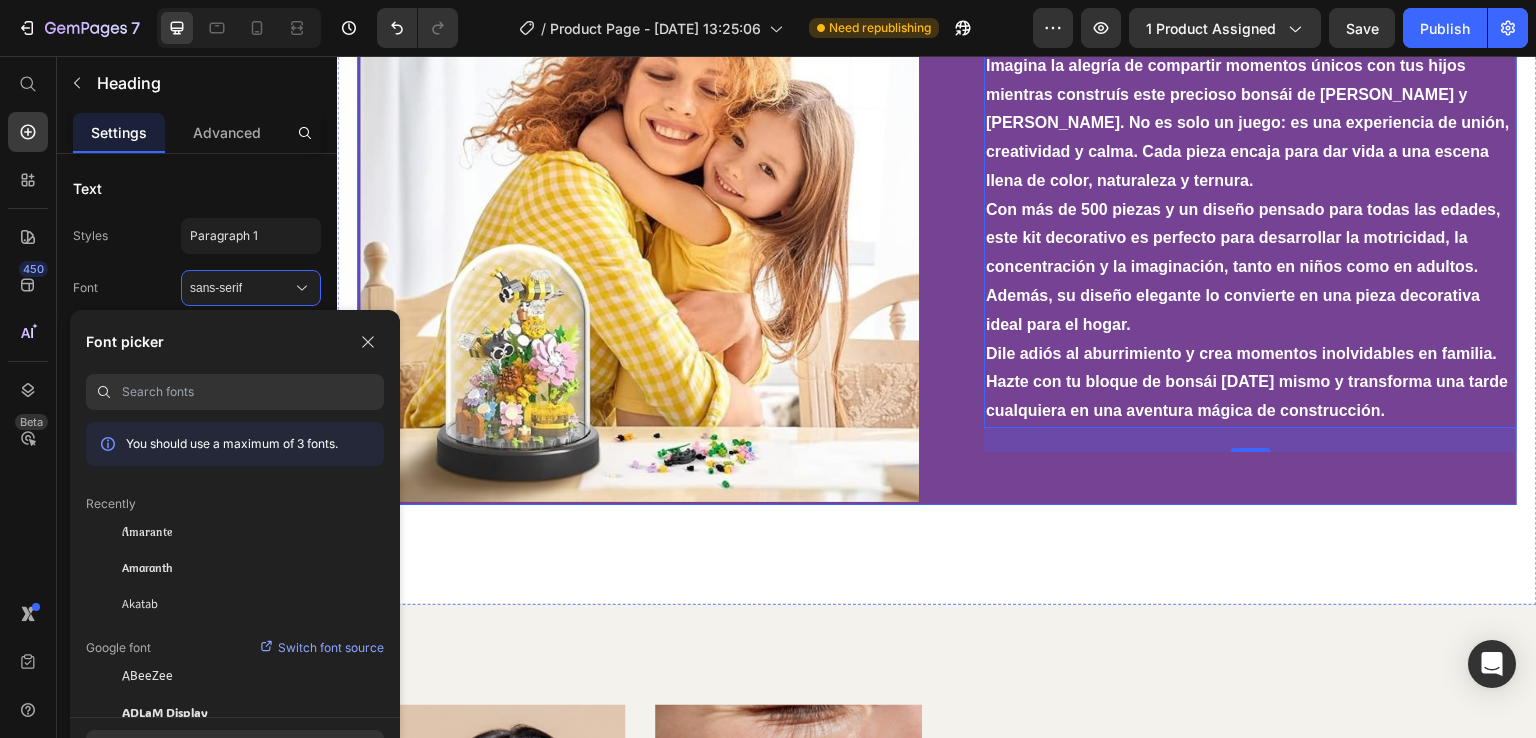 click on "...y lo mejor de todo: disfrutaréis juntos creando un recuerdo que durará para siempre Imagina la alegría de compartir momentos únicos con tus hijos mientras construís este precioso bonsái de [PERSON_NAME] y flores. No es solo un juego: es una experiencia de unión, creatividad y calma. Cada pieza encaja para dar vida a una escena llena de color, naturaleza y ternura. Con más de 500 piezas y un diseño pensado para todas las edades, este kit decorativo es perfecto para desarrollar la motricidad, la concentración y la imaginación, tanto en niños como en adultos. Además, su diseño elegante lo convierte en una pieza decorativa ideal para el hogar. [PERSON_NAME] adiós al aburrimiento y crea momentos inolvidables en familia. Hazte con tu bloque de bonsái [DATE] mismo y transforma una tarde cualquiera en una aventura mágica de construcción. Heading   24 Row Image Row" at bounding box center (937, 222) 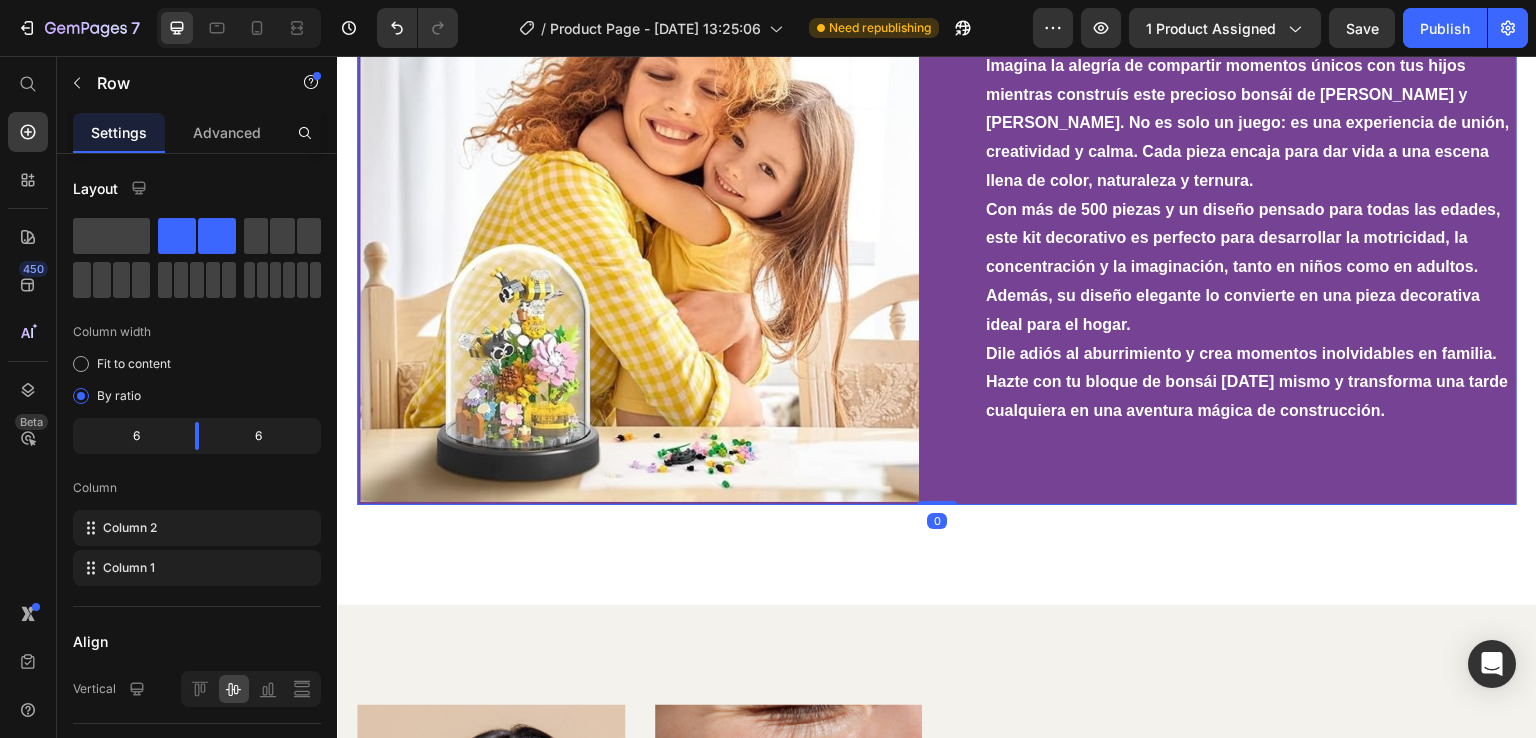 scroll, scrollTop: 0, scrollLeft: 0, axis: both 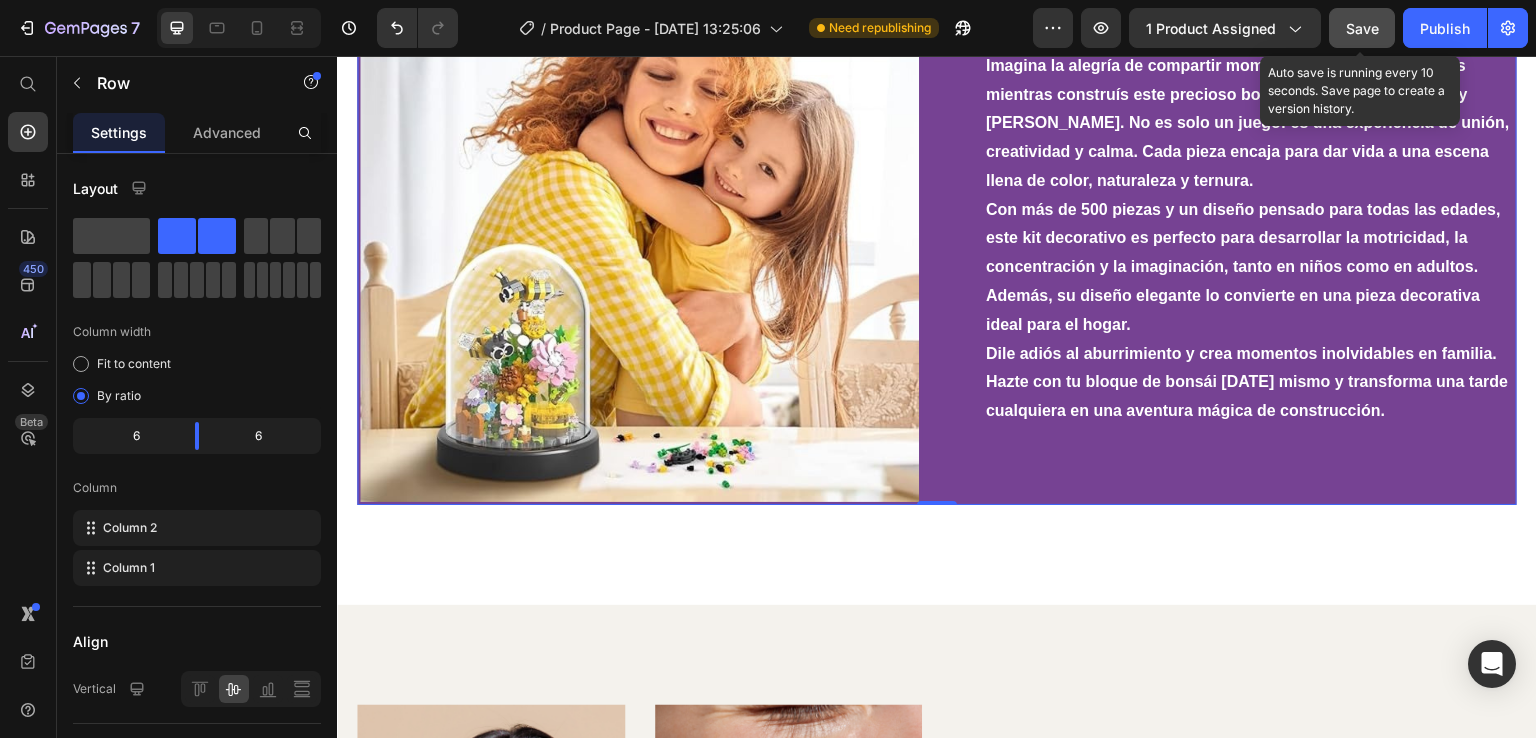 click on "Save" 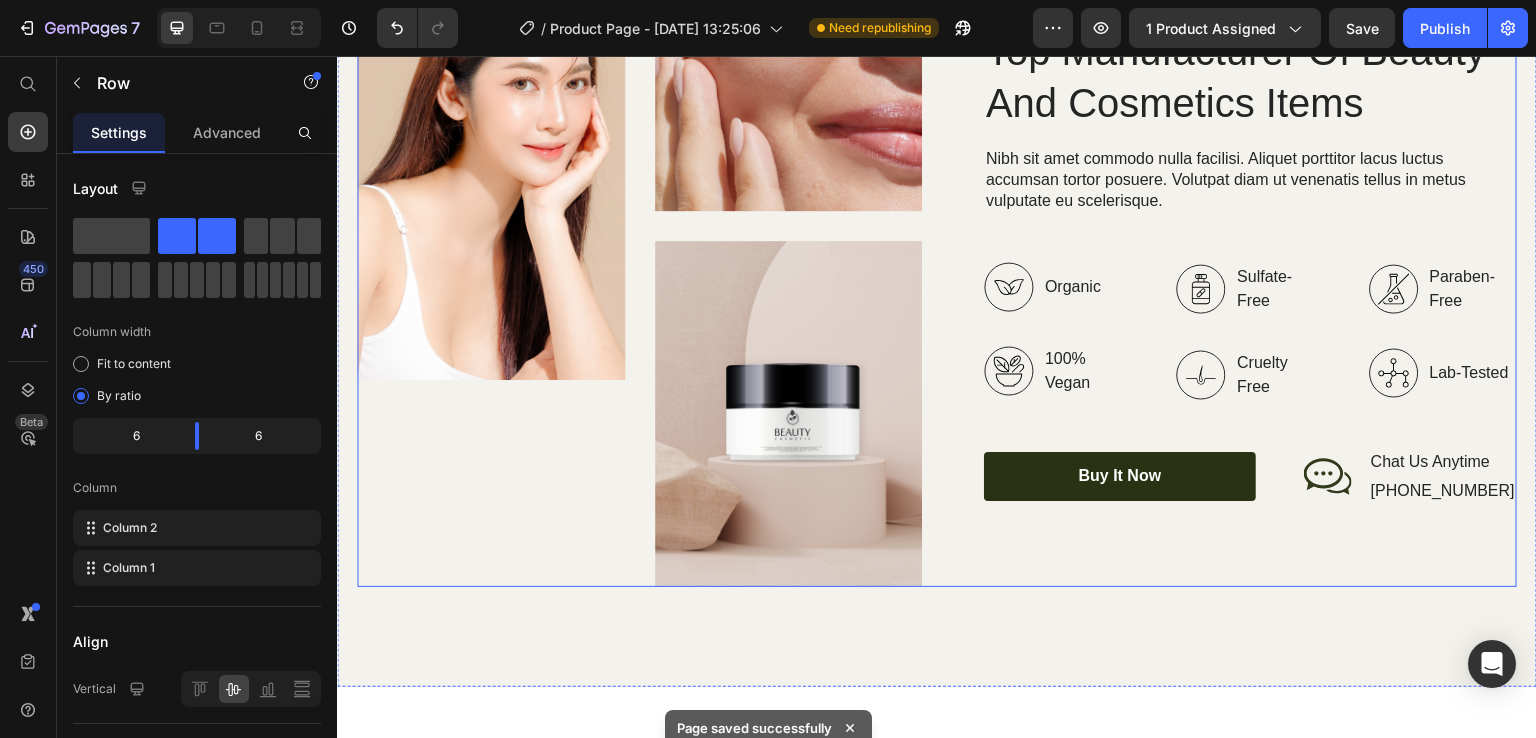scroll, scrollTop: 2672, scrollLeft: 0, axis: vertical 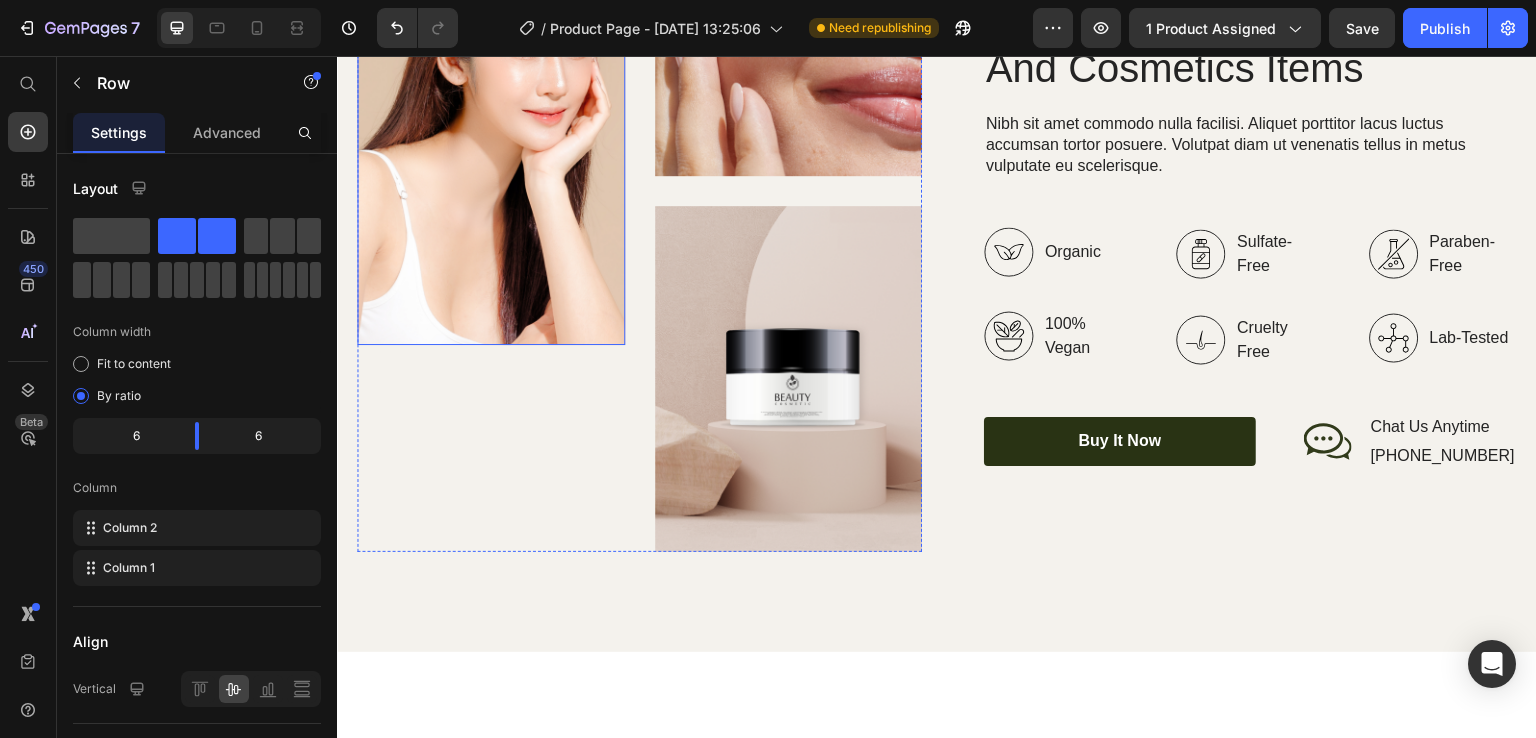click at bounding box center [491, 125] 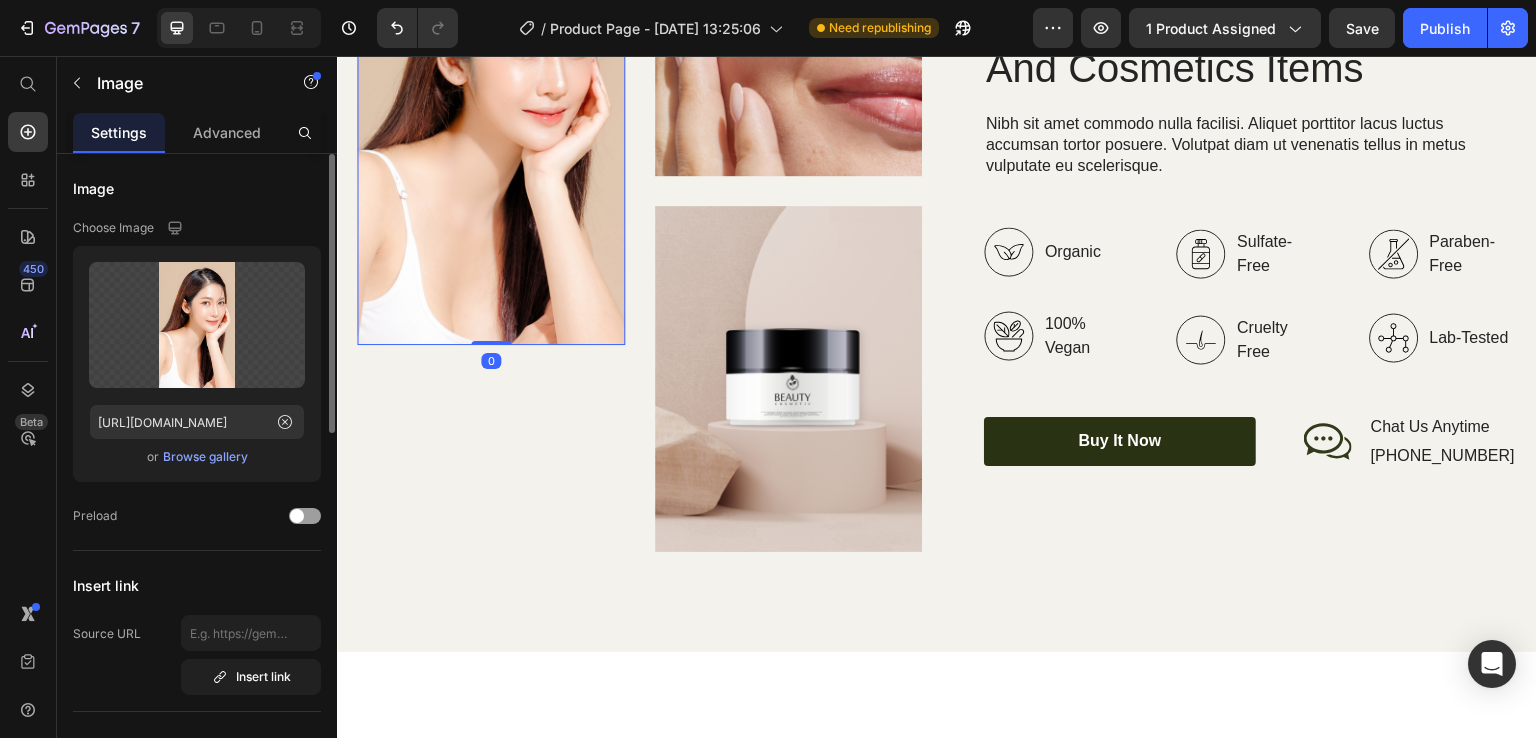 click on "Browse gallery" at bounding box center [205, 457] 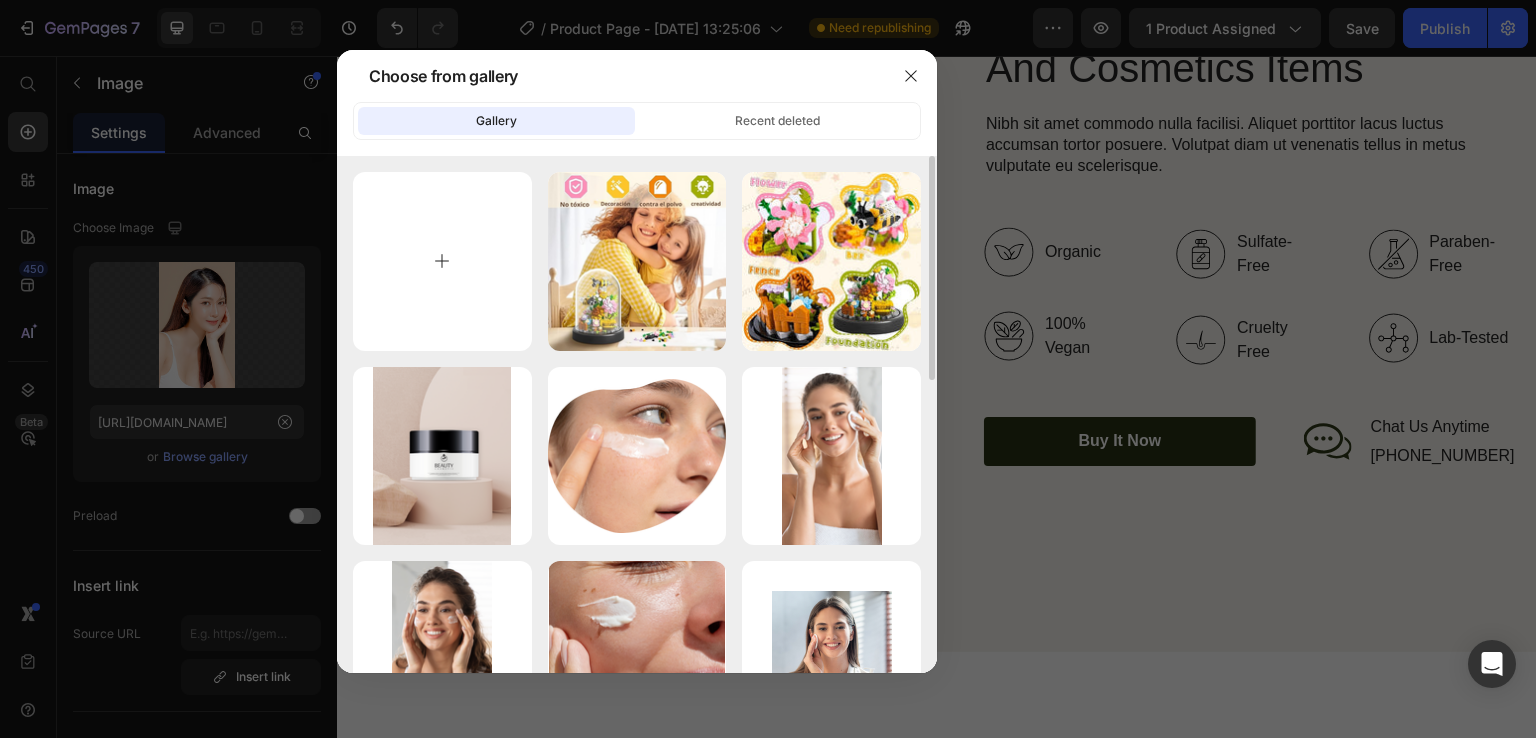 click at bounding box center (442, 261) 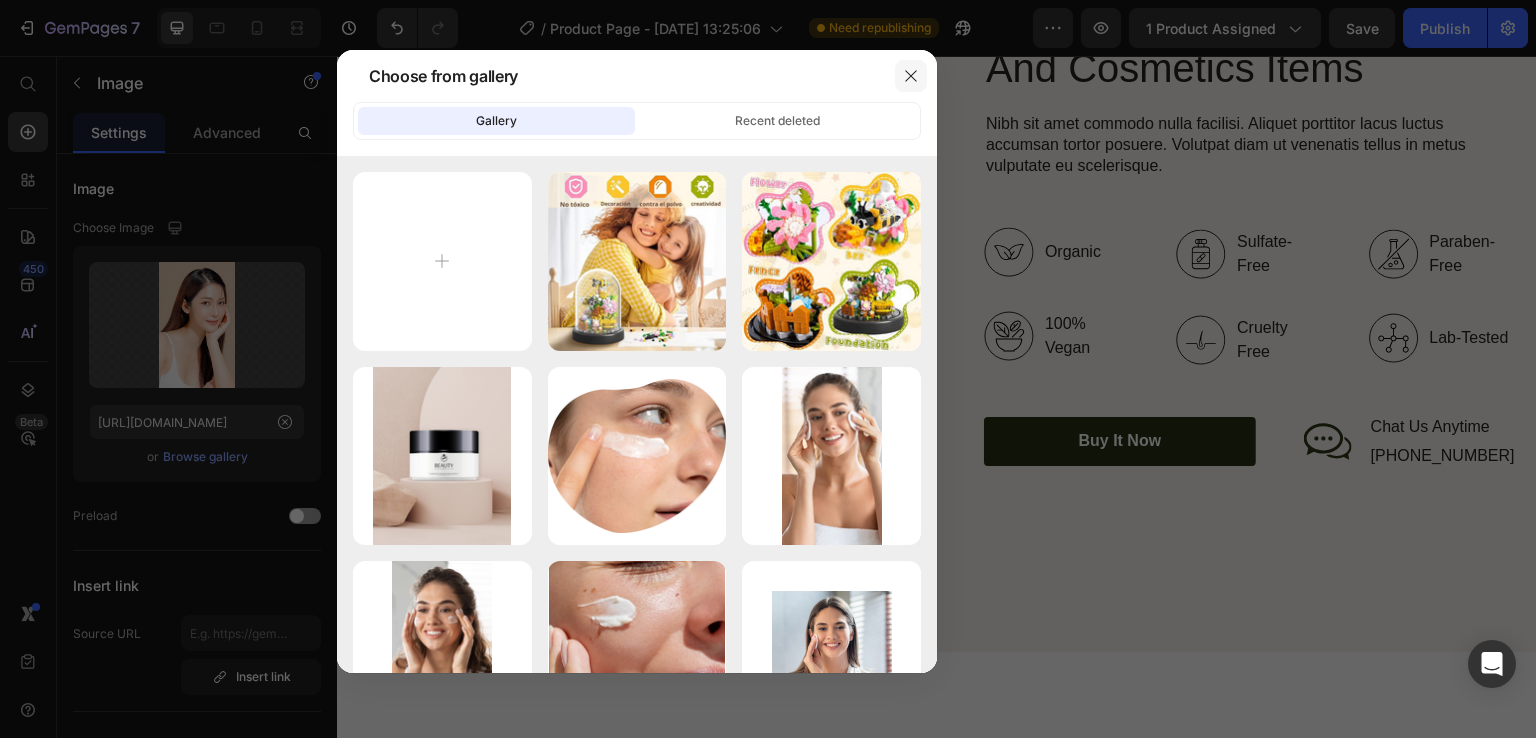 click 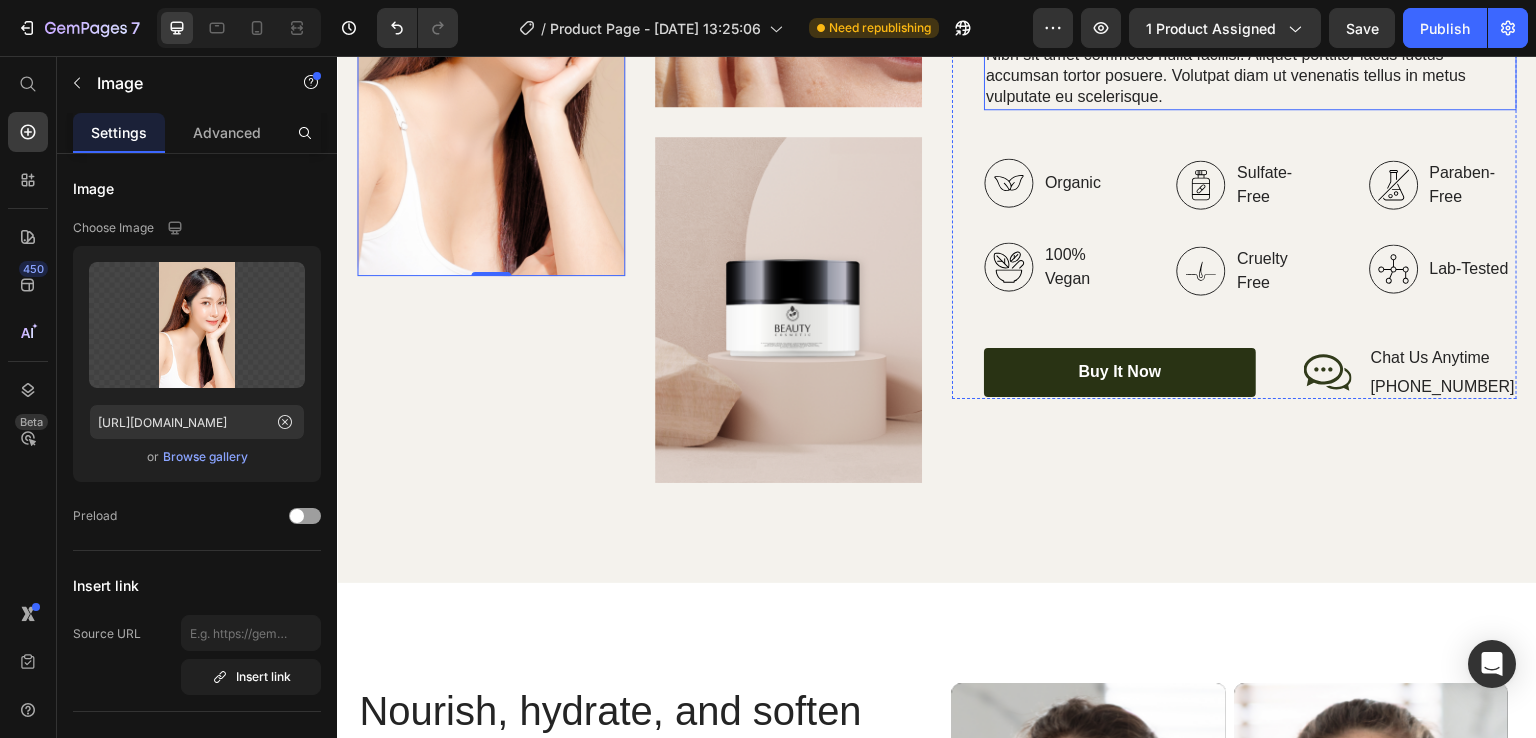 scroll, scrollTop: 2872, scrollLeft: 0, axis: vertical 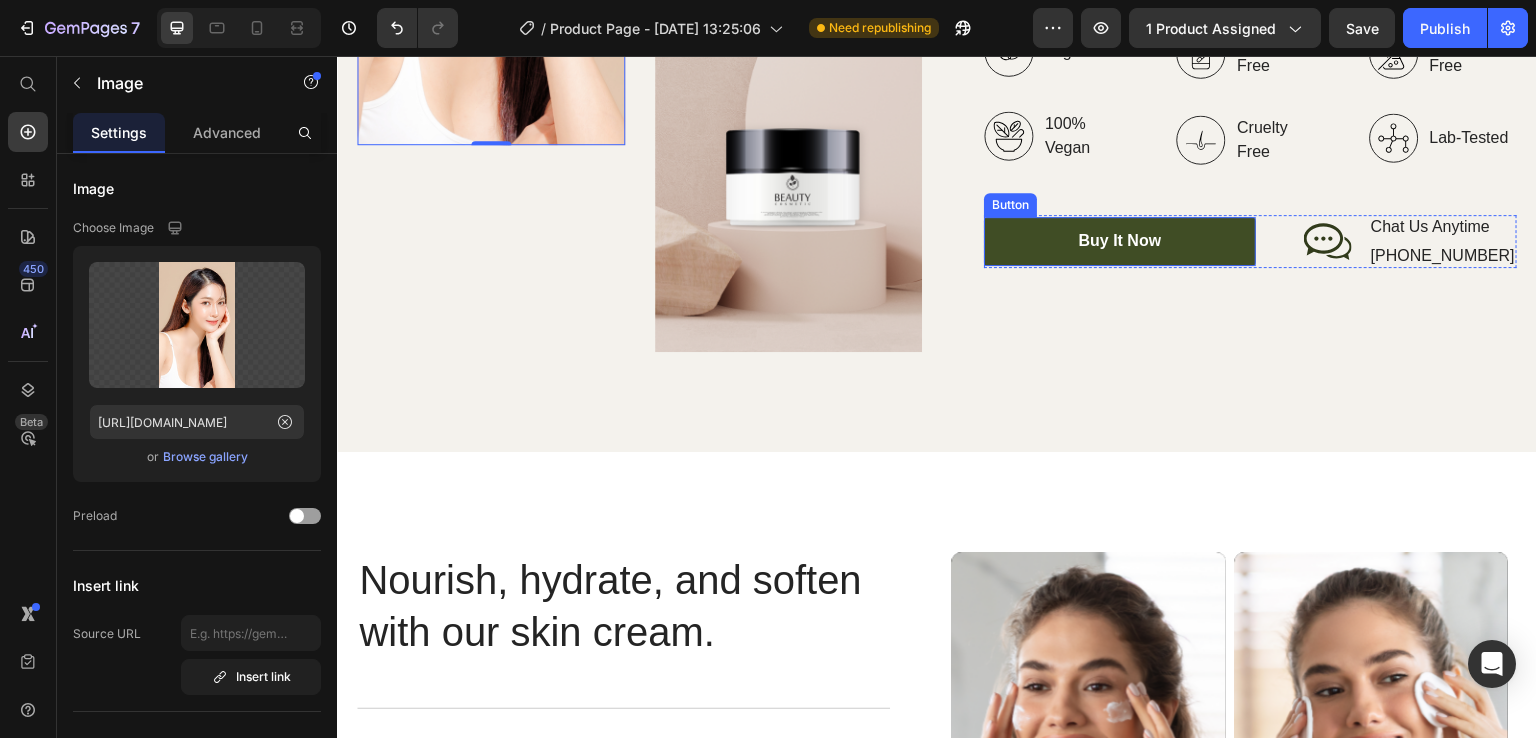 click on "buy it now" at bounding box center [1120, 241] 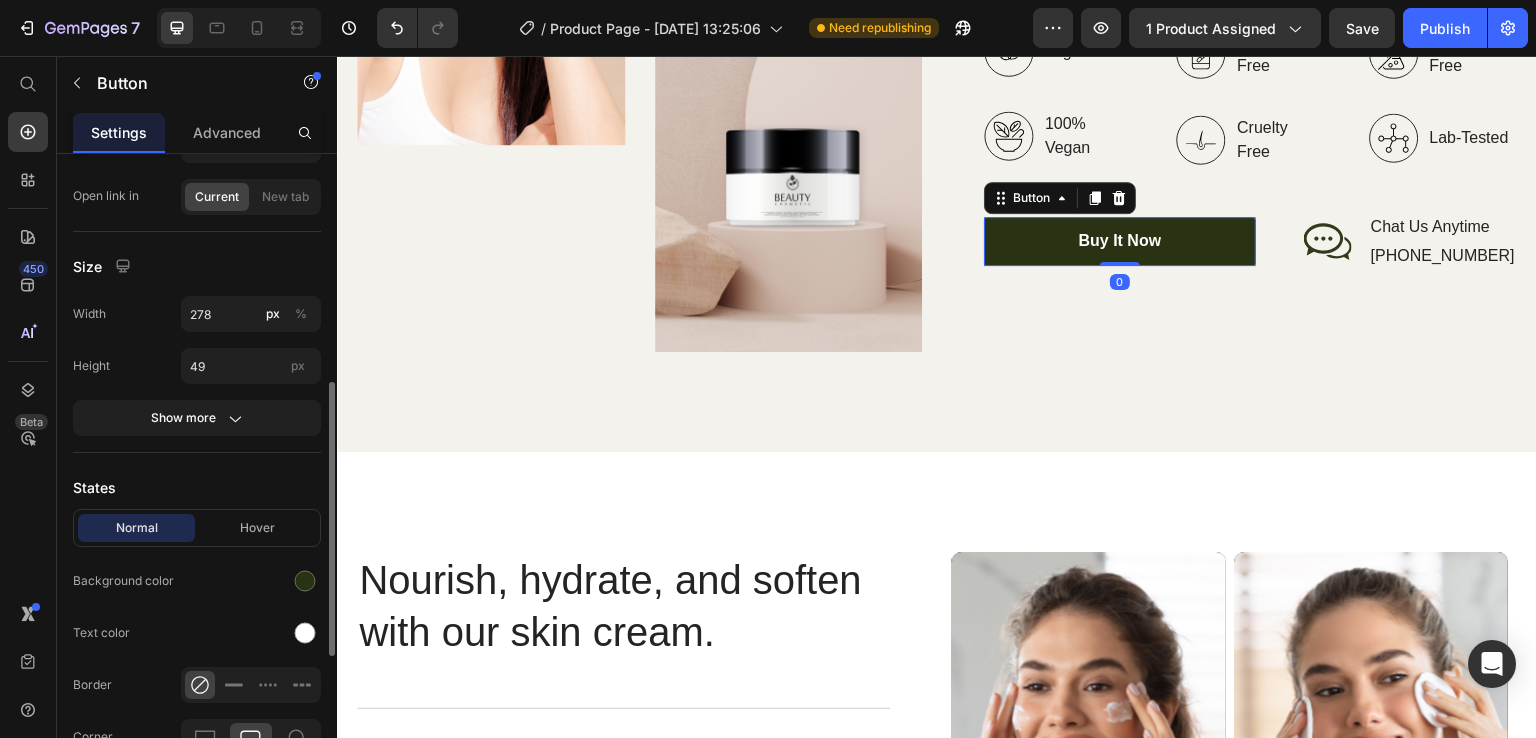 scroll, scrollTop: 300, scrollLeft: 0, axis: vertical 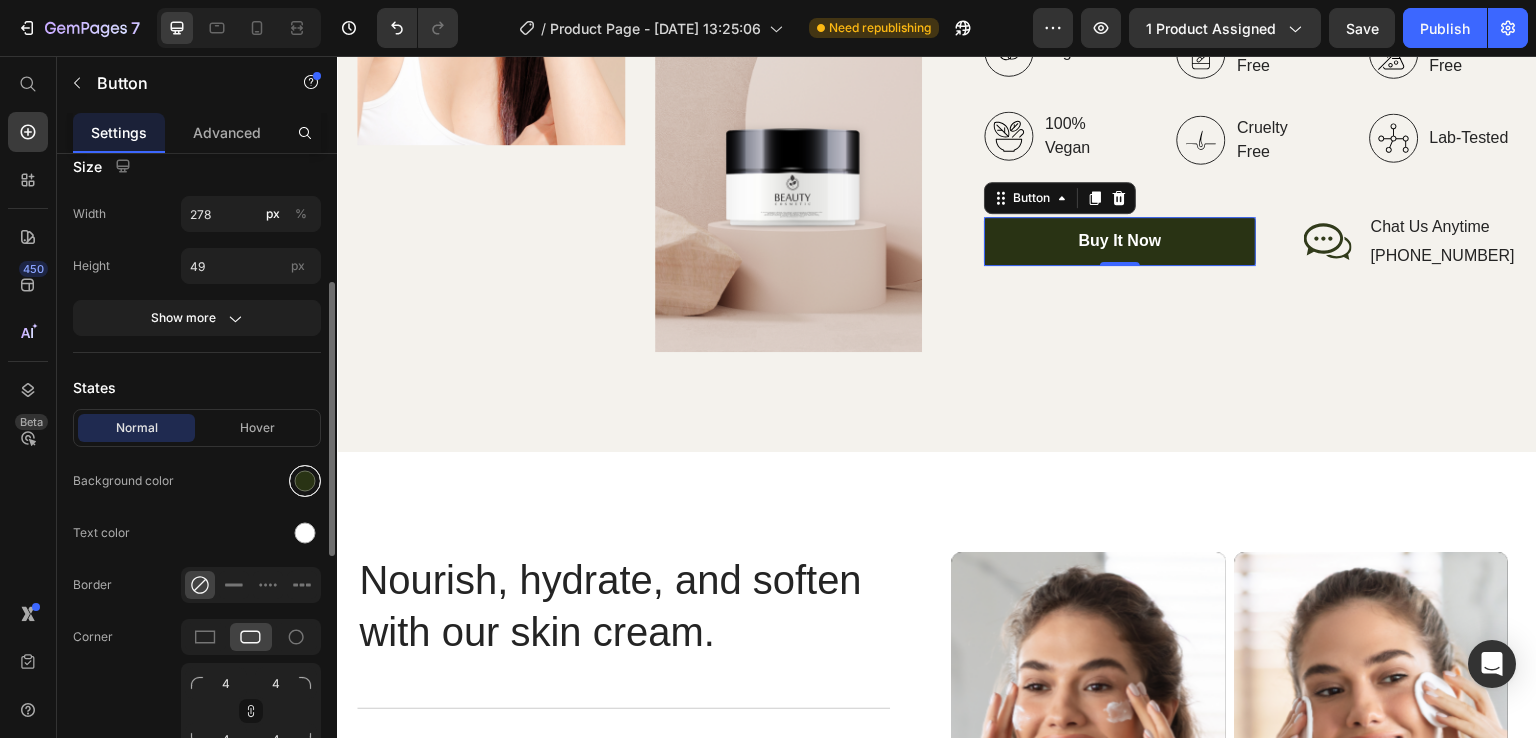 click at bounding box center [305, 481] 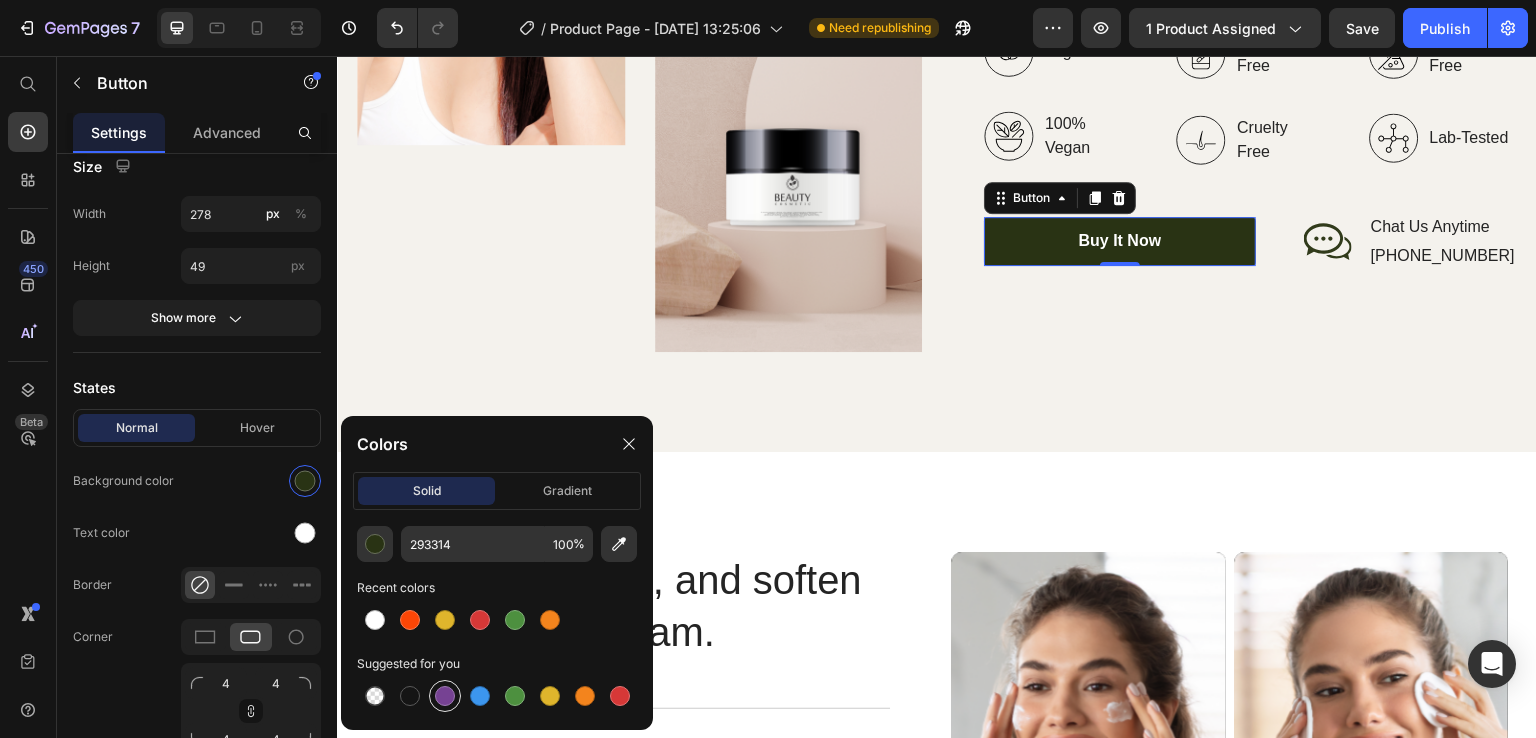 click at bounding box center [445, 696] 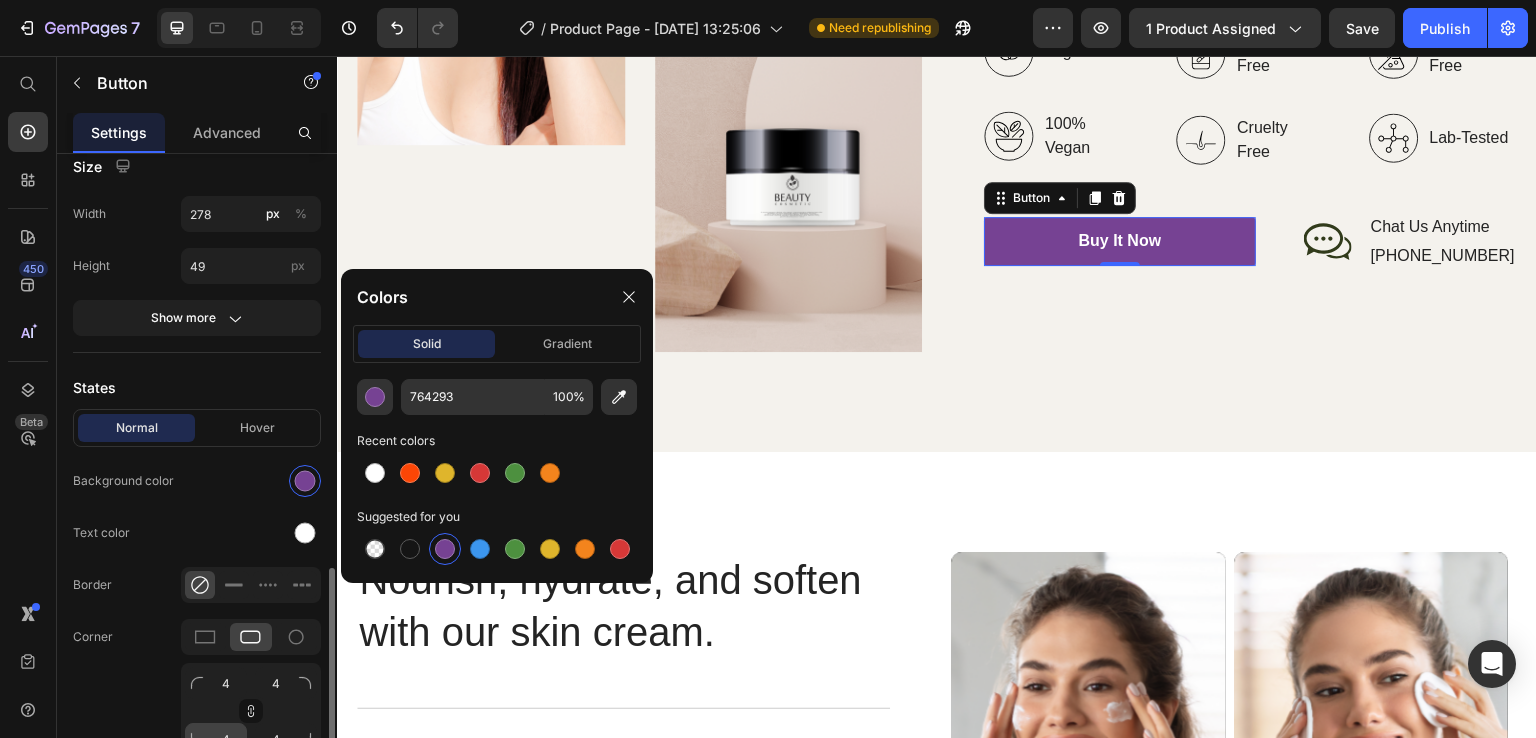 scroll, scrollTop: 500, scrollLeft: 0, axis: vertical 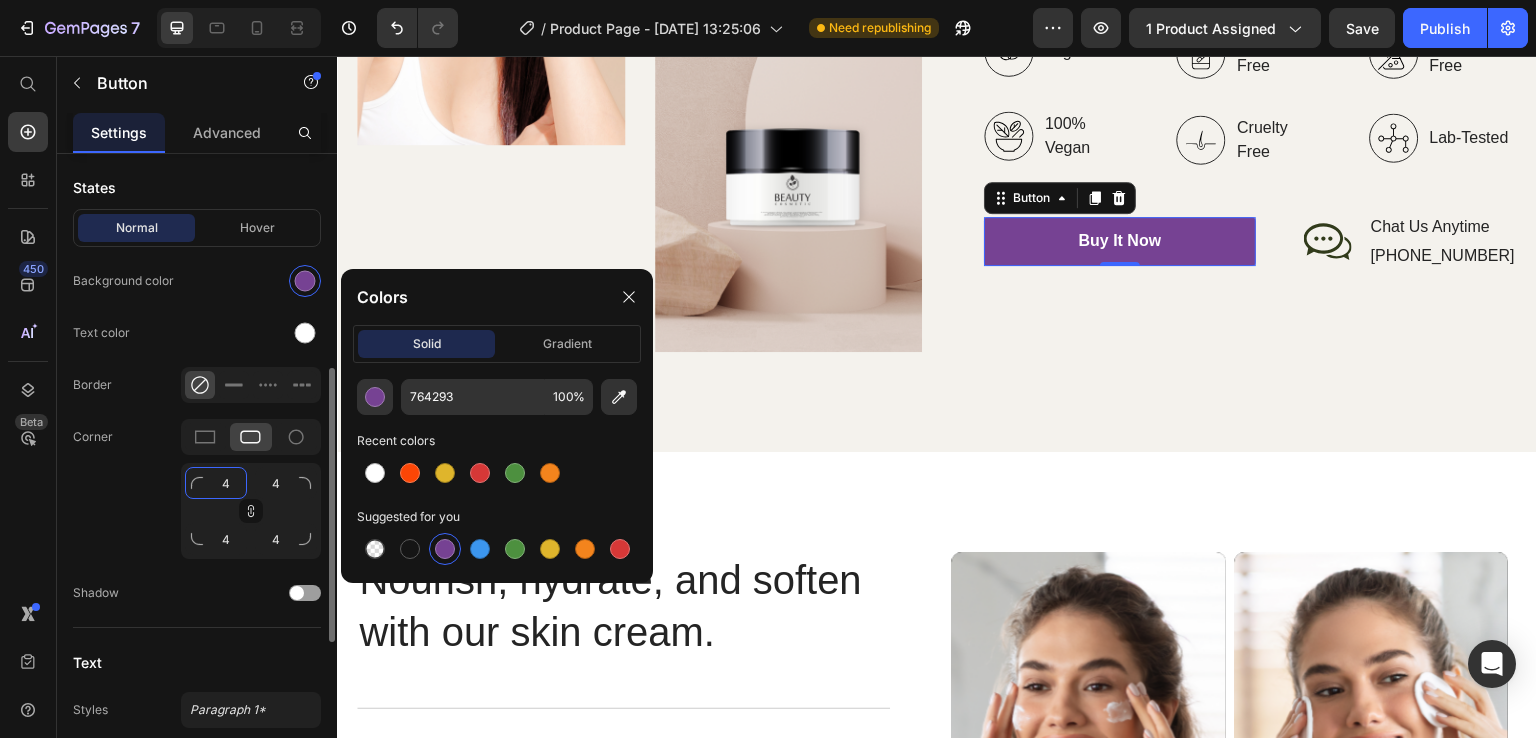 click on "4" 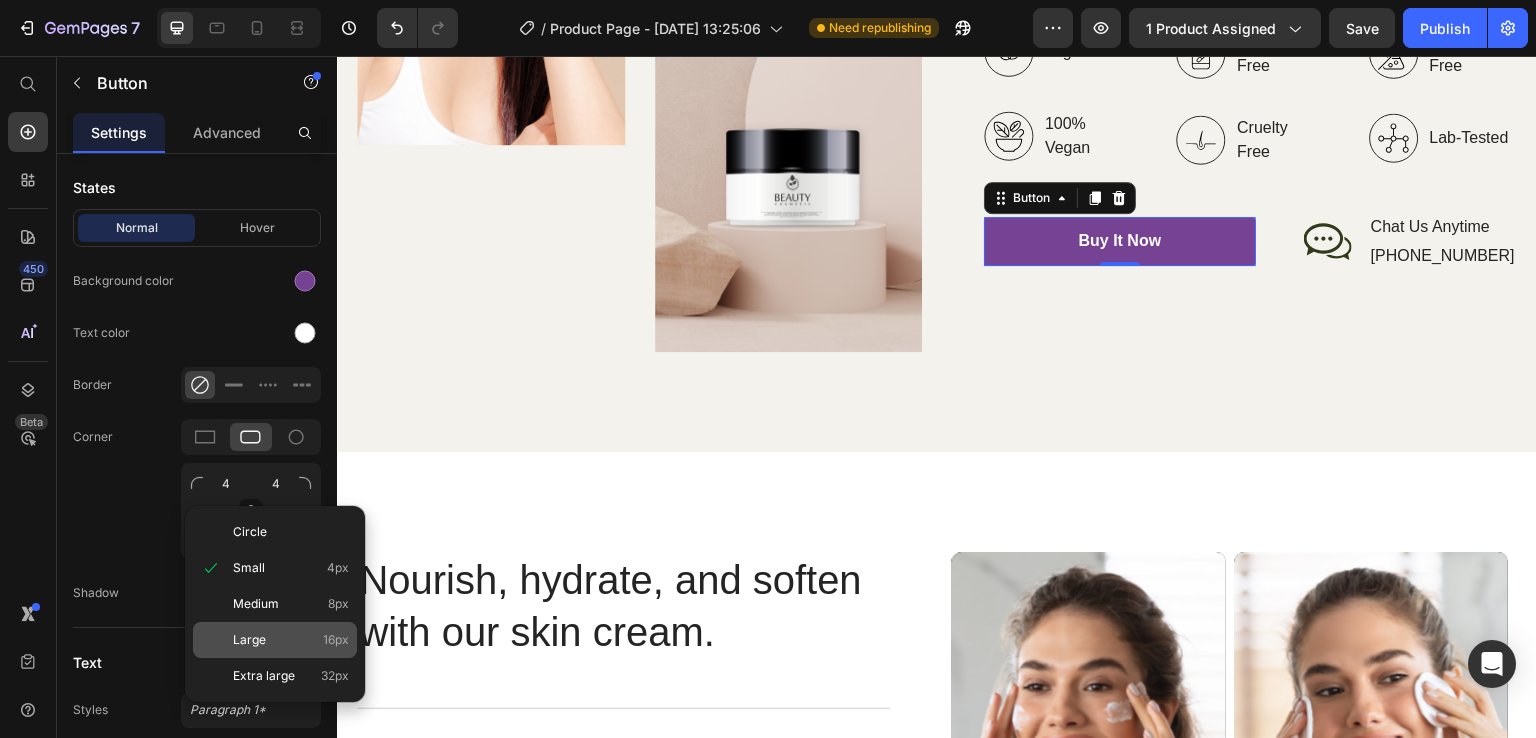 click on "Large" at bounding box center (249, 640) 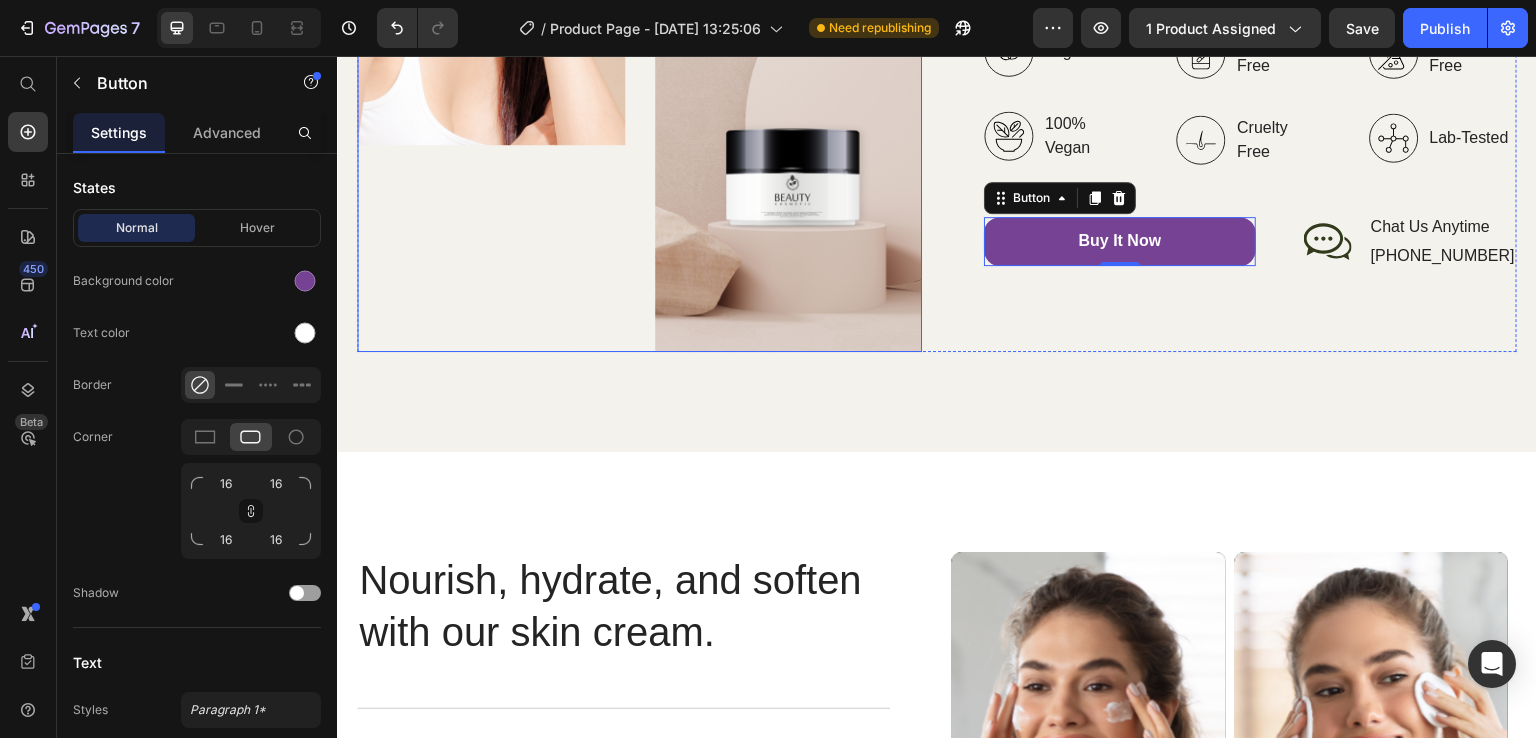 click on "Image" at bounding box center [491, 29] 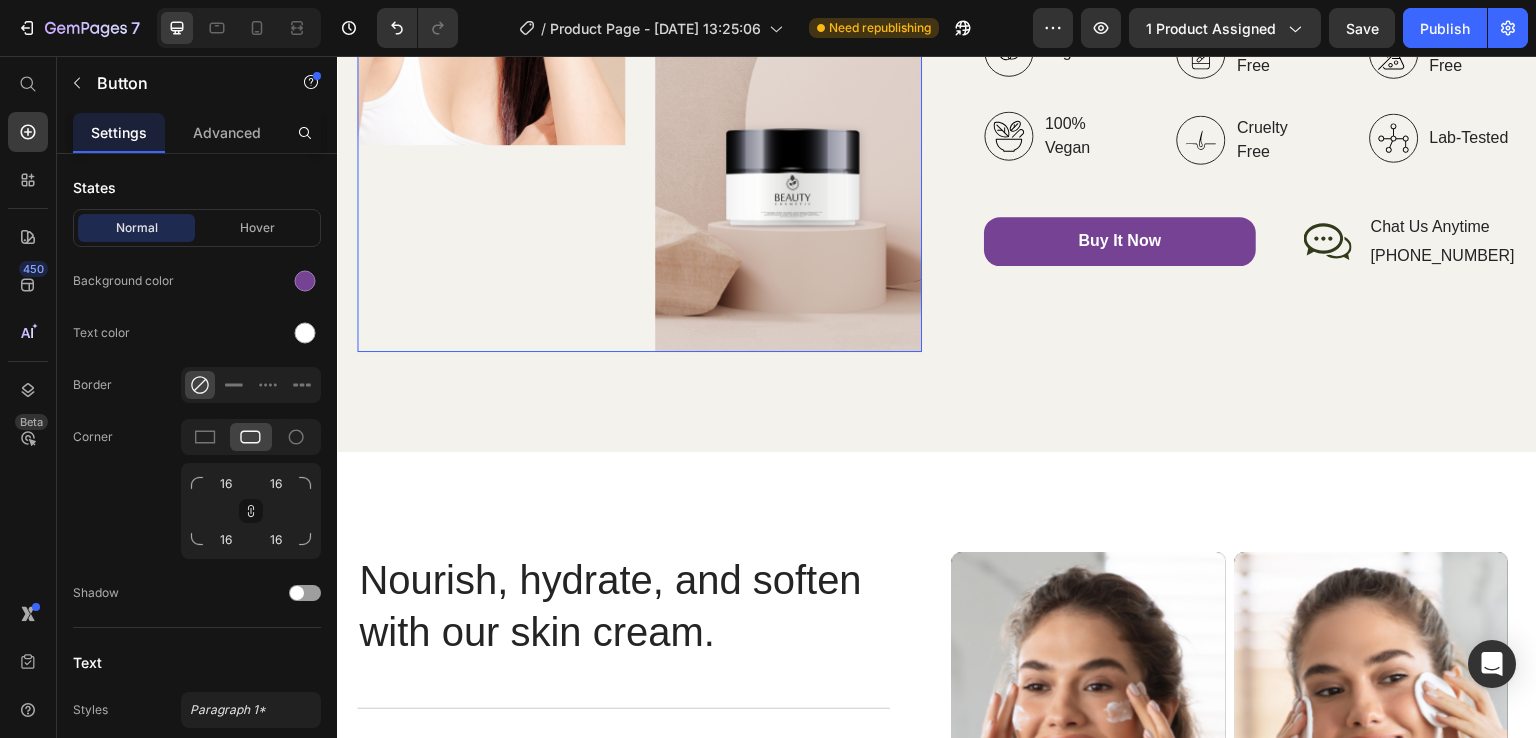 scroll, scrollTop: 0, scrollLeft: 0, axis: both 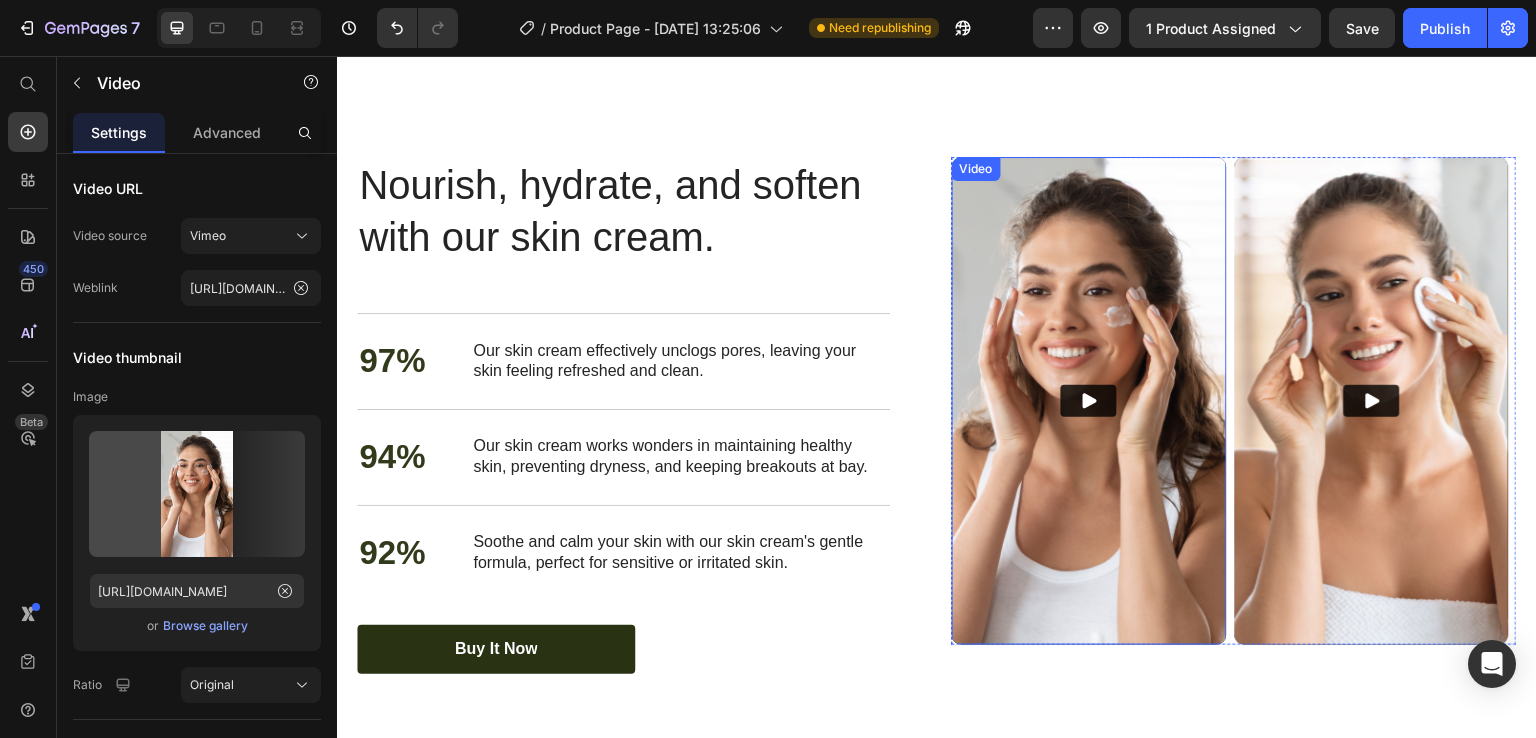 click at bounding box center (1089, 401) 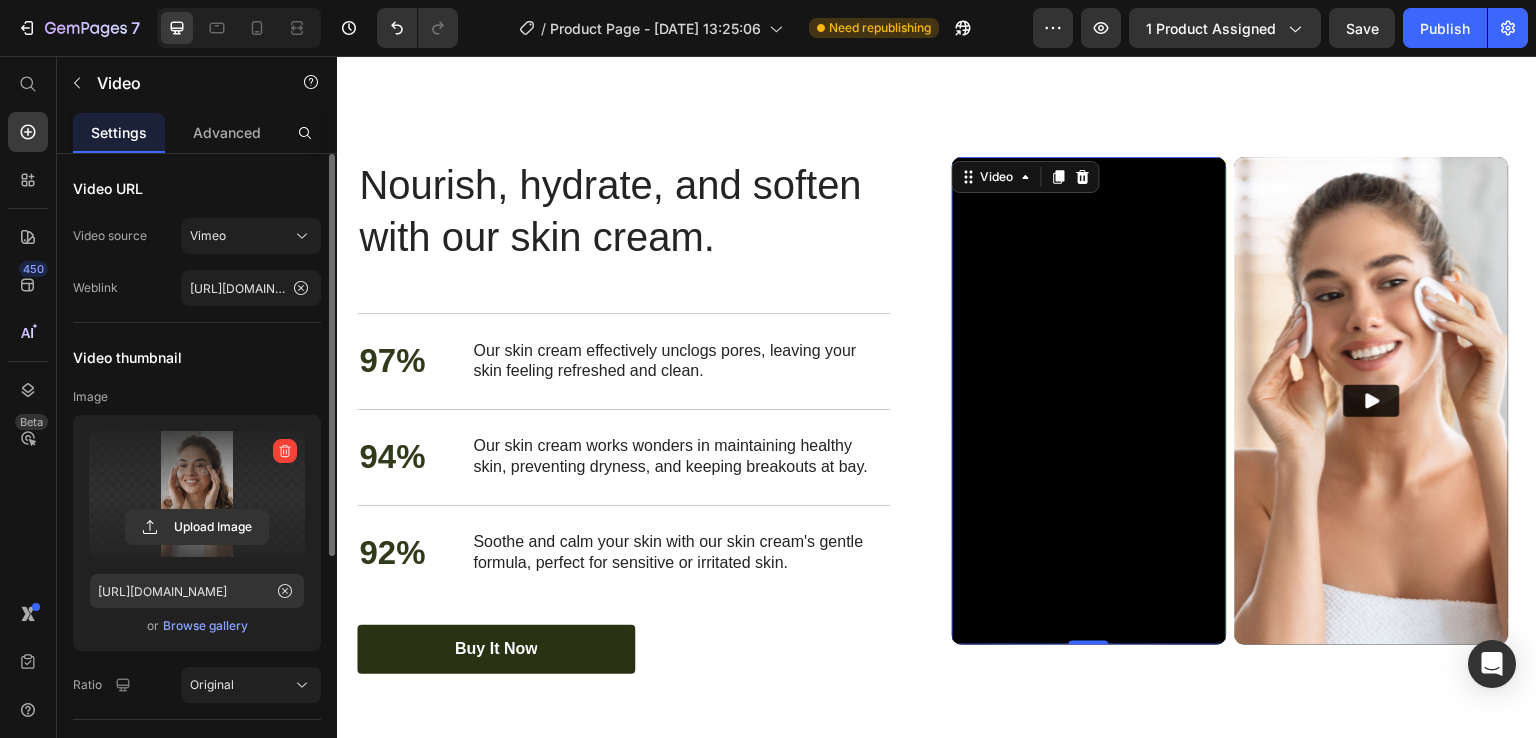 scroll, scrollTop: 100, scrollLeft: 0, axis: vertical 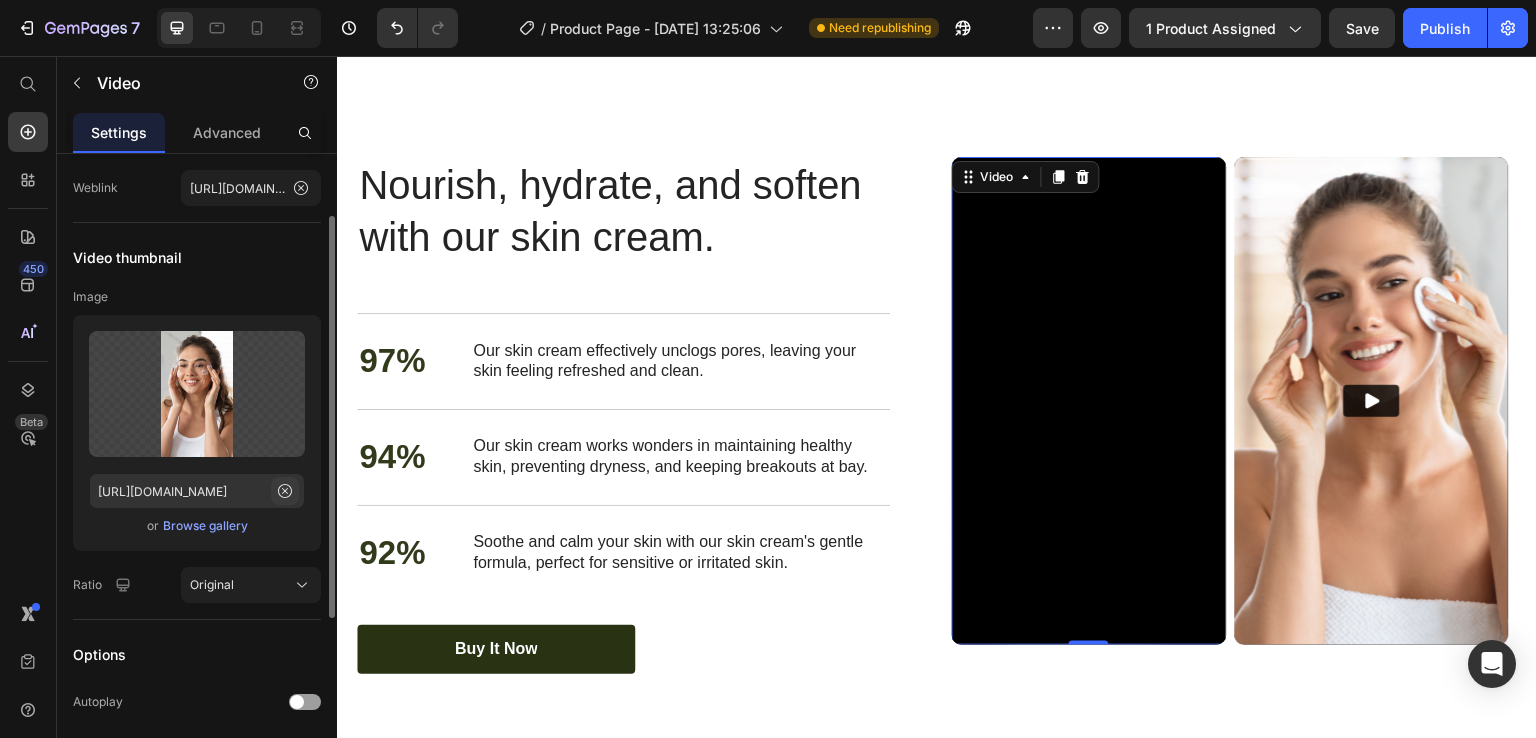 click 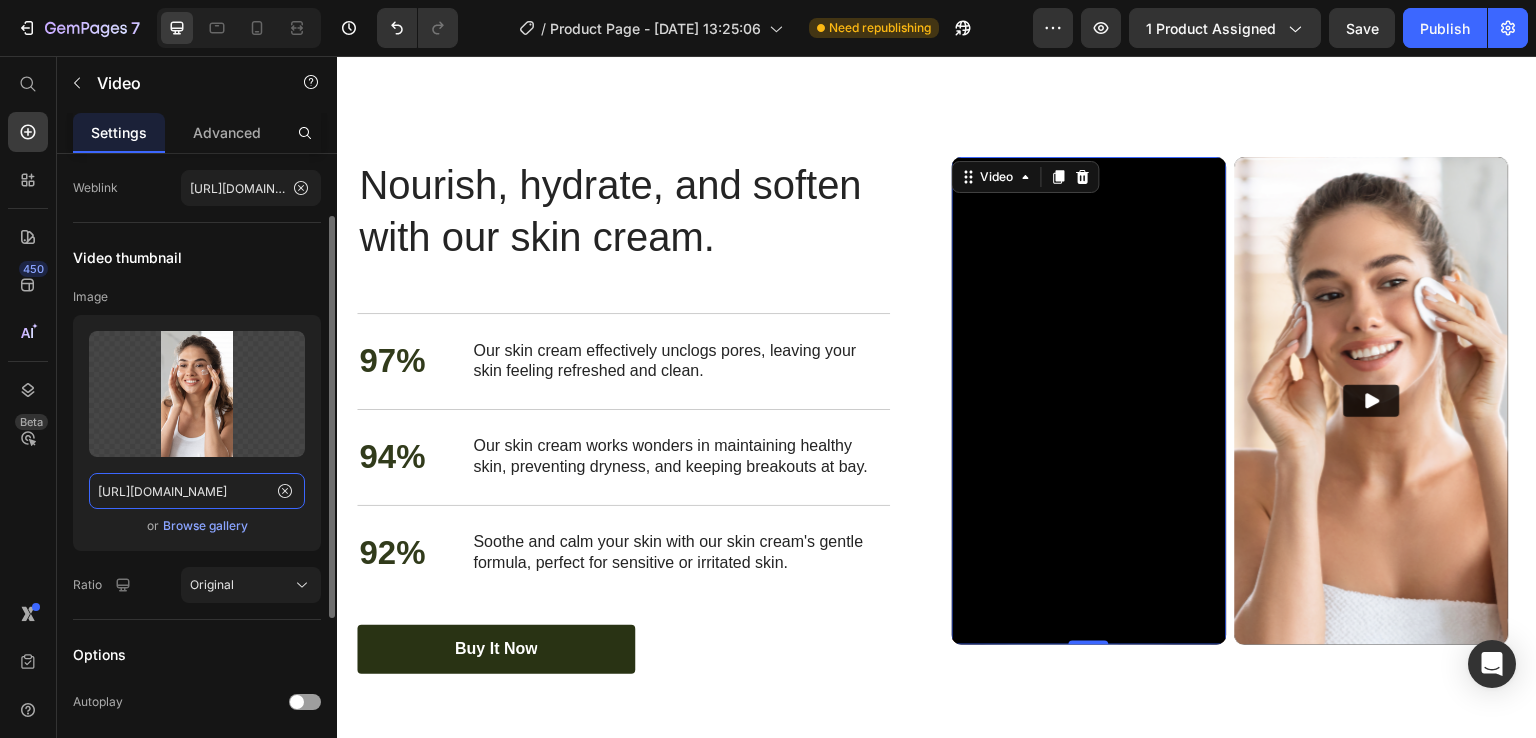 type 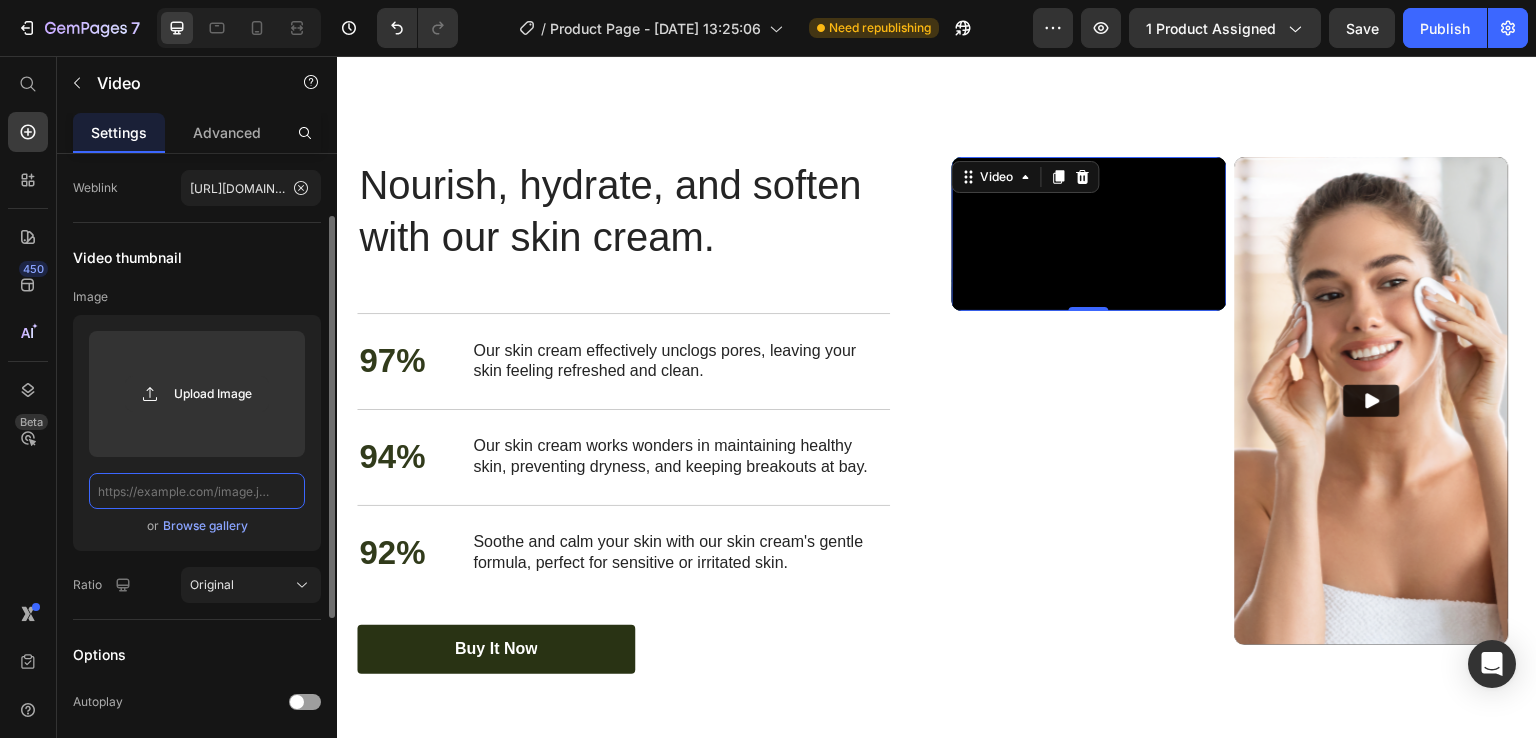 scroll, scrollTop: 0, scrollLeft: 0, axis: both 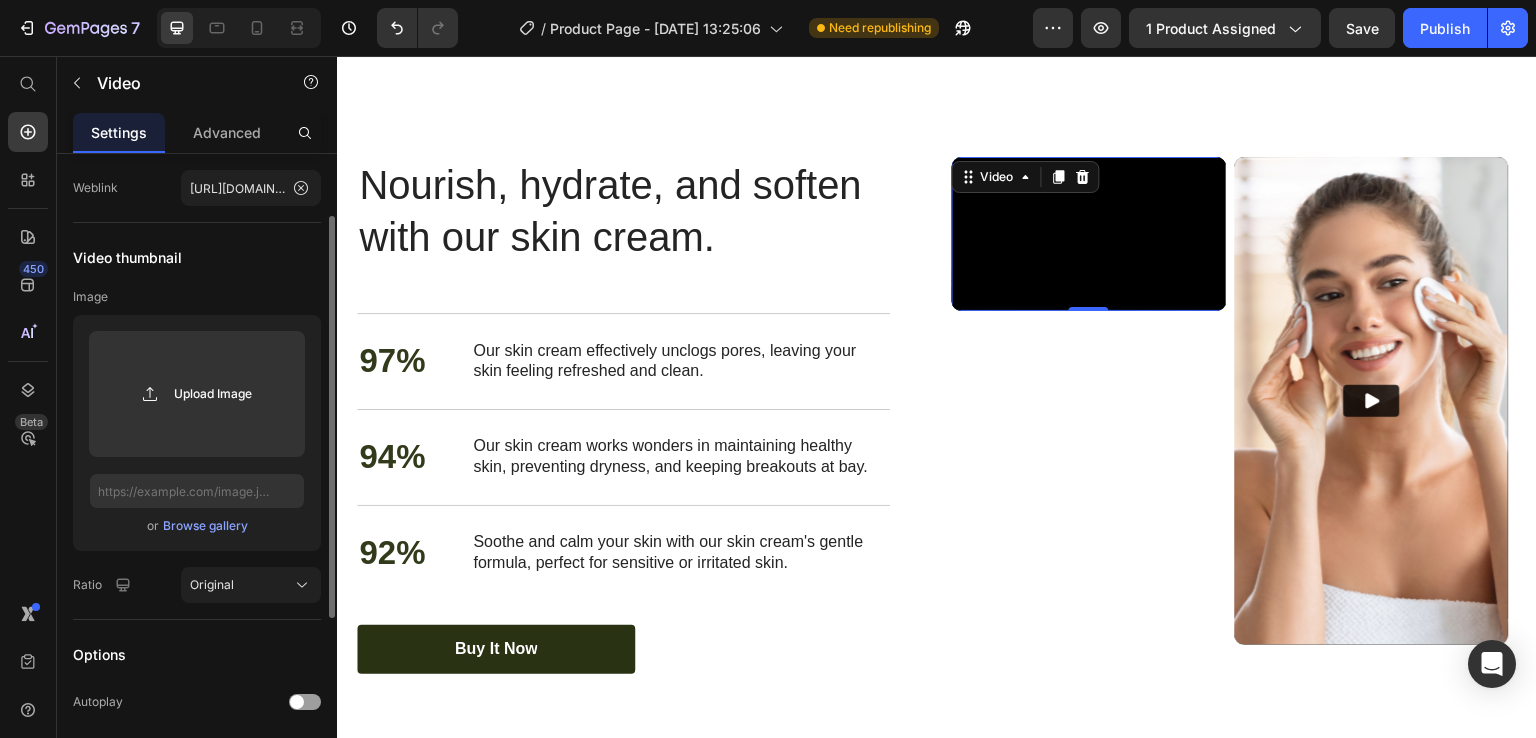click on "Browse gallery" at bounding box center [205, 526] 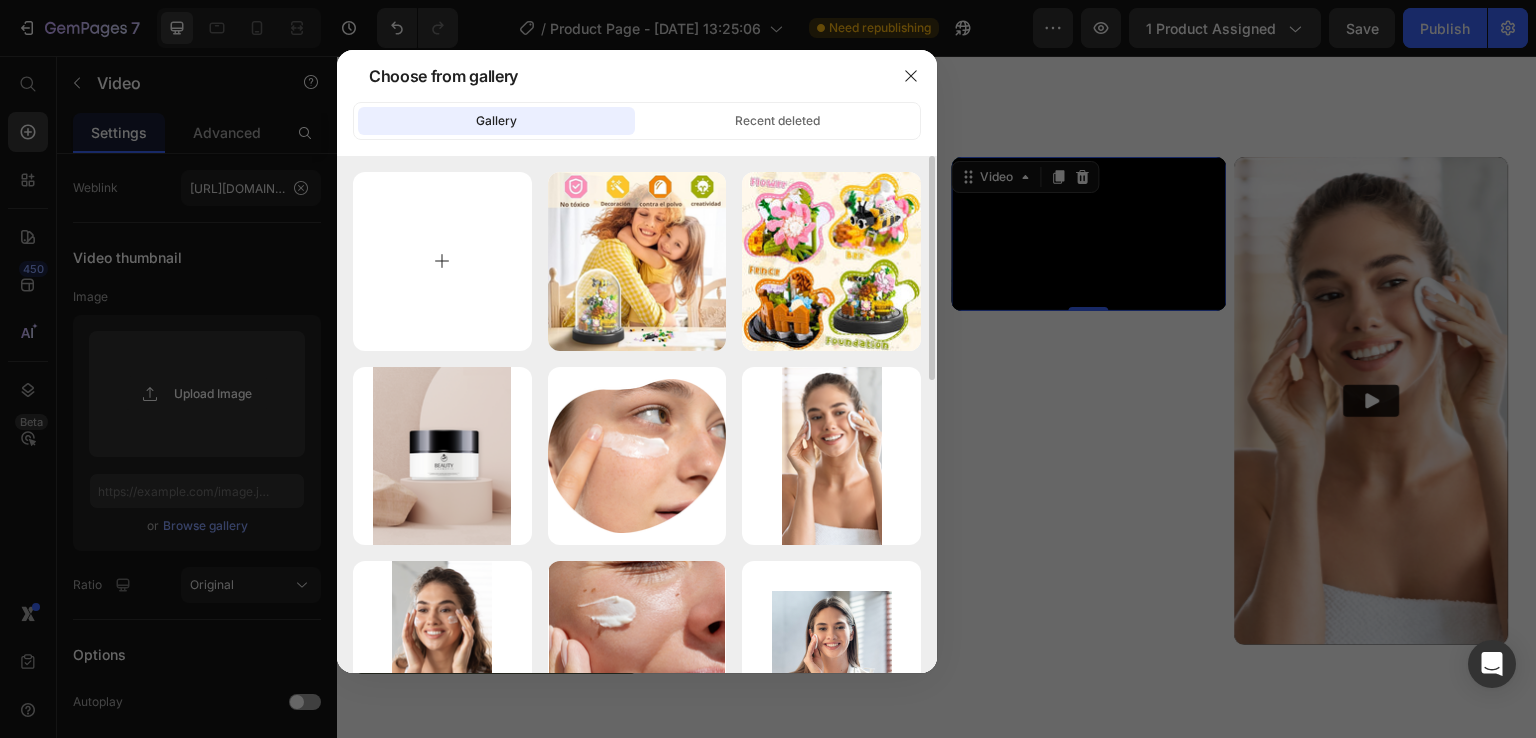 click at bounding box center [442, 261] 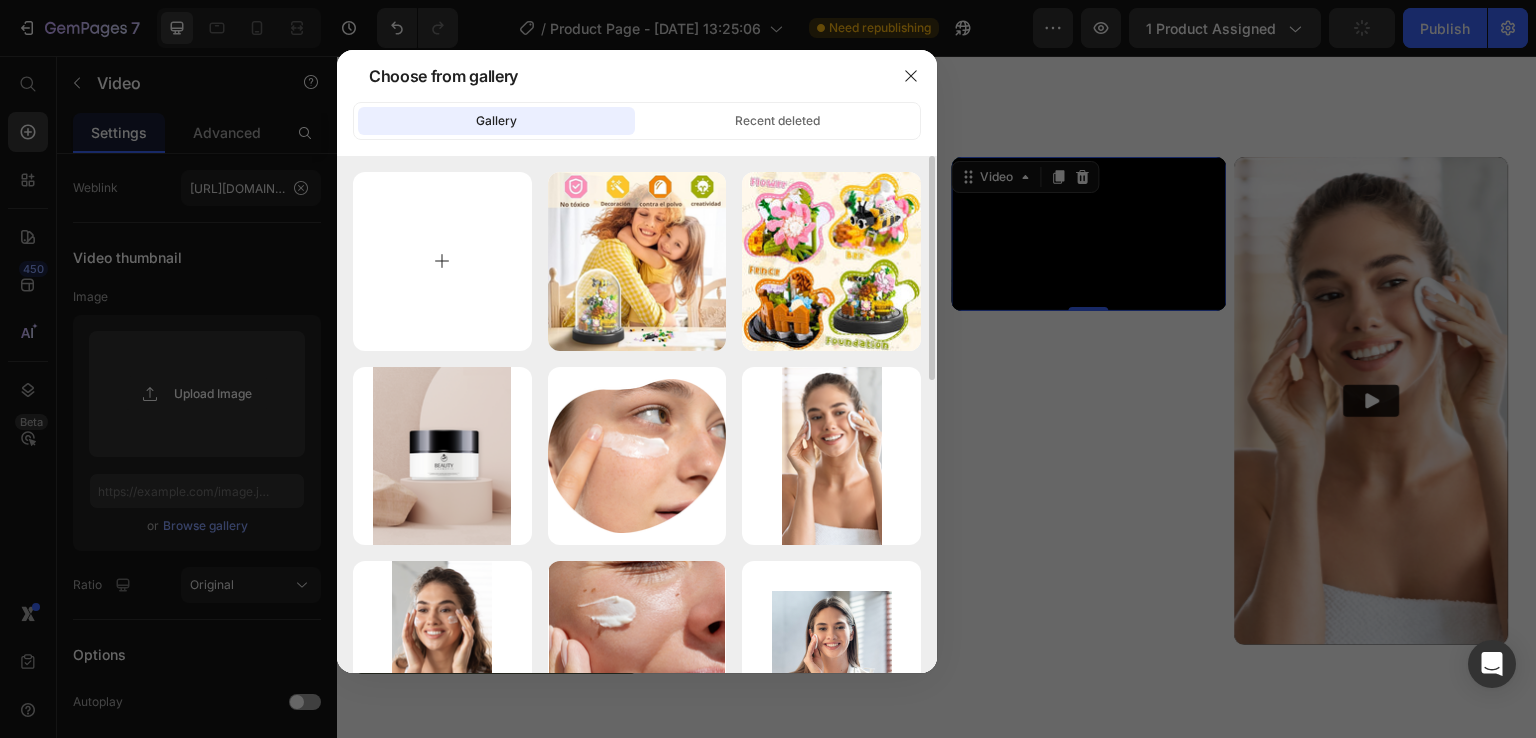 type on "C:\fakepath\giphy (1).gif" 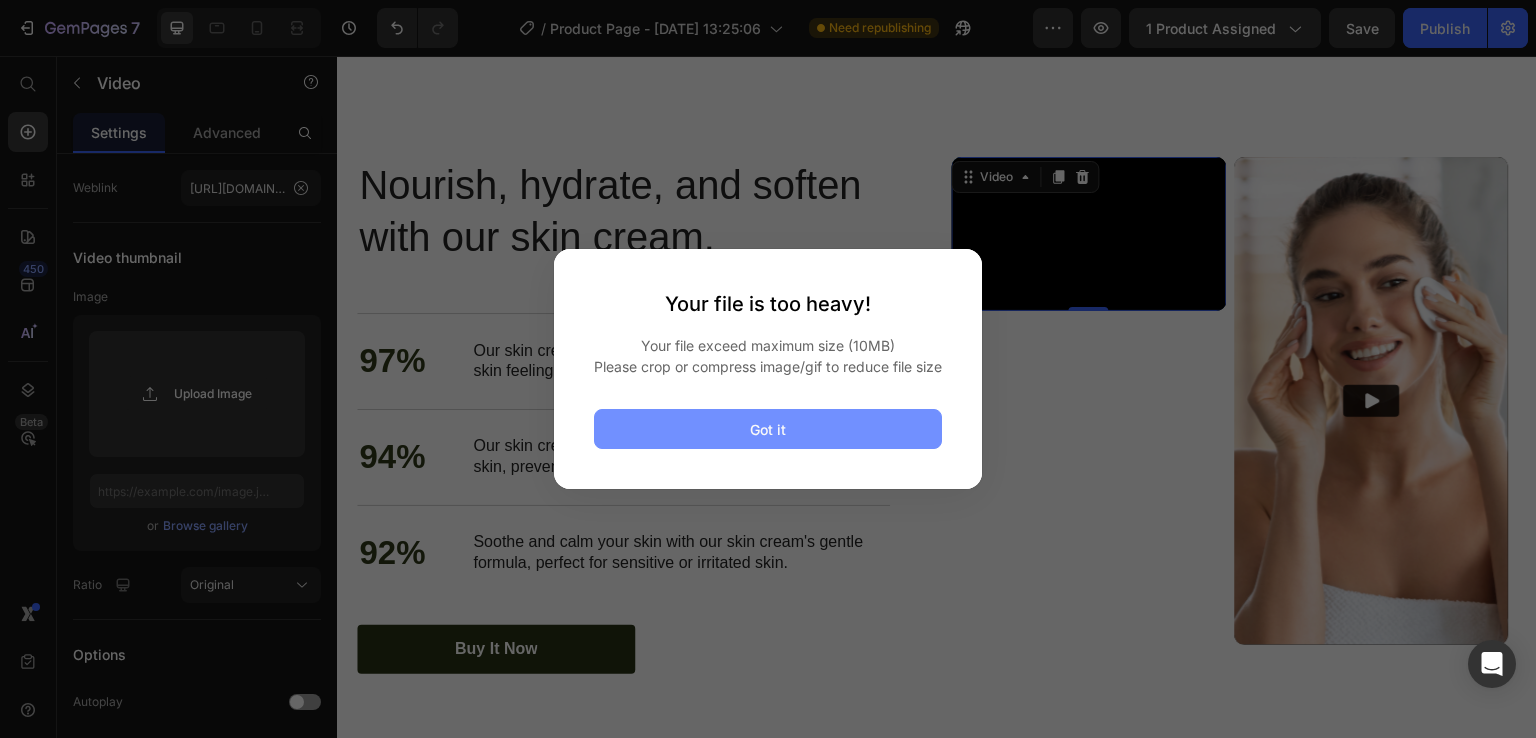 click on "Got it" at bounding box center [768, 429] 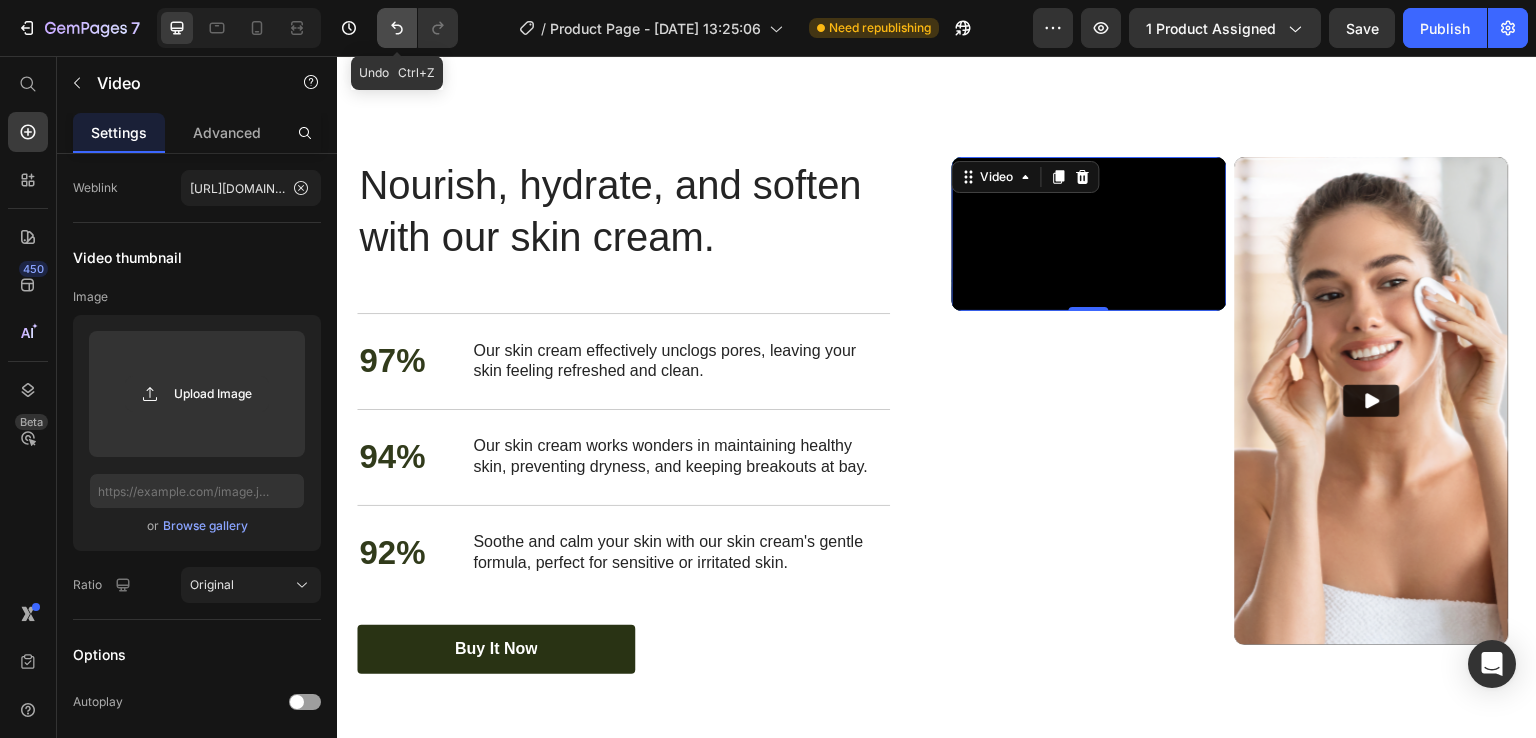 click 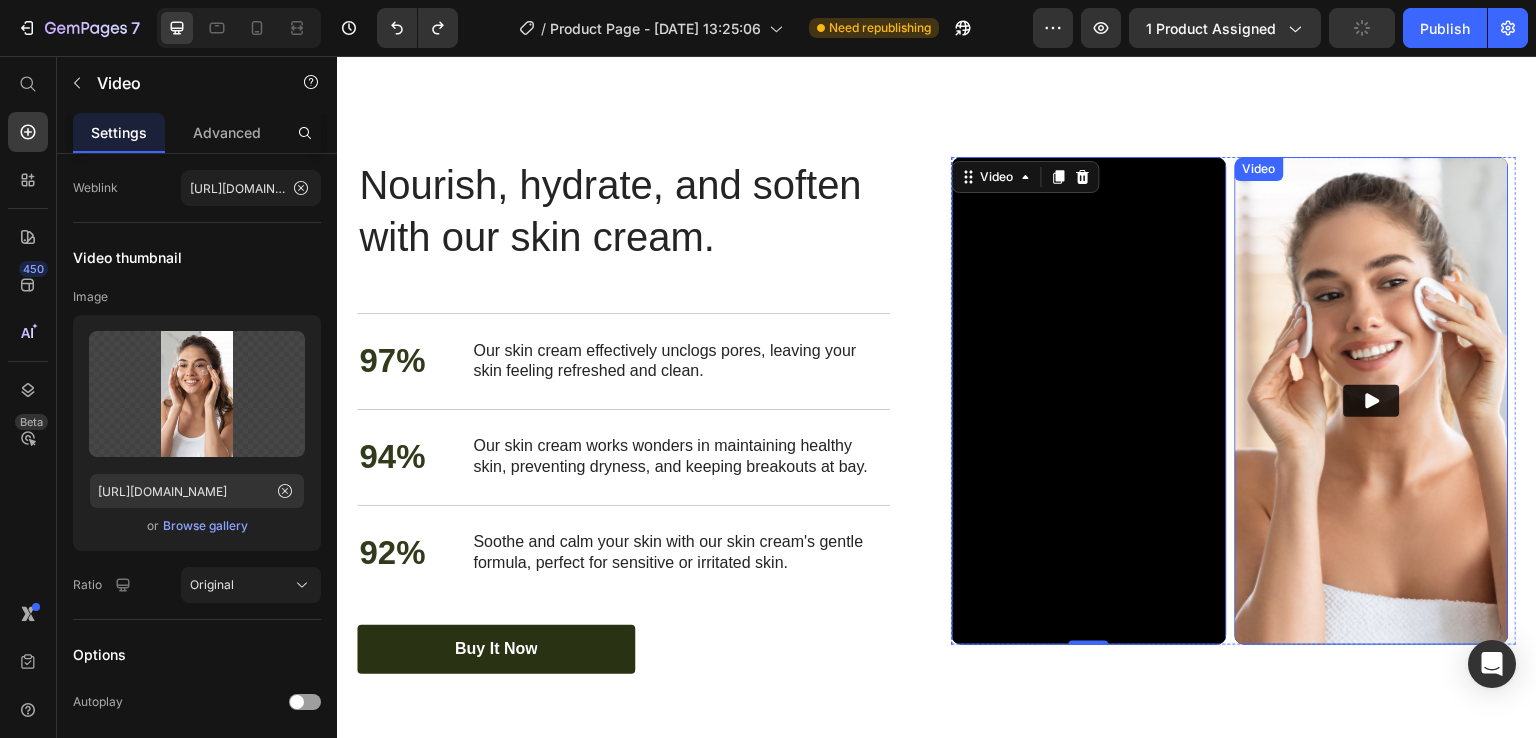 click 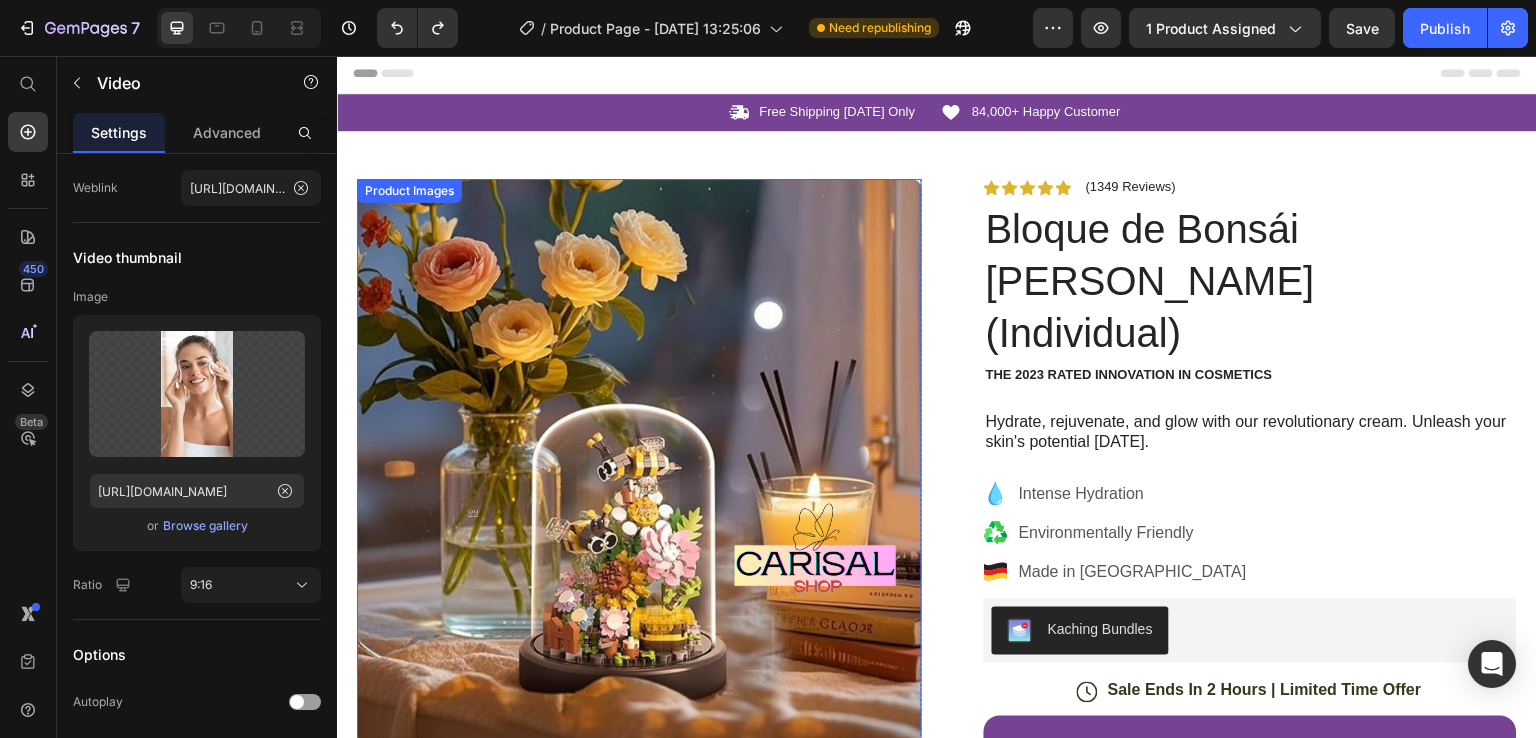 scroll, scrollTop: 0, scrollLeft: 0, axis: both 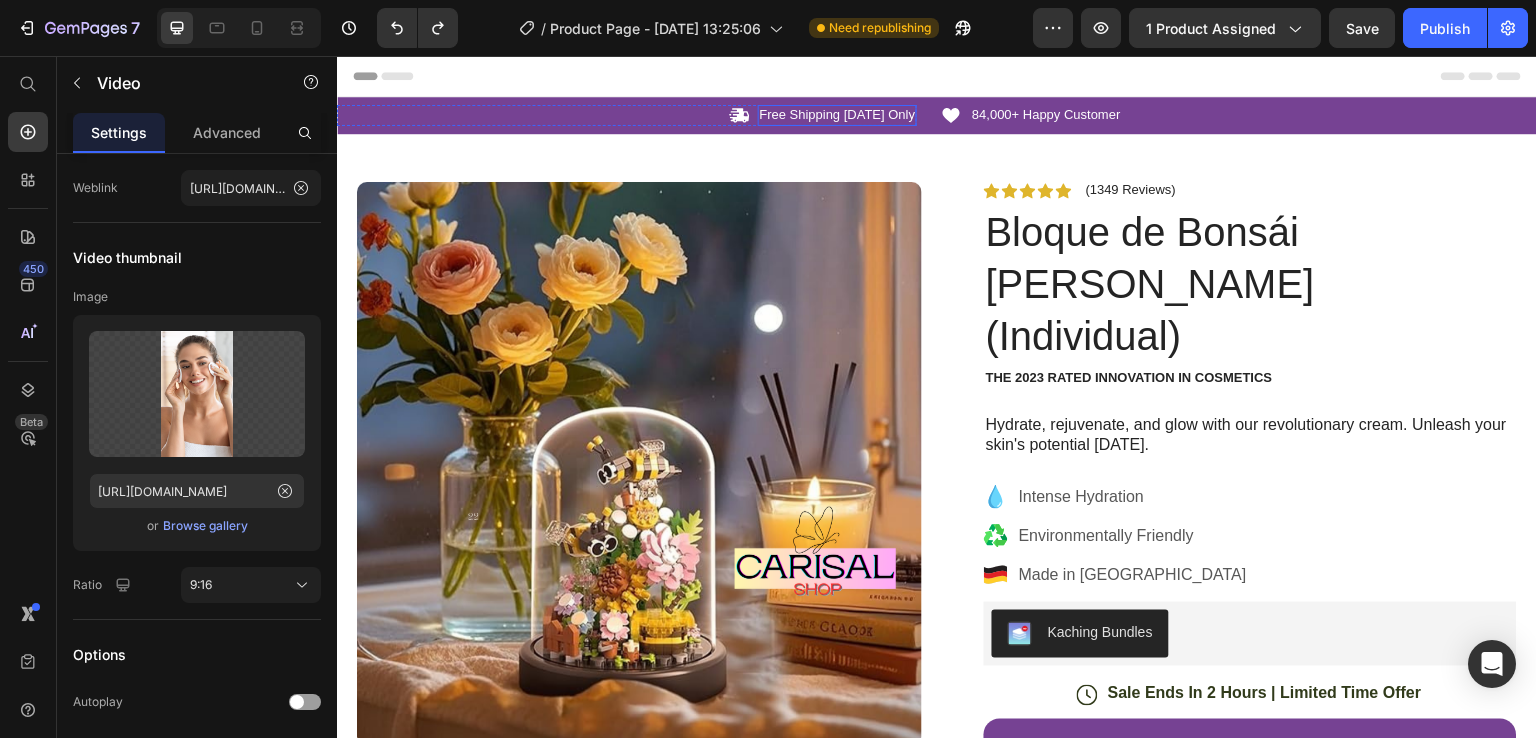 click on "Free Shipping [DATE] Only" at bounding box center [838, 115] 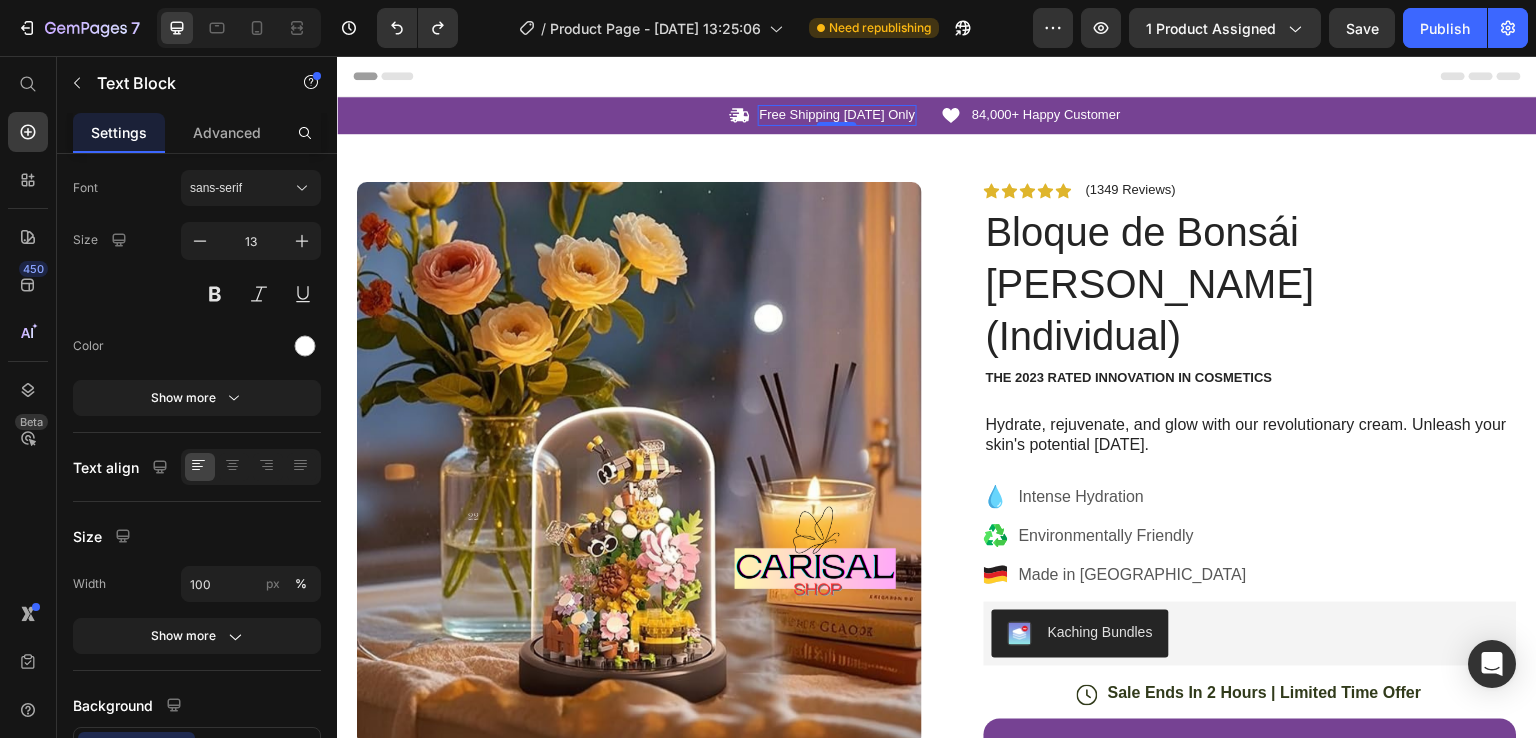 scroll, scrollTop: 0, scrollLeft: 0, axis: both 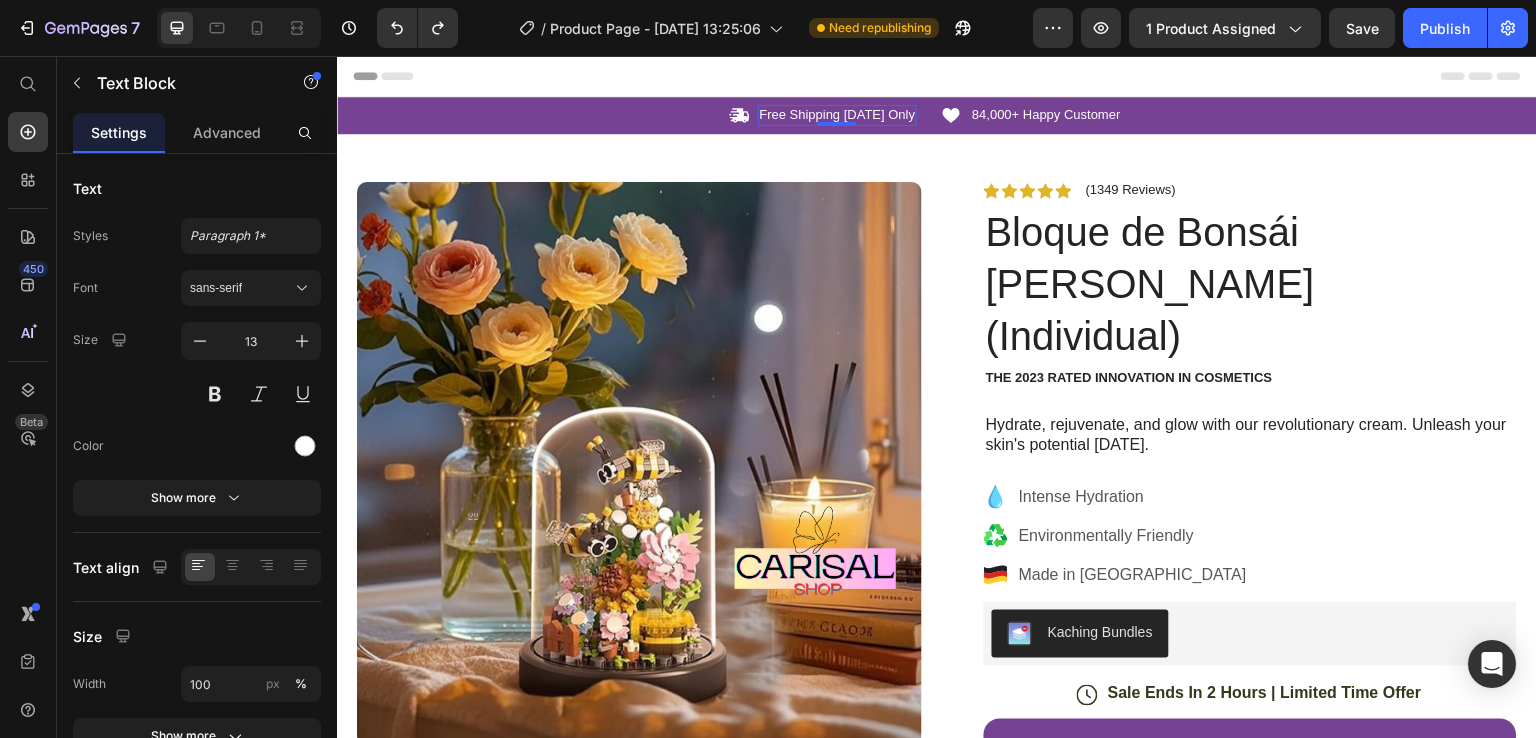 click on "Free Shipping [DATE] Only" at bounding box center [838, 115] 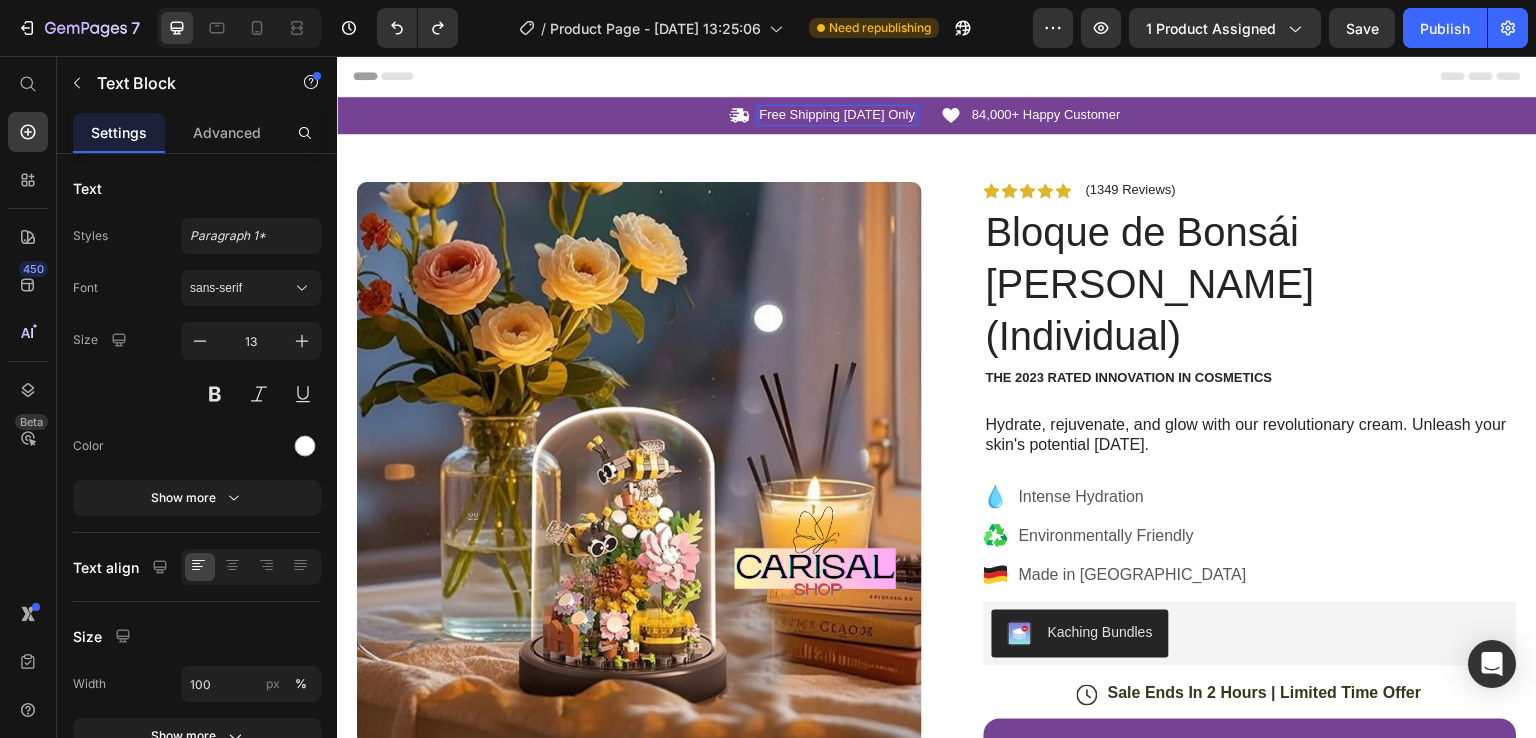 click on "Free Shipping [DATE] Only" at bounding box center [838, 115] 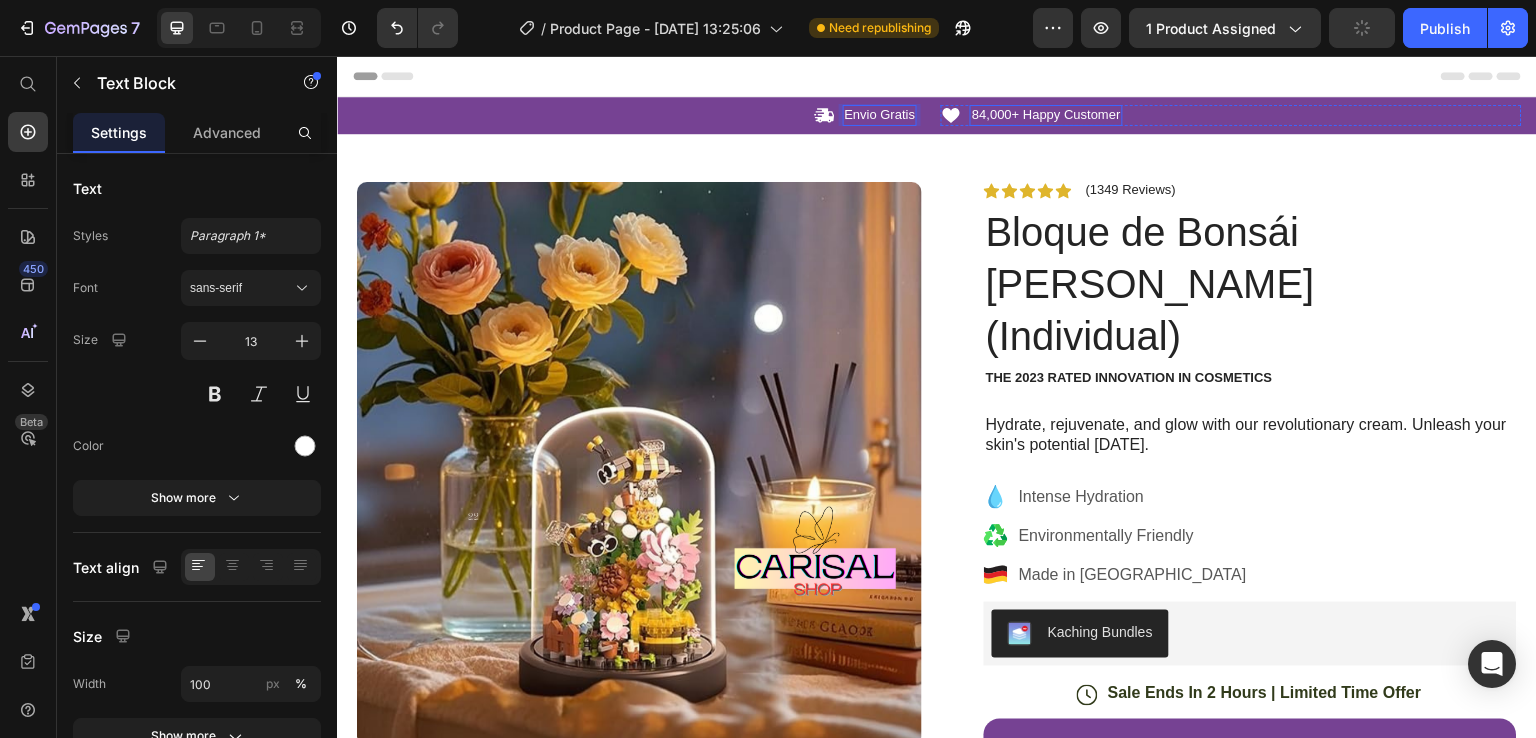 click on "84,000+ Happy Customer" at bounding box center (1046, 115) 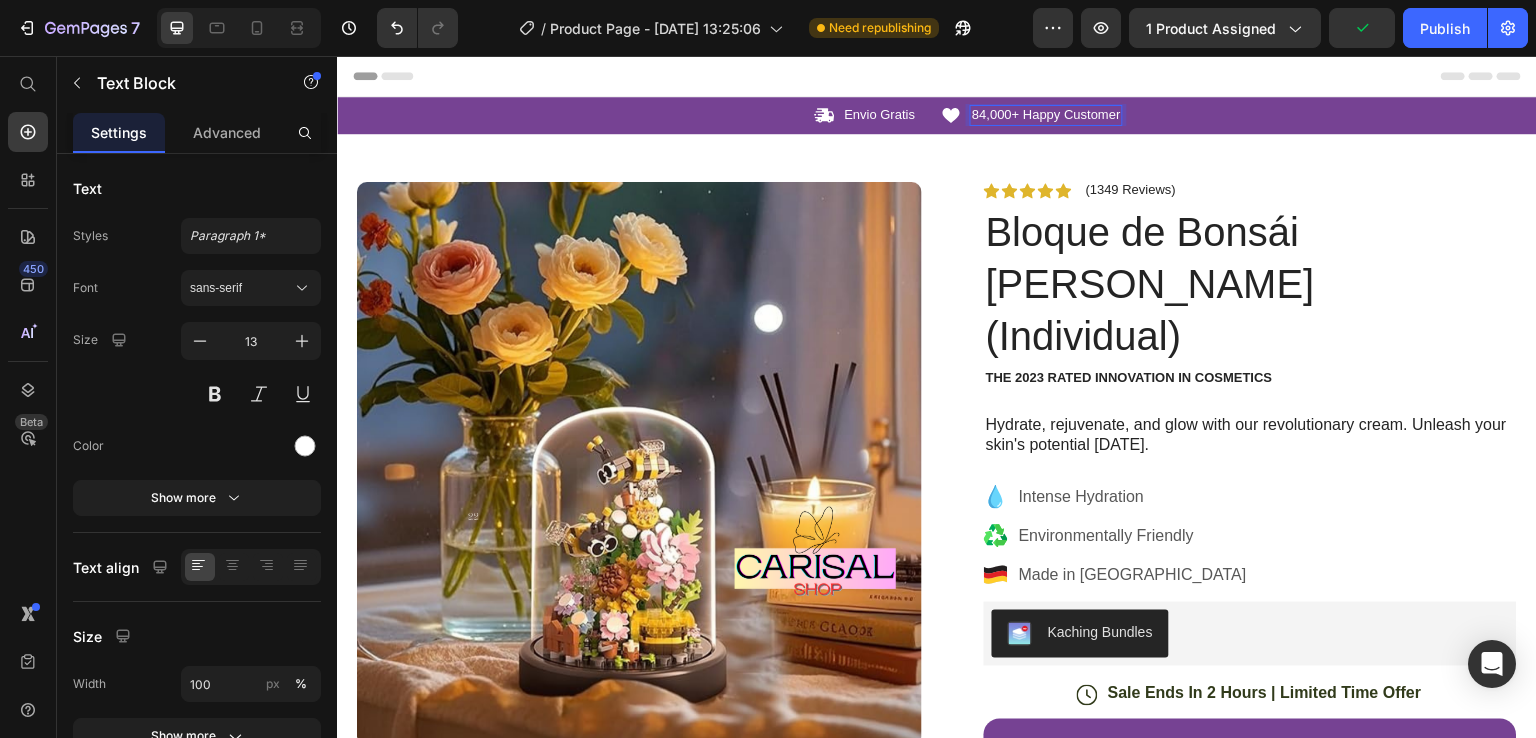 click on "84,000+ Happy Customer" at bounding box center (1046, 115) 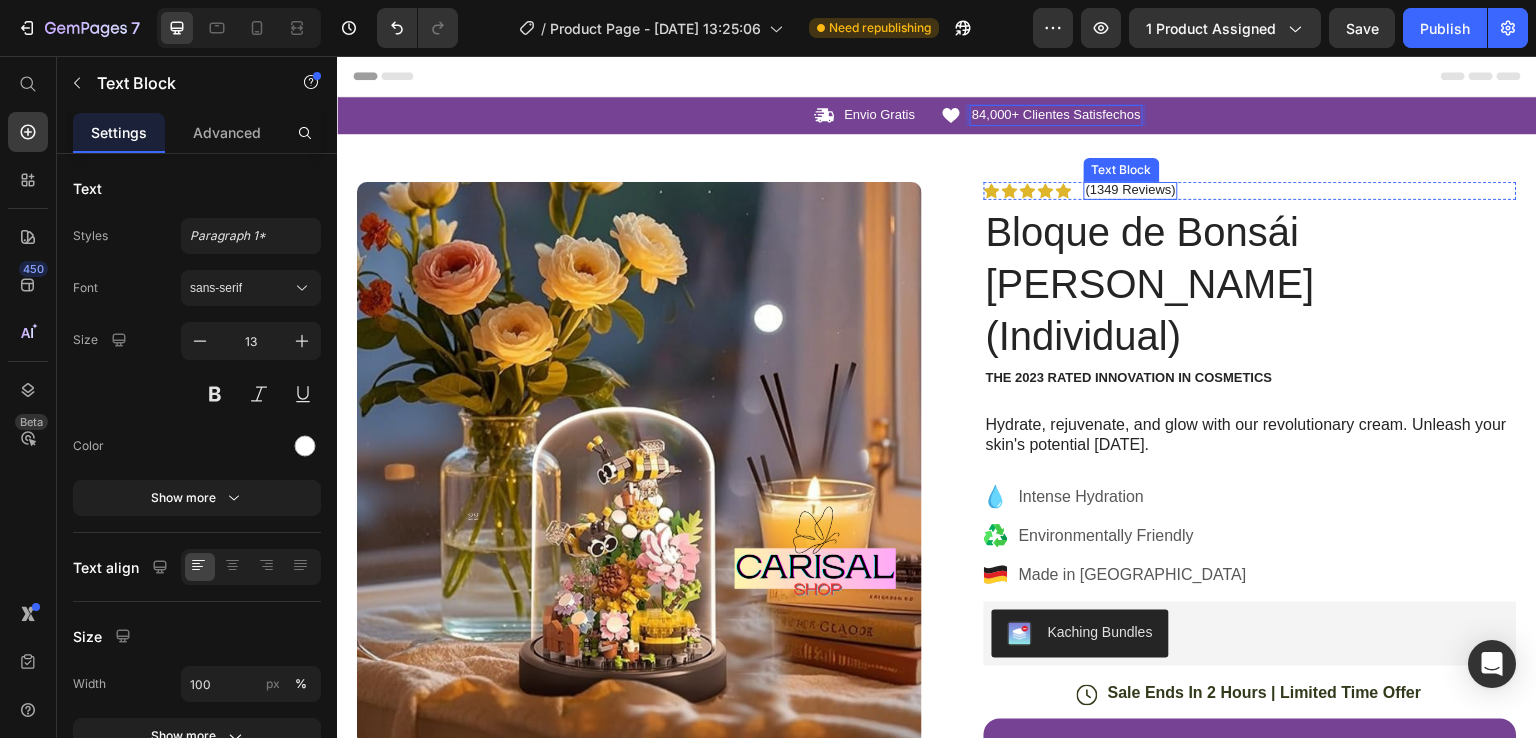 click on "(1349 Reviews)" at bounding box center [1131, 190] 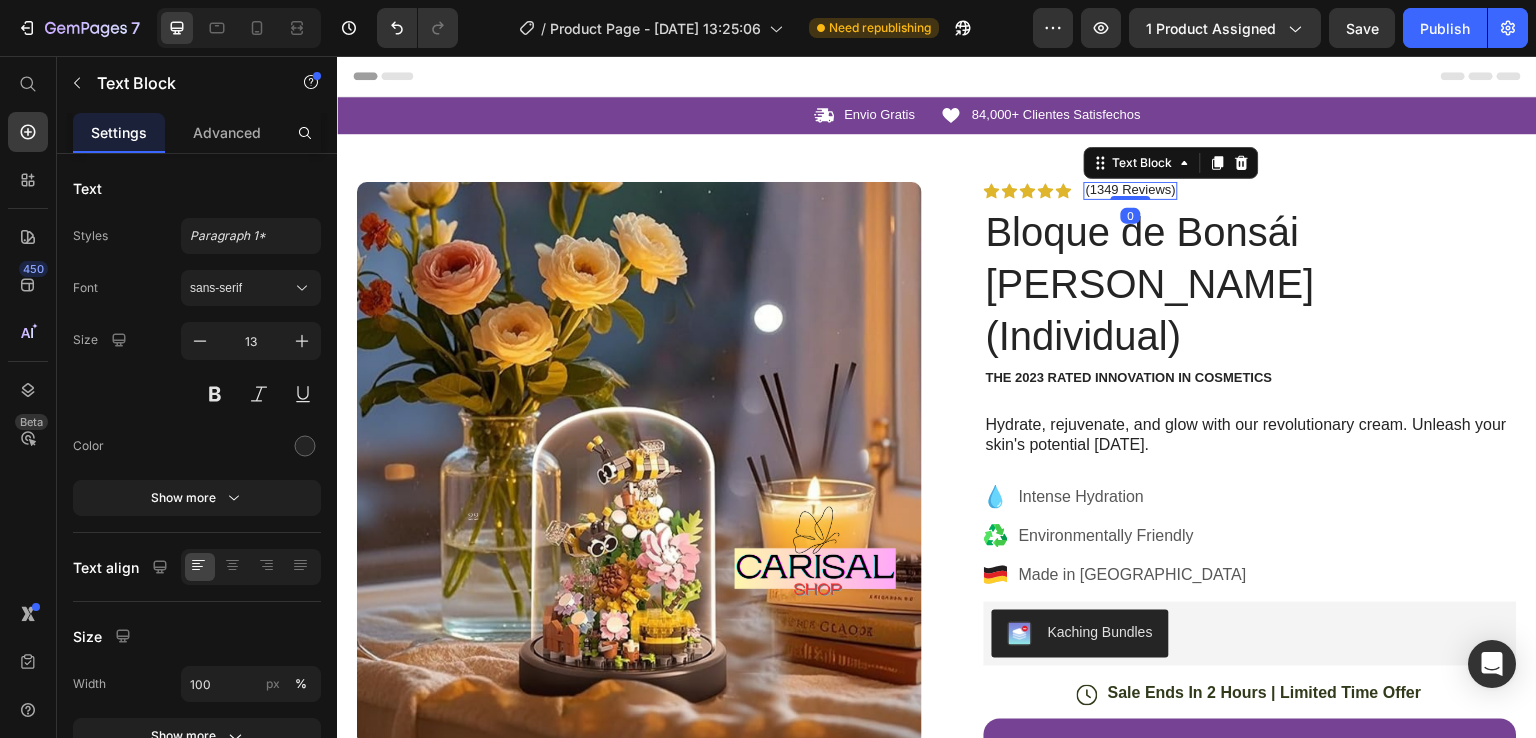 click on "(1349 Reviews)" at bounding box center [1131, 190] 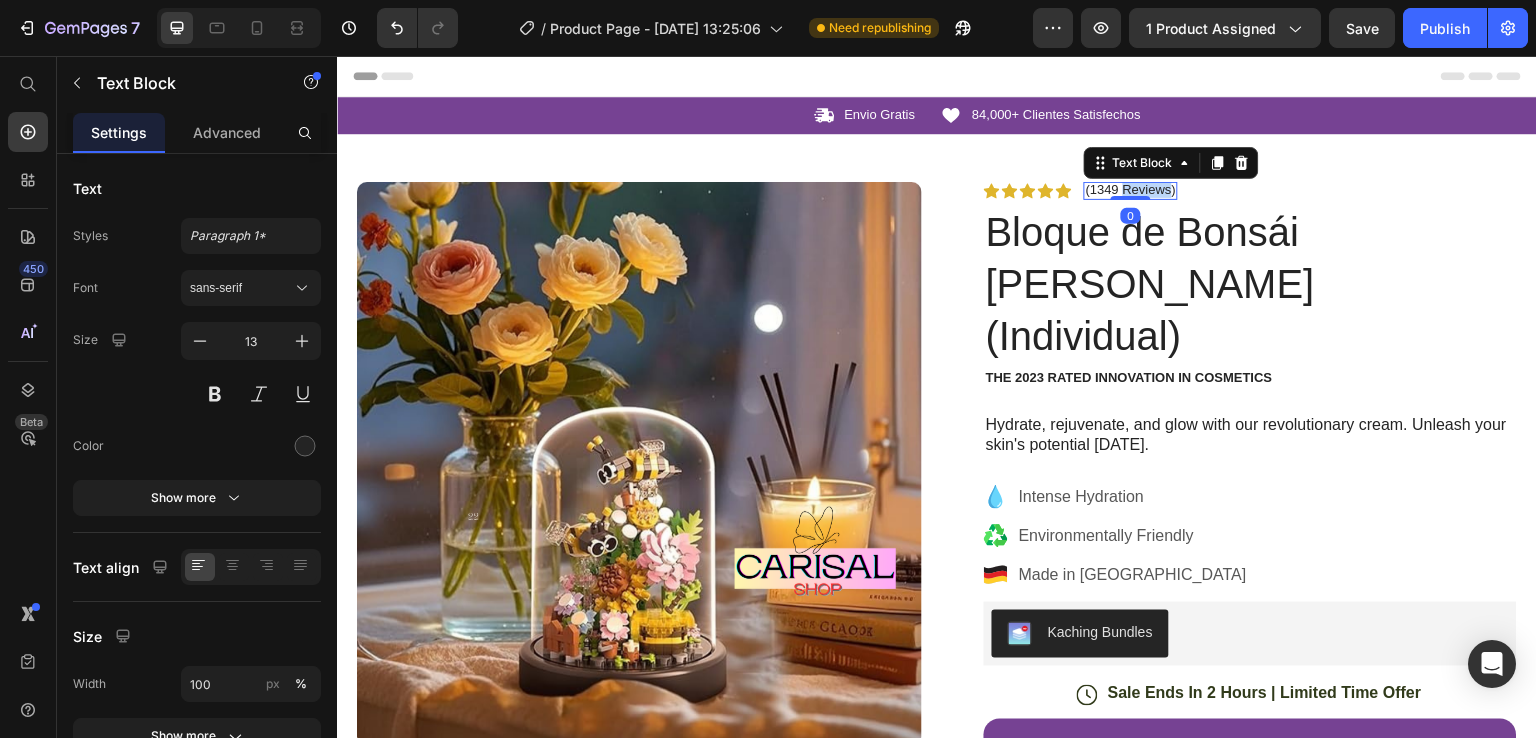 click on "(1349 Reviews)" at bounding box center [1131, 190] 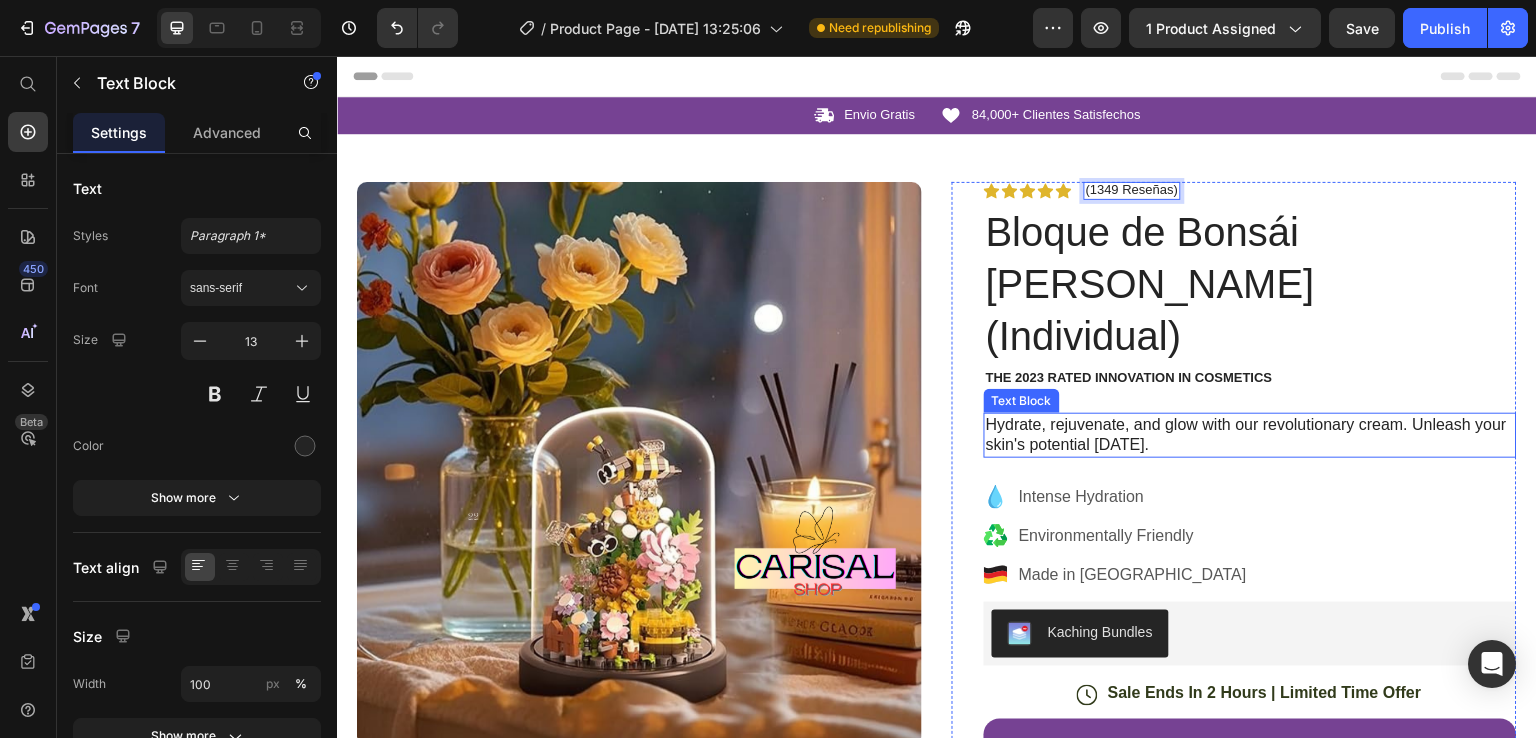 click on "Hydrate, rejuvenate, and glow with our revolutionary cream. Unleash your skin's potential [DATE]." at bounding box center (1250, 436) 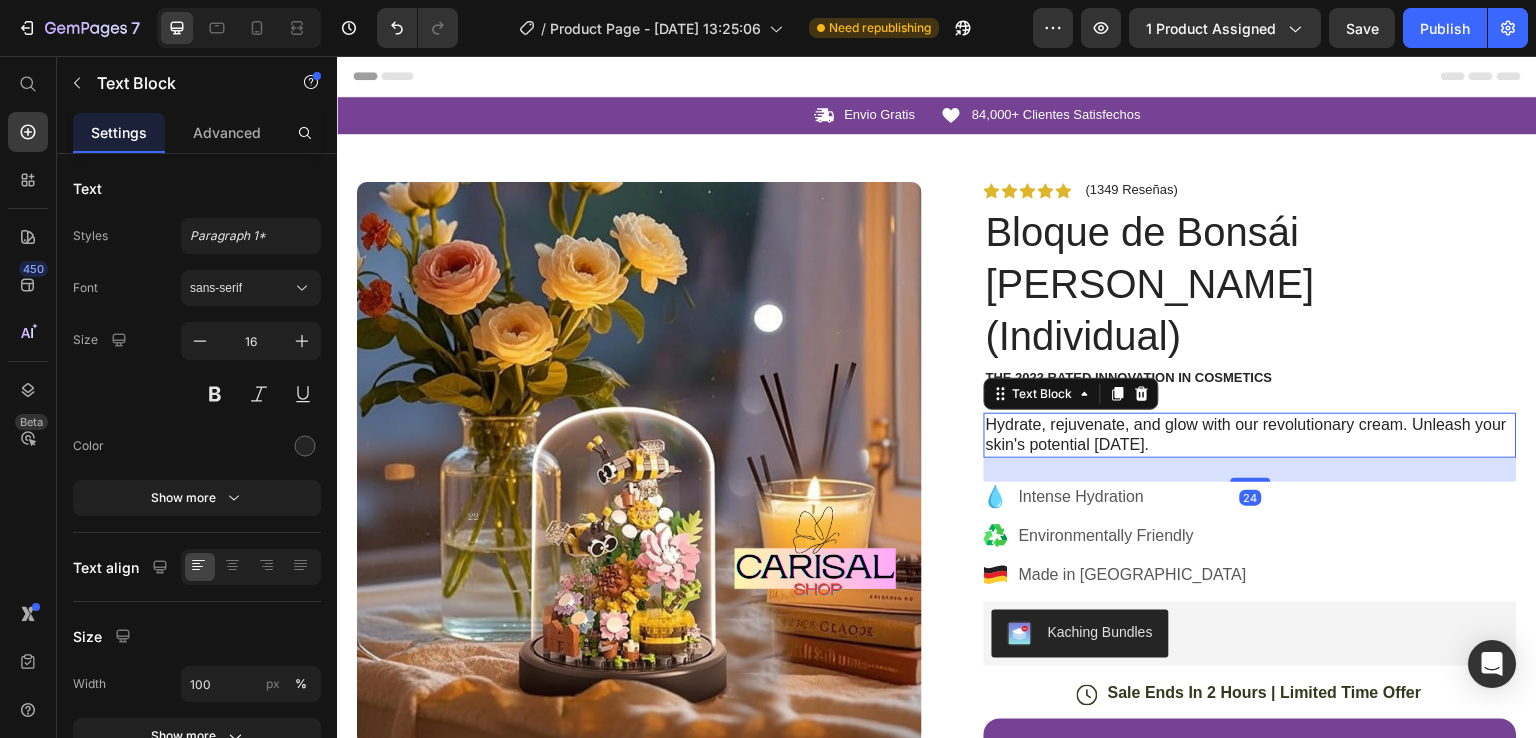 click on "Hydrate, rejuvenate, and glow with our revolutionary cream. Unleash your skin's potential [DATE]." at bounding box center (1250, 436) 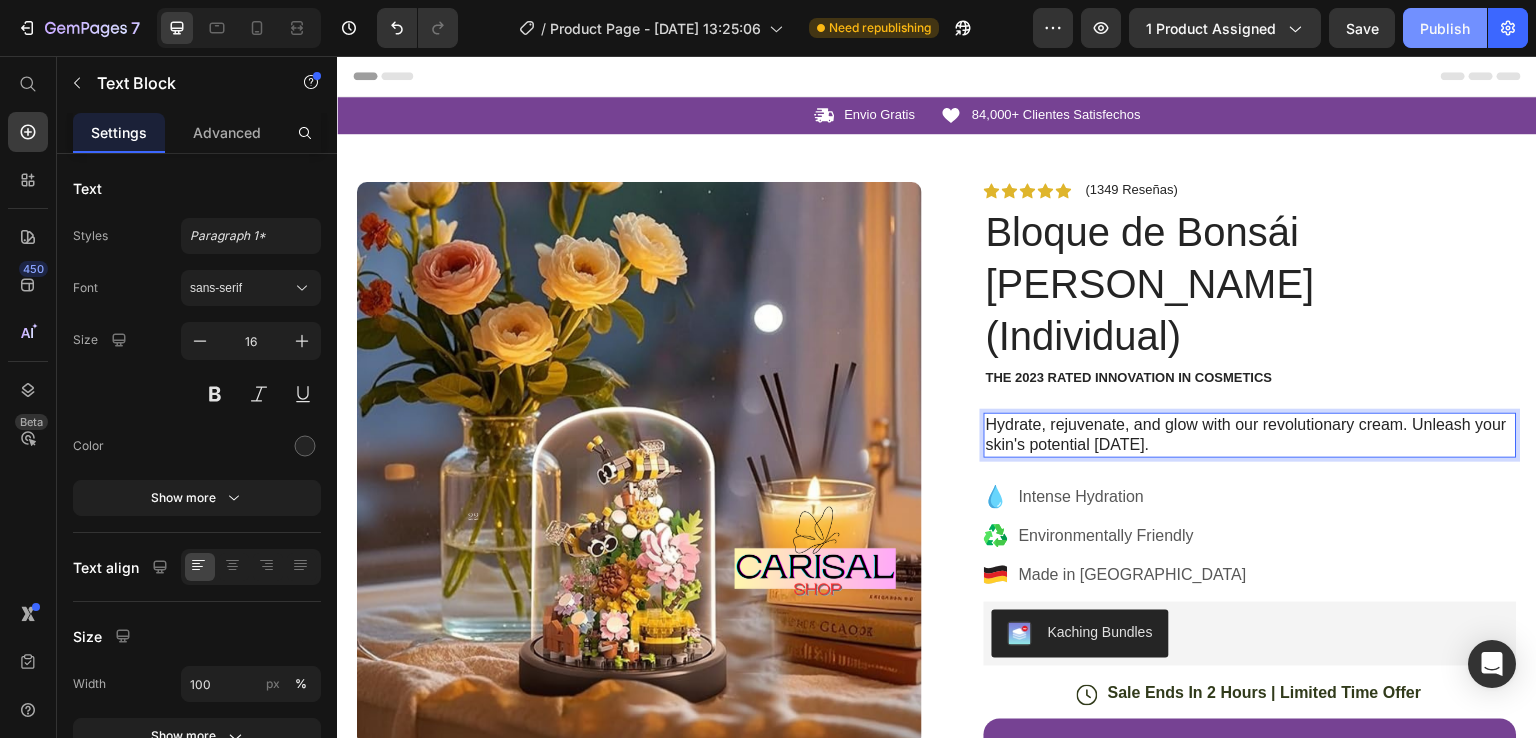 click on "Publish" at bounding box center [1445, 28] 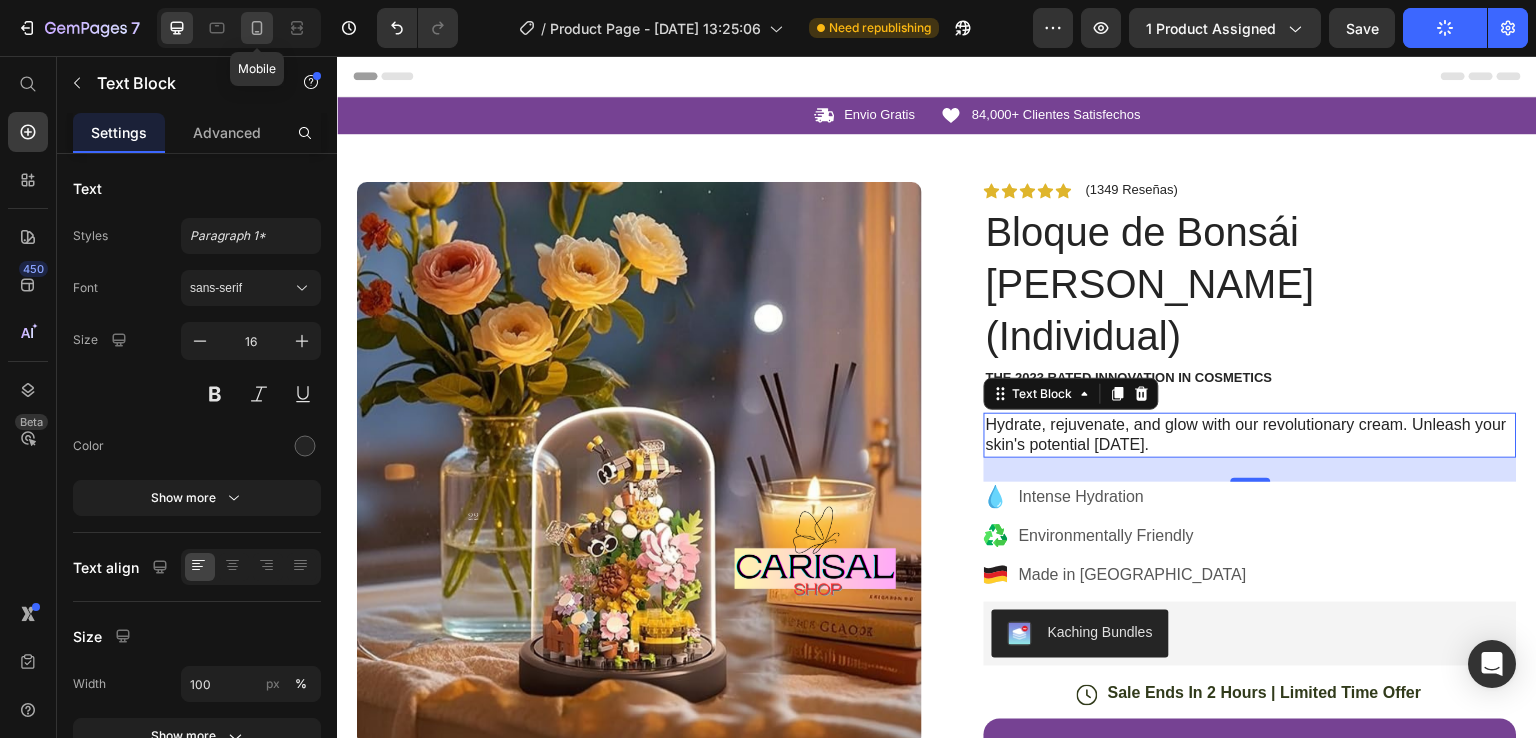 click 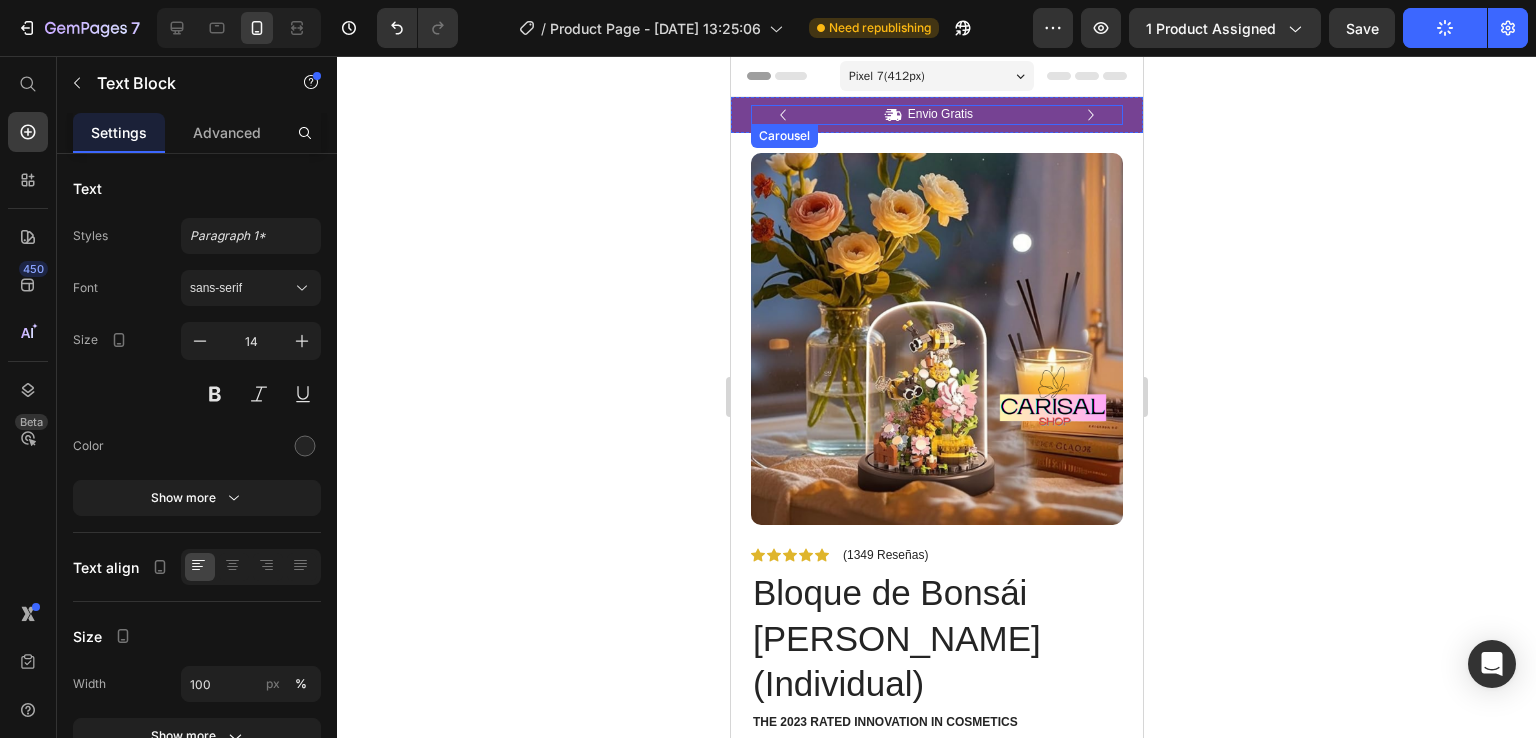 click 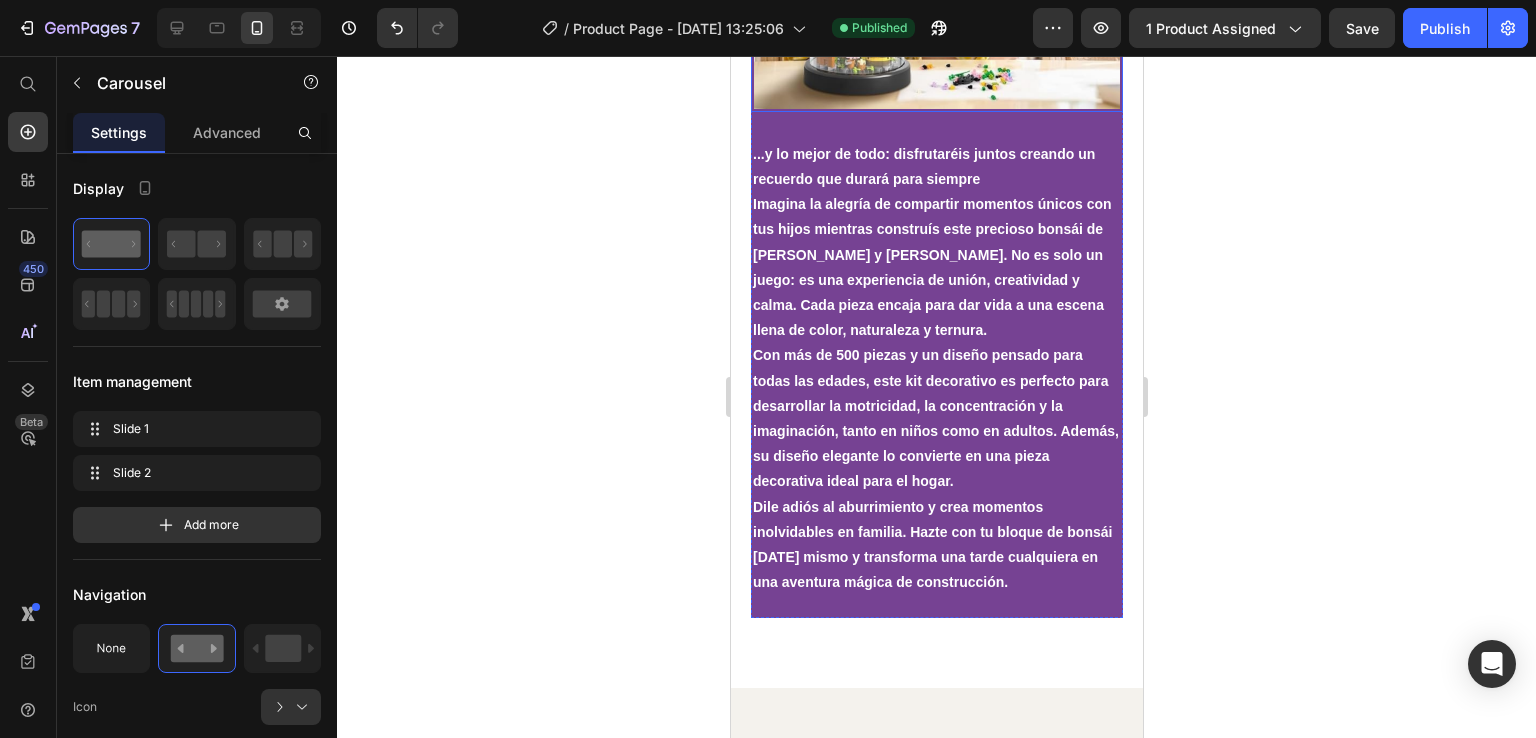 scroll, scrollTop: 2400, scrollLeft: 0, axis: vertical 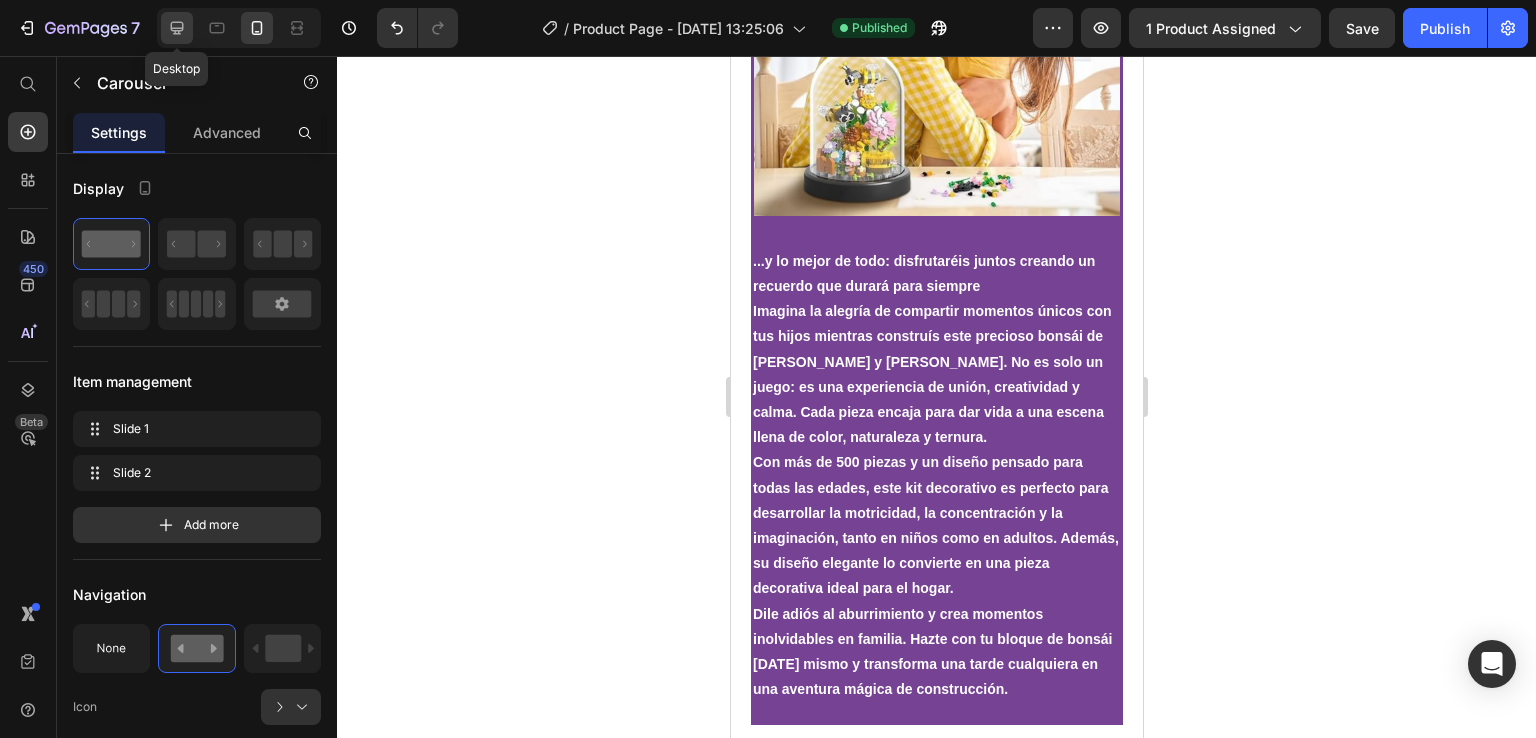 click 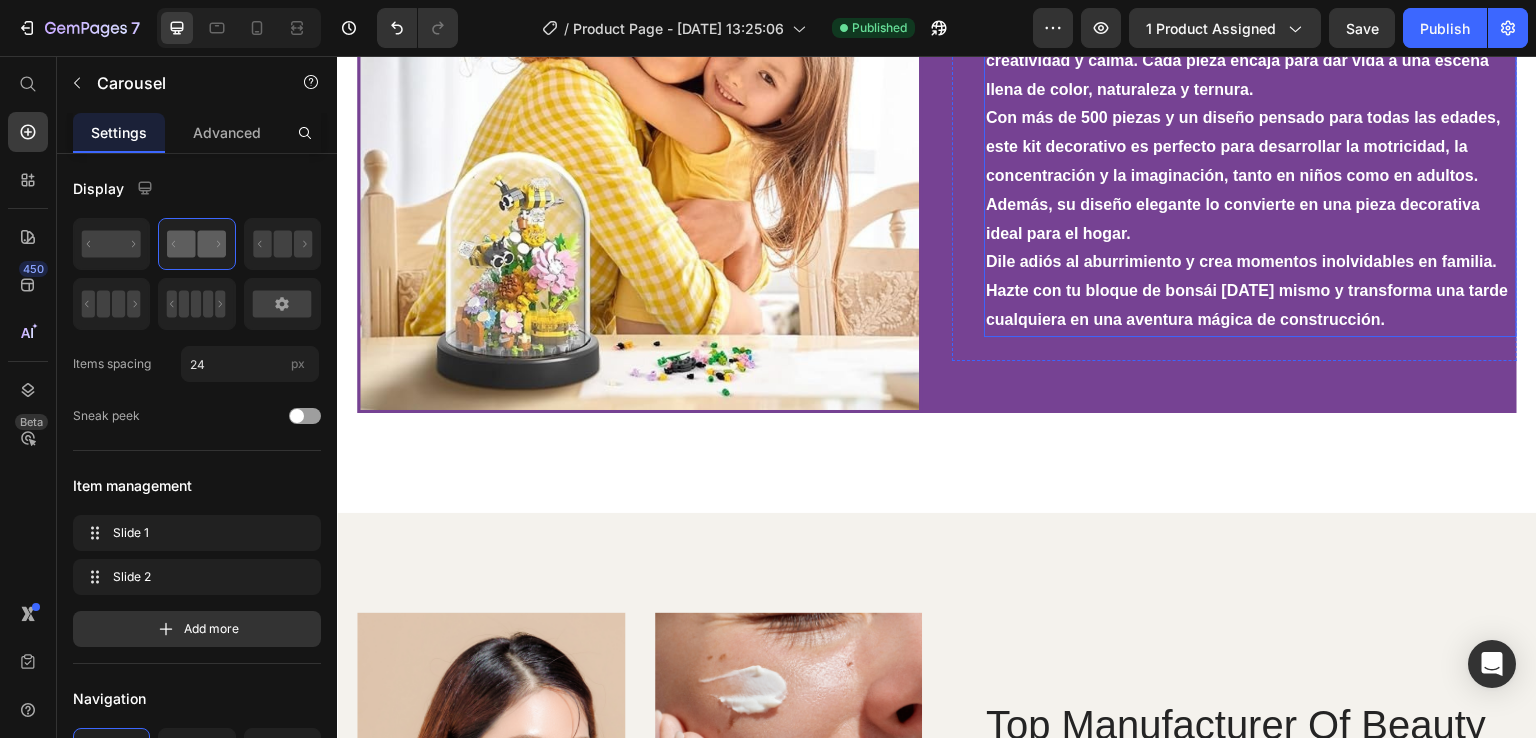 scroll, scrollTop: 2344, scrollLeft: 0, axis: vertical 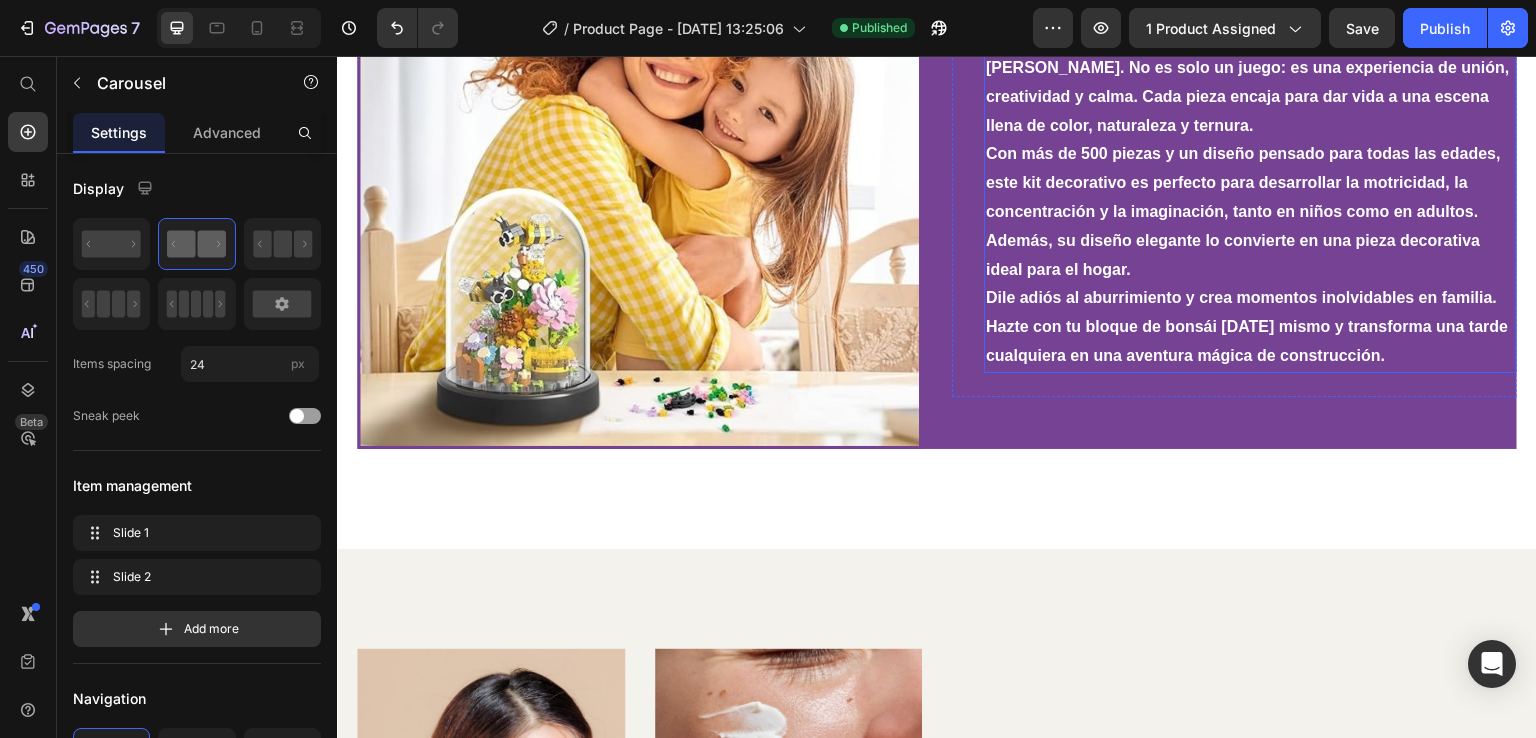 click on "...y lo mejor de todo: disfrutaréis juntos creando un recuerdo que durará para siempre Imagina la alegría de compartir momentos únicos con tus hijos mientras construís este precioso bonsái de [PERSON_NAME] y flores. No es solo un juego: es una experiencia de unión, creatividad y calma. Cada pieza encaja para dar vida a una escena llena de color, naturaleza y ternura. Con más de 500 piezas y un diseño pensado para todas las edades, este kit decorativo es perfecto para desarrollar la motricidad, la concentración y la imaginación, tanto en niños como en adultos. Además, su diseño elegante lo convierte en una pieza decorativa ideal para el hogar. [PERSON_NAME] adiós al aburrimiento y crea momentos inolvidables en familia. Hazte con tu bloque de bonsái [DATE] mismo y transforma una tarde cualquiera en una aventura mágica de construcción." at bounding box center [1250, 155] 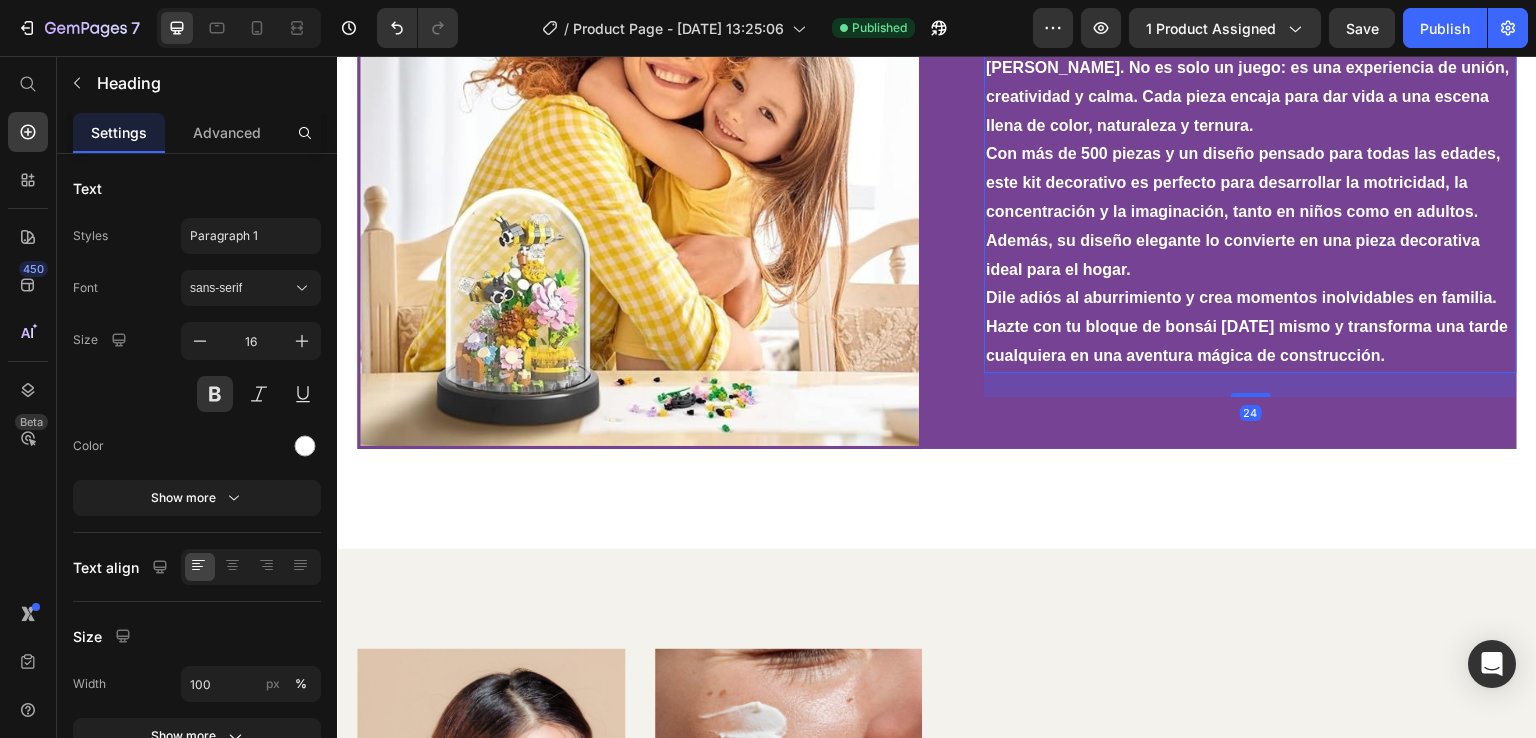 click on "...y lo mejor de todo: disfrutaréis juntos creando un recuerdo que durará para siempre Imagina la alegría de compartir momentos únicos con tus hijos mientras construís este precioso bonsái de [PERSON_NAME] y flores. No es solo un juego: es una experiencia de unión, creatividad y calma. Cada pieza encaja para dar vida a una escena llena de color, naturaleza y ternura. Con más de 500 piezas y un diseño pensado para todas las edades, este kit decorativo es perfecto para desarrollar la motricidad, la concentración y la imaginación, tanto en niños como en adultos. Además, su diseño elegante lo convierte en una pieza decorativa ideal para el hogar. [PERSON_NAME] adiós al aburrimiento y crea momentos inolvidables en familia. Hazte con tu bloque de bonsái [DATE] mismo y transforma una tarde cualquiera en una aventura mágica de construcción." at bounding box center [1250, 155] 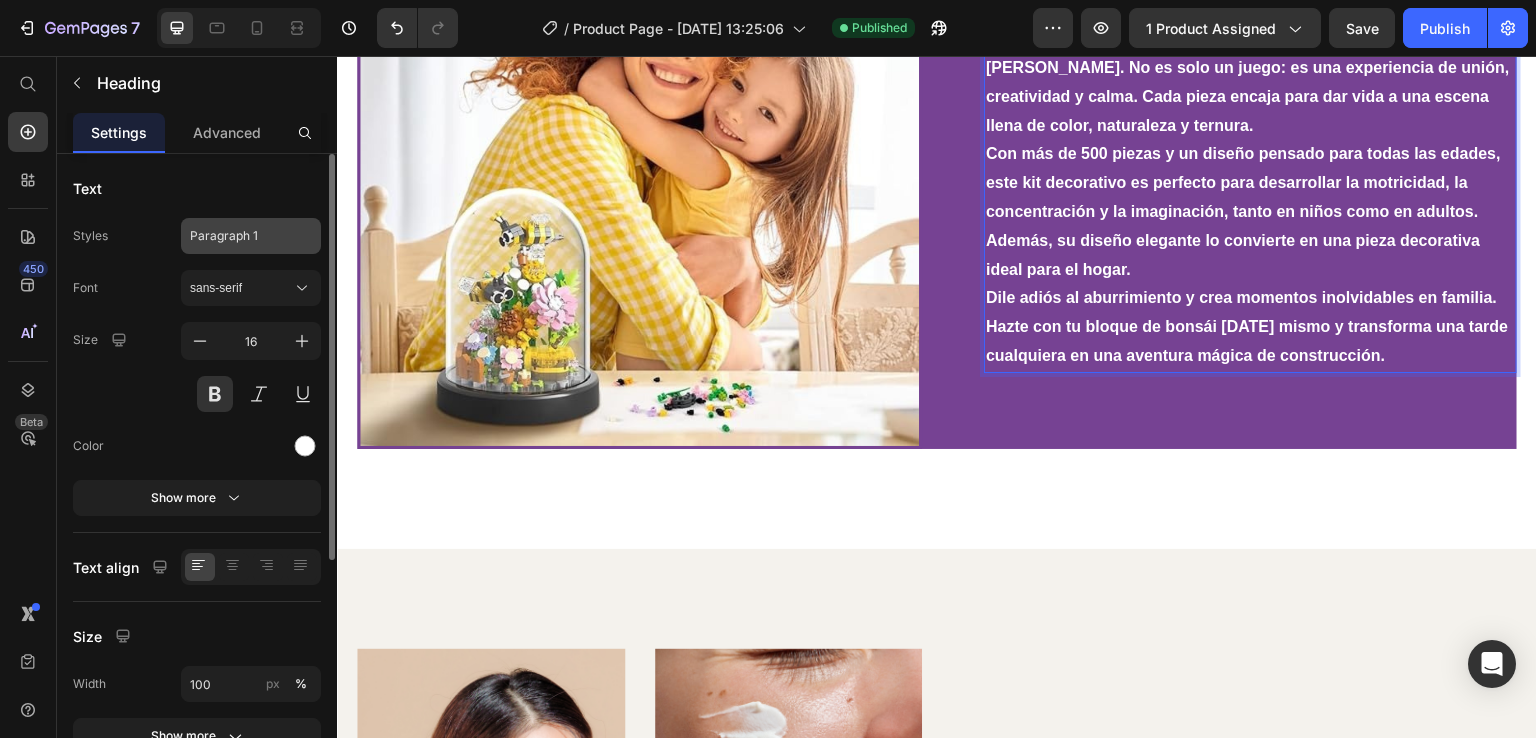 click on "Paragraph 1" at bounding box center [251, 236] 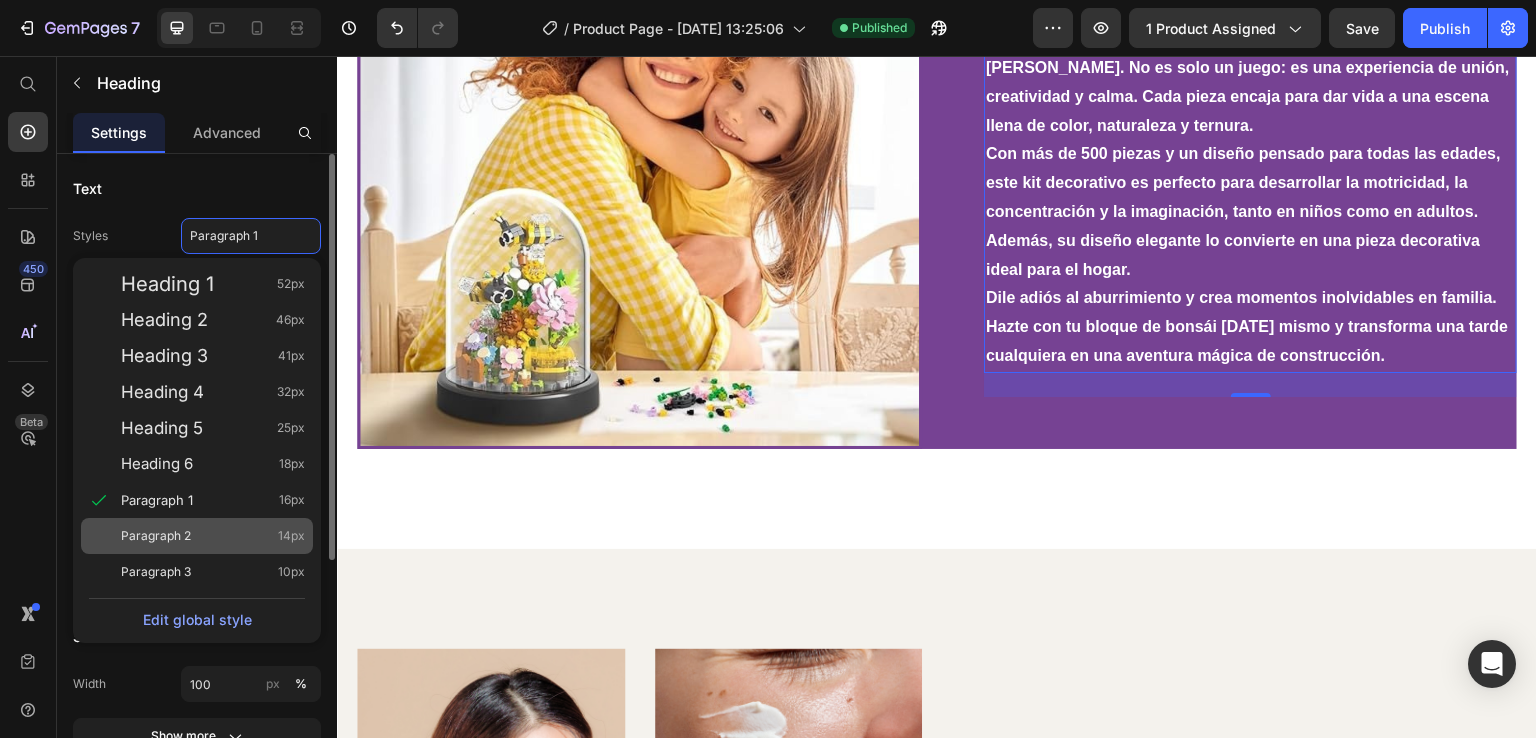 click on "Paragraph 2 14px" at bounding box center (213, 536) 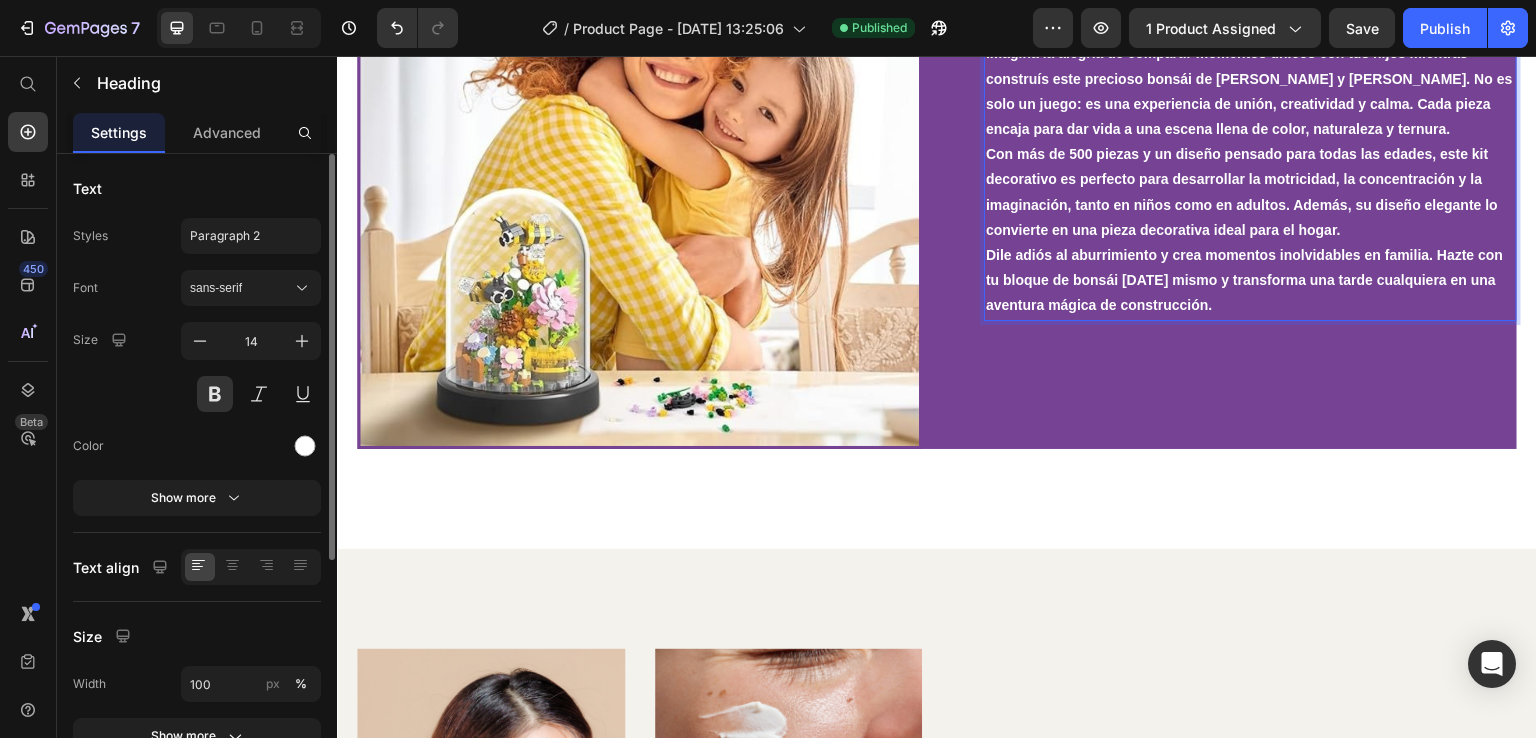 scroll, scrollTop: 2332, scrollLeft: 0, axis: vertical 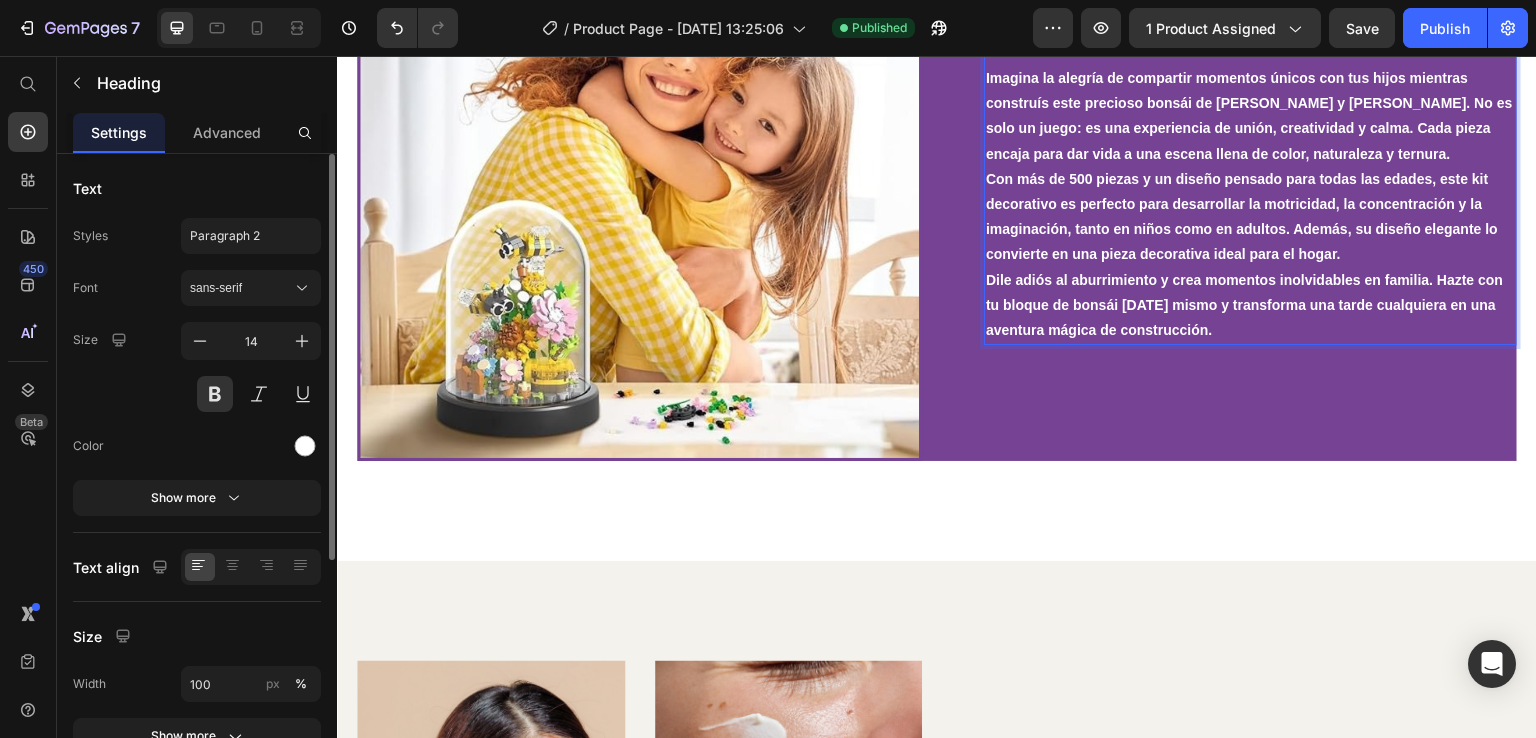 click on "...y lo mejor de todo: disfrutaréis juntos creando un recuerdo que durará para siempre ⁠⁠⁠⁠⁠⁠⁠ Imagina la alegría de compartir momentos únicos con tus hijos mientras construís este precioso bonsái de [PERSON_NAME] y flores. No es solo un juego: es una experiencia de unión, creatividad y calma. Cada pieza encaja para dar vida a una escena llena de color, naturaleza y ternura. Con más de 500 piezas y un diseño pensado para todas las edades, este kit decorativo es perfecto para desarrollar la motricidad, la concentración y la imaginación, tanto en niños como en adultos. Además, su diseño elegante lo convierte en una pieza decorativa ideal para el hogar. [PERSON_NAME] adiós al aburrimiento y crea momentos inolvidables en familia. Hazte con tu bloque de bonsái [DATE] mismo y transforma una tarde cualquiera en una aventura mágica de construcción." at bounding box center (1250, 166) 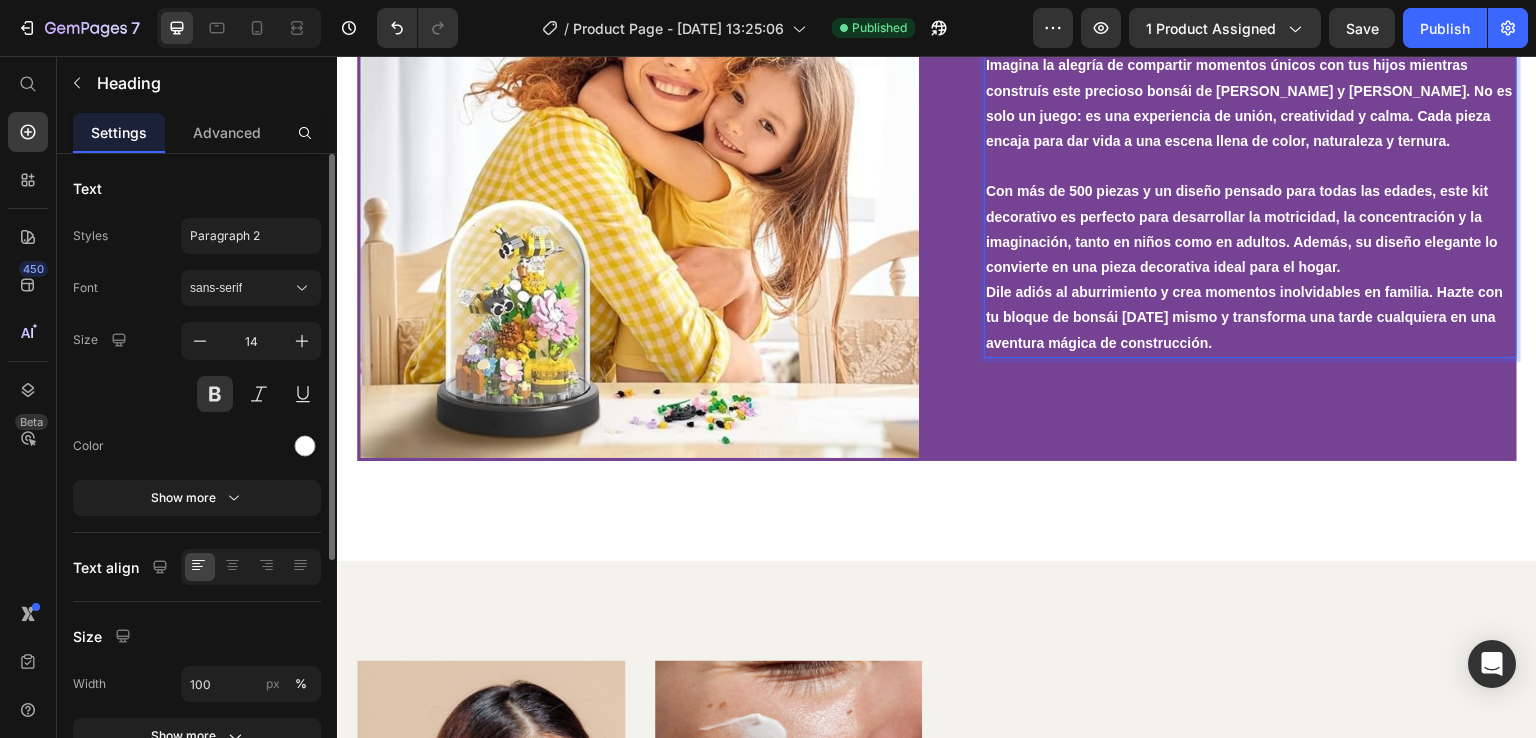 scroll, scrollTop: 2320, scrollLeft: 0, axis: vertical 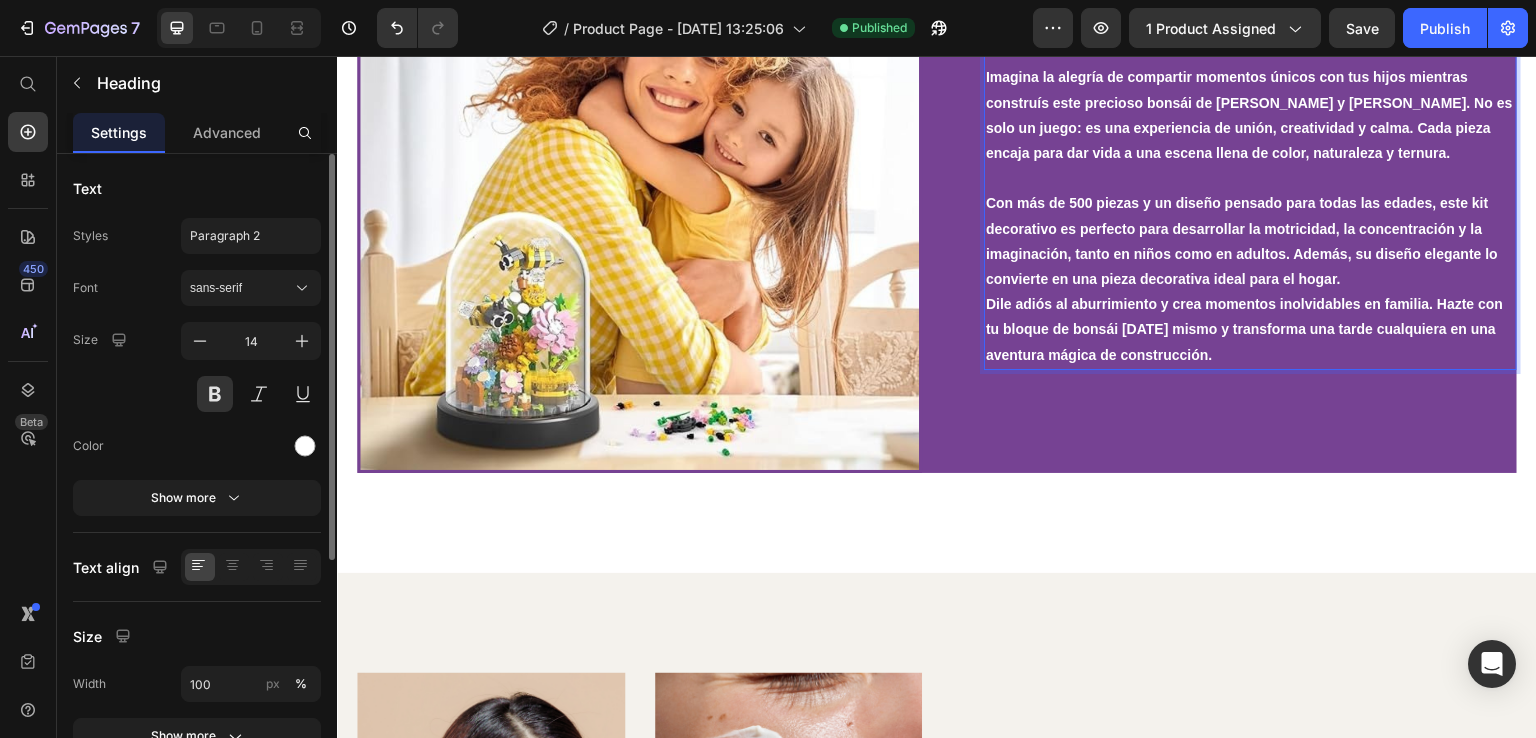 click on "...y lo mejor de todo: disfrutaréis juntos creando un recuerdo que durará para siempre Imagina la alegría de compartir momentos únicos con tus hijos mientras construís este precioso bonsái de [PERSON_NAME] y flores. No es solo un juego: es una experiencia de unión, creatividad y calma. Cada pieza encaja para dar vida a una escena llena de color, naturaleza y ternura. ⁠⁠⁠⁠⁠⁠⁠ Con más de 500 piezas y un diseño pensado para todas las edades, este kit decorativo es perfecto para desarrollar la motricidad, la concentración y la imaginación, tanto en niños como en adultos. Además, su diseño elegante lo convierte en una pieza decorativa ideal para el hogar. [PERSON_NAME] adiós al aburrimiento y crea momentos inolvidables en familia. Hazte con tu bloque de bonsái [DATE] mismo y transforma una tarde cualquiera en una aventura mágica de construcción." at bounding box center [1250, 179] 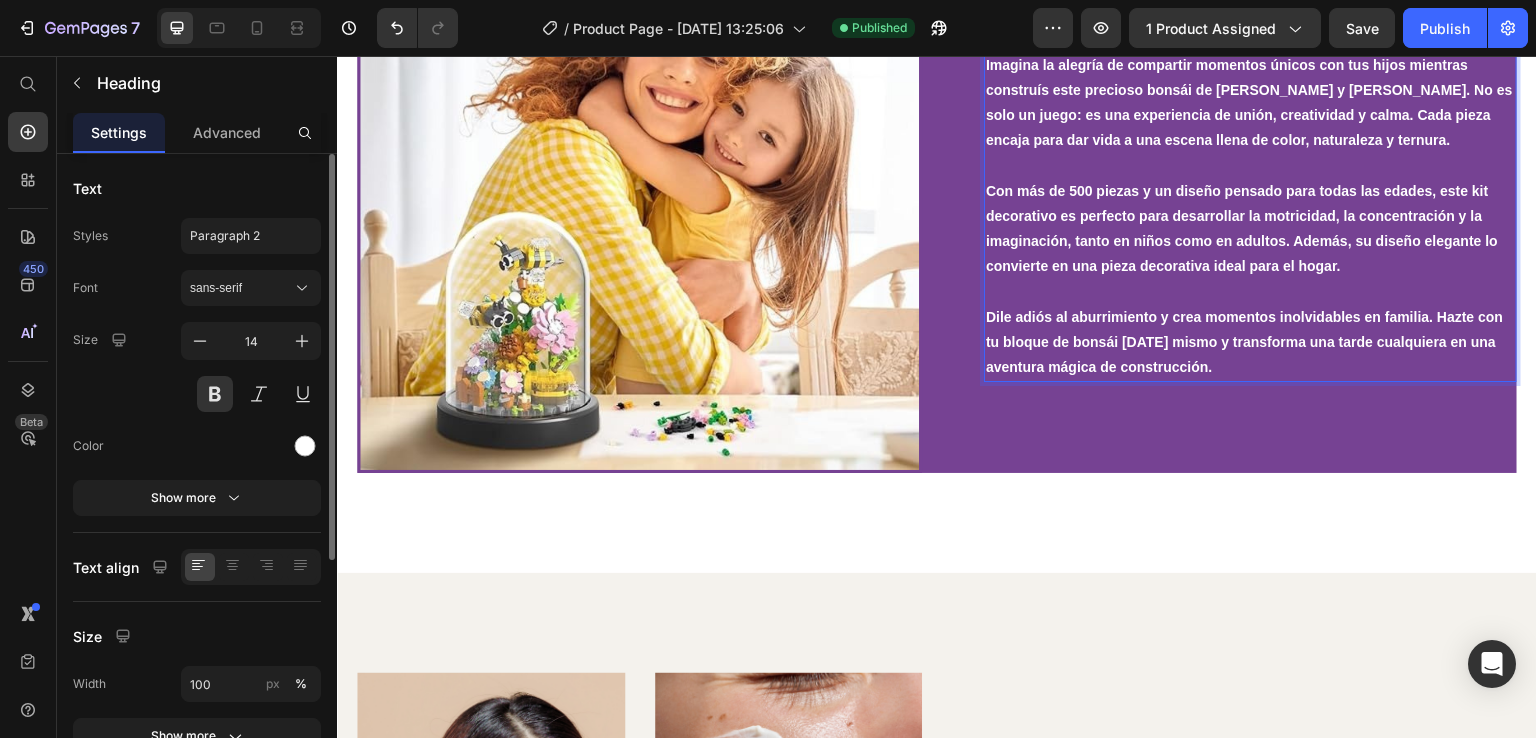 scroll, scrollTop: 2307, scrollLeft: 0, axis: vertical 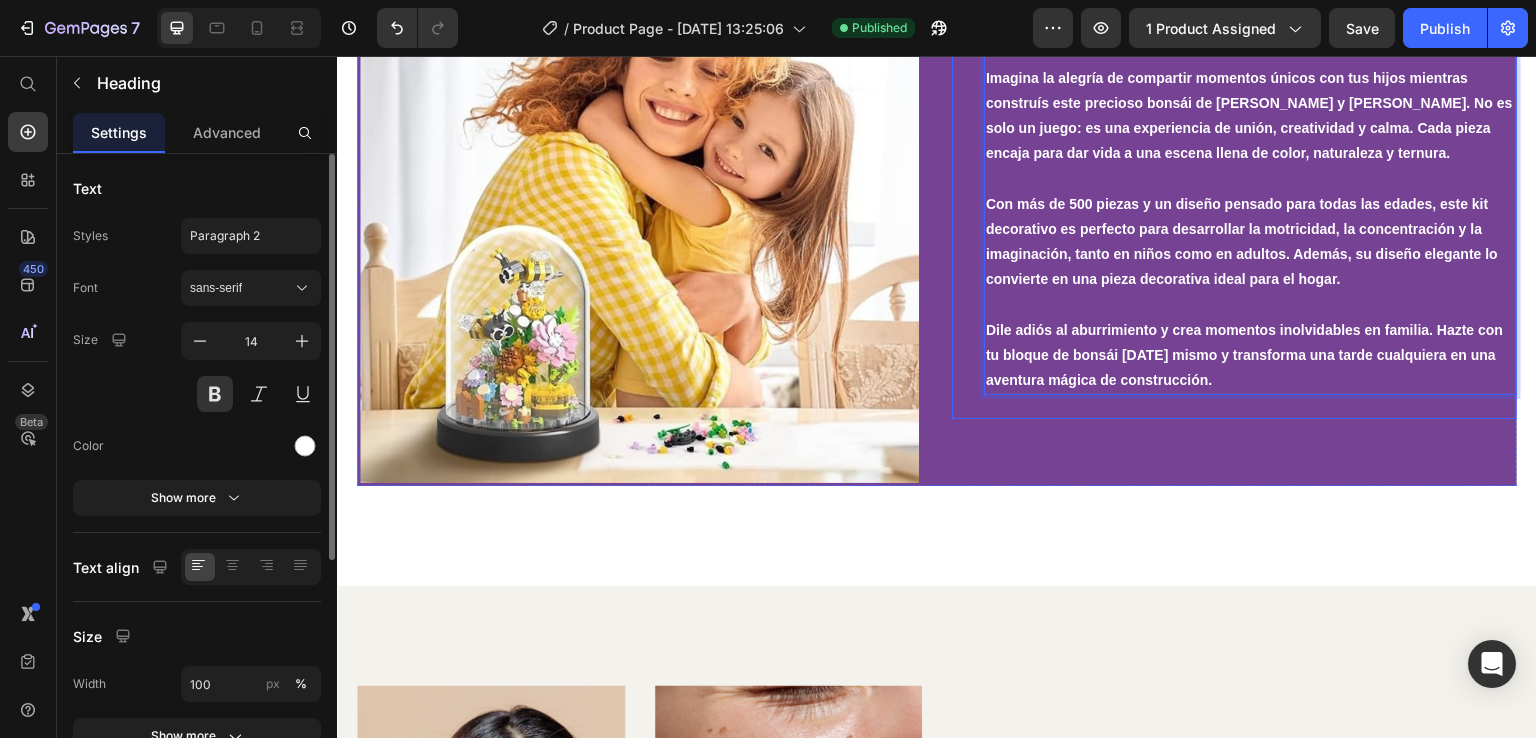 click on "...y lo mejor de todo: disfrutaréis juntos creando un recuerdo que durará para siempre Imagina la alegría de compartir momentos únicos con tus hijos mientras construís este precioso bonsái de [PERSON_NAME] y flores. No es solo un juego: es una experiencia de unión, creatividad y calma. Cada pieza encaja para dar vida a una escena llena de color, naturaleza y ternura. Con más de 500 piezas y un diseño pensado para todas las edades, este kit decorativo es perfecto para desarrollar la motricidad, la concentración y la imaginación, tanto en niños como en adultos. Además, su diseño elegante lo convierte en una pieza decorativa ideal para el hogar. ⁠⁠⁠⁠⁠⁠⁠ Dile adiós al aburrimiento y crea momentos inolvidables en familia. Hazte con tu bloque de bonsái [DATE] mismo y transforma una tarde cualquiera en una aventura mágica de construcción. Heading   24 Row Image Row" at bounding box center (937, 203) 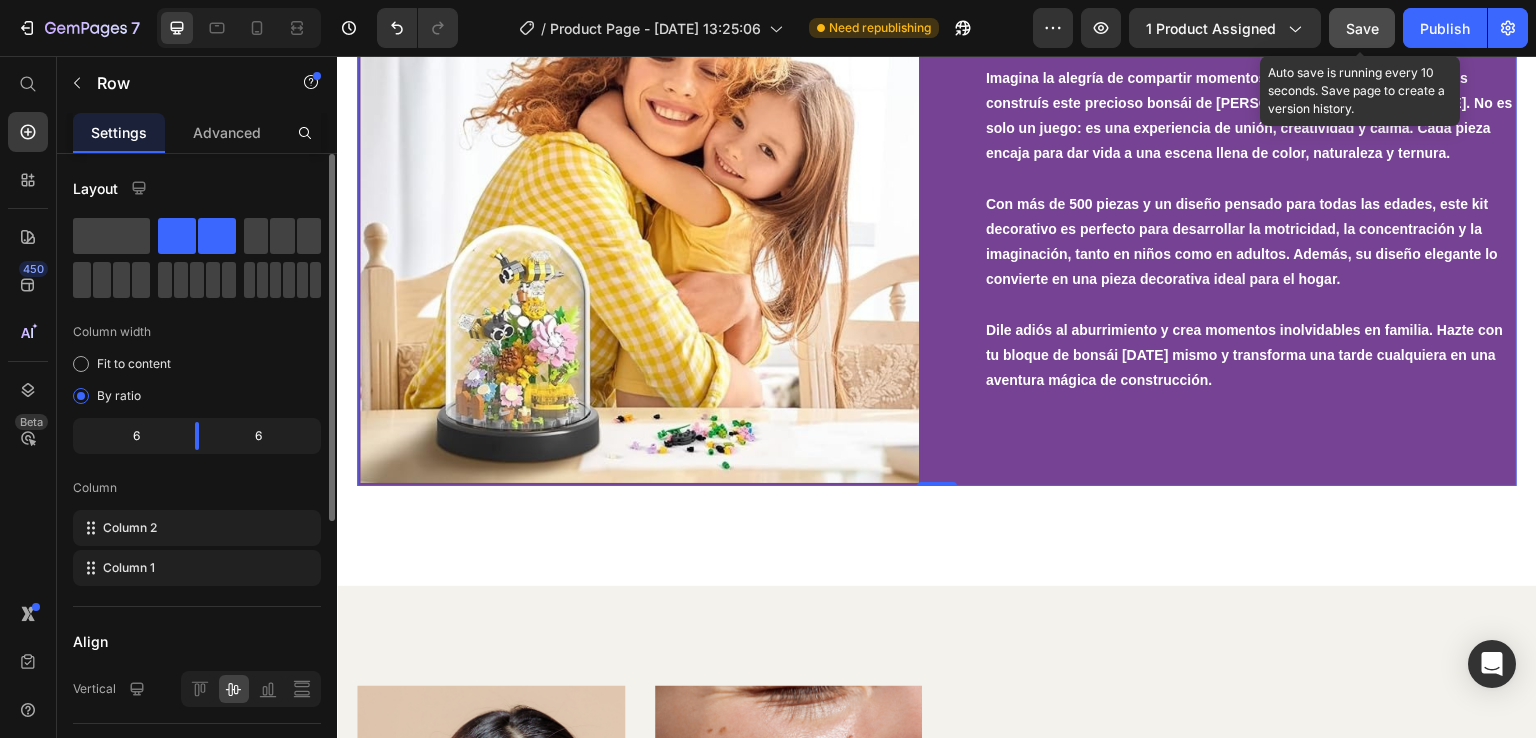click on "Save" at bounding box center [1362, 28] 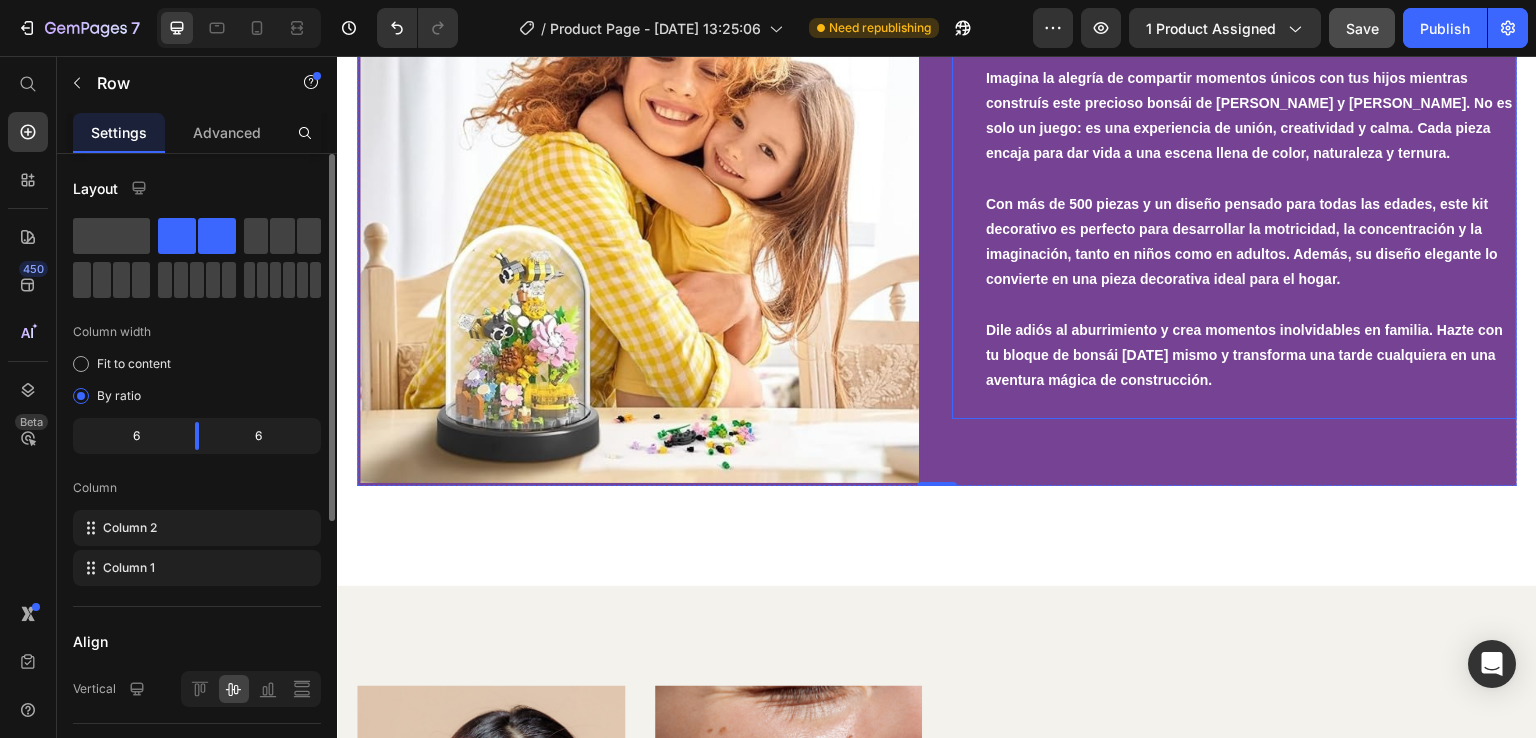 click on "...y lo mejor de todo: disfrutaréis juntos creando un recuerdo que durará para siempre Imagina la alegría de compartir momentos únicos con tus hijos mientras construís este precioso bonsái de [PERSON_NAME] y flores. No es solo un juego: es una experiencia de unión, creatividad y calma. Cada pieza encaja para dar vida a una escena llena de color, naturaleza y ternura. Con más de 500 piezas y un diseño pensado para todas las edades, este kit decorativo es perfecto para desarrollar la motricidad, la concentración y la imaginación, tanto en niños como en adultos. Además, su diseño elegante lo convierte en una pieza decorativa ideal para el hogar. [PERSON_NAME] adiós al aburrimiento y crea momentos inolvidables en familia. Hazte con tu bloque de bonsái [DATE] mismo y transforma una tarde cualquiera en una aventura mágica de construcción. Heading Row" at bounding box center (1234, 203) 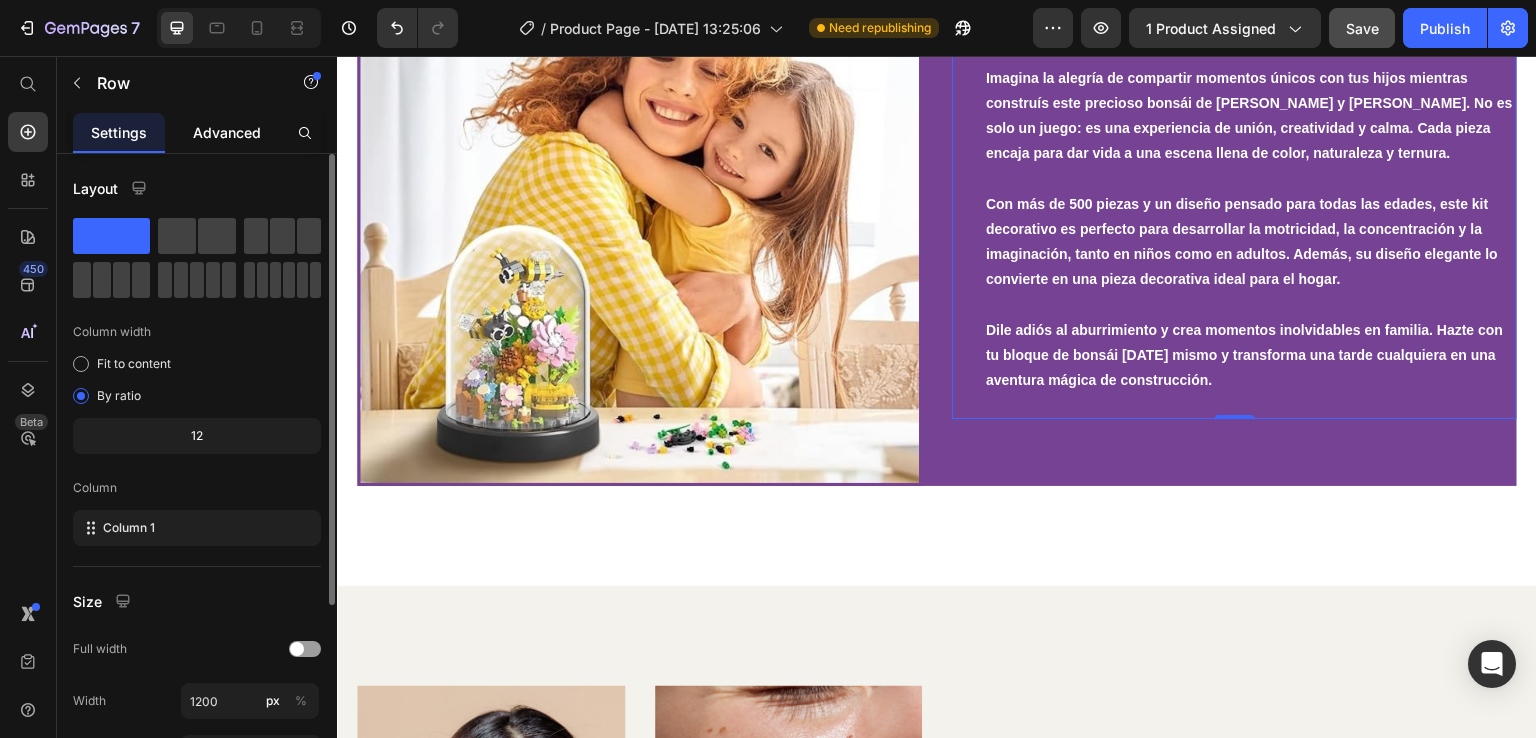 click on "Advanced" at bounding box center [227, 132] 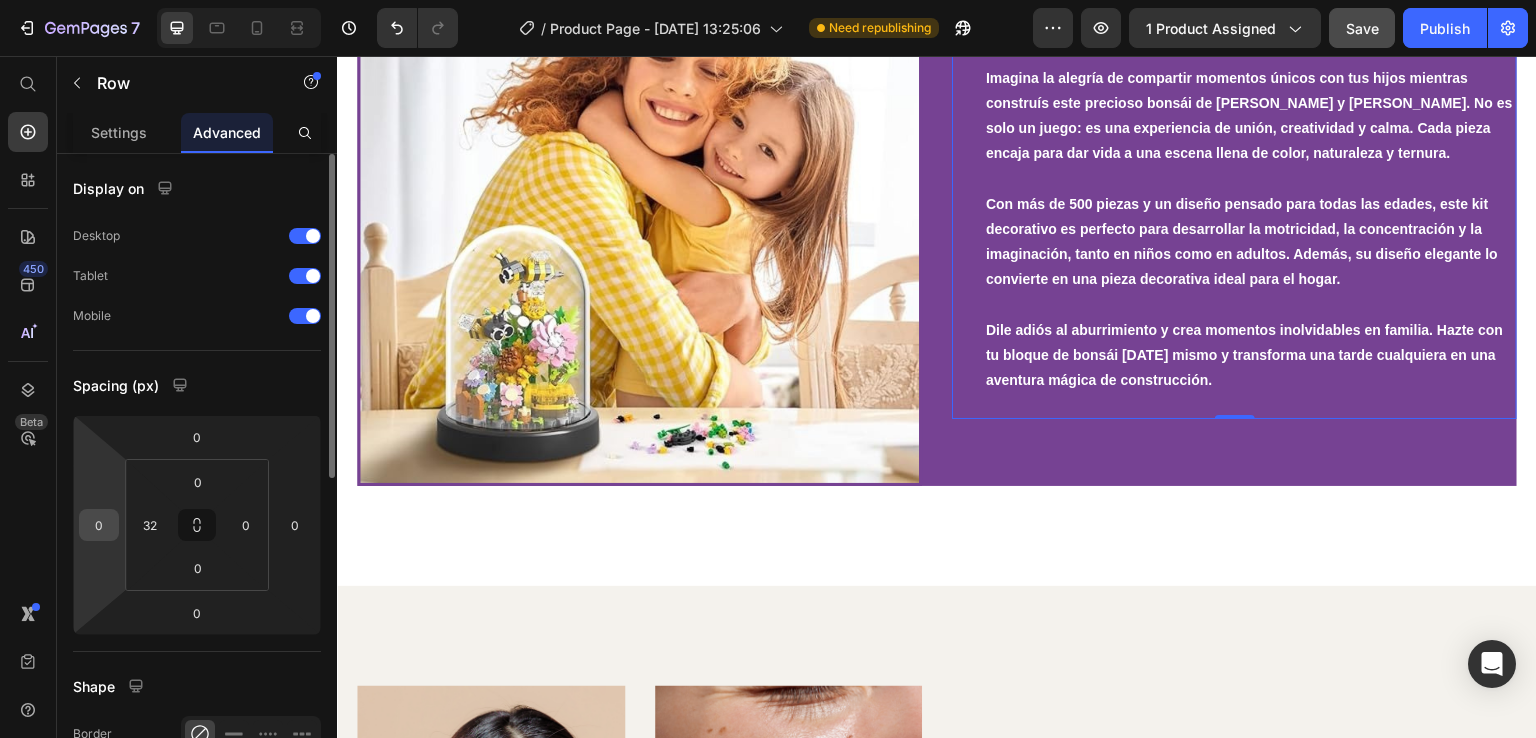 click on "0" at bounding box center [99, 525] 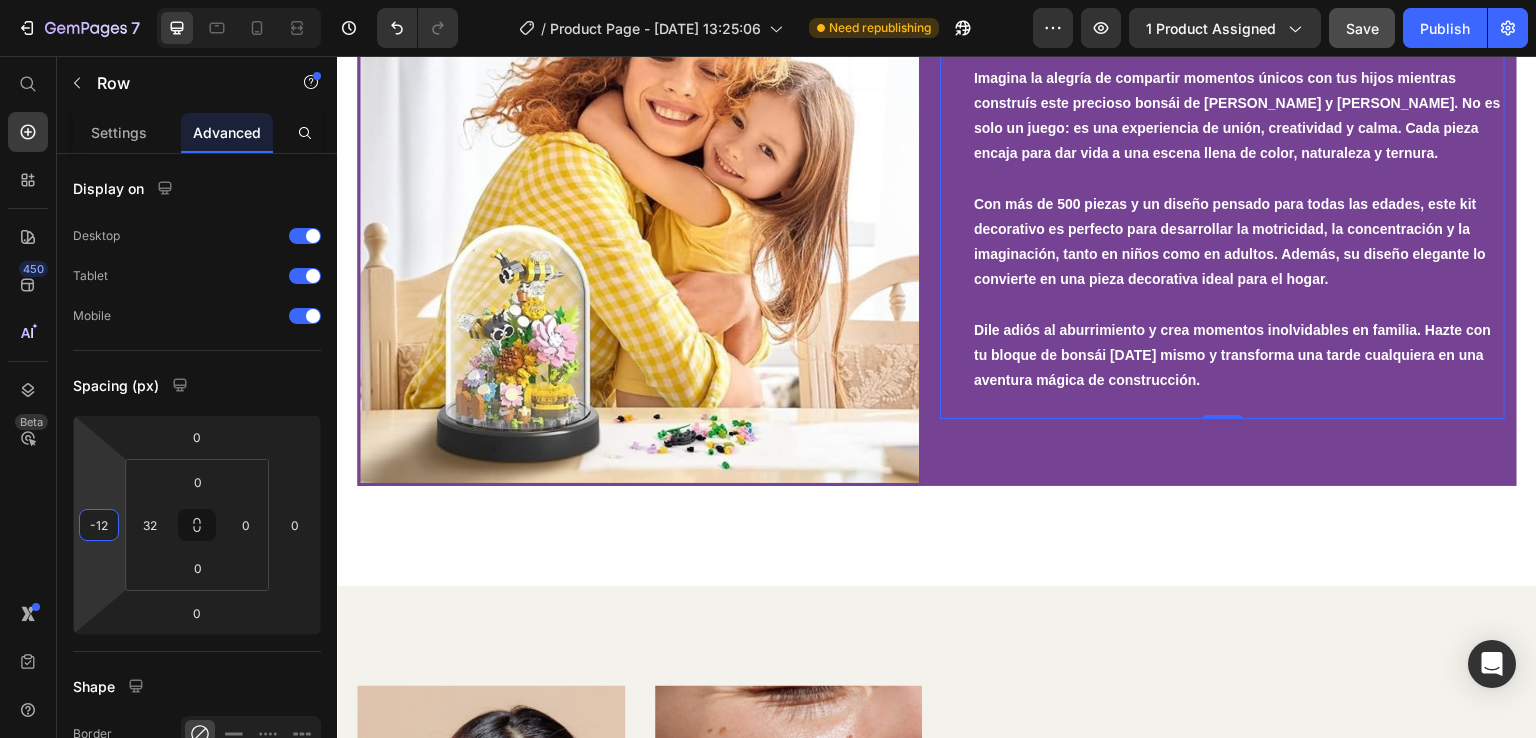 type on "-1" 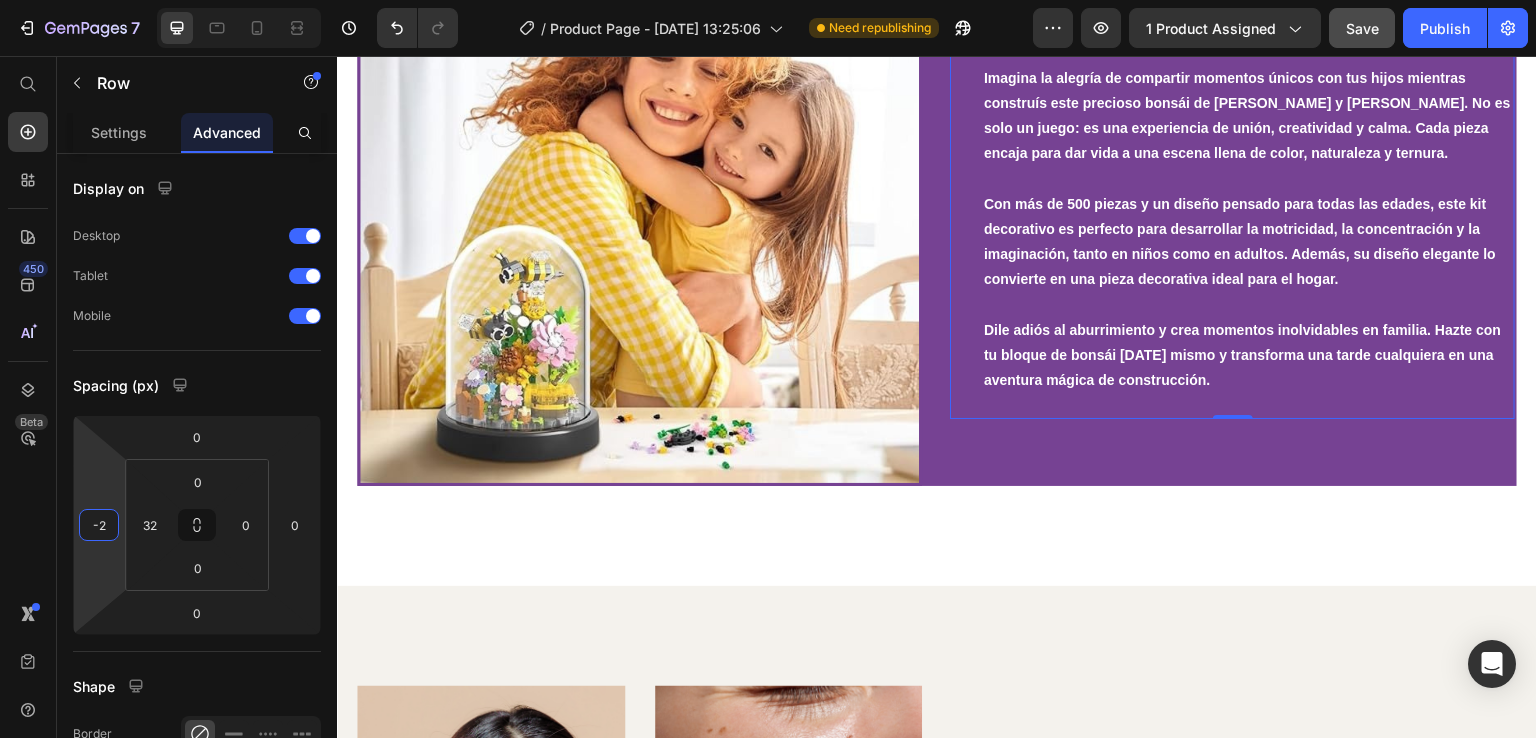type on "-20" 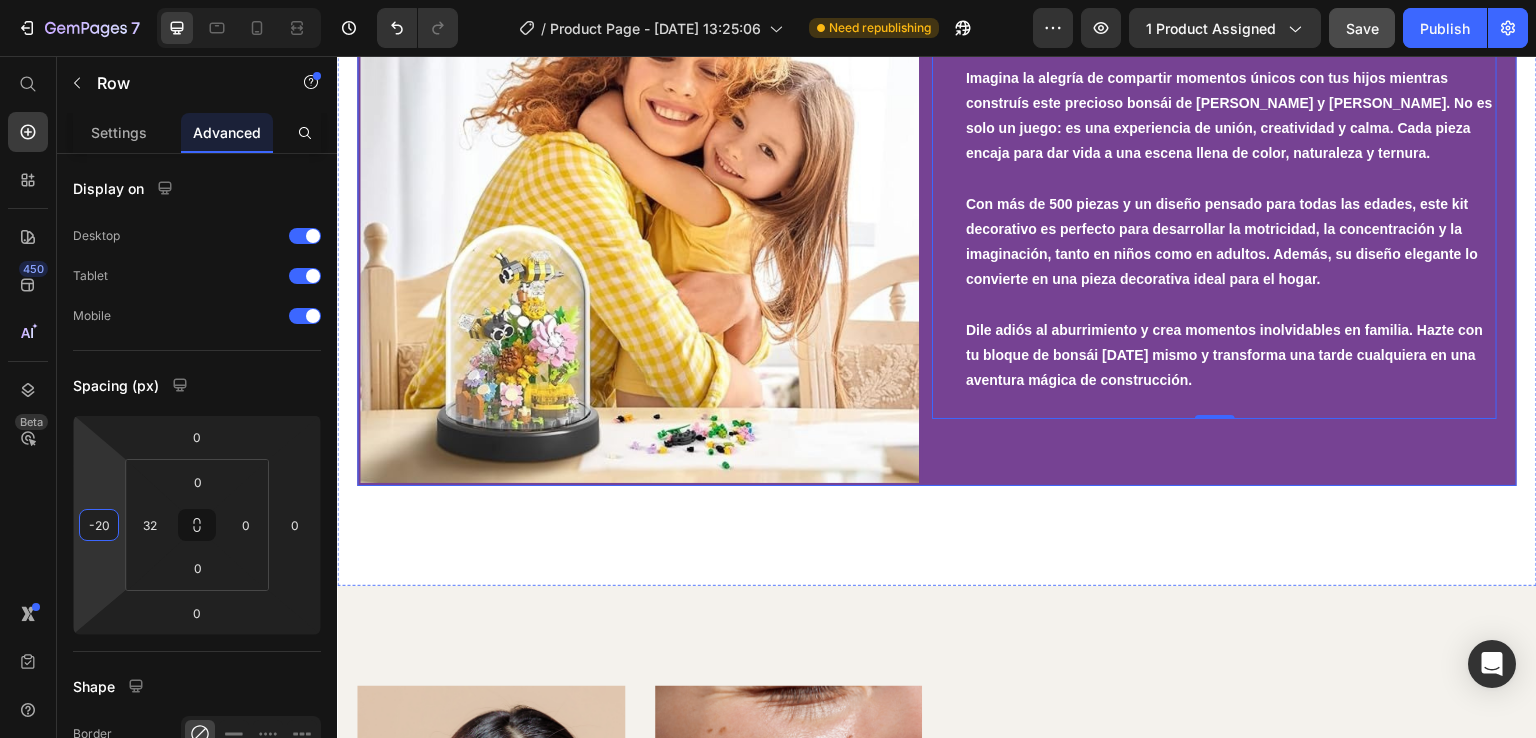 click on "...y lo mejor de todo: disfrutaréis juntos creando un recuerdo que durará para siempre Imagina la alegría de compartir momentos únicos con tus hijos mientras construís este precioso bonsái de [PERSON_NAME] y flores. No es solo un juego: es una experiencia de unión, creatividad y calma. Cada pieza encaja para dar vida a una escena llena de color, naturaleza y ternura. Con más de 500 piezas y un diseño pensado para todas las edades, este kit decorativo es perfecto para desarrollar la motricidad, la concentración y la imaginación, tanto en niños como en adultos. Además, su diseño elegante lo convierte en una pieza decorativa ideal para el hogar. [PERSON_NAME] adiós al aburrimiento y crea momentos inolvidables en familia. Hazte con tu bloque de bonsái [DATE] mismo y transforma una tarde cualquiera en una aventura mágica de construcción. Heading Row   0" at bounding box center (1234, 203) 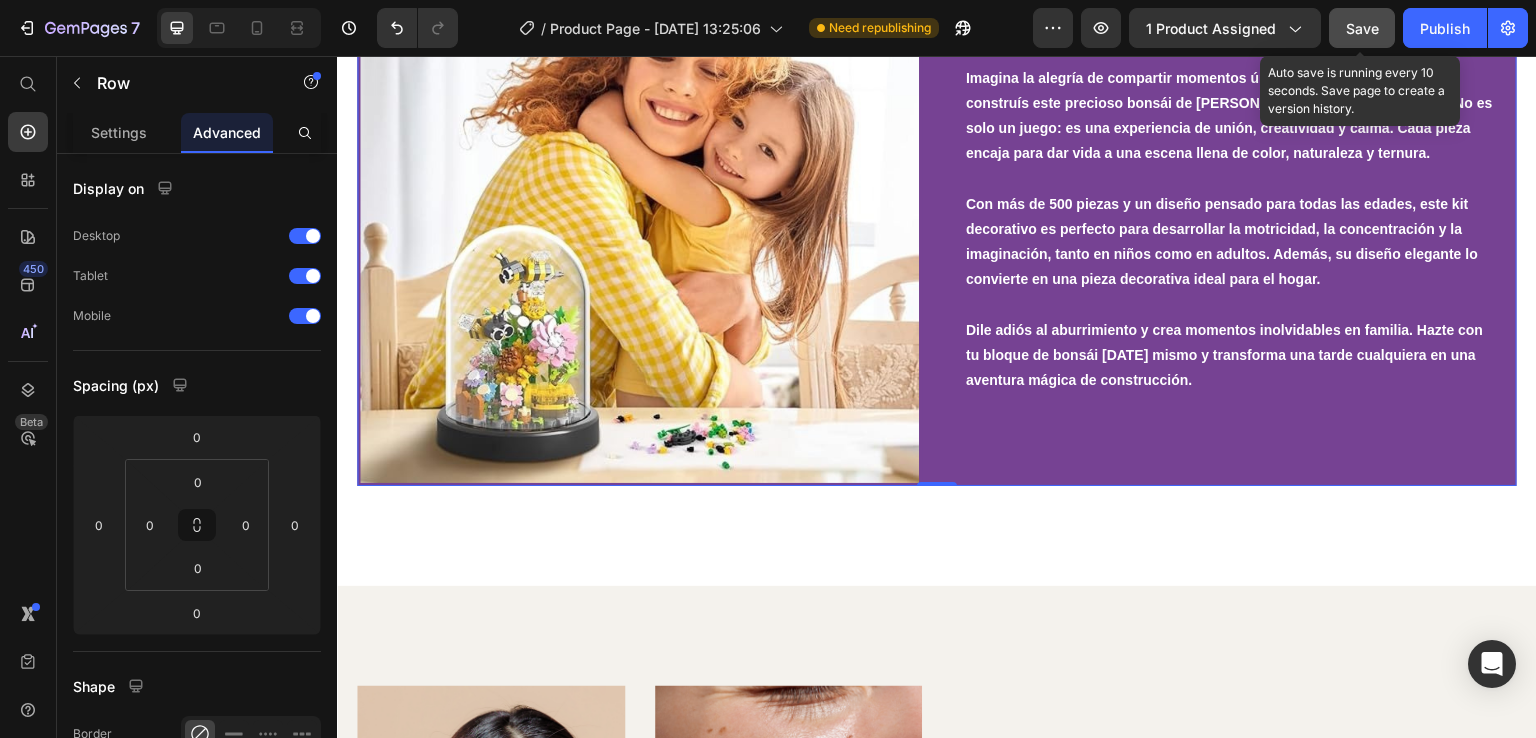 click on "Save" at bounding box center (1362, 28) 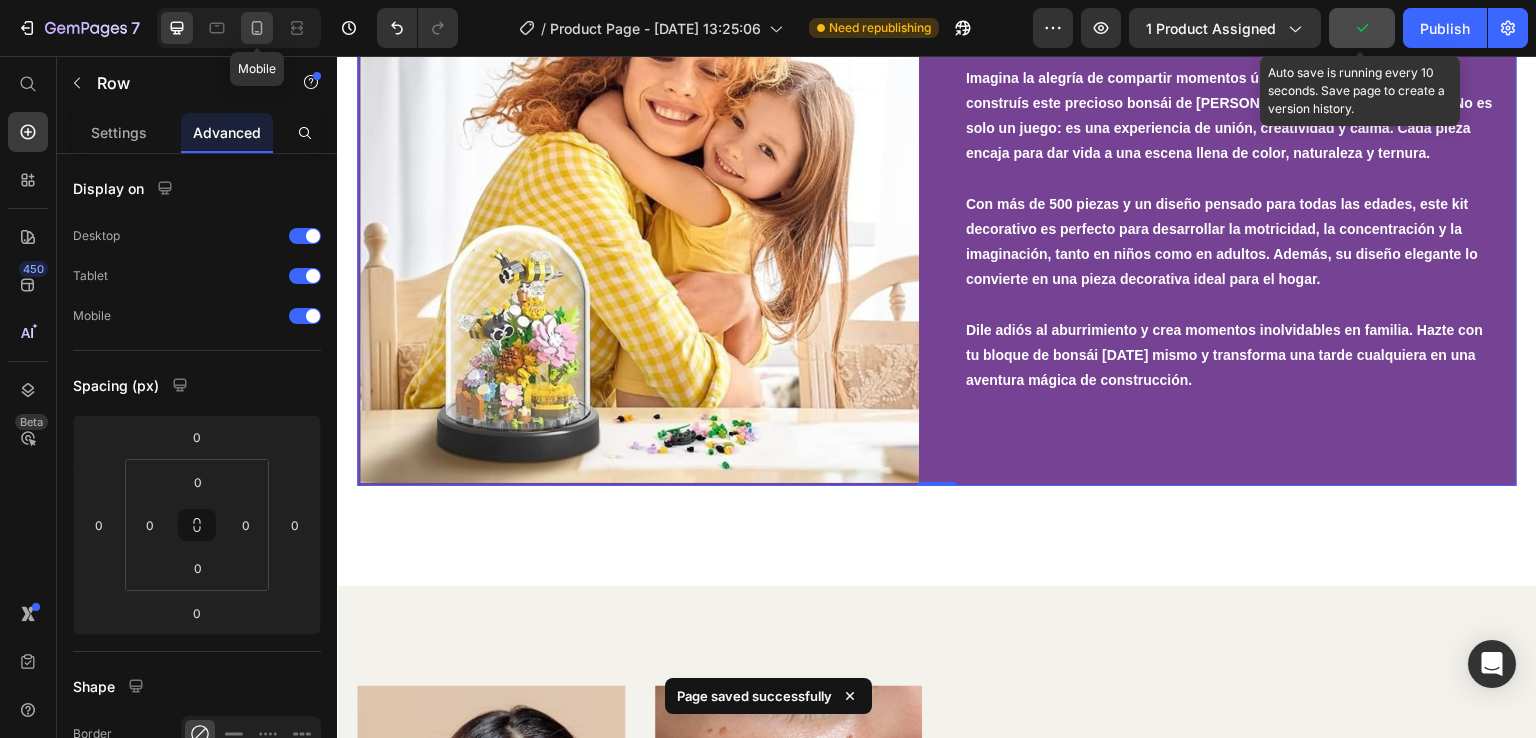 click 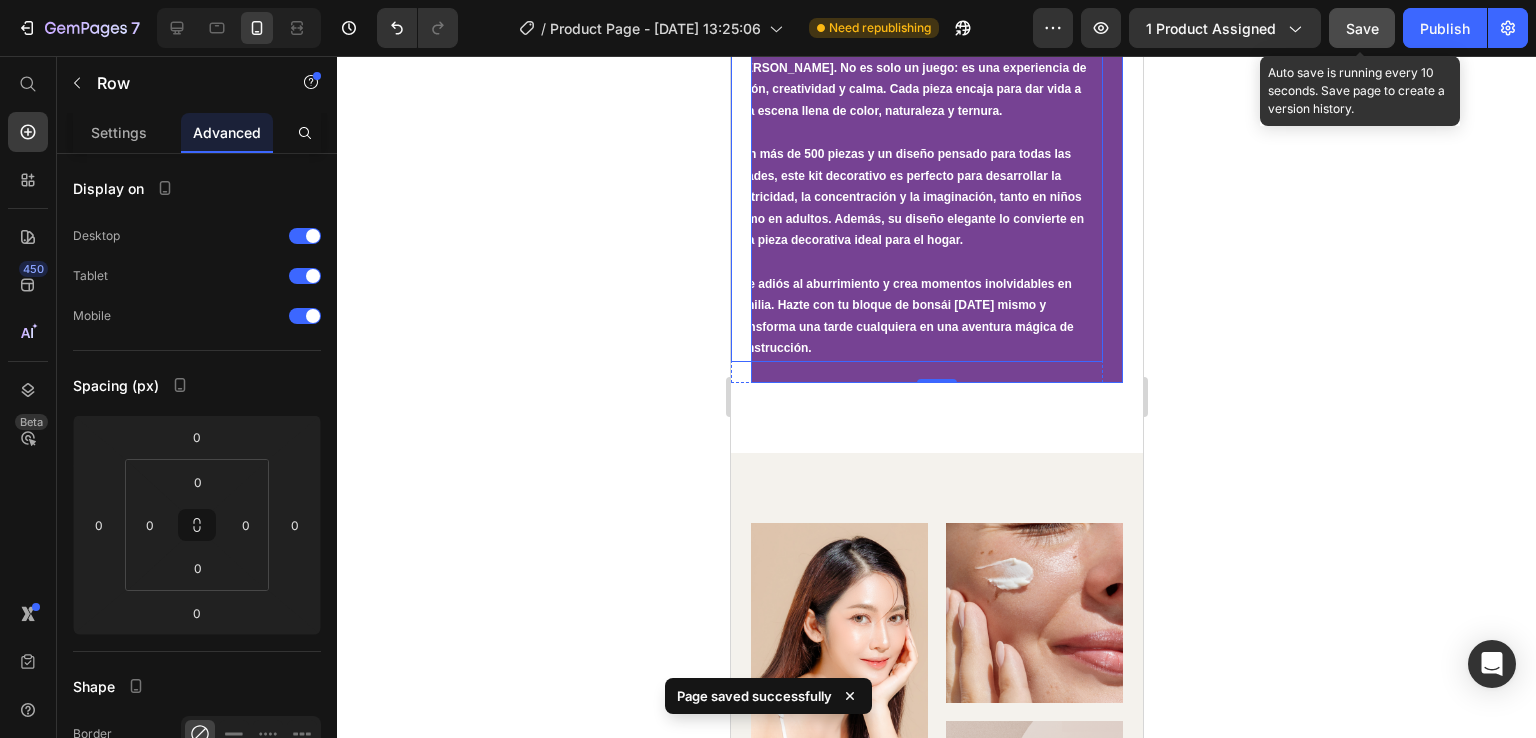 scroll, scrollTop: 2773, scrollLeft: 0, axis: vertical 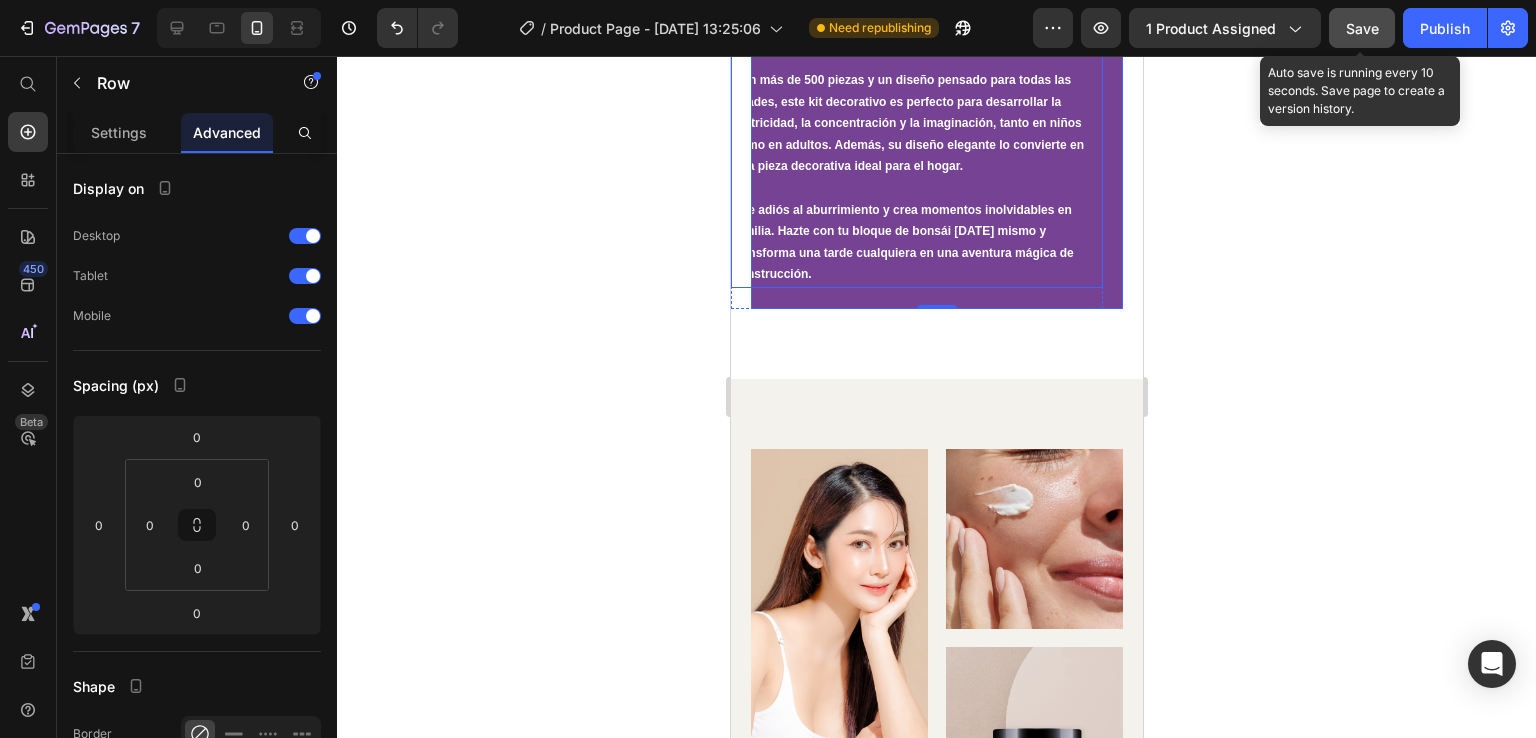 click on "...y lo mejor de todo: disfrutaréis juntos creando un recuerdo que durará para siempre Imagina la alegría de compartir momentos únicos con tus hijos mientras construís este precioso bonsái de [PERSON_NAME] y flores. No es solo un juego: es una experiencia de unión, creatividad y calma. Cada pieza encaja para dar vida a una escena llena de color, naturaleza y ternura. Con más de 500 piezas y un diseño pensado para todas las edades, este kit decorativo es perfecto para desarrollar la motricidad, la concentración y la imaginación, tanto en niños como en adultos. Además, su diseño elegante lo convierte en una pieza decorativa ideal para el hogar. [PERSON_NAME] adiós al aburrimiento y crea momentos inolvidables en familia. Hazte con tu bloque de bonsái [DATE] mismo y transforma una tarde cualquiera en una aventura mágica de construcción." at bounding box center [916, 81] 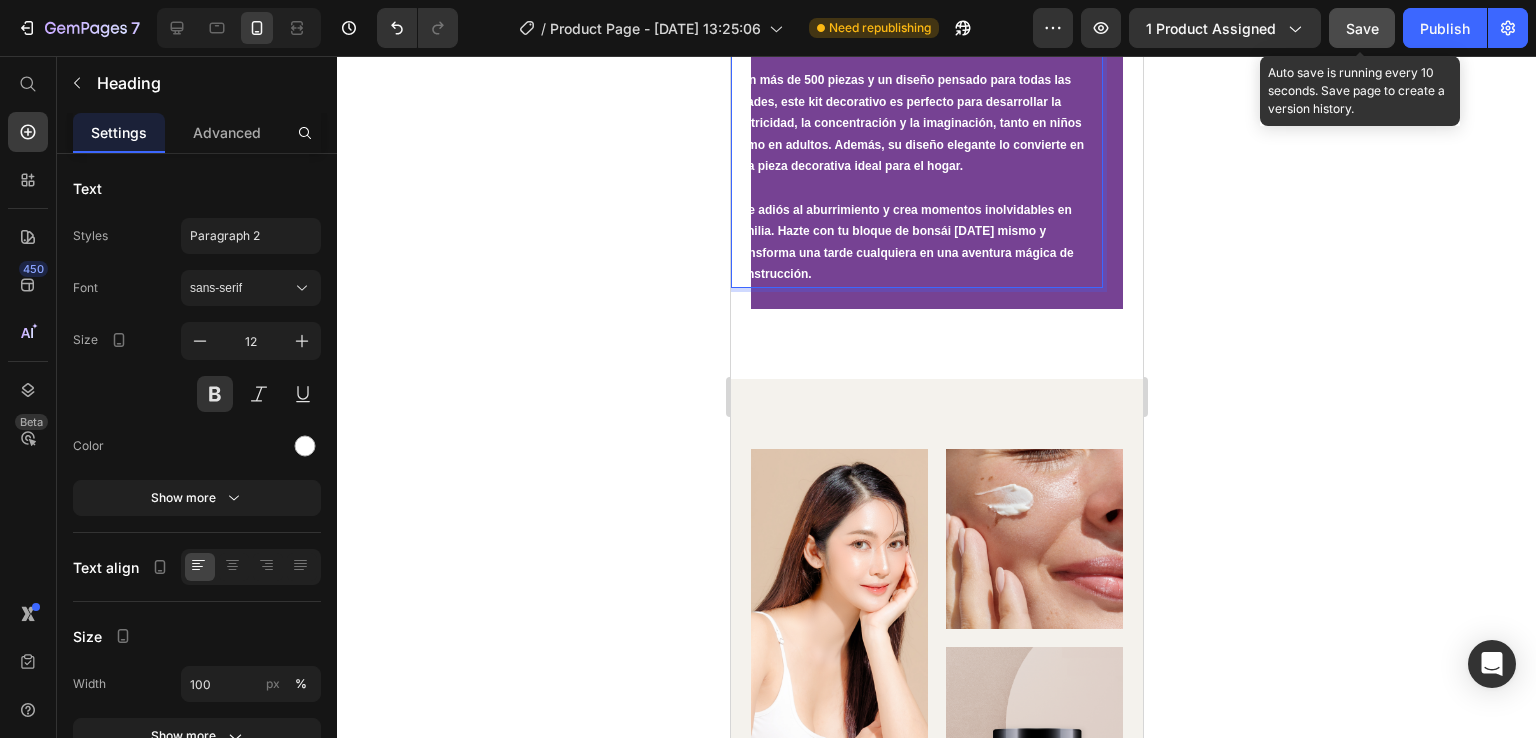 click on "...y lo mejor de todo: disfrutaréis juntos creando un recuerdo que durará para siempre Imagina la alegría de compartir momentos únicos con tus hijos mientras construís este precioso bonsái de [PERSON_NAME] y flores. No es solo un juego: es una experiencia de unión, creatividad y calma. Cada pieza encaja para dar vida a una escena llena de color, naturaleza y ternura. ⁠⁠⁠⁠⁠⁠⁠ Con más de 500 piezas y un diseño pensado para todas las edades, este kit decorativo es perfecto para desarrollar la motricidad, la concentración y la imaginación, tanto en niños como en adultos. Además, su diseño elegante lo convierte en una pieza decorativa ideal para el hogar. [PERSON_NAME] adiós al aburrimiento y crea momentos inolvidables en familia. Hazte con tu bloque de bonsái [DATE] mismo y transforma una tarde cualquiera en una aventura mágica de construcción." at bounding box center (916, 81) 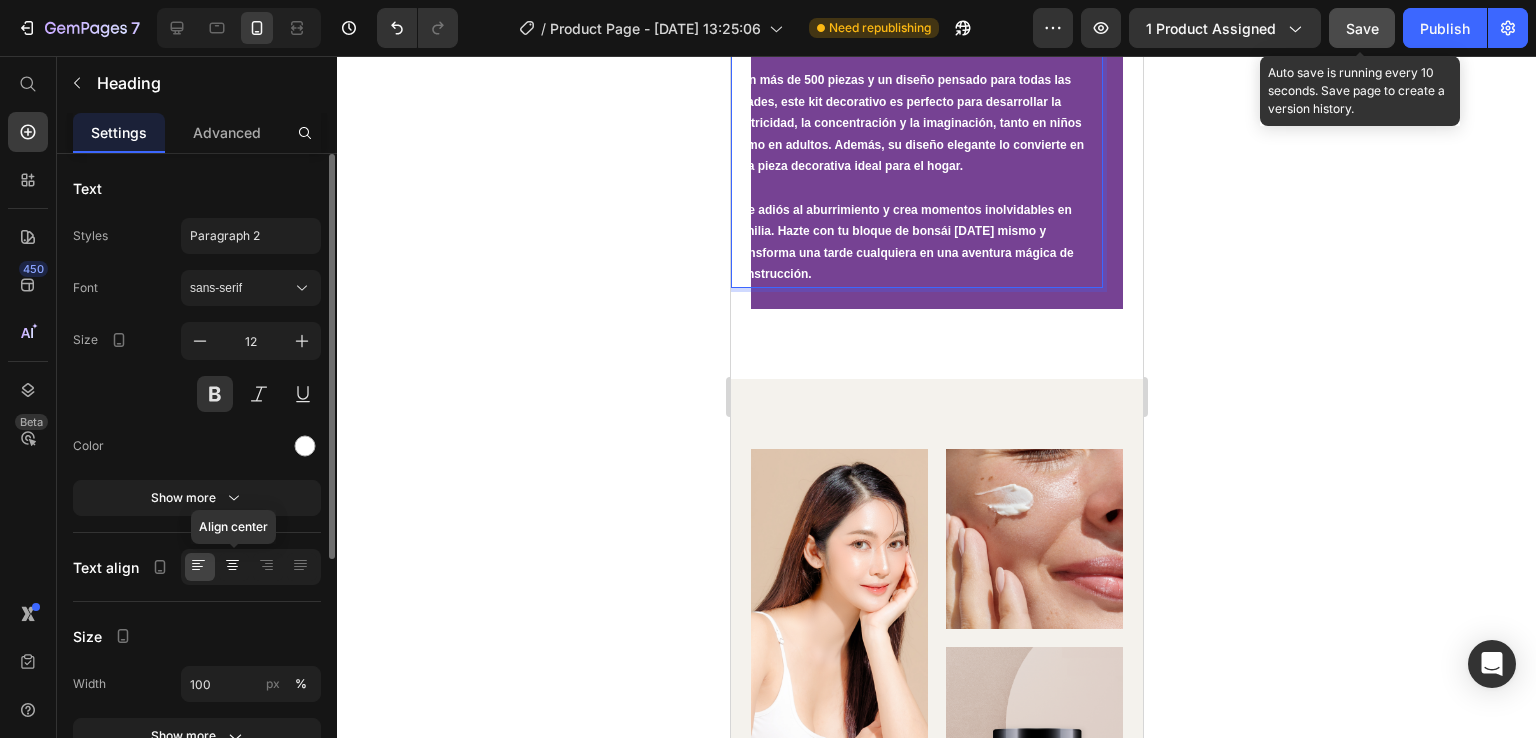 click 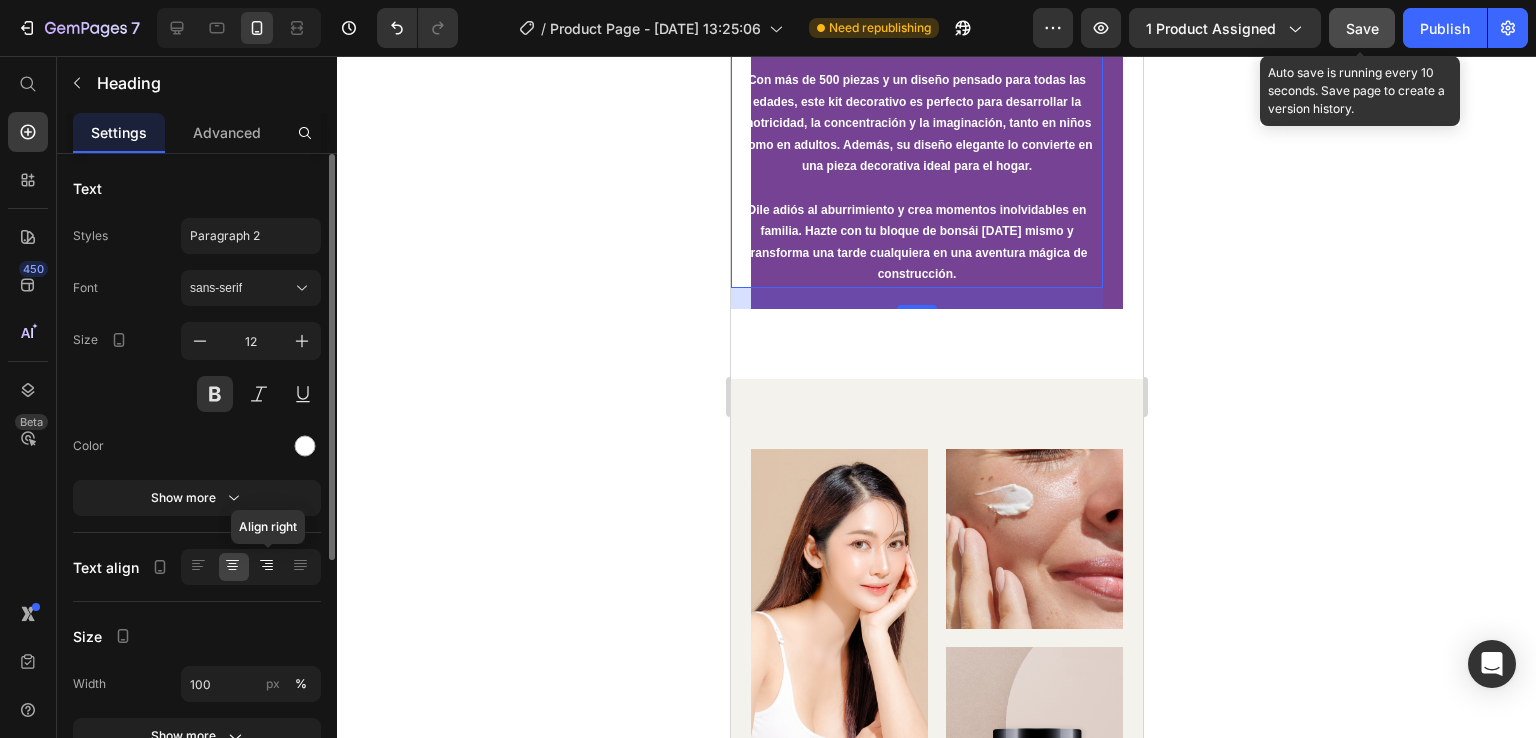 click 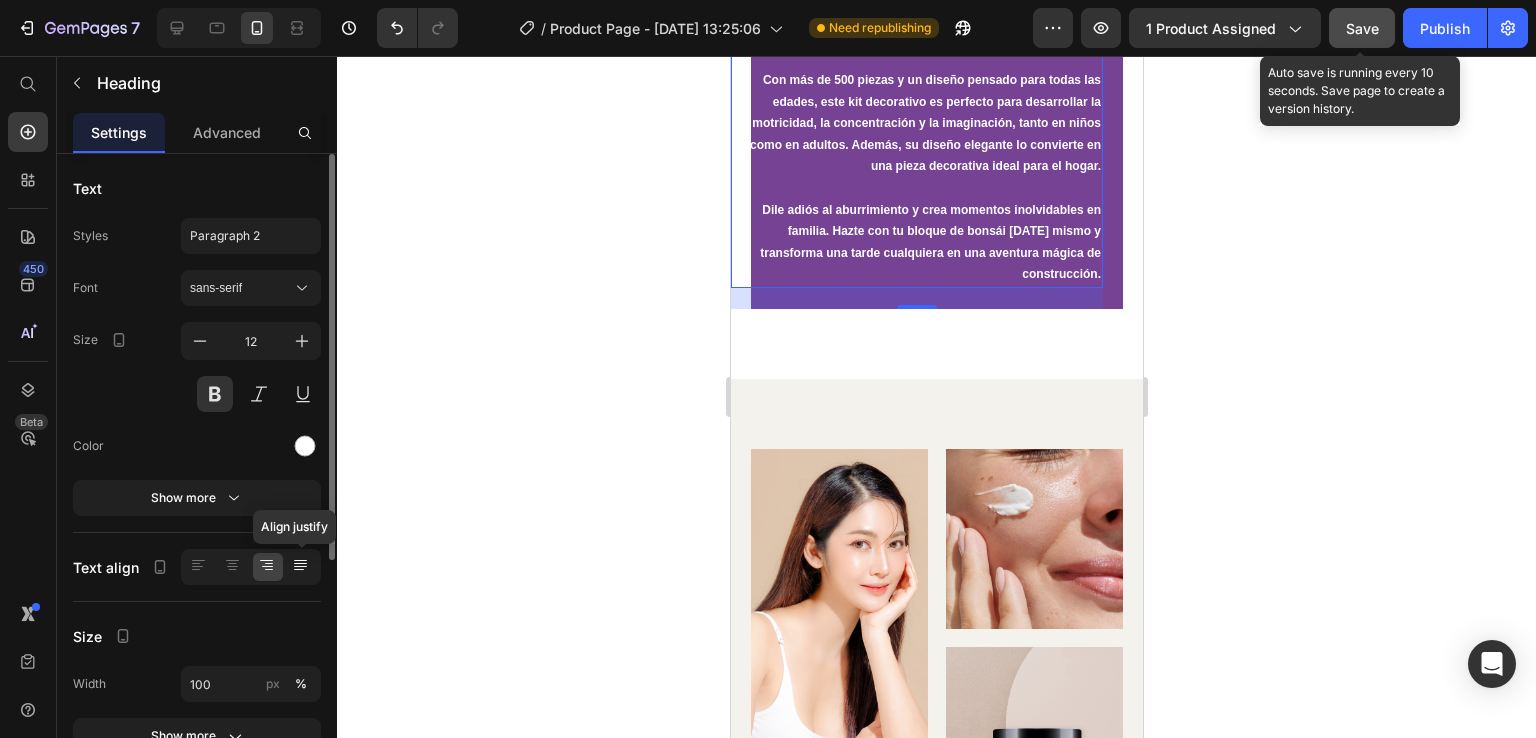 click 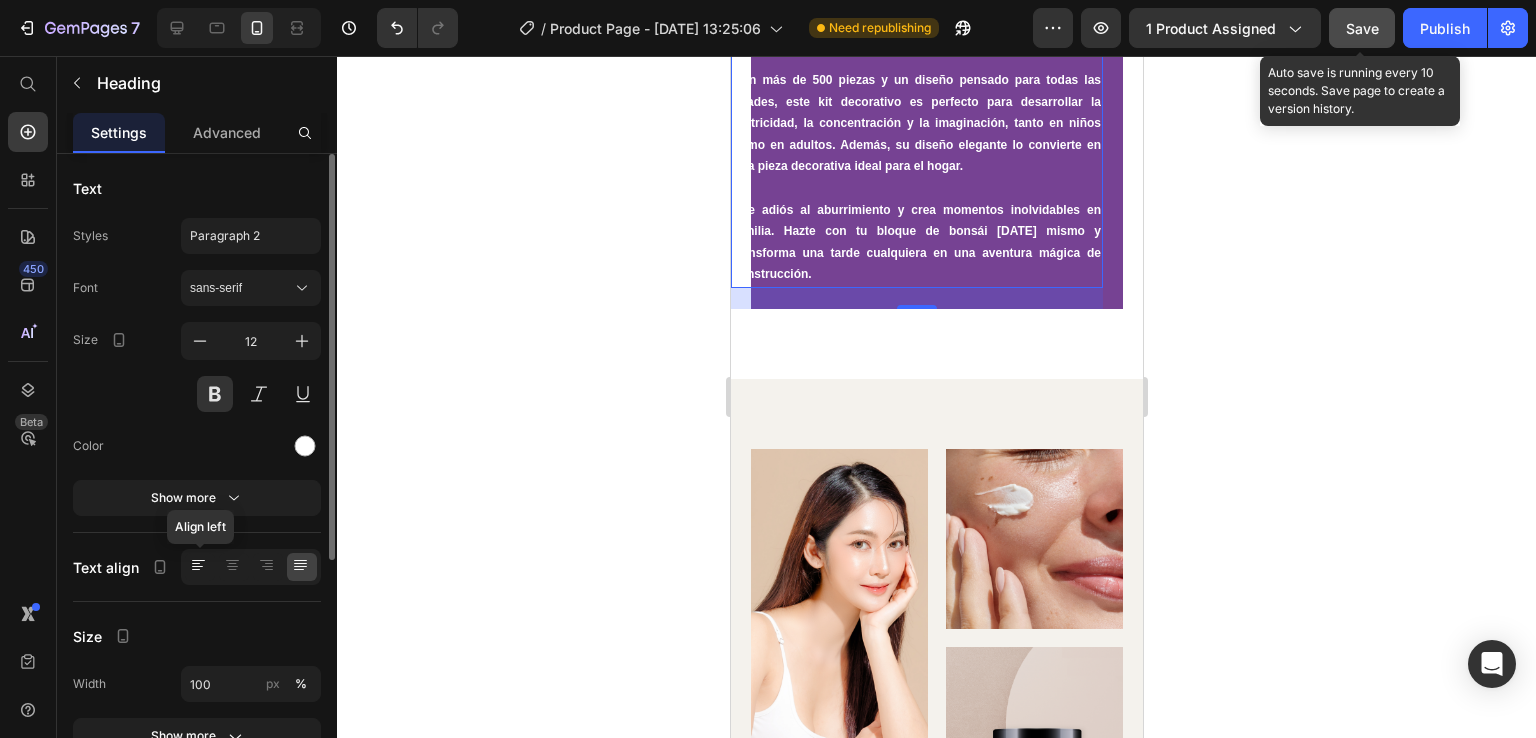 click 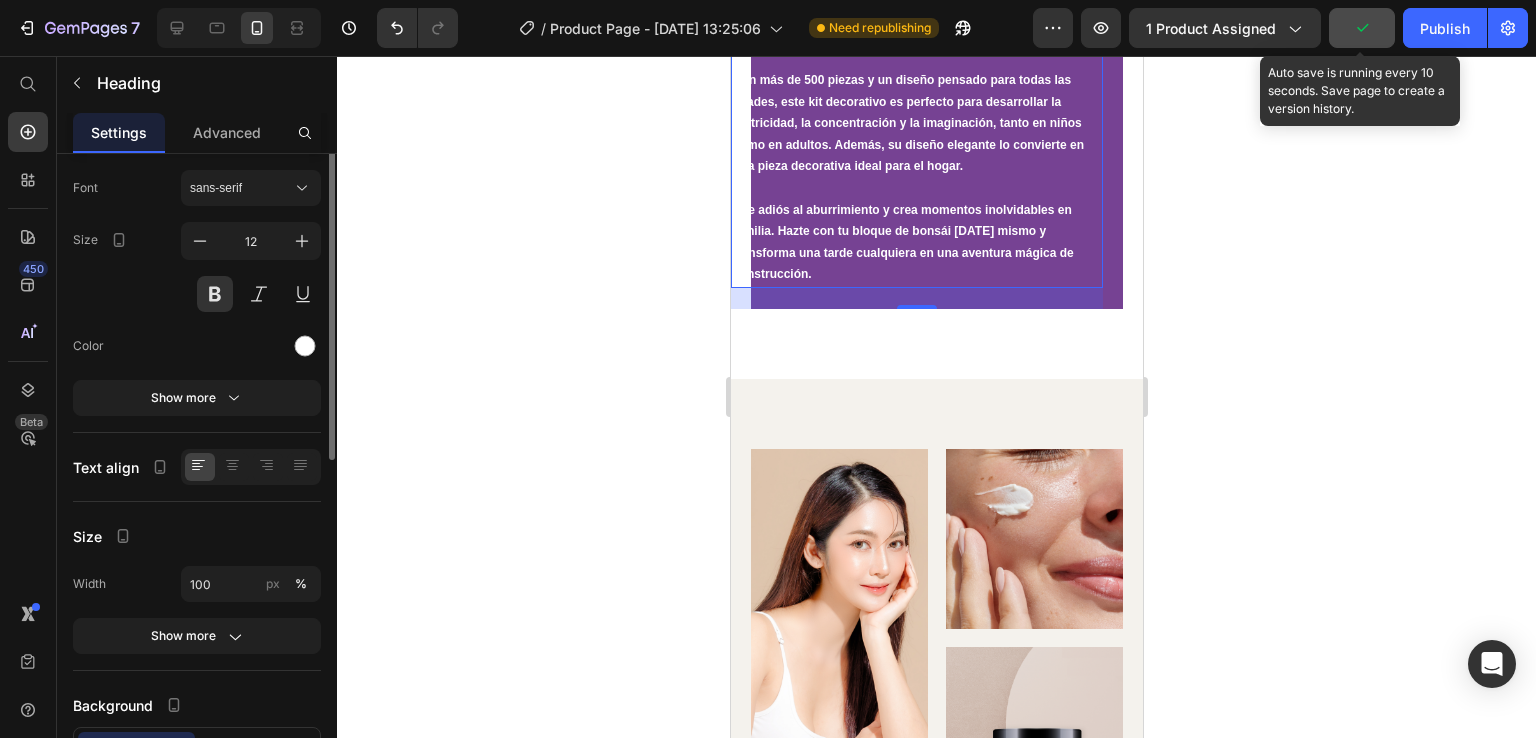 scroll, scrollTop: 0, scrollLeft: 0, axis: both 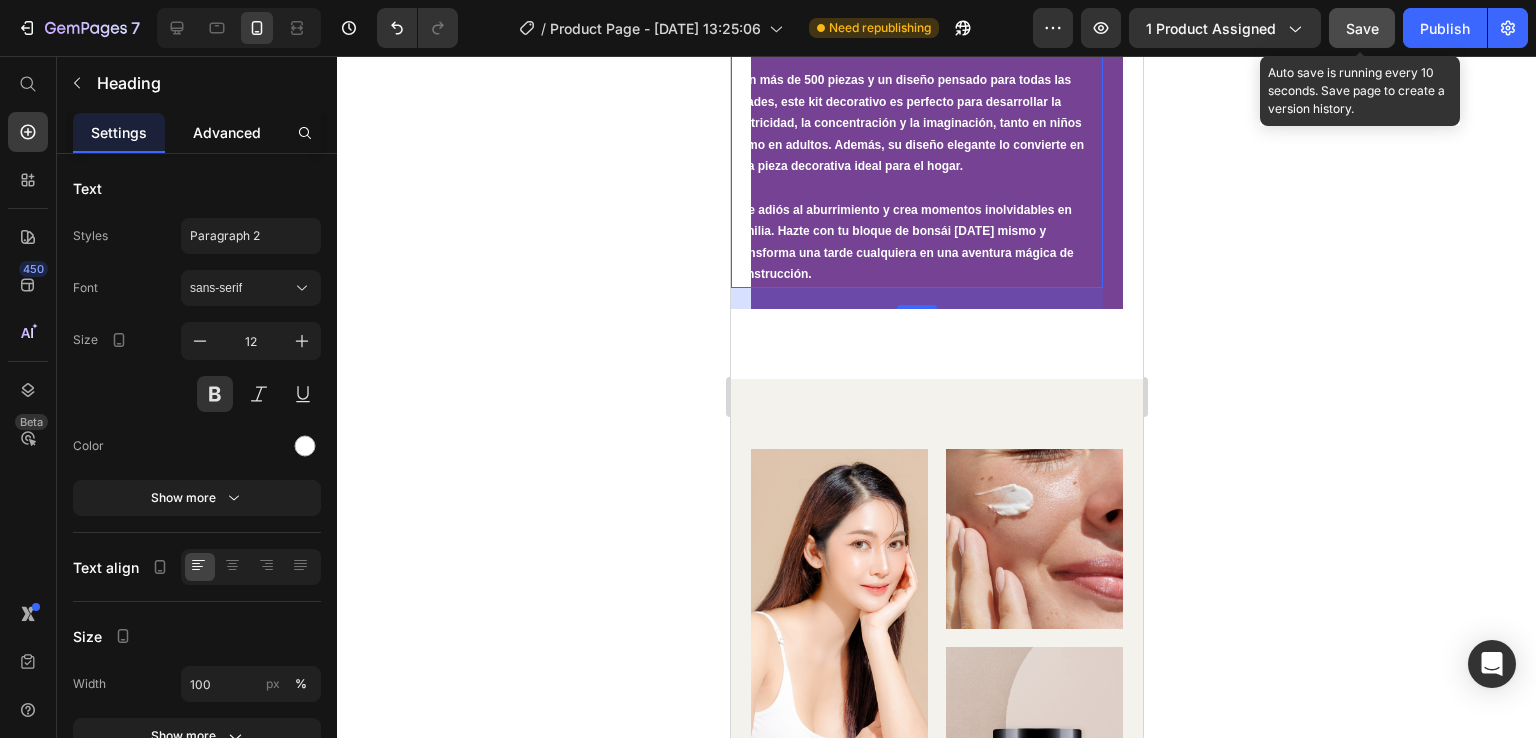 click on "Advanced" at bounding box center (227, 132) 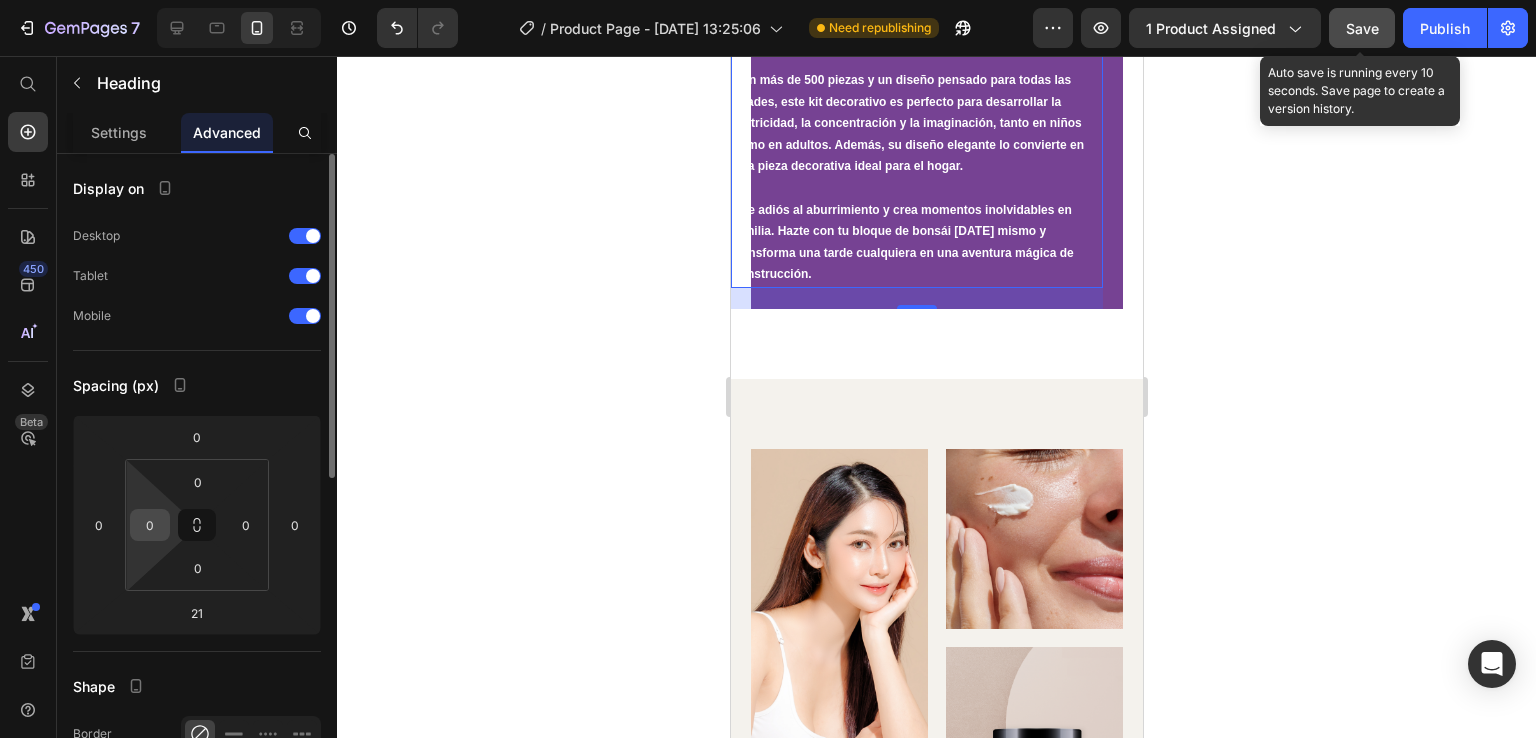 click on "0" at bounding box center (150, 525) 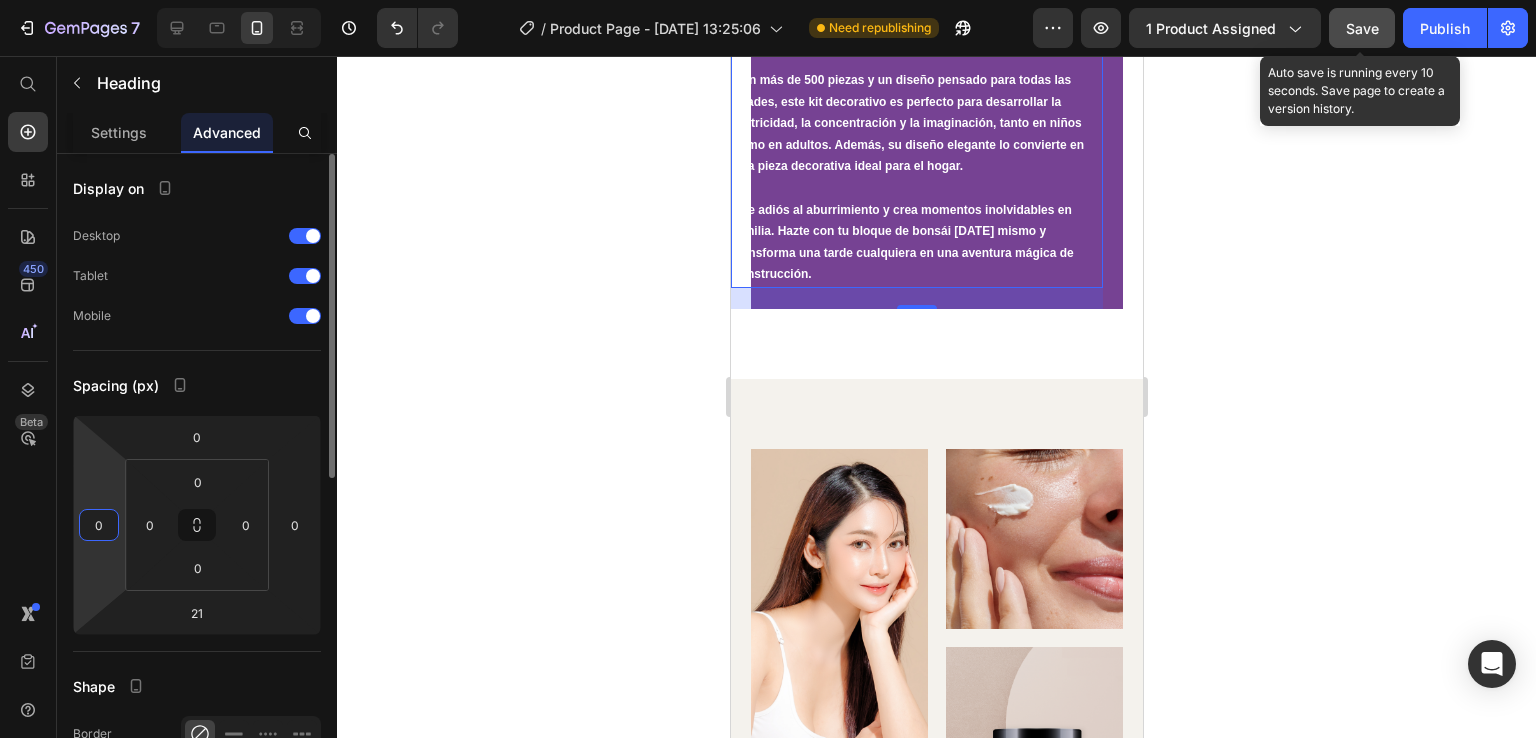 click on "0" at bounding box center [99, 525] 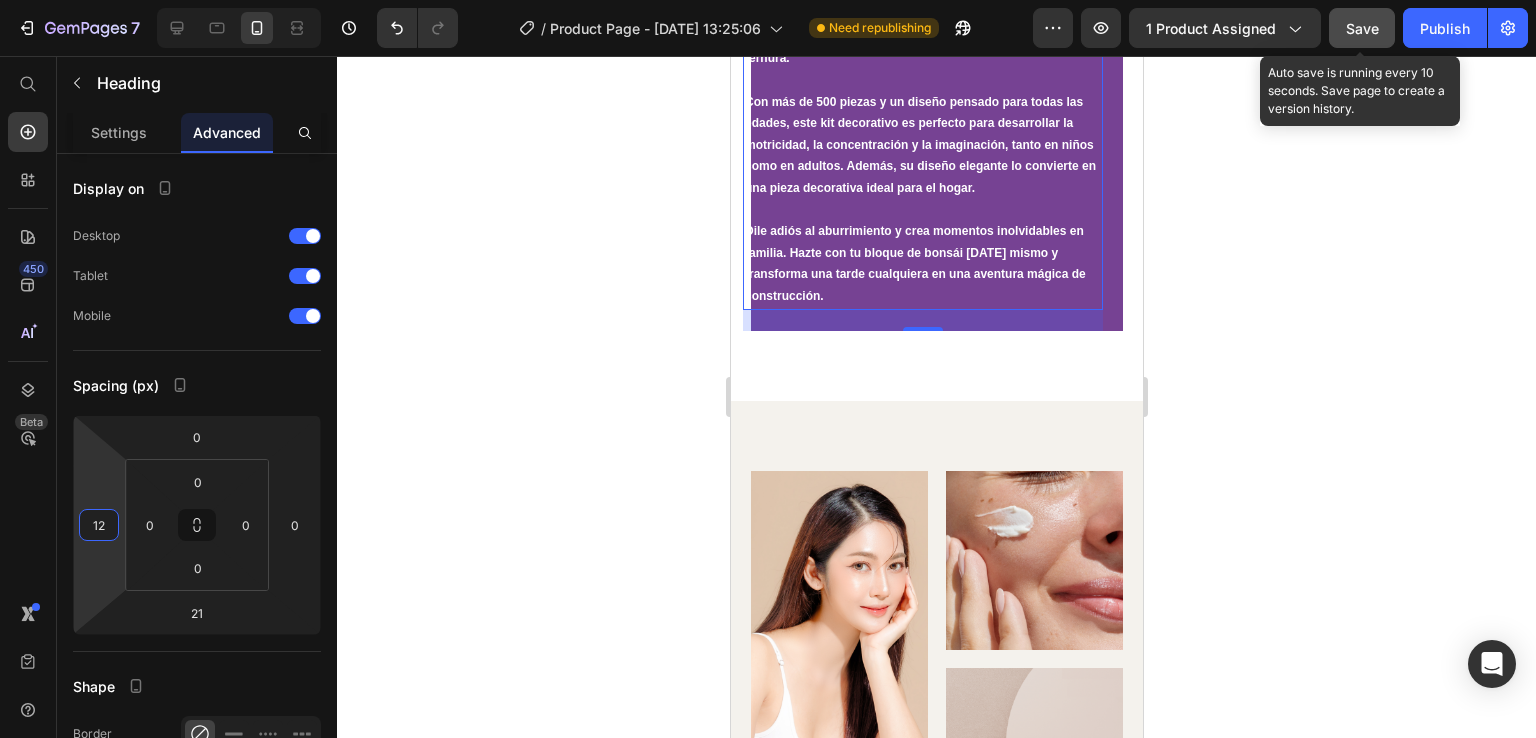 type on "1" 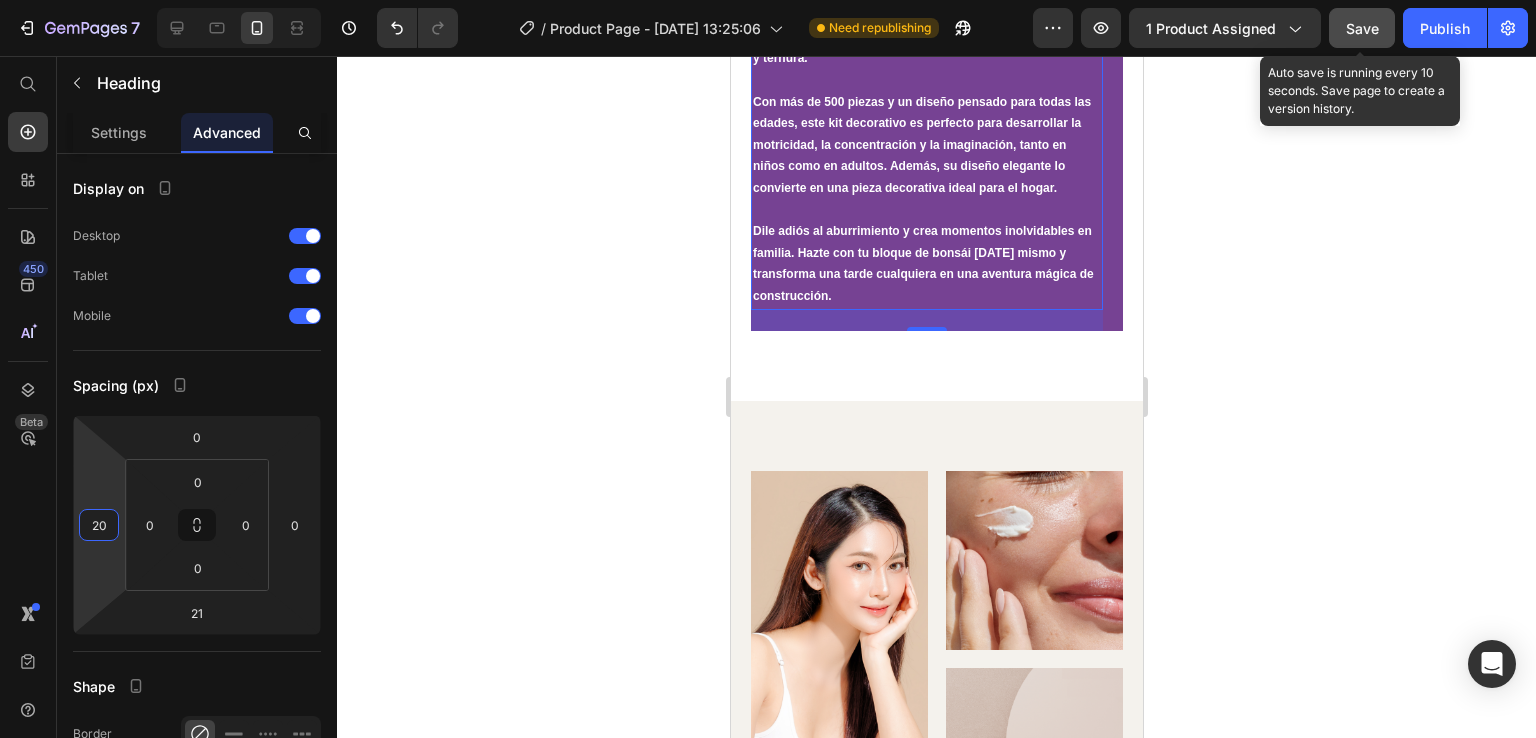 type on "20" 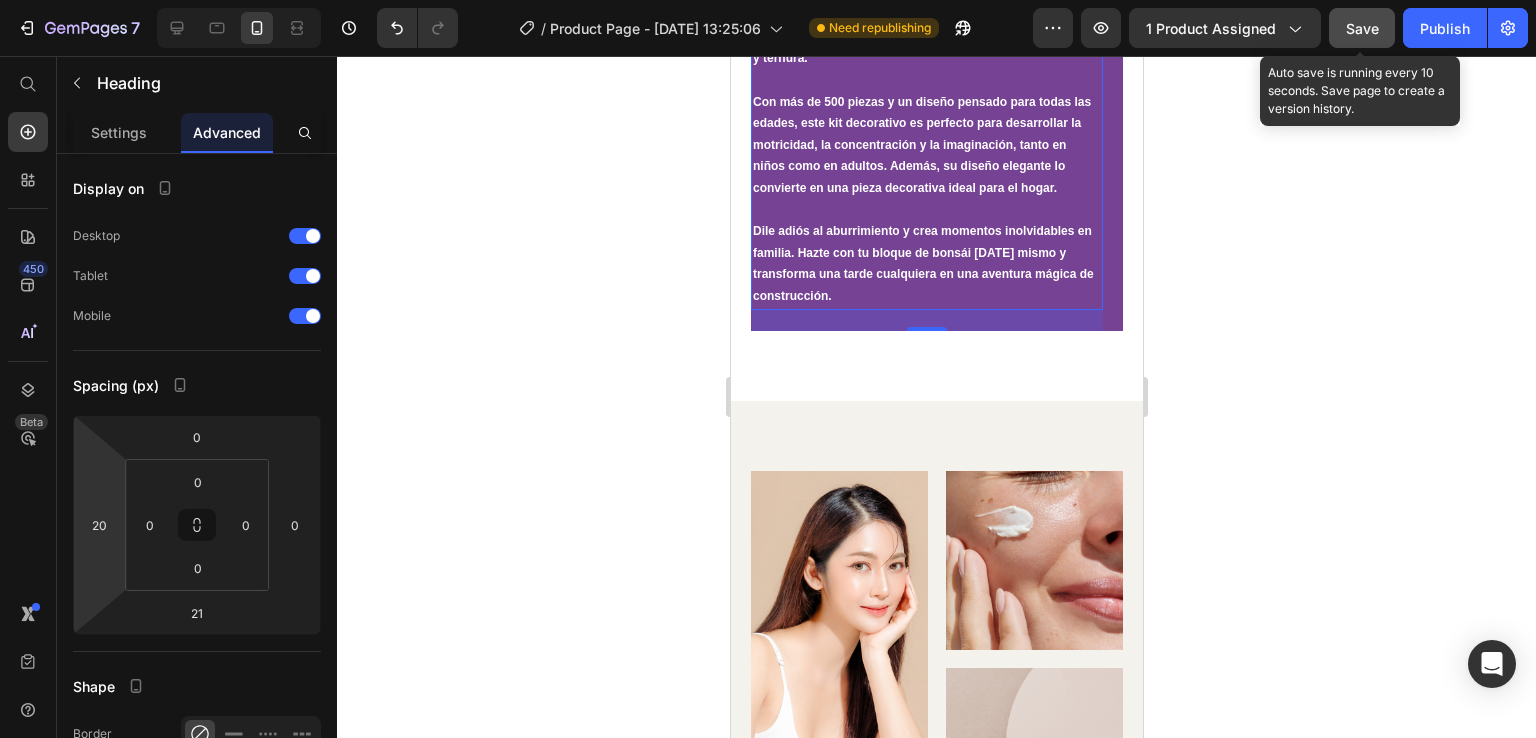 click 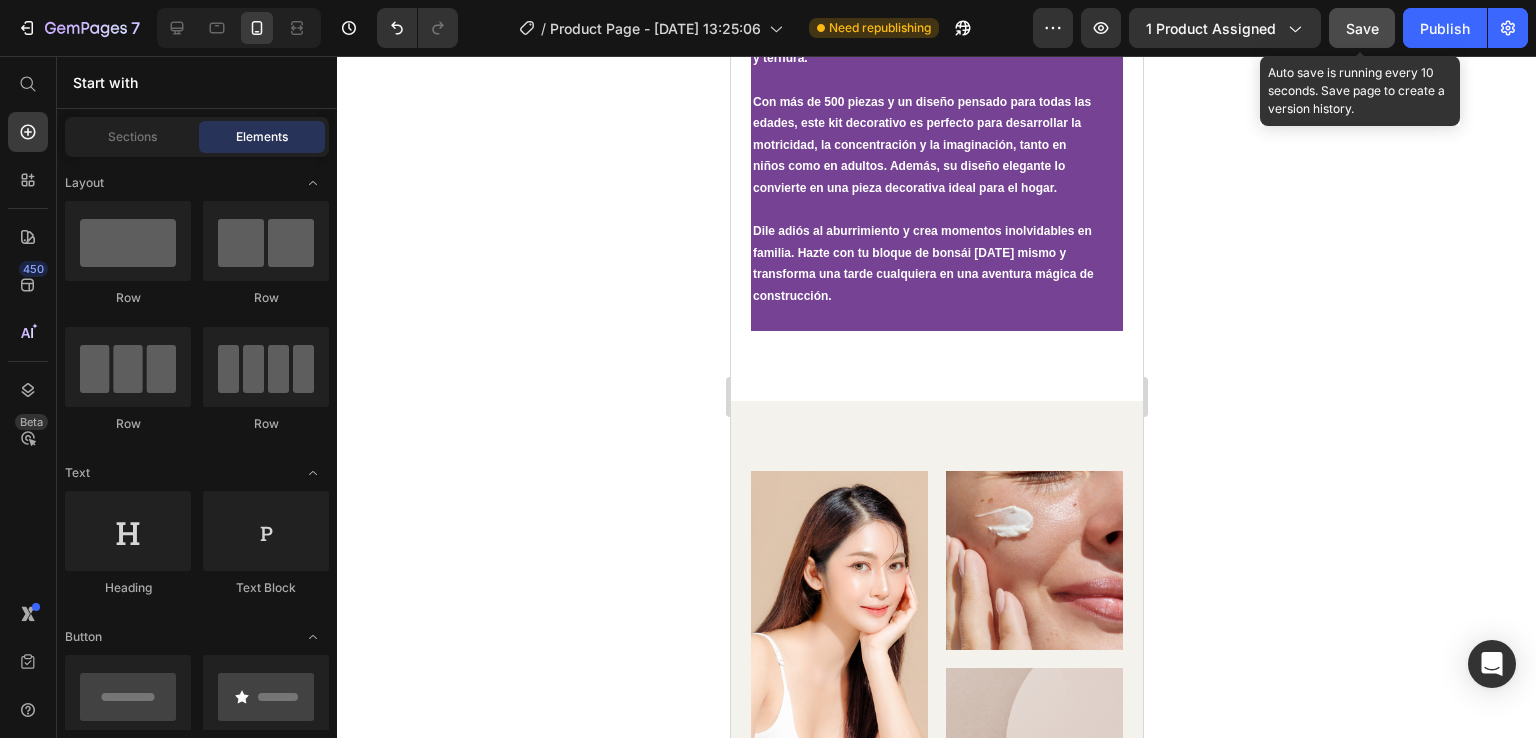 click on "Save" at bounding box center [1362, 28] 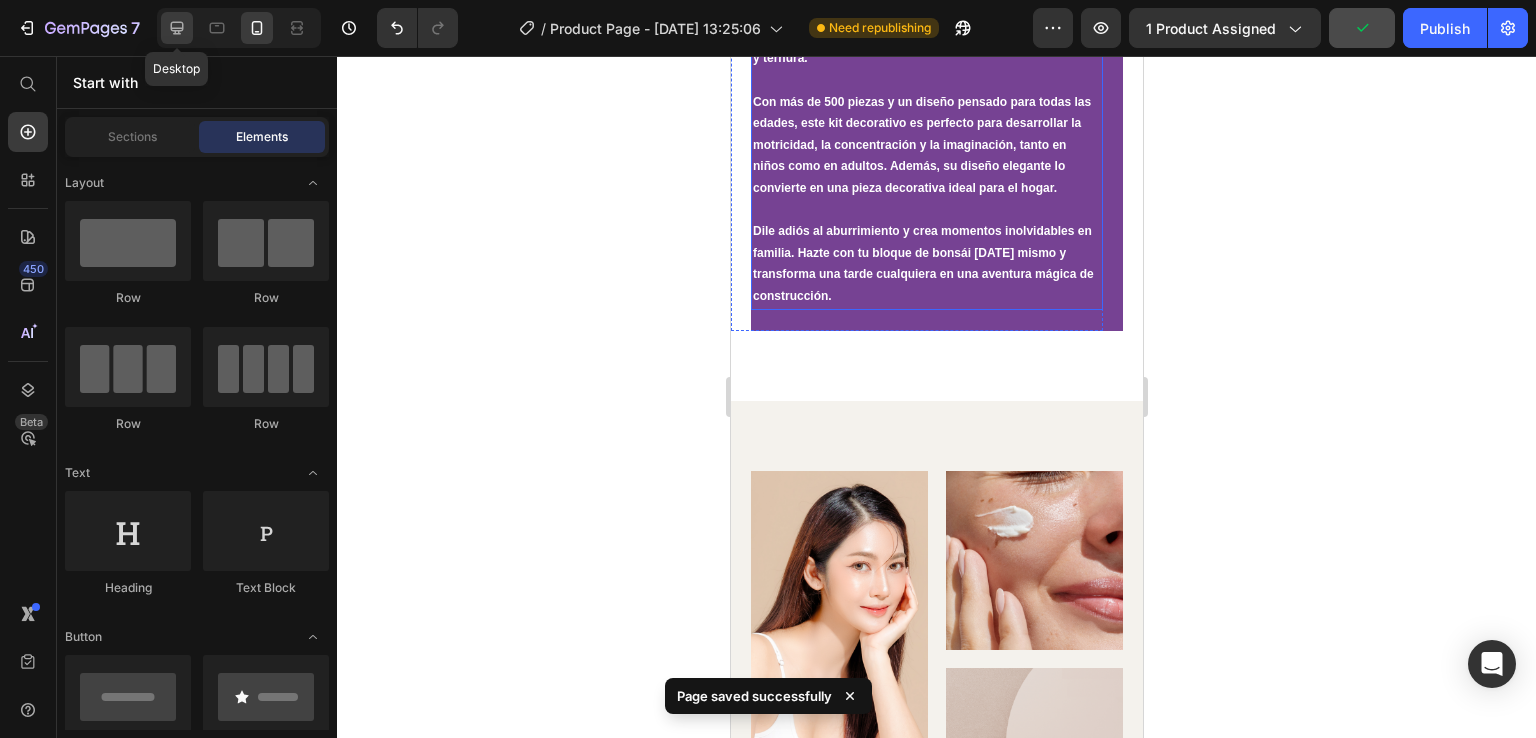 click 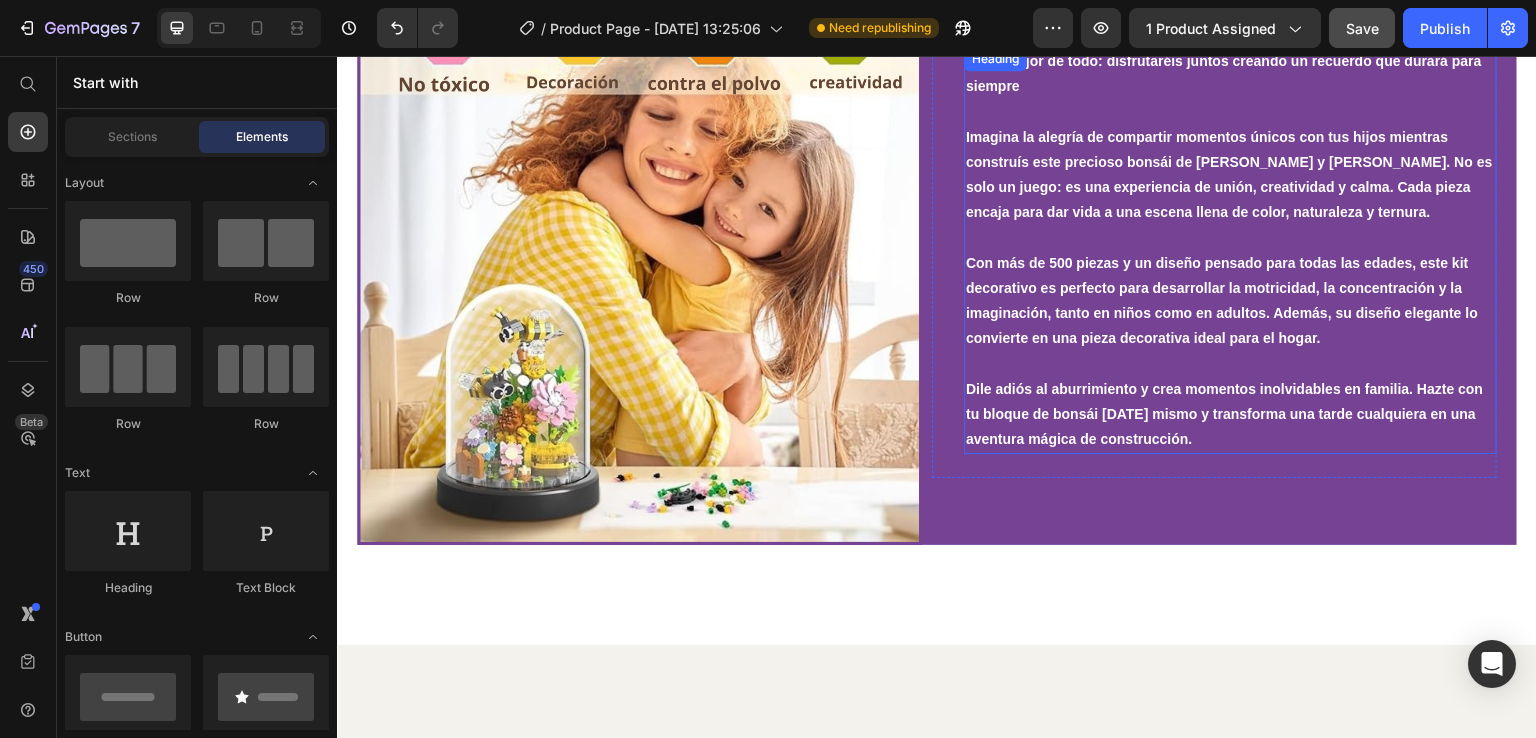 scroll, scrollTop: 2247, scrollLeft: 0, axis: vertical 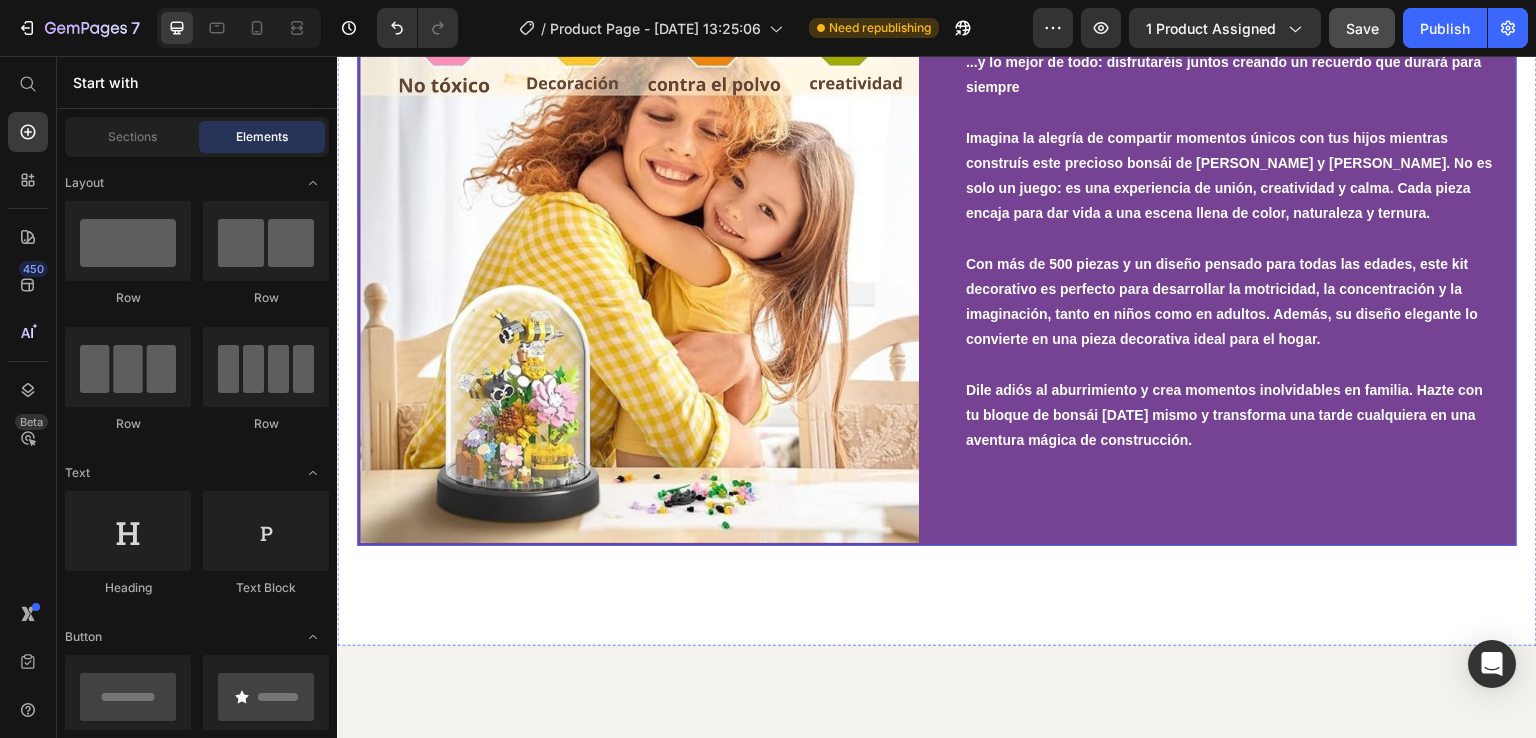 click on "...y lo mejor de todo: disfrutaréis juntos creando un recuerdo que durará para siempre Imagina la alegría de compartir momentos únicos con tus hijos mientras construís este precioso bonsái de [PERSON_NAME] y flores. No es solo un juego: es una experiencia de unión, creatividad y calma. Cada pieza encaja para dar vida a una escena llena de color, naturaleza y ternura. Con más de 500 piezas y un diseño pensado para todas las edades, este kit decorativo es perfecto para desarrollar la motricidad, la concentración y la imaginación, tanto en niños como en adultos. Además, su diseño elegante lo convierte en una pieza decorativa ideal para el hogar. [PERSON_NAME] adiós al aburrimiento y crea momentos inolvidables en familia. Hazte con tu bloque de bonsái [DATE] mismo y transforma una tarde cualquiera en una aventura mágica de construcción. Heading Row" at bounding box center (1234, 263) 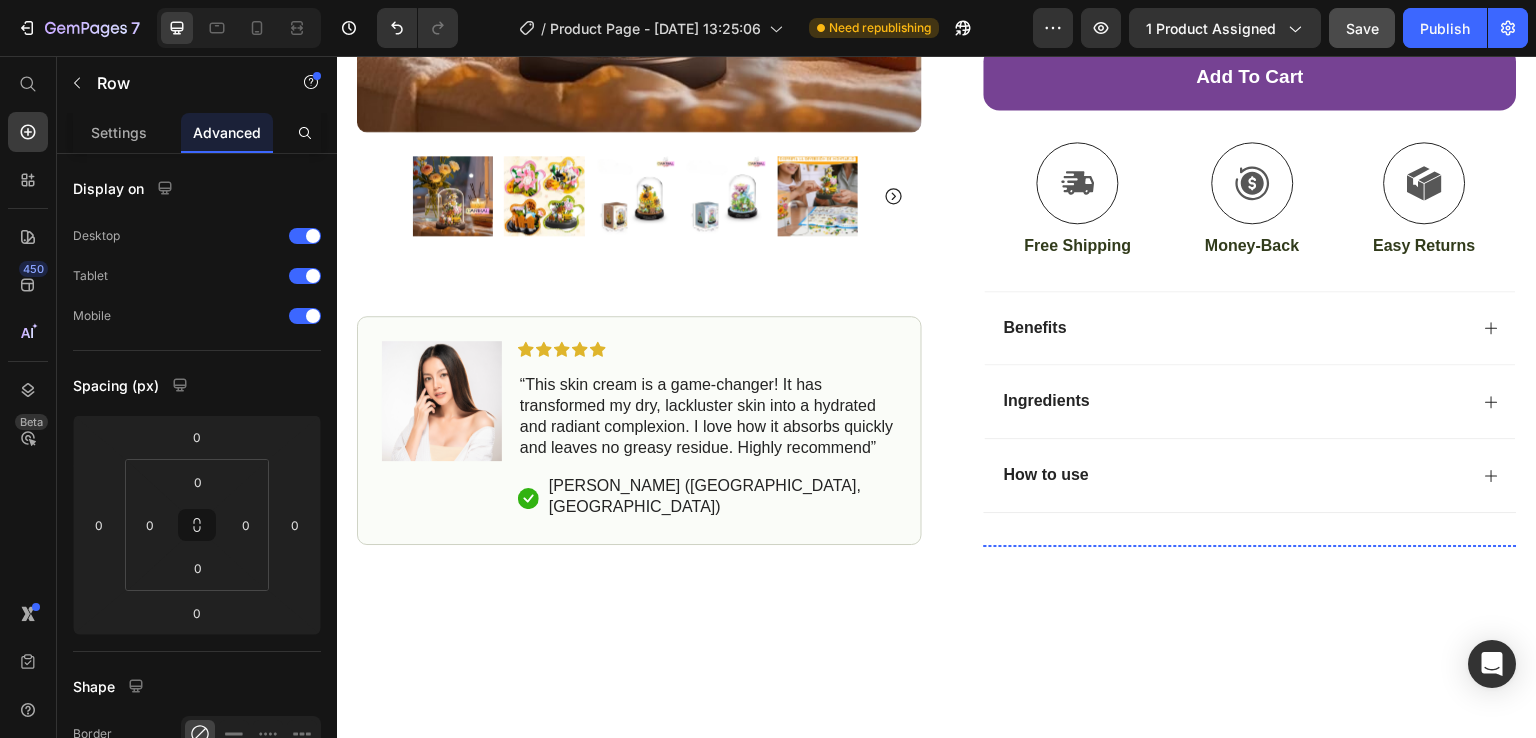 scroll, scrollTop: 630, scrollLeft: 0, axis: vertical 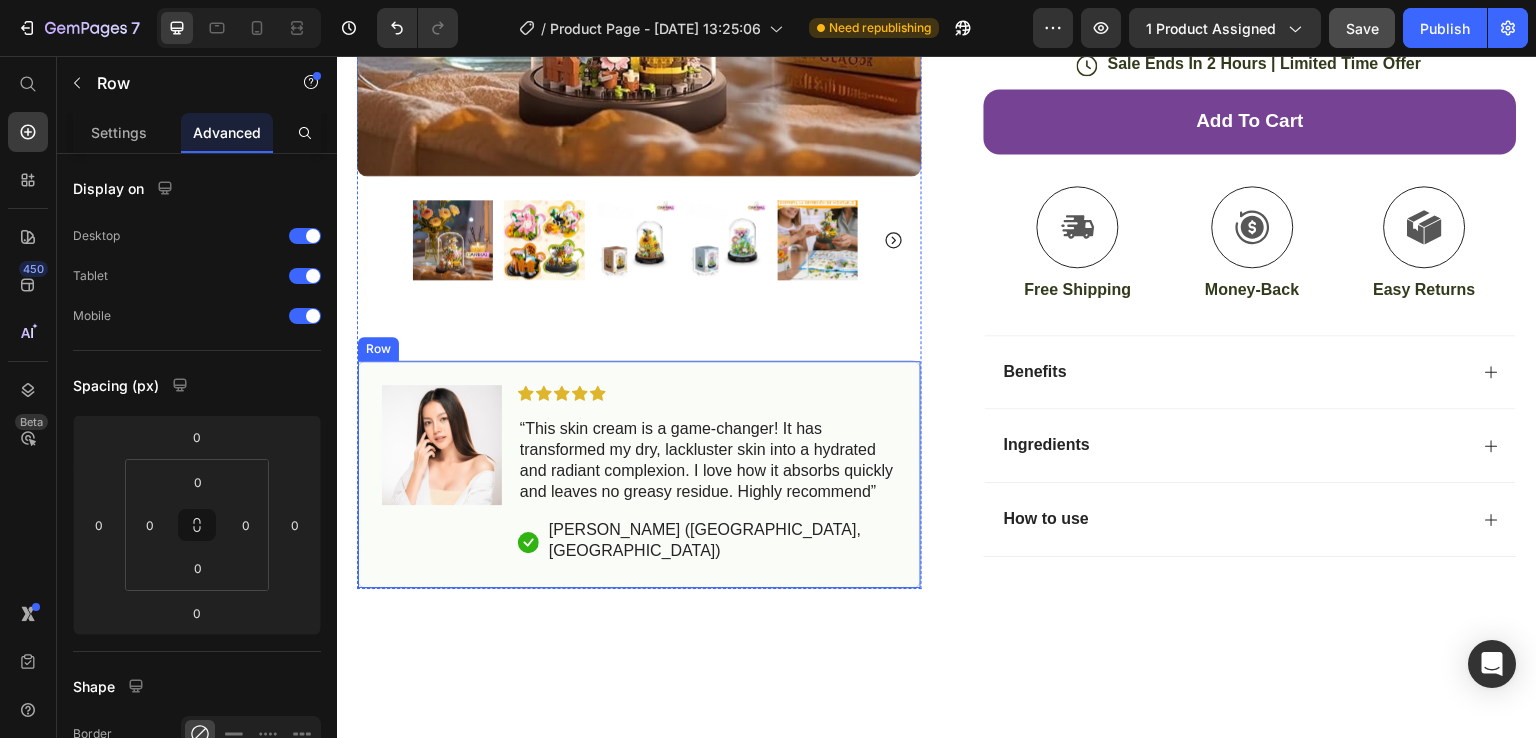 click on "Image Icon Icon Icon Icon Icon Icon List “This skin cream is a game-changer! It has transformed my dry, lackluster skin into a hydrated and radiant complexion. I love how it absorbs quickly and leaves no greasy residue. Highly recommend” Text Block
Icon [PERSON_NAME] ([GEOGRAPHIC_DATA], [GEOGRAPHIC_DATA]) Text Block Row Row" at bounding box center (639, 474) 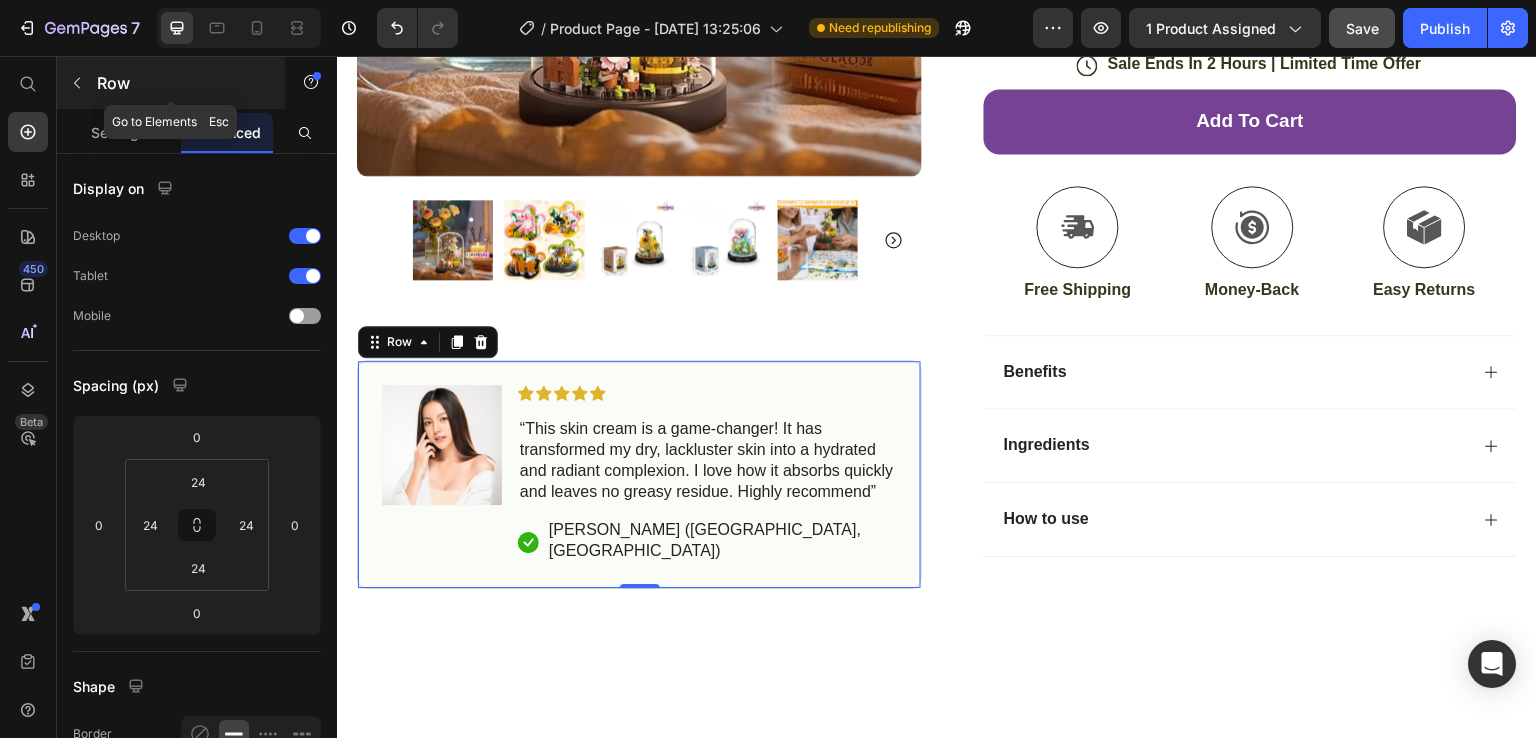 click 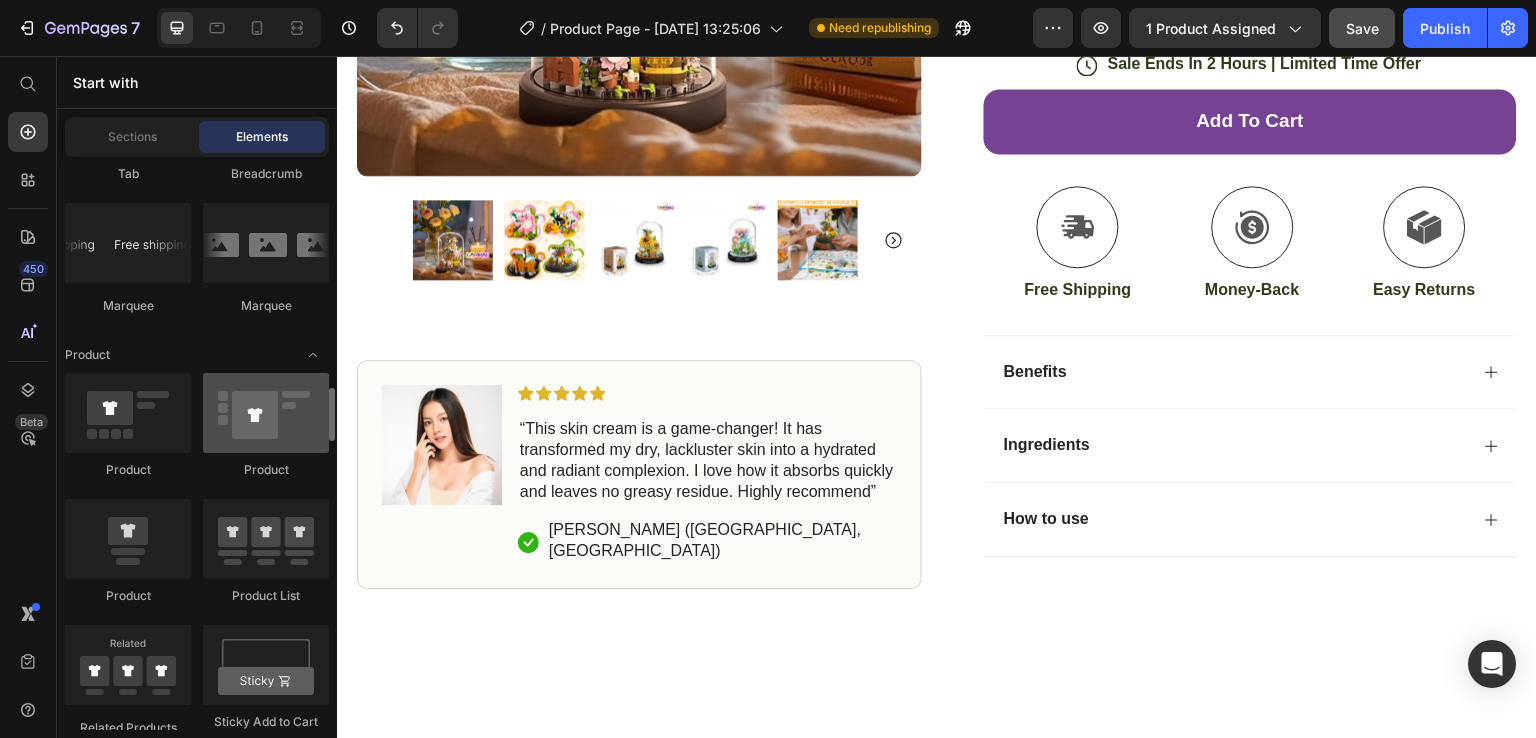 scroll, scrollTop: 2600, scrollLeft: 0, axis: vertical 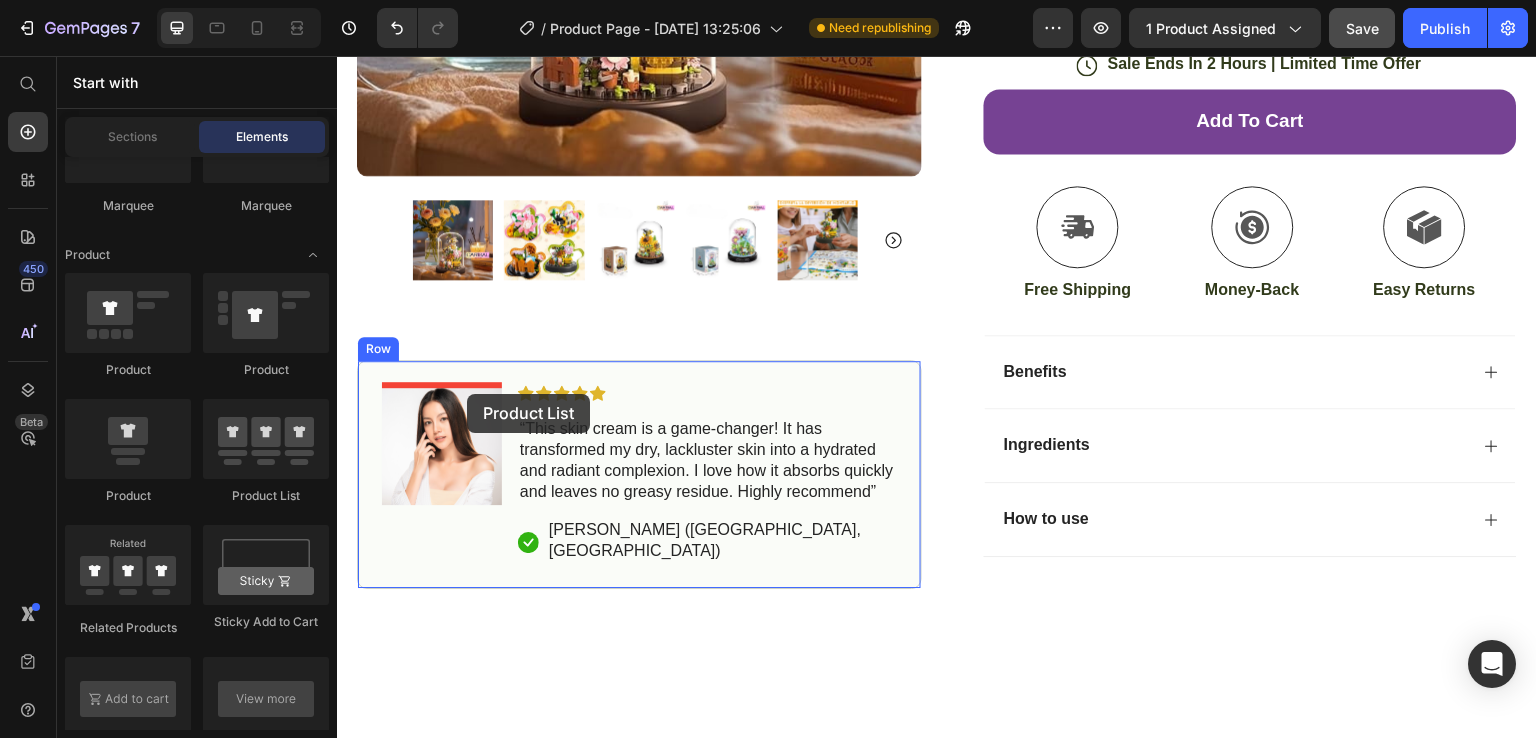 drag, startPoint x: 610, startPoint y: 528, endPoint x: 467, endPoint y: 394, distance: 195.97194 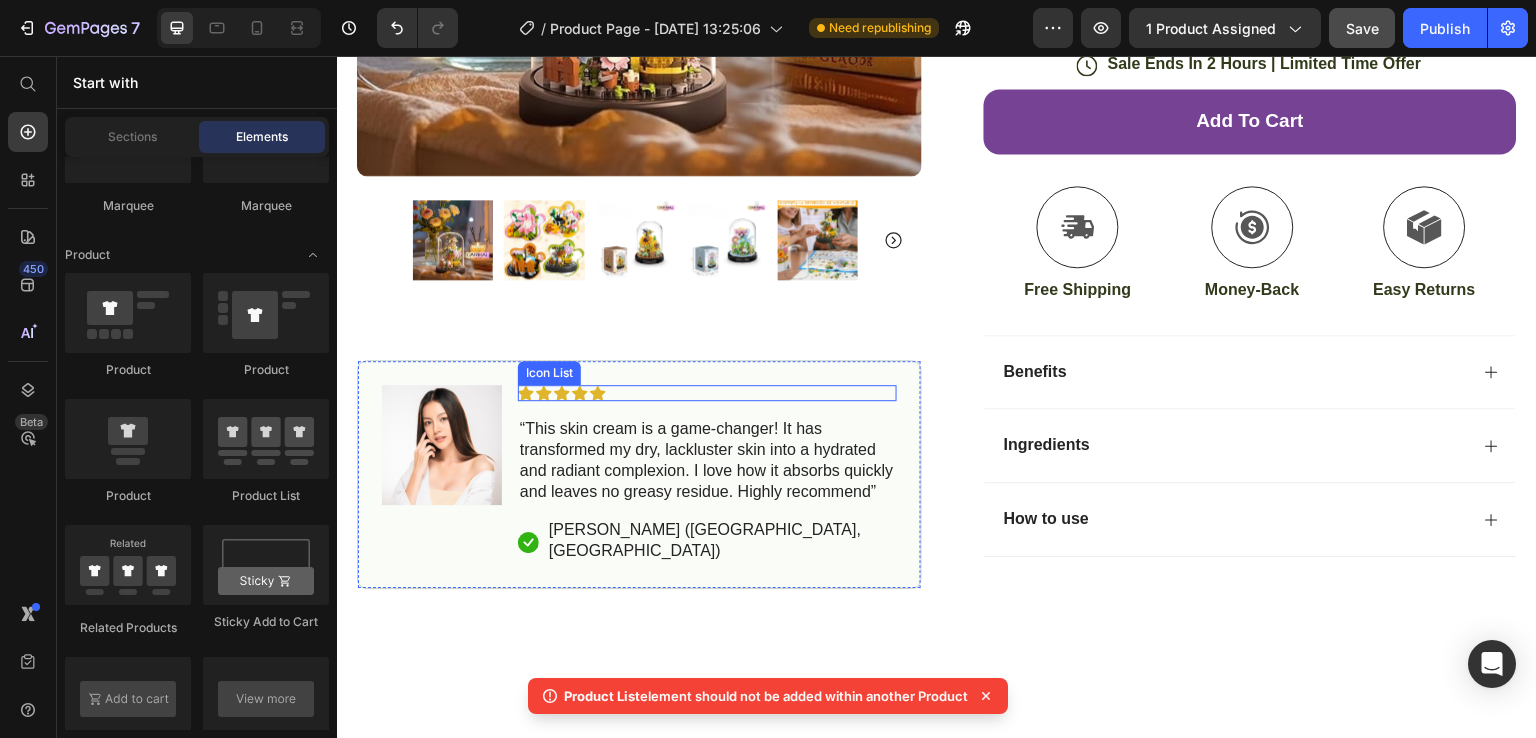 click on "Icon Icon Icon Icon Icon" at bounding box center [707, 393] 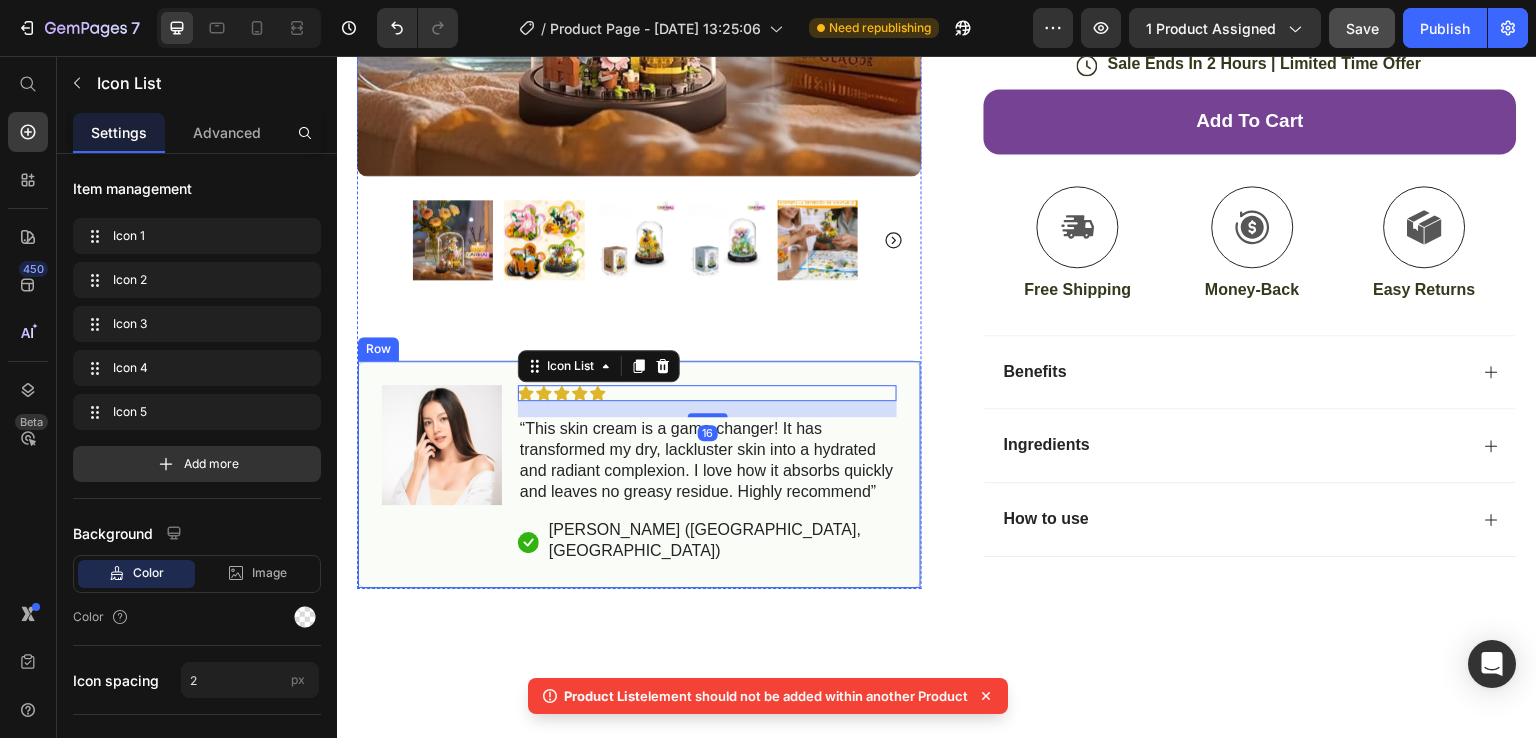 click on "Image Icon Icon Icon Icon Icon Icon List   16 “This skin cream is a game-changer! It has transformed my dry, lackluster skin into a hydrated and radiant complexion. I love how it absorbs quickly and leaves no greasy residue. Highly recommend” Text Block
Icon [PERSON_NAME] ([GEOGRAPHIC_DATA], [GEOGRAPHIC_DATA]) Text Block Row Row" at bounding box center [639, 474] 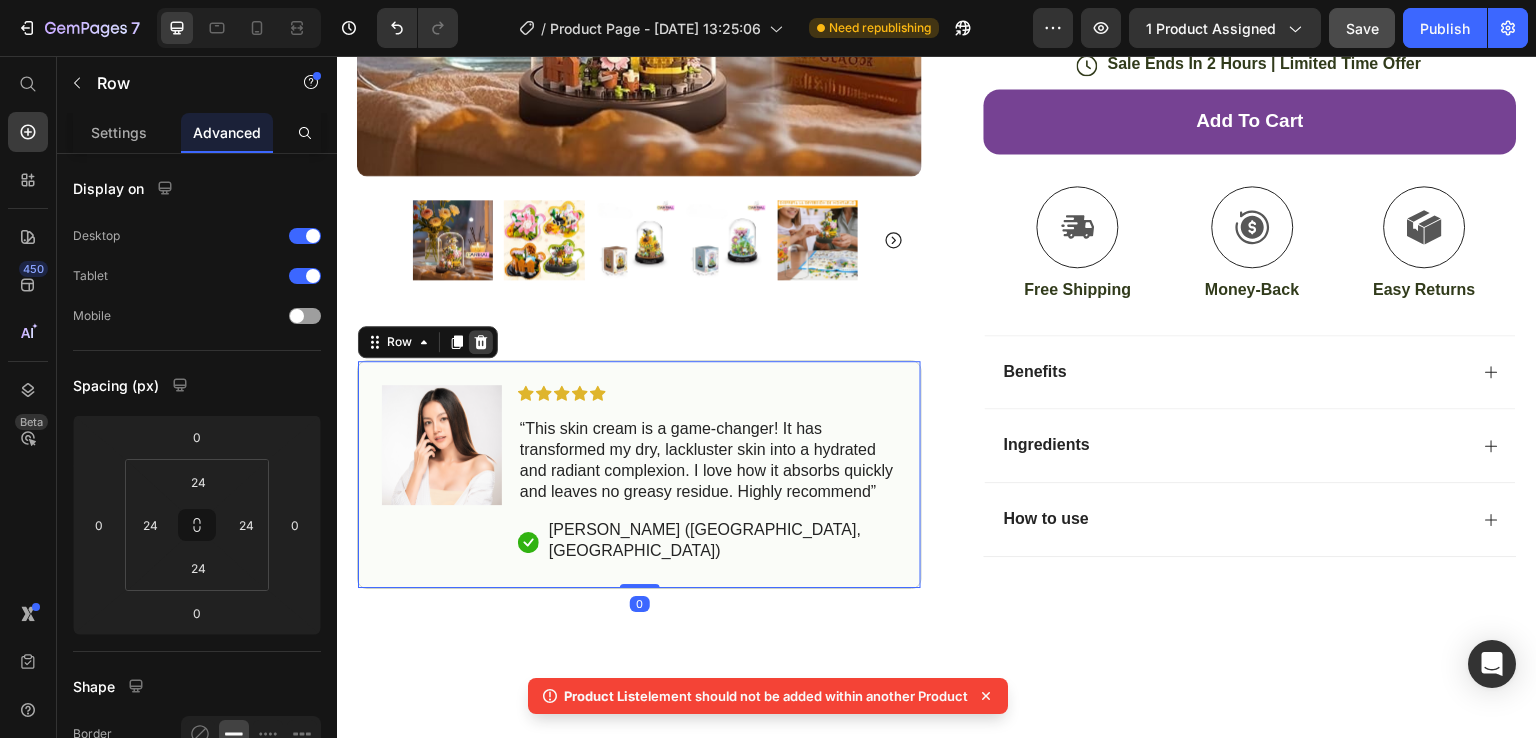 click at bounding box center [481, 342] 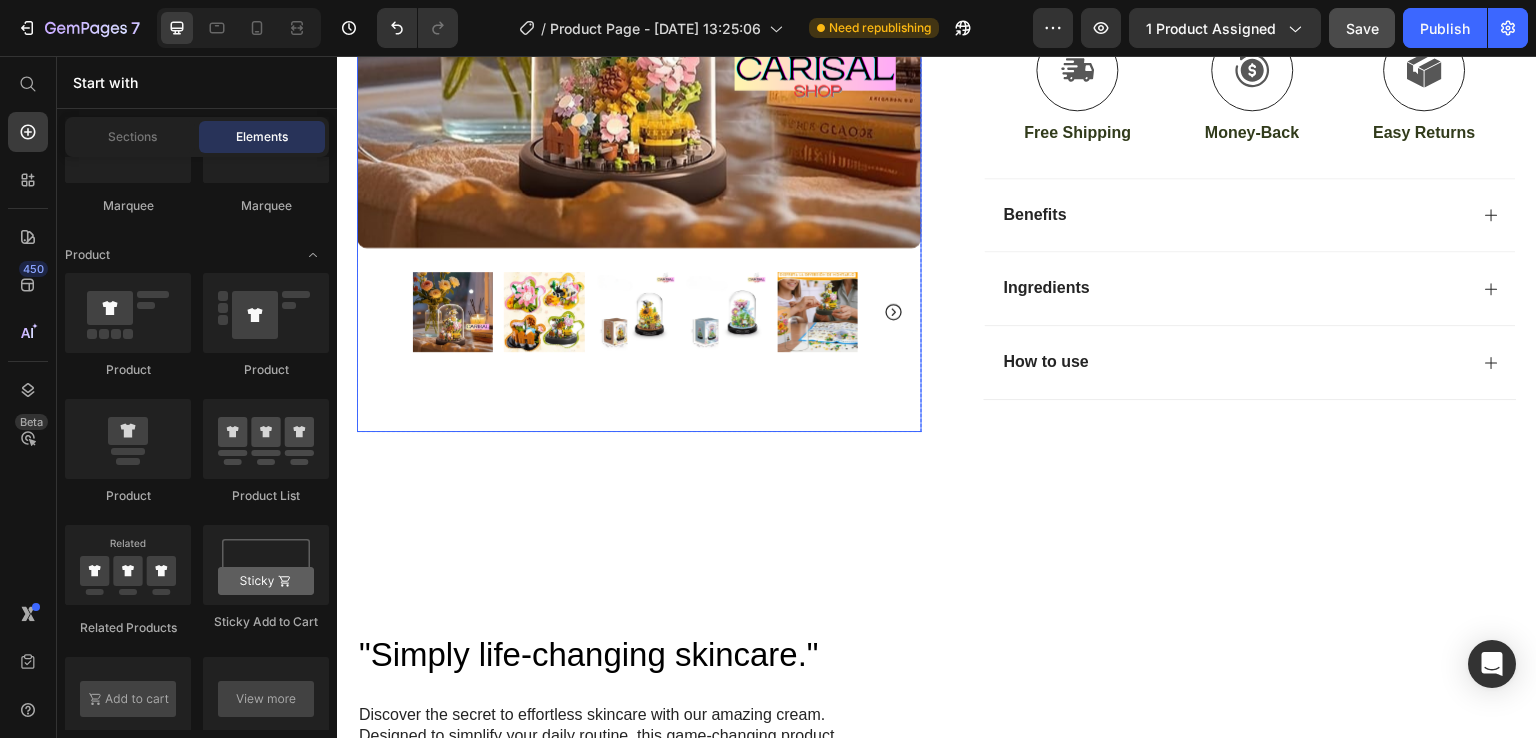 scroll, scrollTop: 830, scrollLeft: 0, axis: vertical 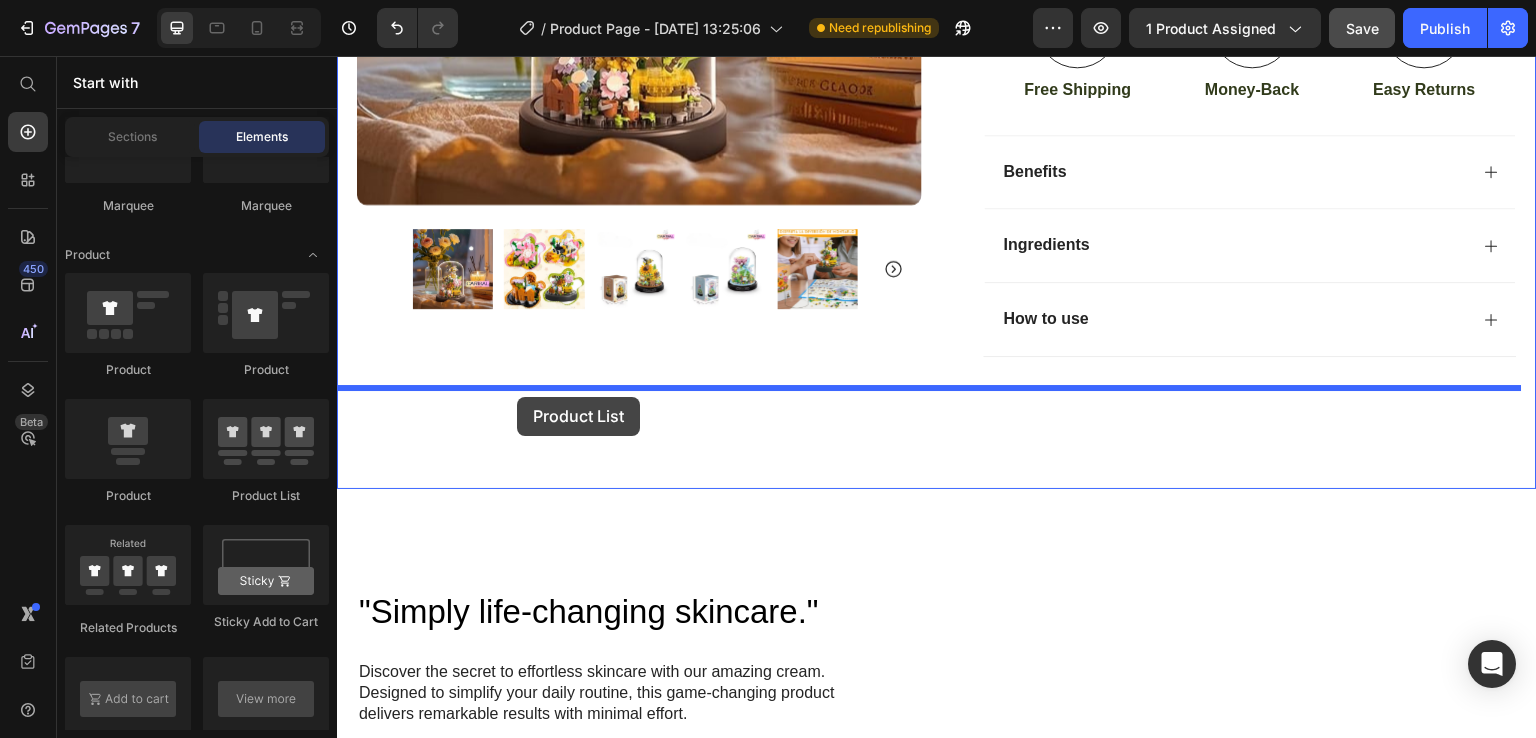 drag, startPoint x: 608, startPoint y: 469, endPoint x: 517, endPoint y: 397, distance: 116.03879 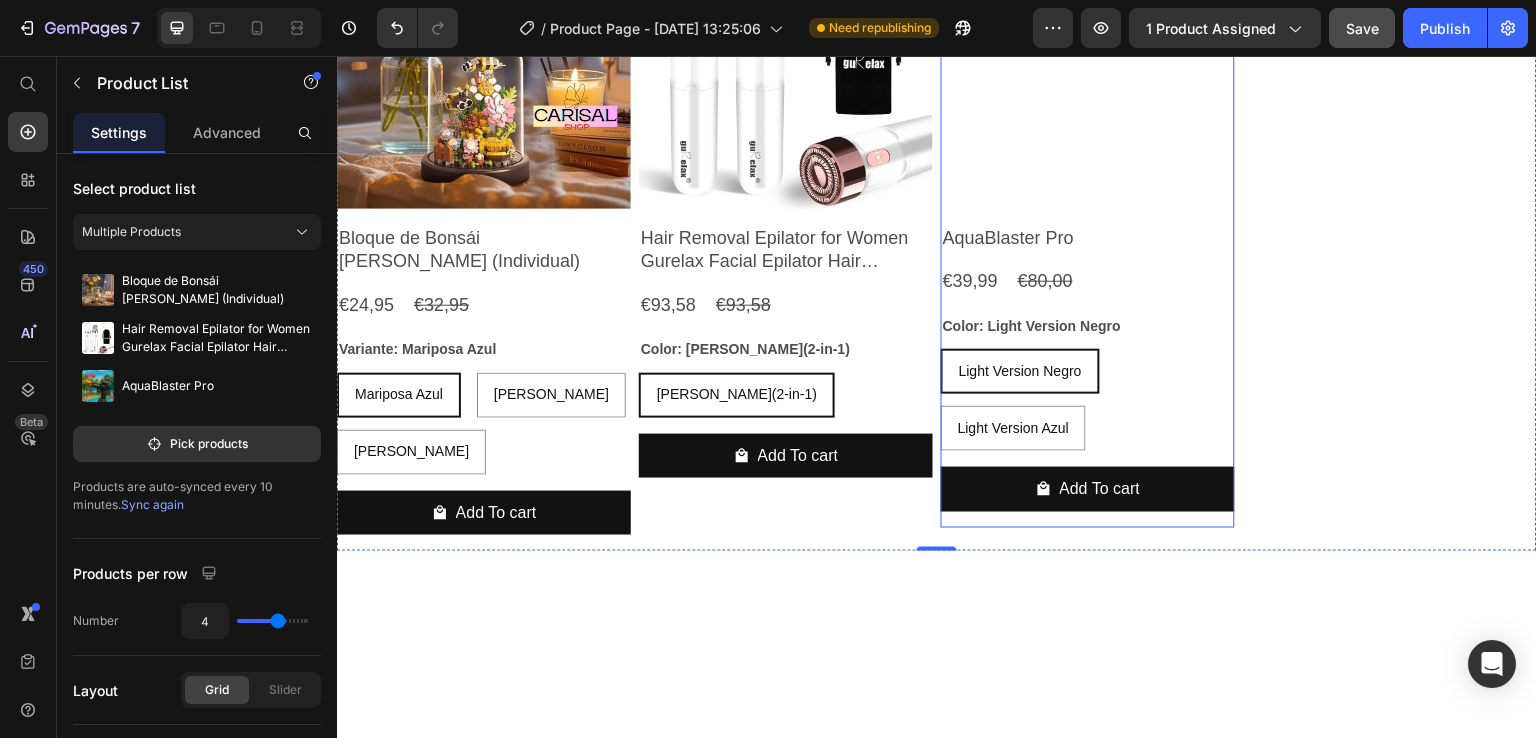 scroll, scrollTop: 1330, scrollLeft: 0, axis: vertical 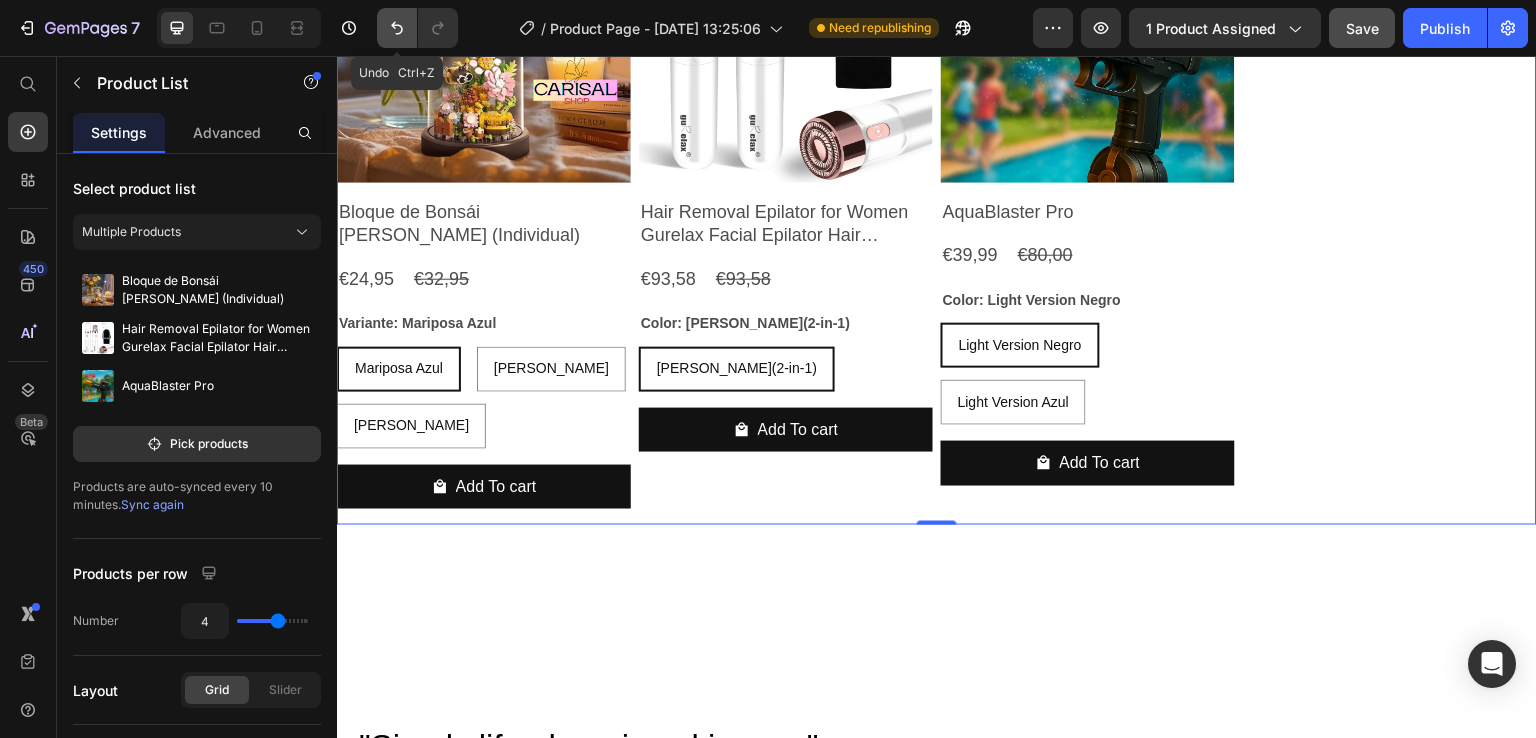 click 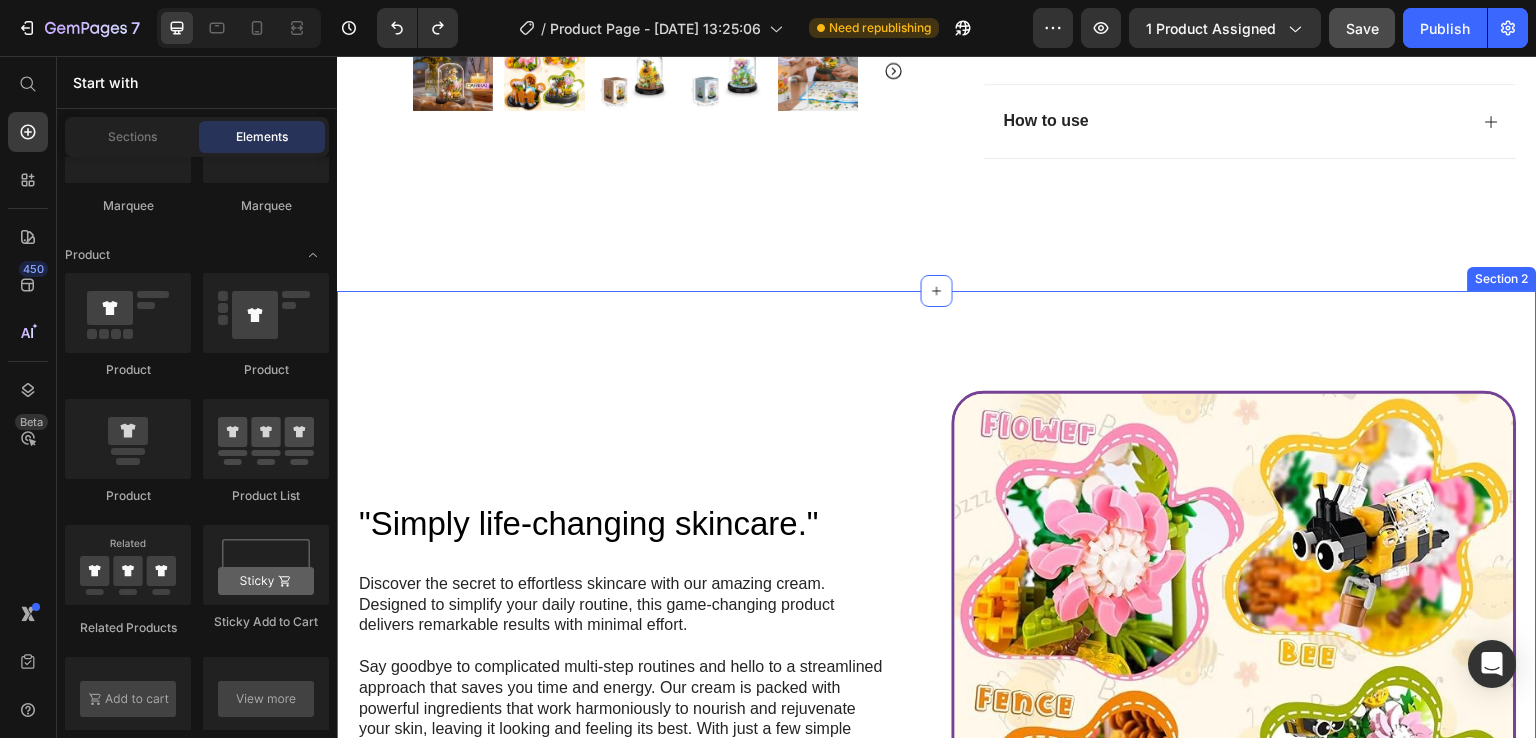 scroll, scrollTop: 930, scrollLeft: 0, axis: vertical 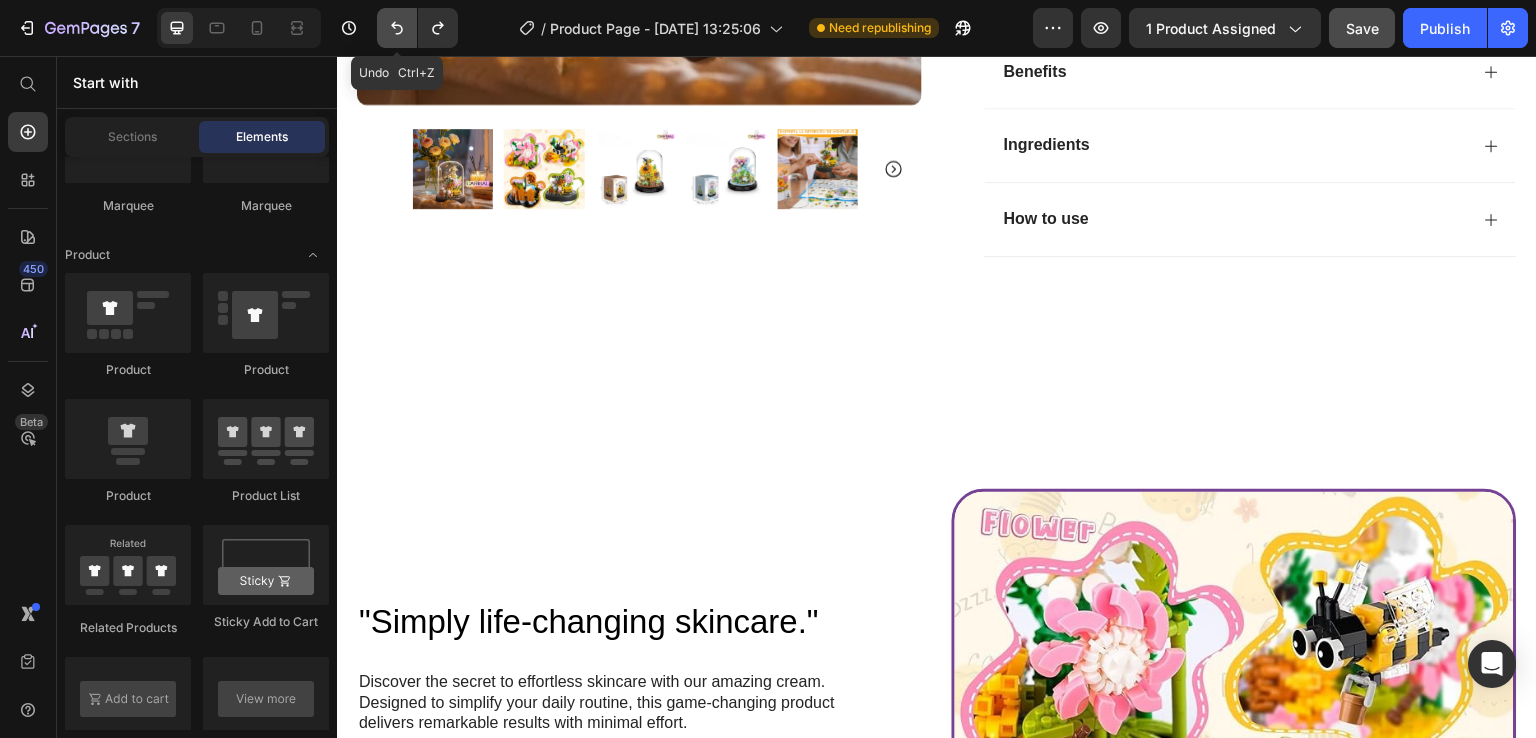 click 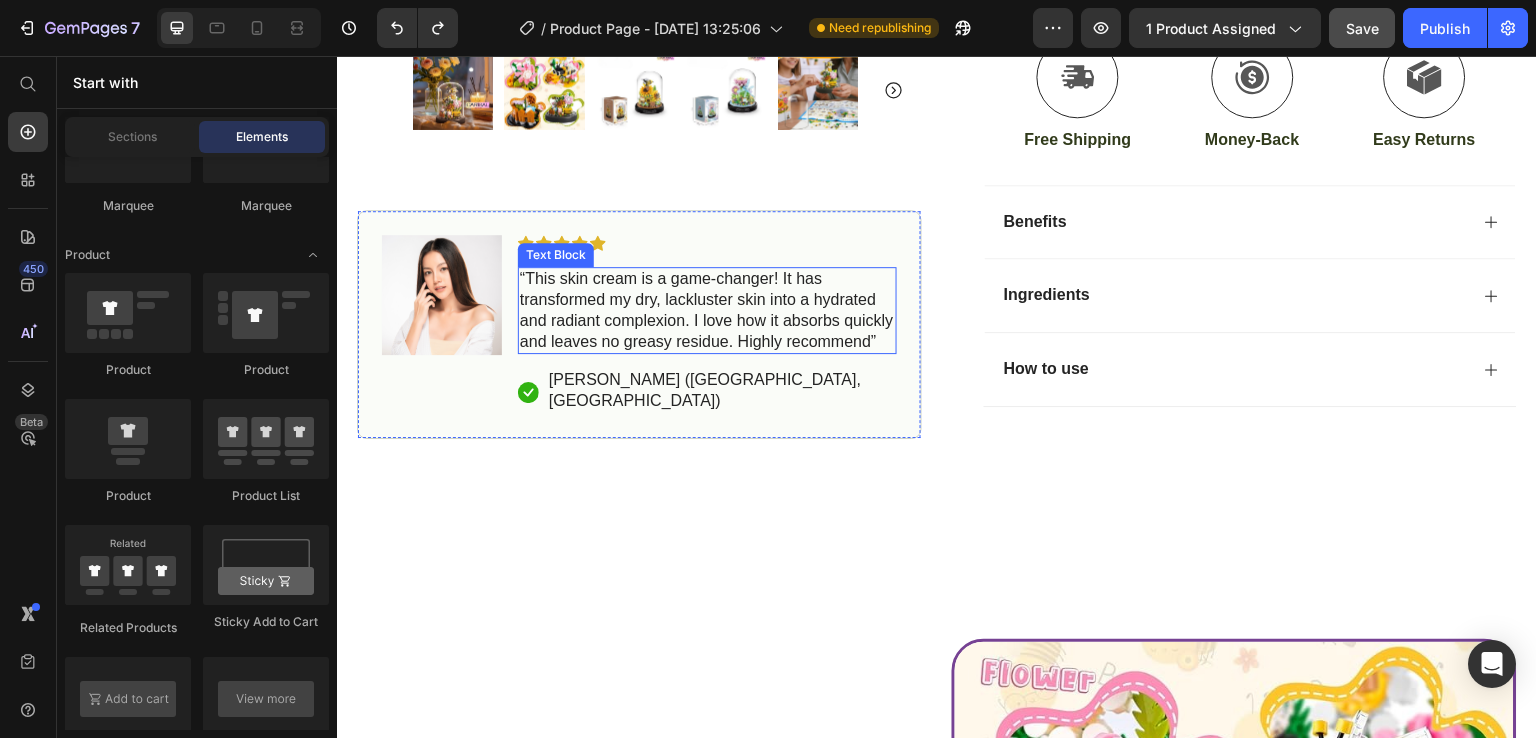 scroll, scrollTop: 730, scrollLeft: 0, axis: vertical 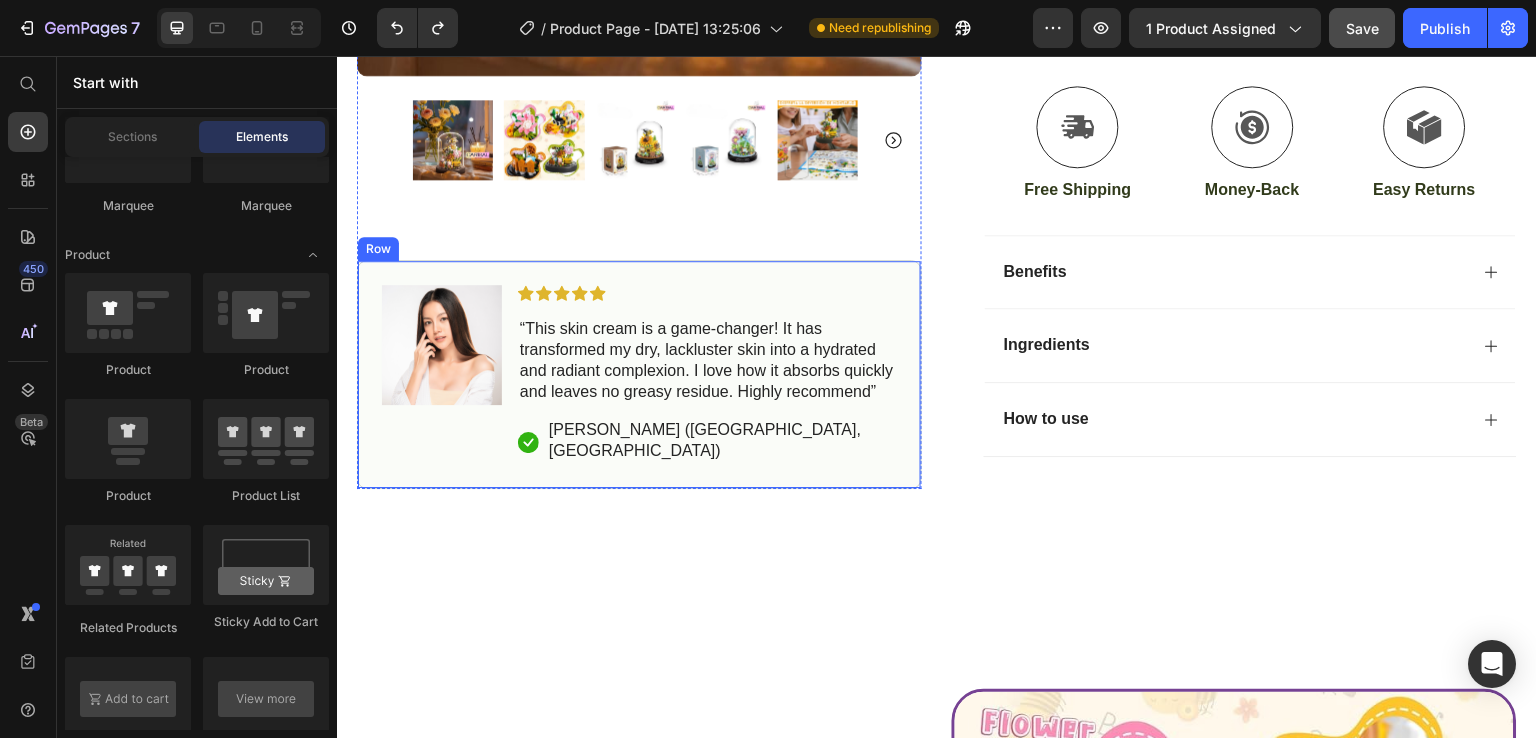 click on "Image Icon Icon Icon Icon Icon Icon List “This skin cream is a game-changer! It has transformed my dry, lackluster skin into a hydrated and radiant complexion. I love how it absorbs quickly and leaves no greasy residue. Highly recommend” Text Block
Icon [PERSON_NAME] ([GEOGRAPHIC_DATA], [GEOGRAPHIC_DATA]) Text Block Row Row" at bounding box center [639, 374] 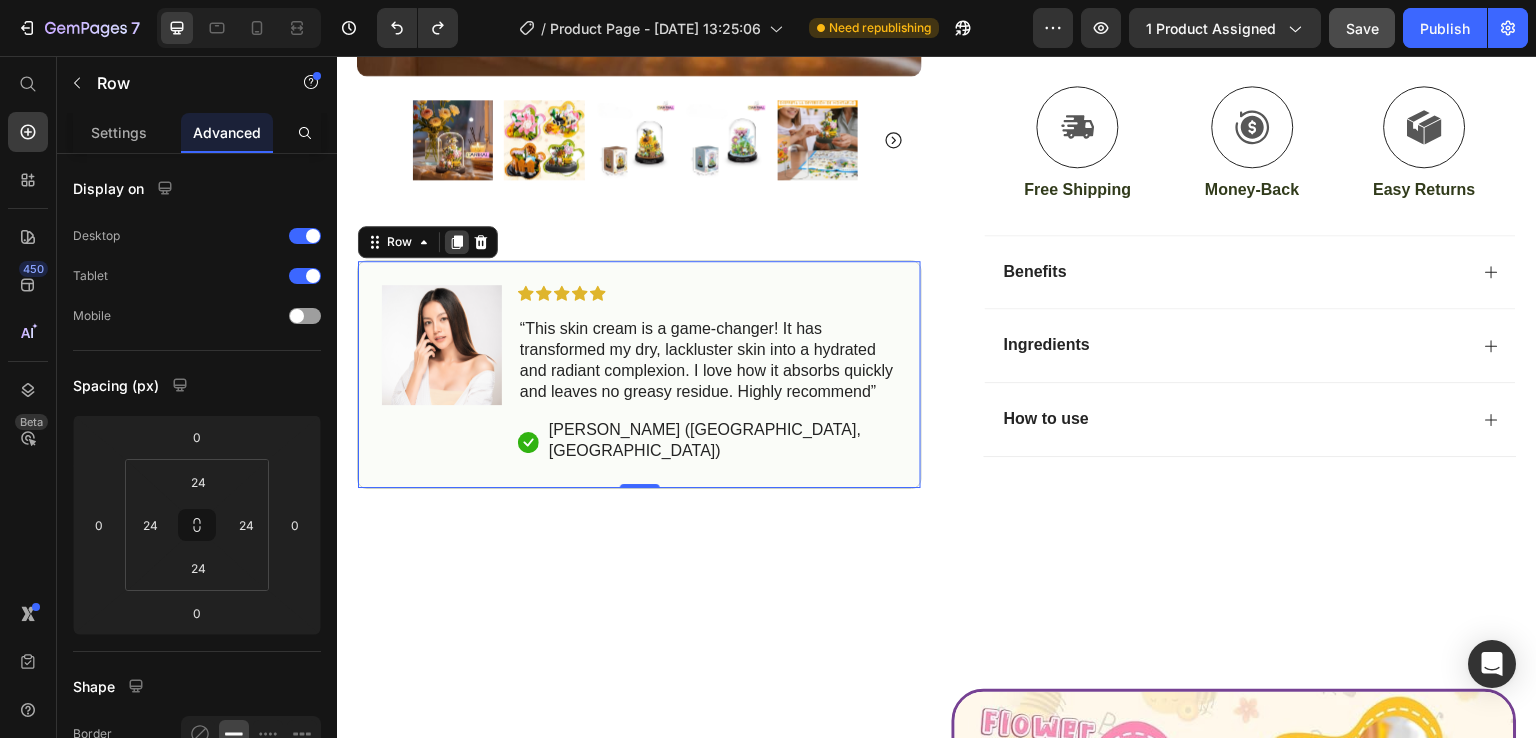 click 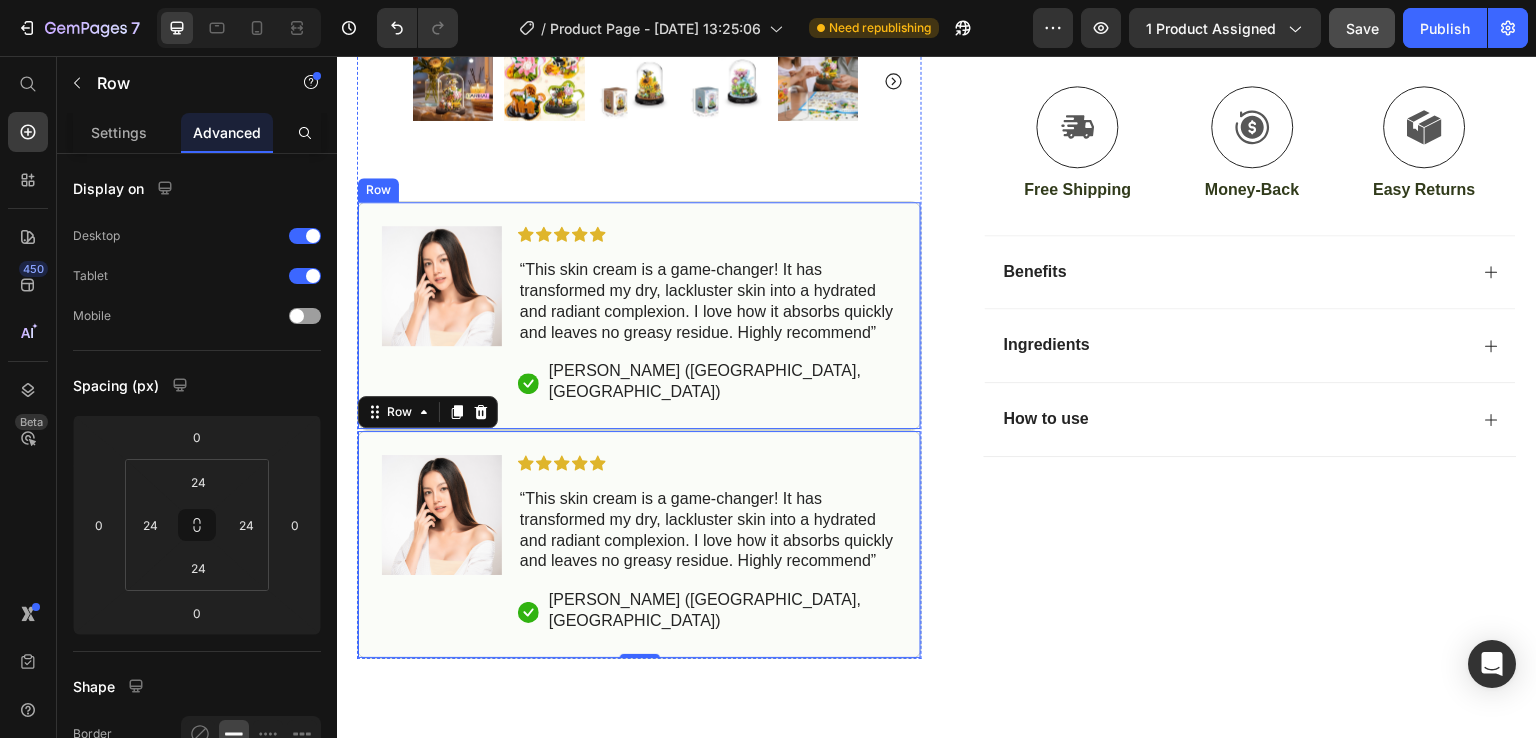 click on "Image Icon Icon Icon Icon Icon Icon List “This skin cream is a game-changer! It has transformed my dry, lackluster skin into a hydrated and radiant complexion. I love how it absorbs quickly and leaves no greasy residue. Highly recommend” Text Block
Icon [PERSON_NAME] ([GEOGRAPHIC_DATA], [GEOGRAPHIC_DATA]) Text Block Row Row" at bounding box center (639, 315) 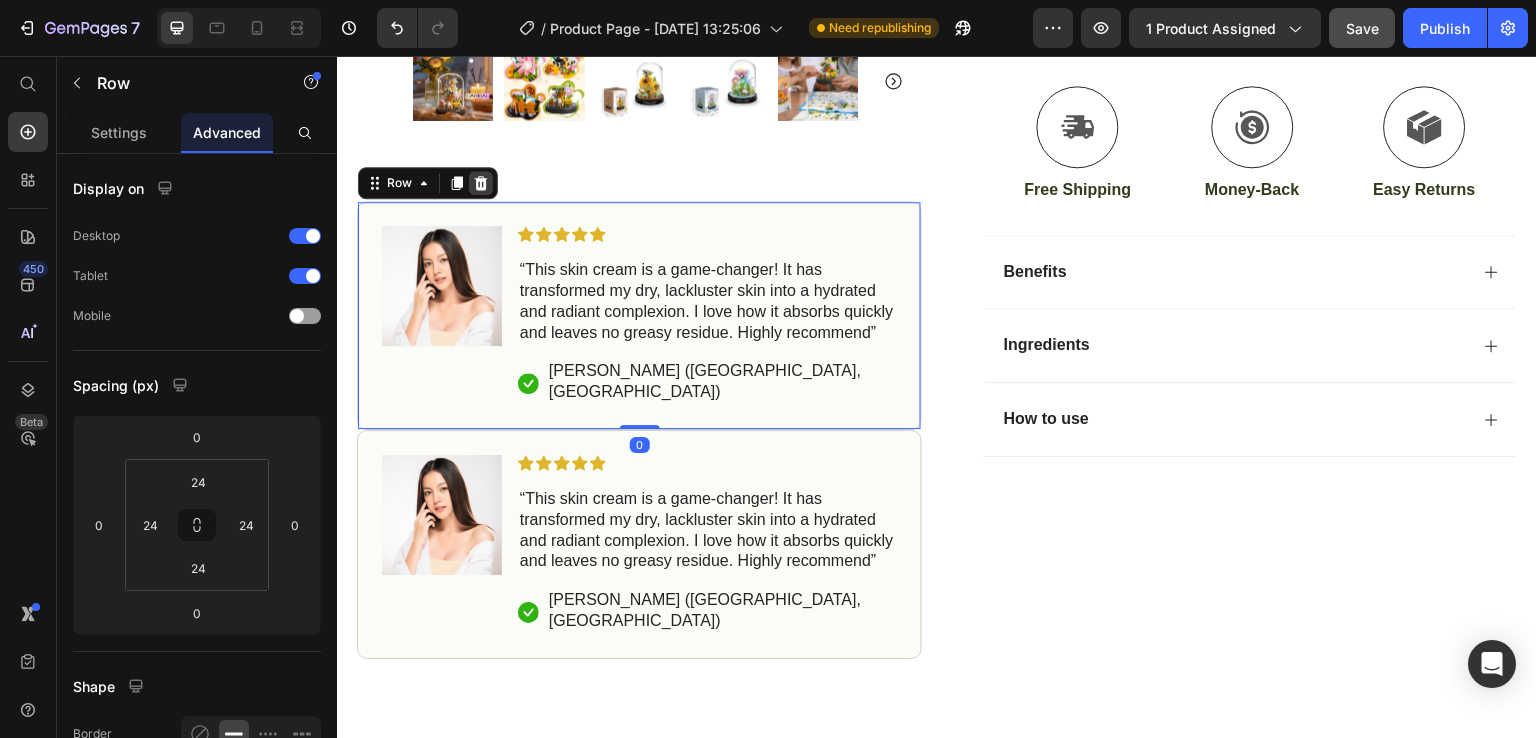 click 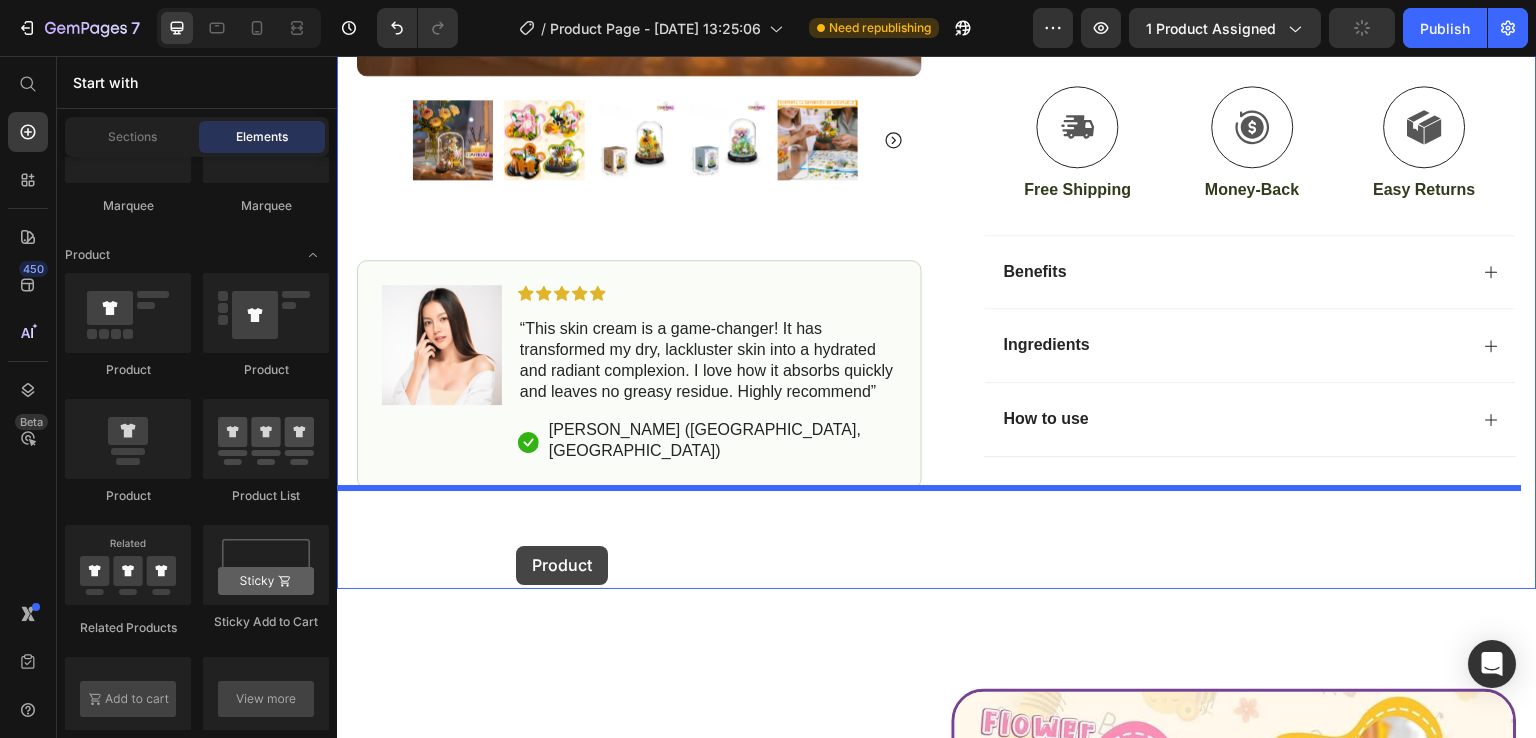 drag, startPoint x: 484, startPoint y: 510, endPoint x: 516, endPoint y: 546, distance: 48.166378 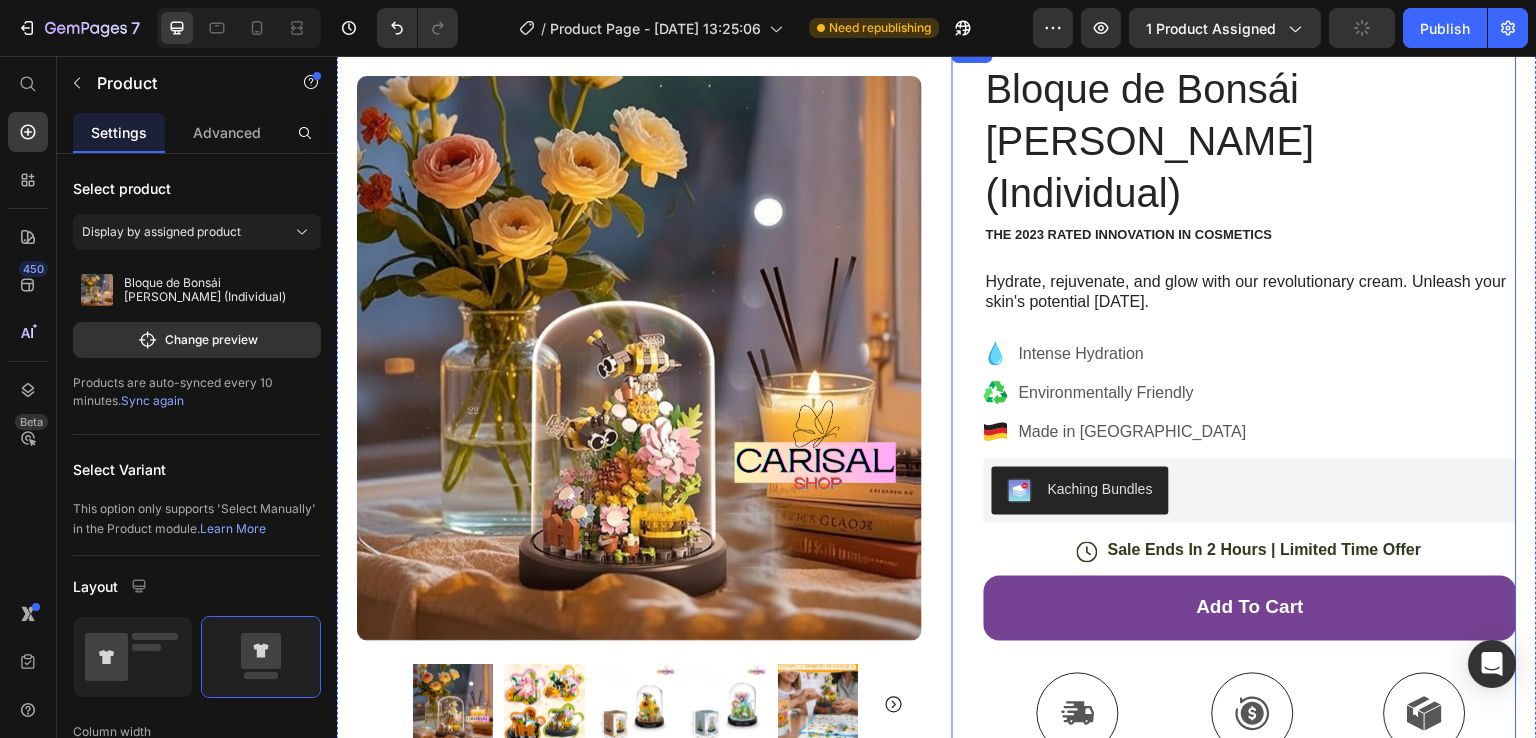 scroll, scrollTop: 130, scrollLeft: 0, axis: vertical 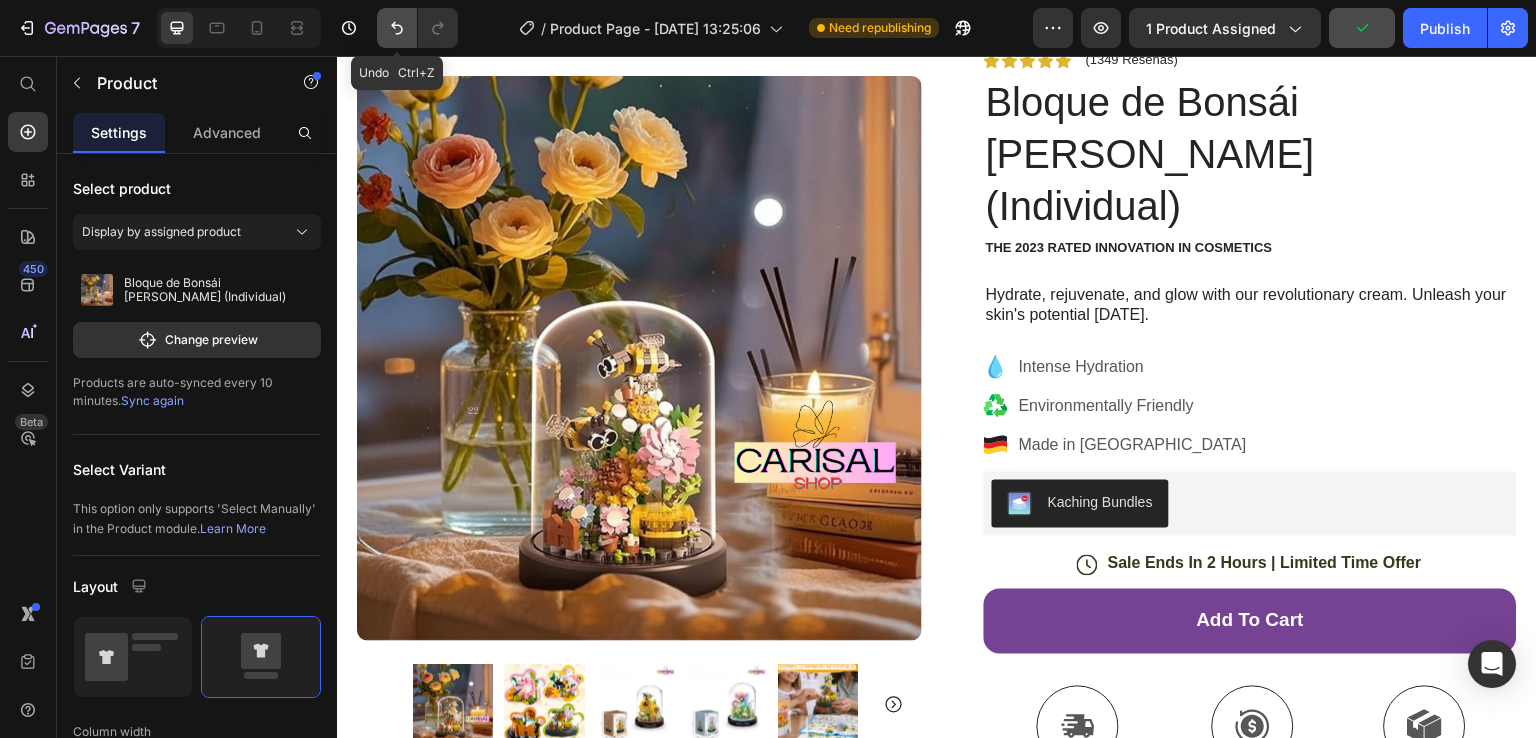 drag, startPoint x: 387, startPoint y: 41, endPoint x: 348, endPoint y: 326, distance: 287.65604 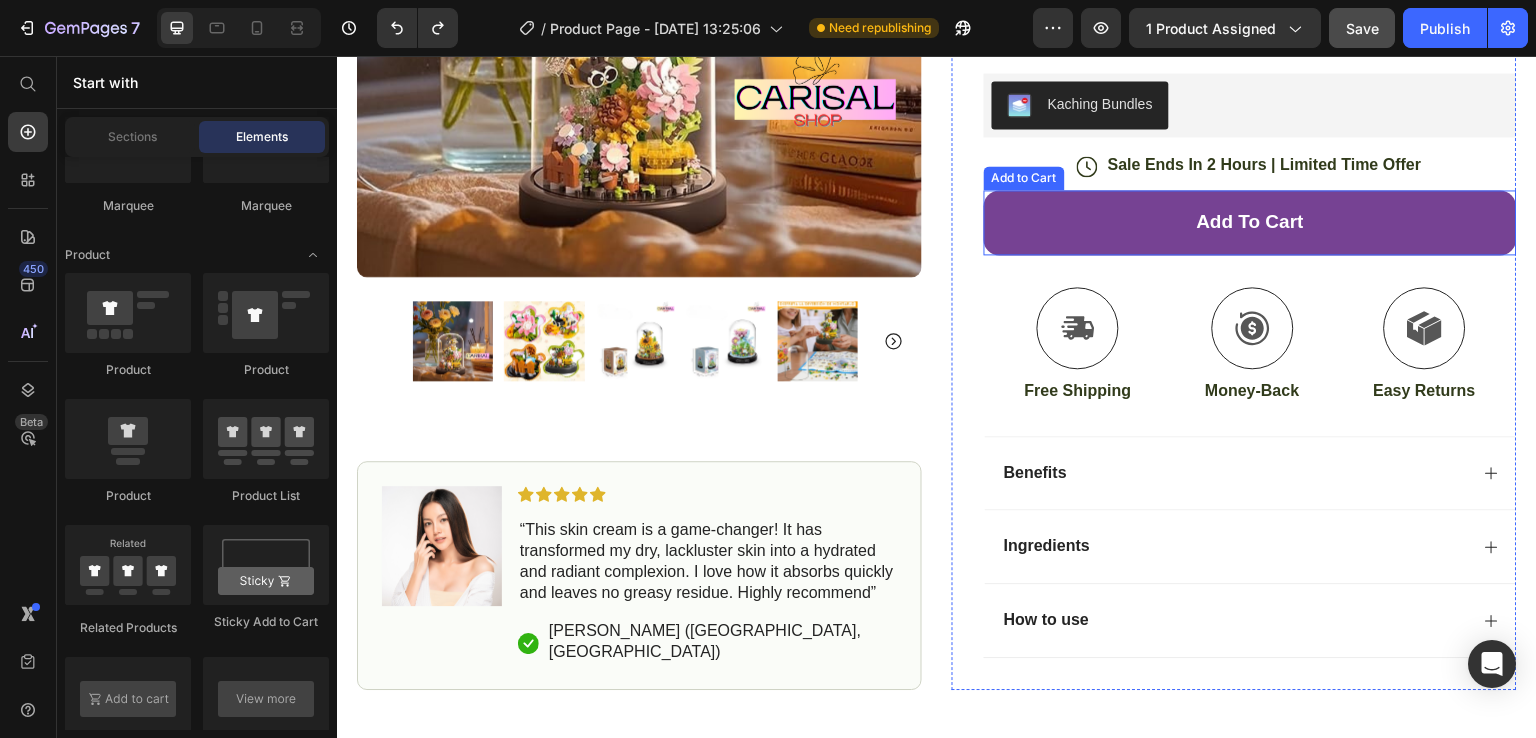 scroll, scrollTop: 530, scrollLeft: 0, axis: vertical 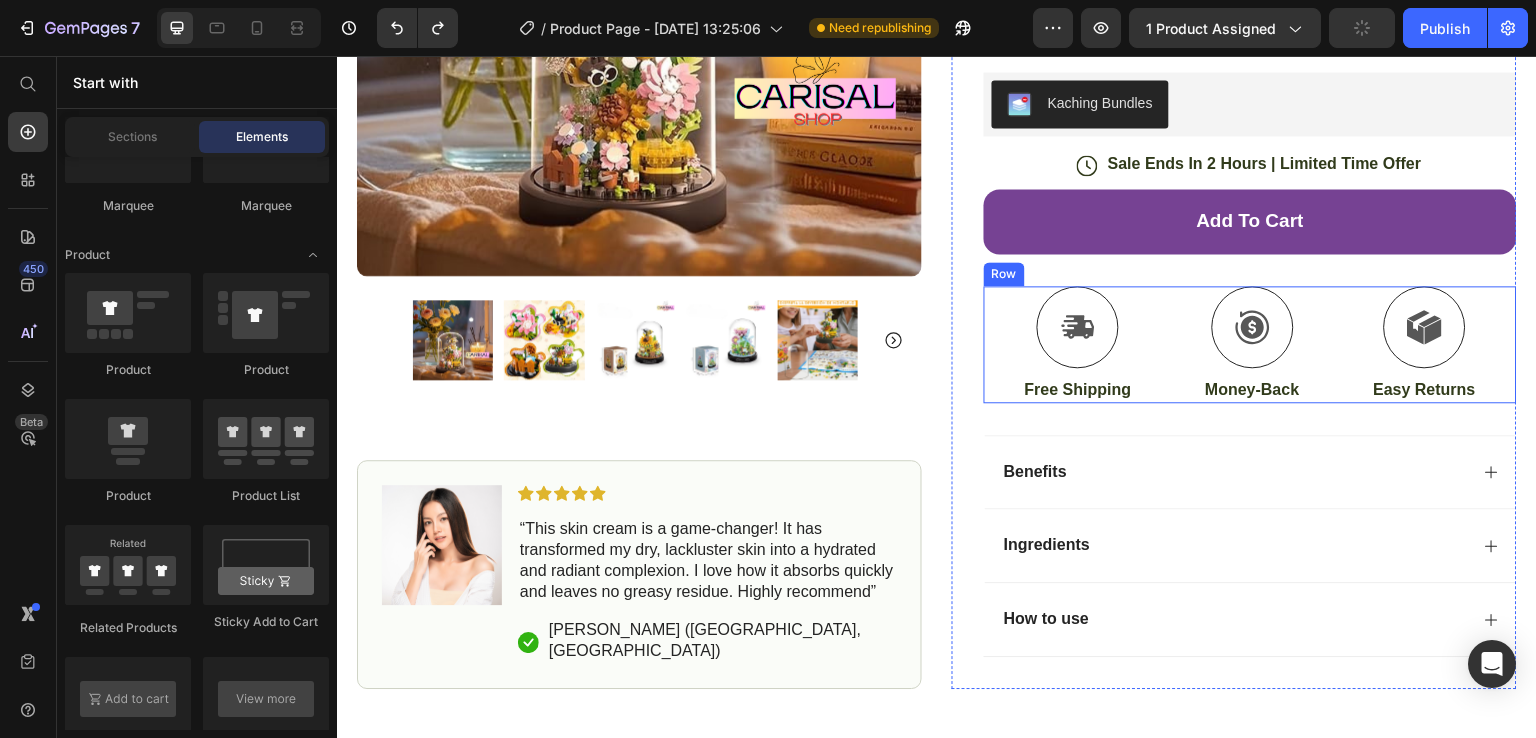 click on "Icon Free Shipping Text Block
Icon Money-Back Text Block
Icon Easy Returns Text Block Row" at bounding box center (1250, 344) 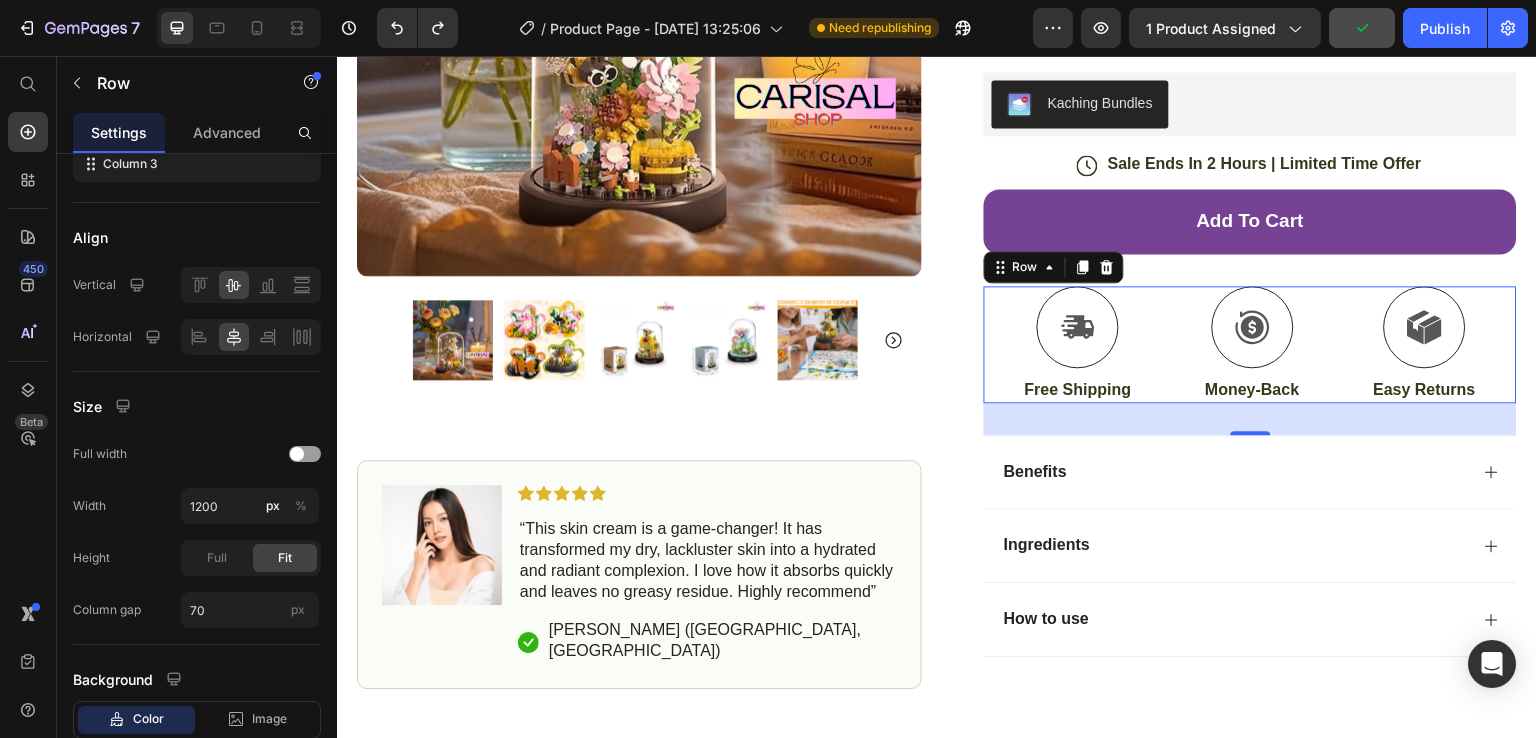 scroll, scrollTop: 0, scrollLeft: 0, axis: both 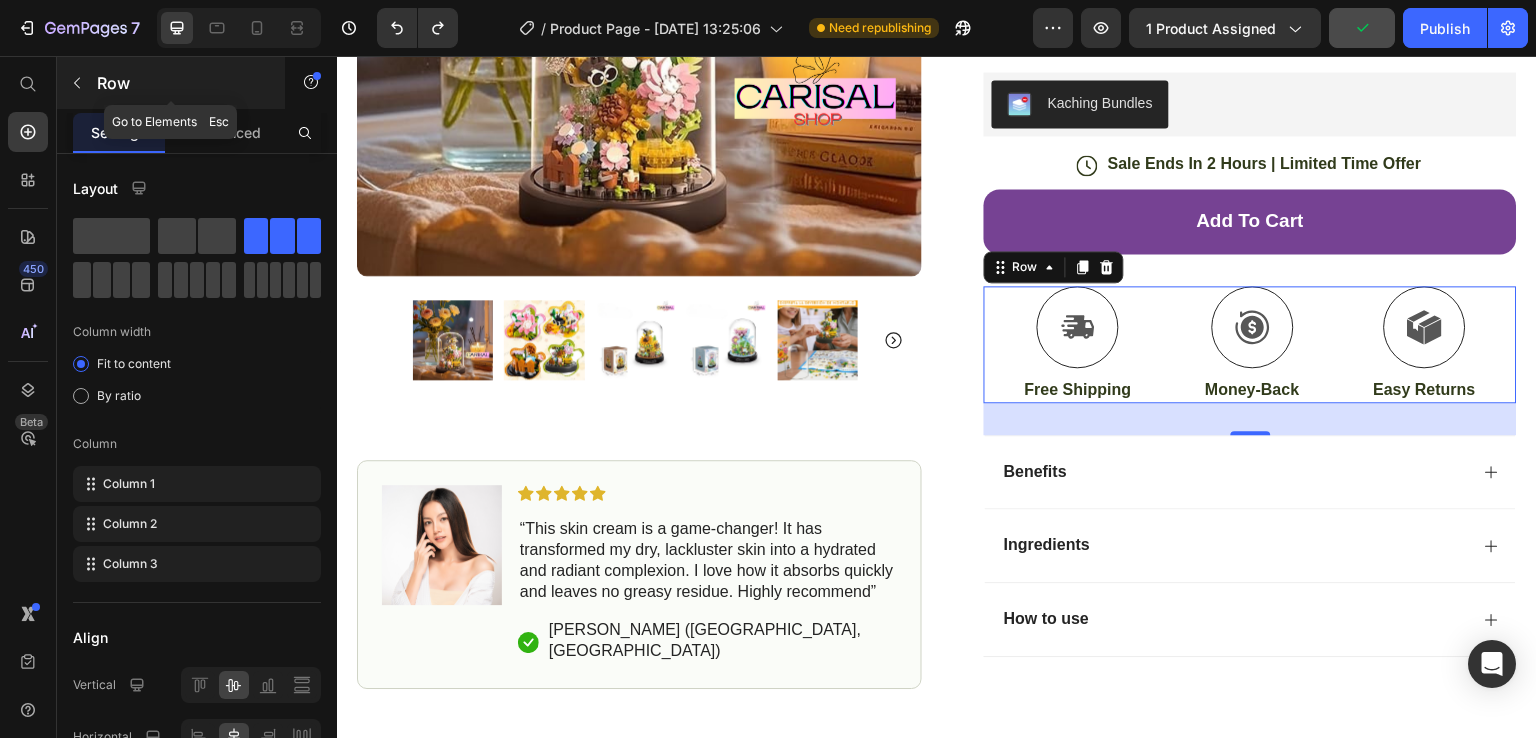 click 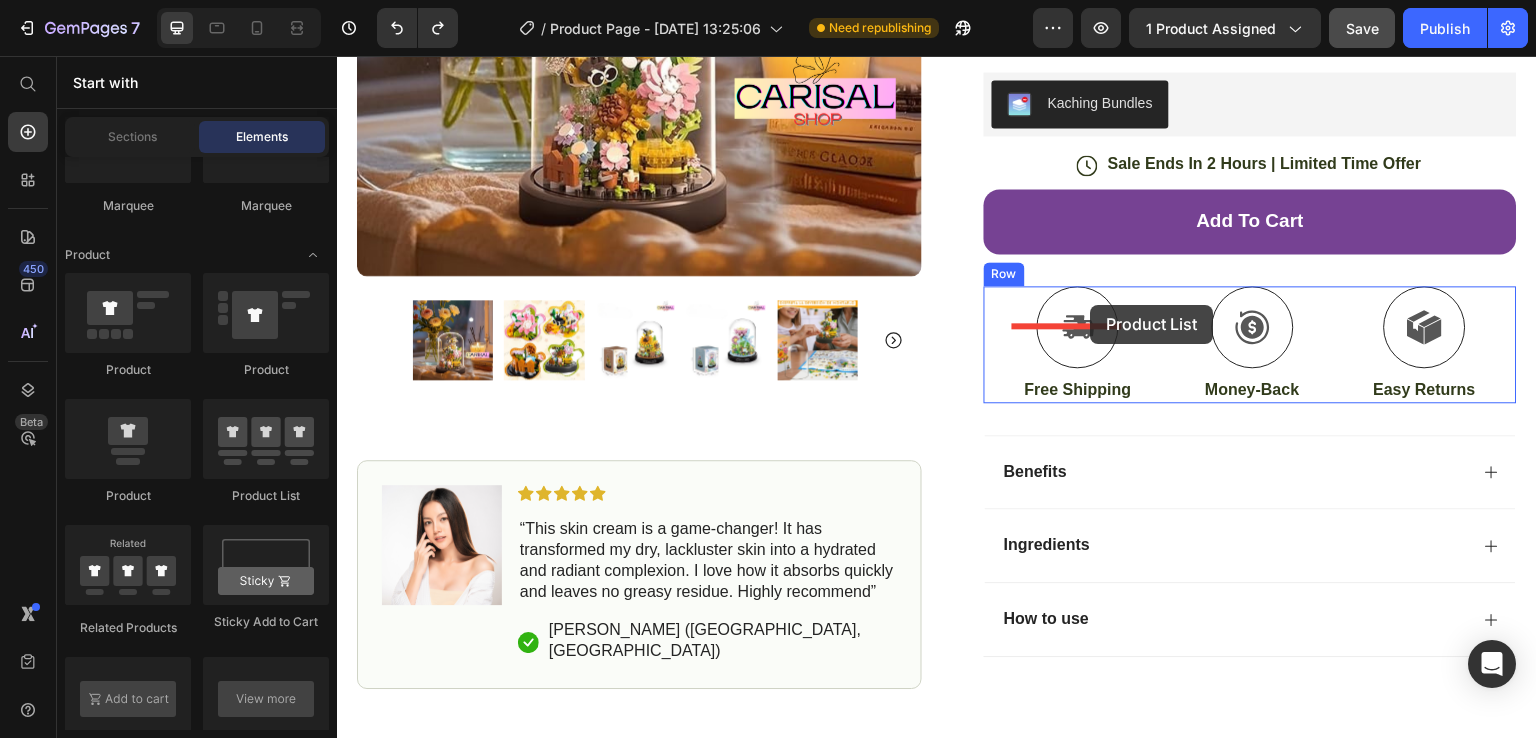 drag, startPoint x: 617, startPoint y: 516, endPoint x: 1091, endPoint y: 305, distance: 518.842 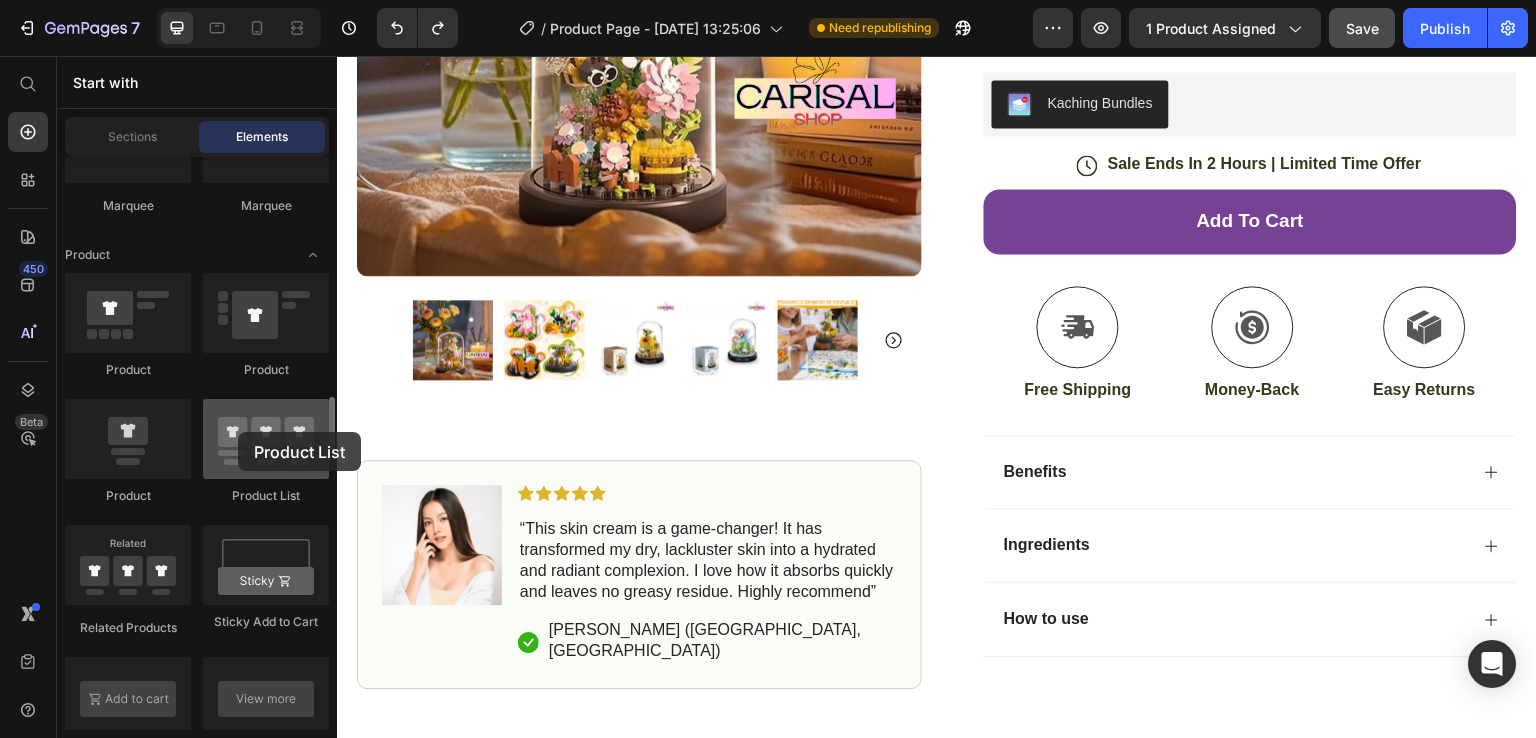 click at bounding box center [266, 439] 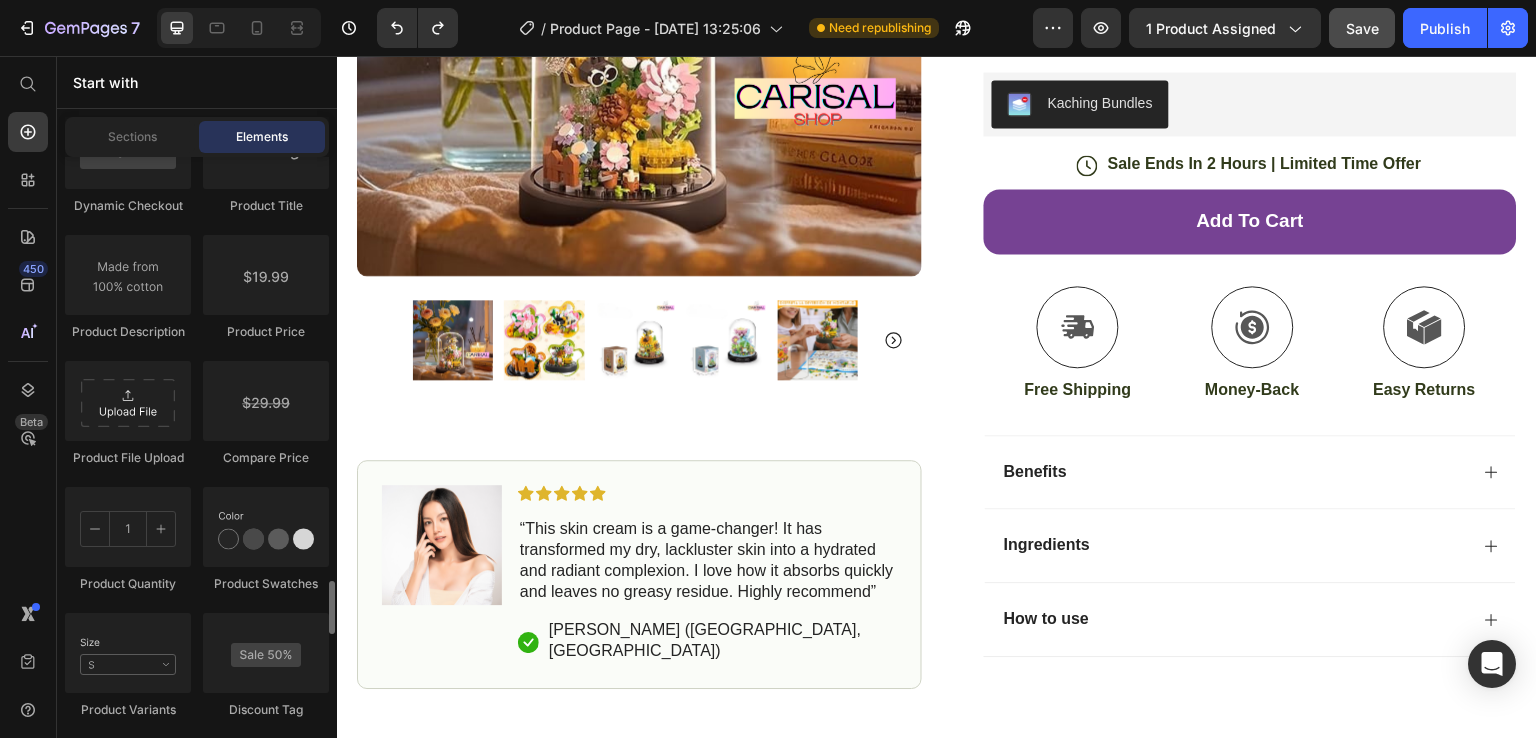 scroll, scrollTop: 3500, scrollLeft: 0, axis: vertical 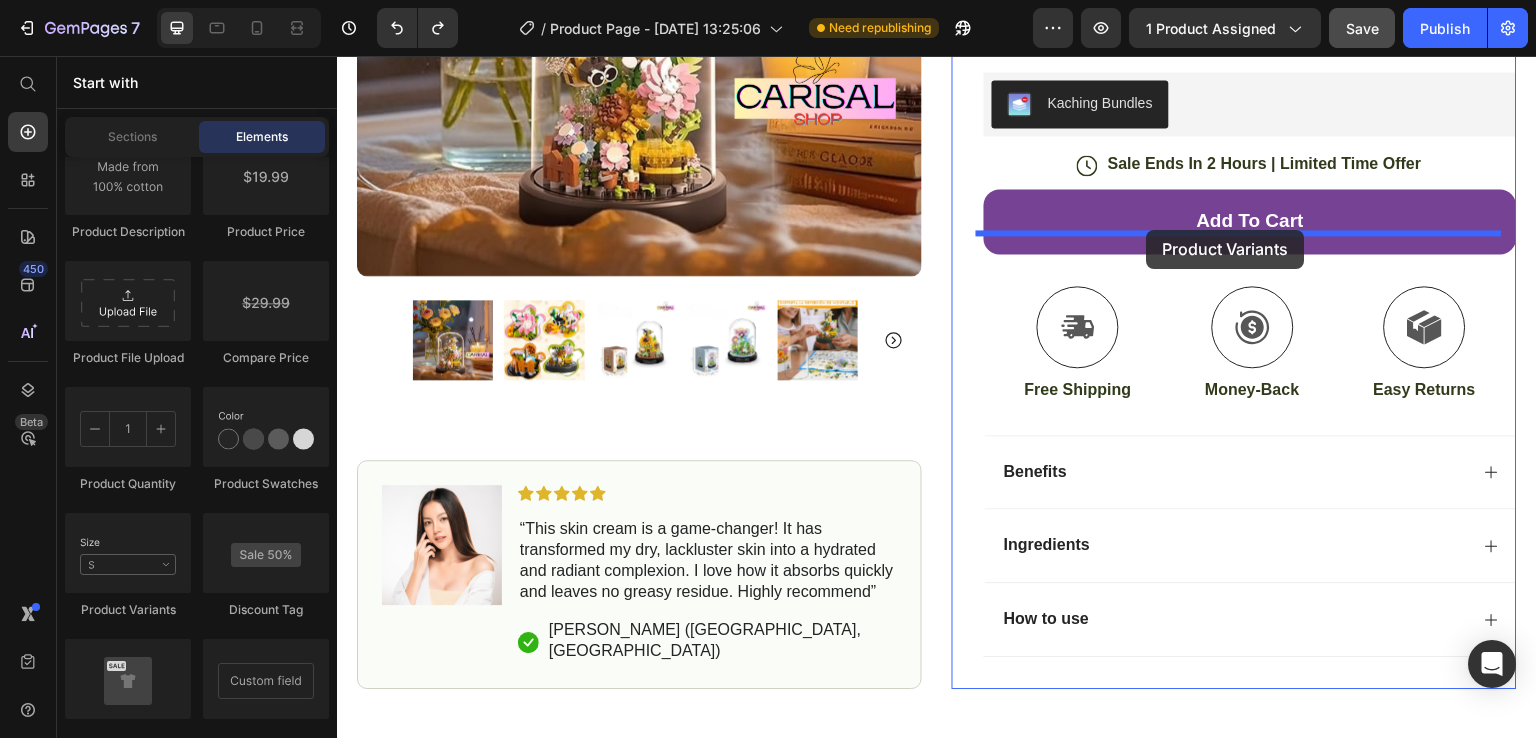 drag, startPoint x: 477, startPoint y: 605, endPoint x: 1147, endPoint y: 230, distance: 767.8053 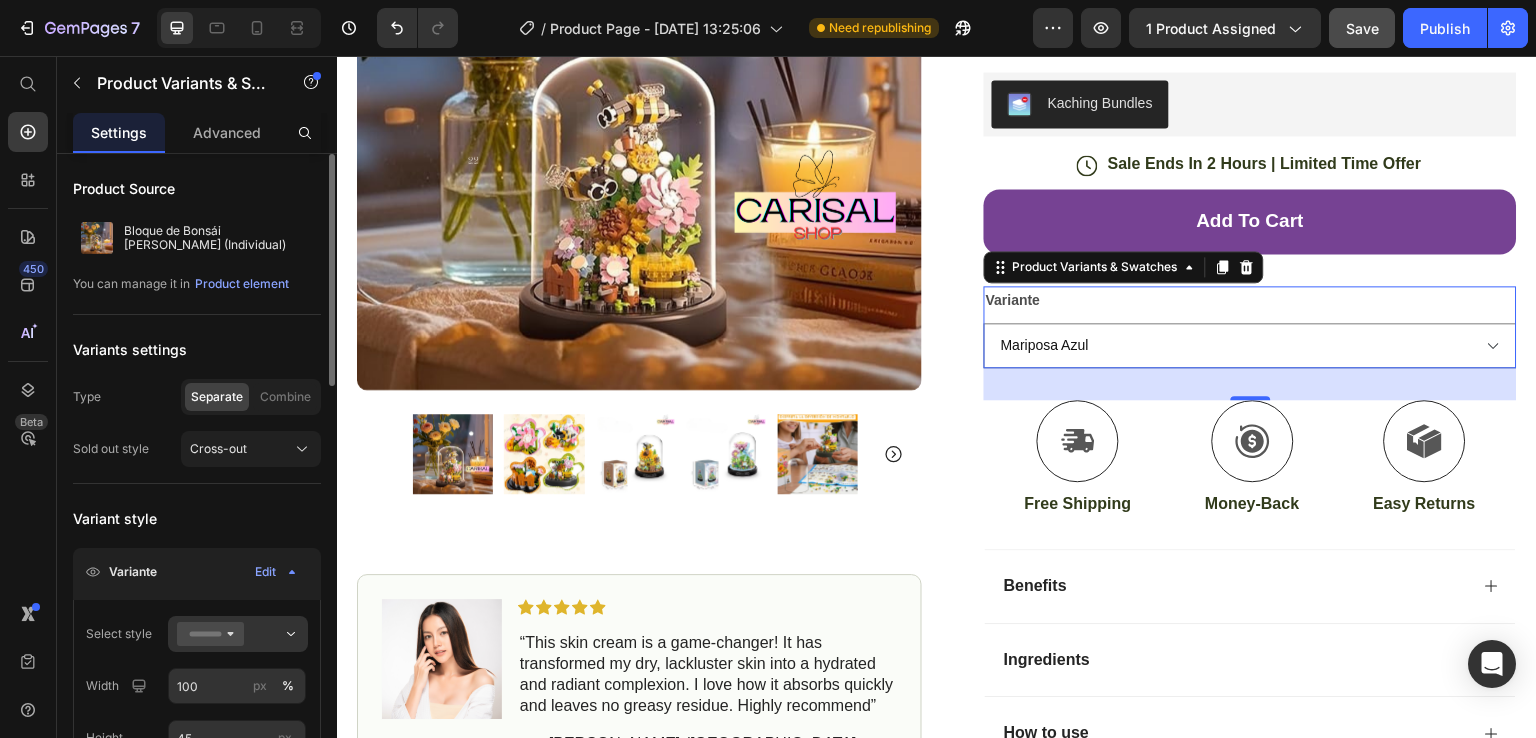 scroll, scrollTop: 100, scrollLeft: 0, axis: vertical 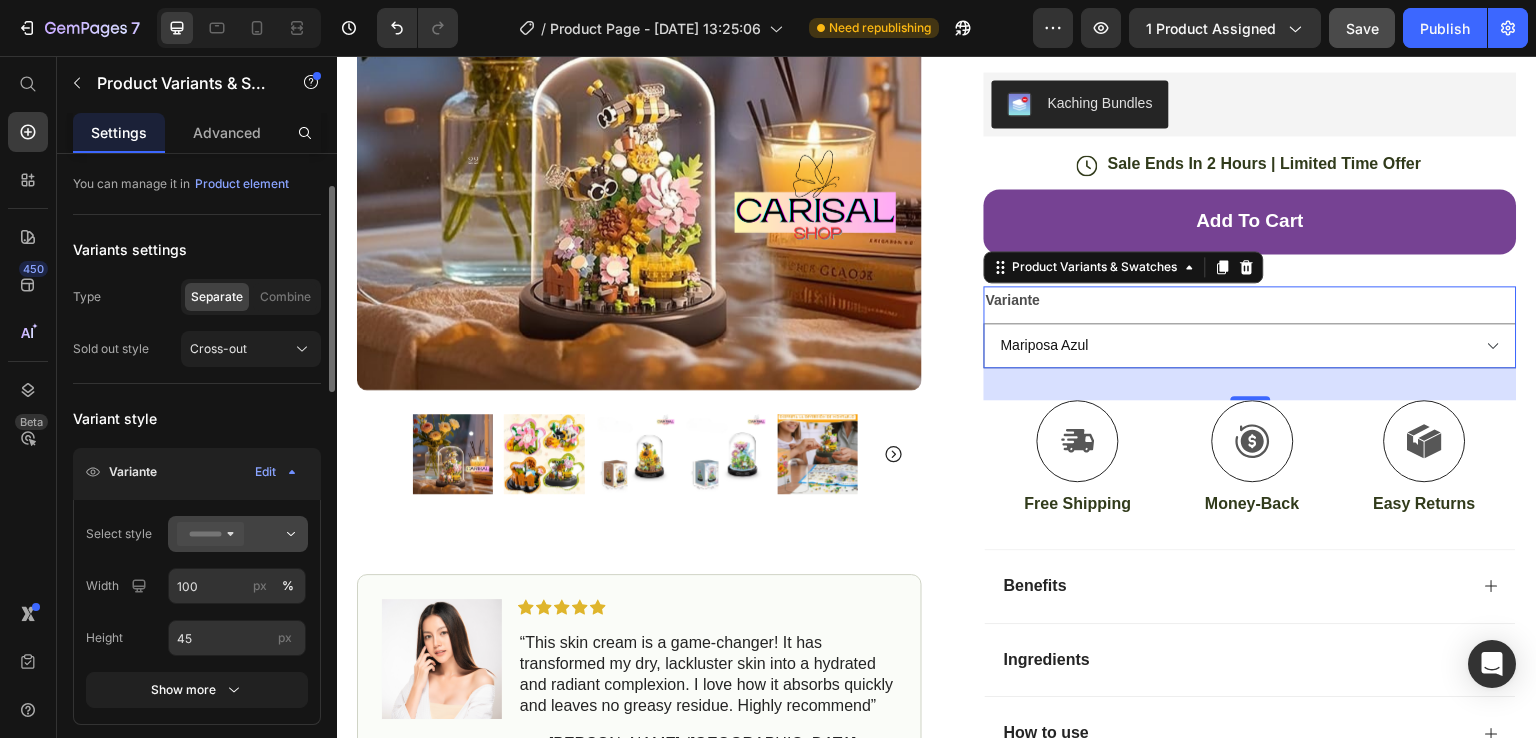 click at bounding box center [238, 534] 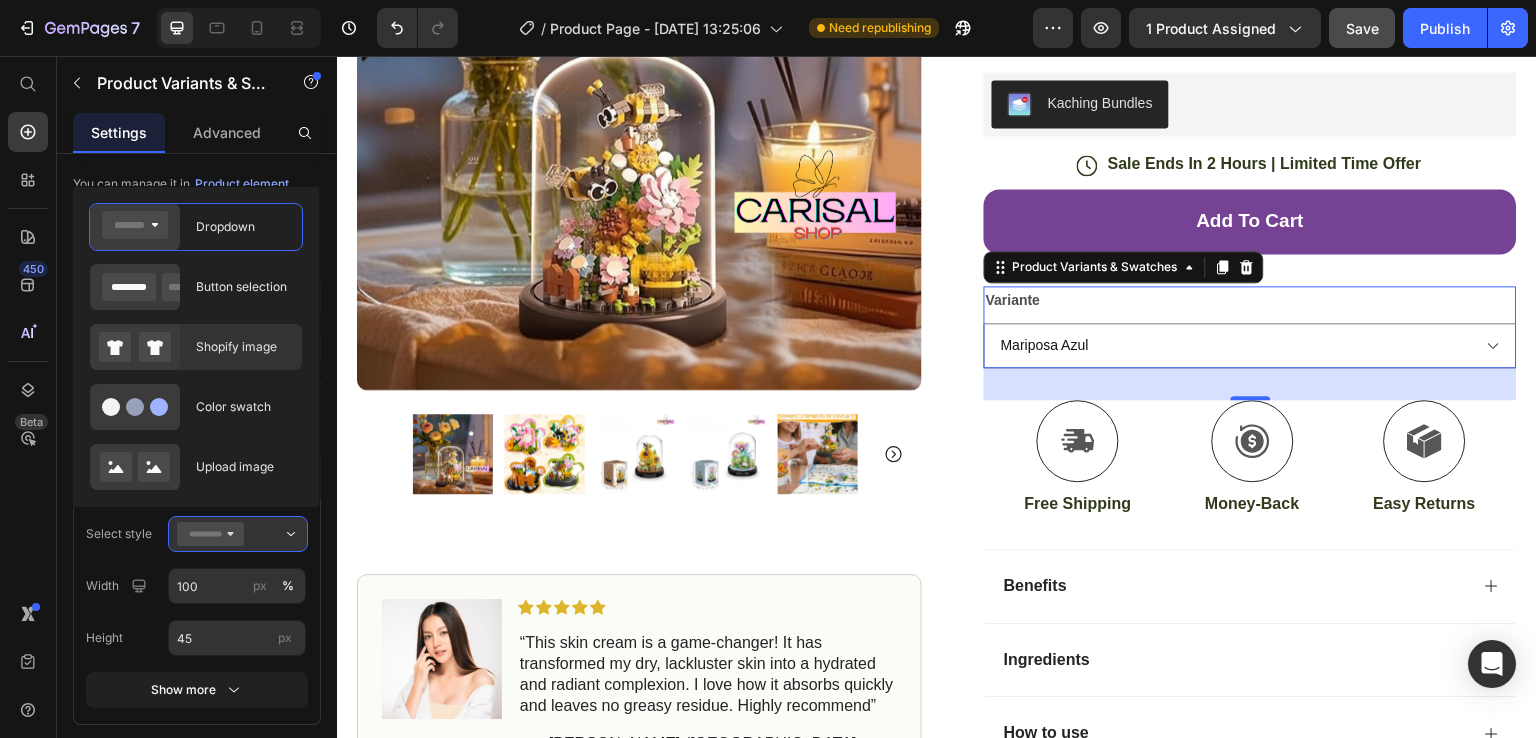 click on "Shopify image" at bounding box center [243, 347] 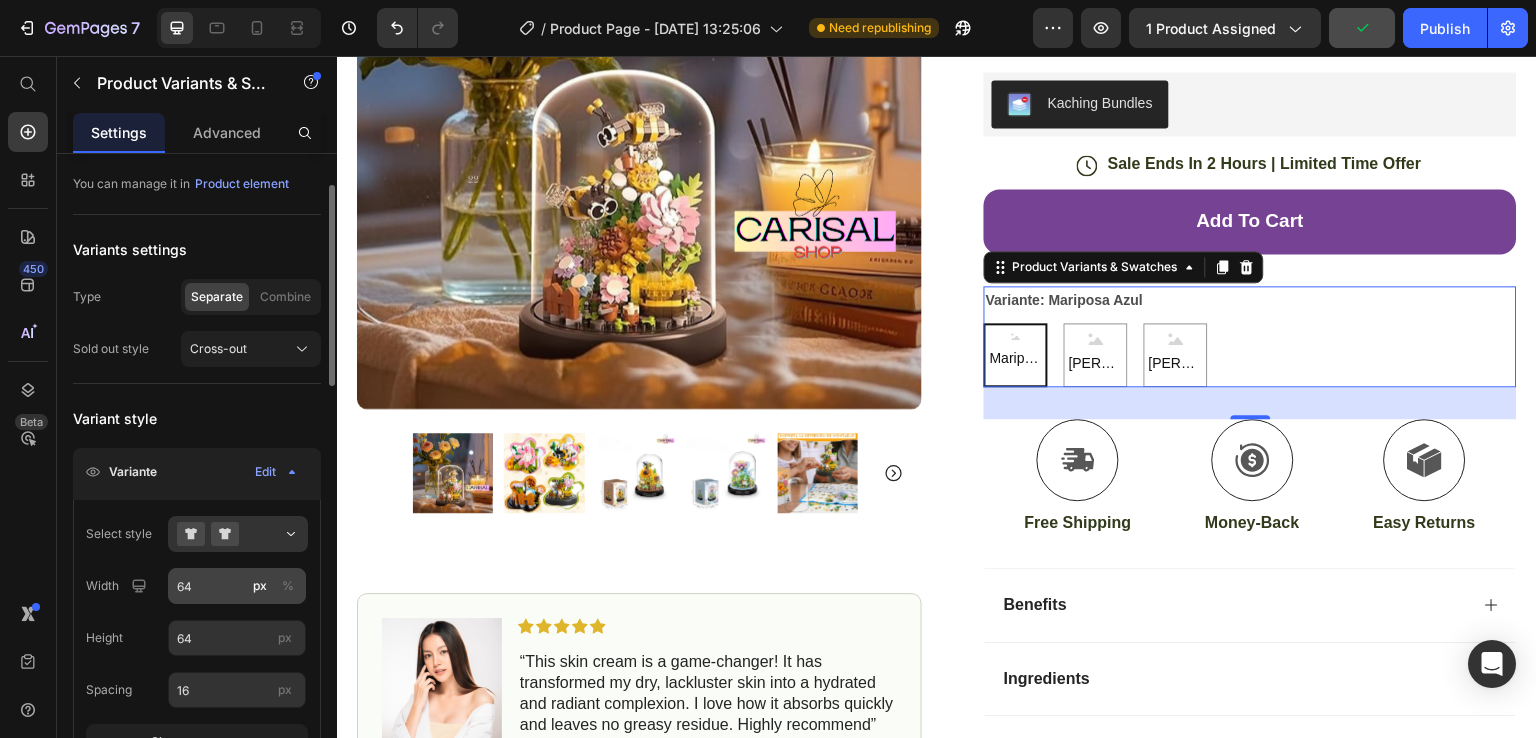 scroll, scrollTop: 200, scrollLeft: 0, axis: vertical 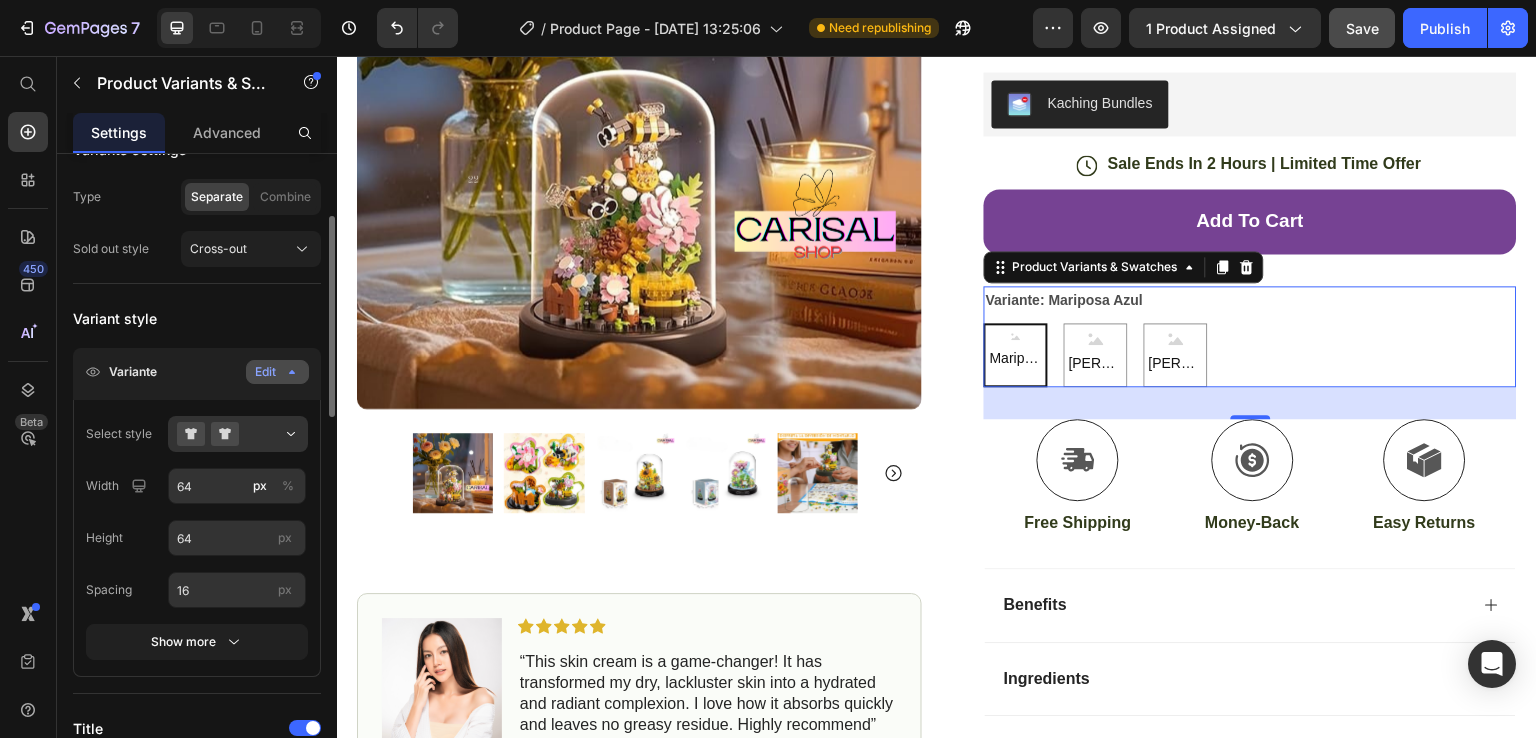 click on "Edit" 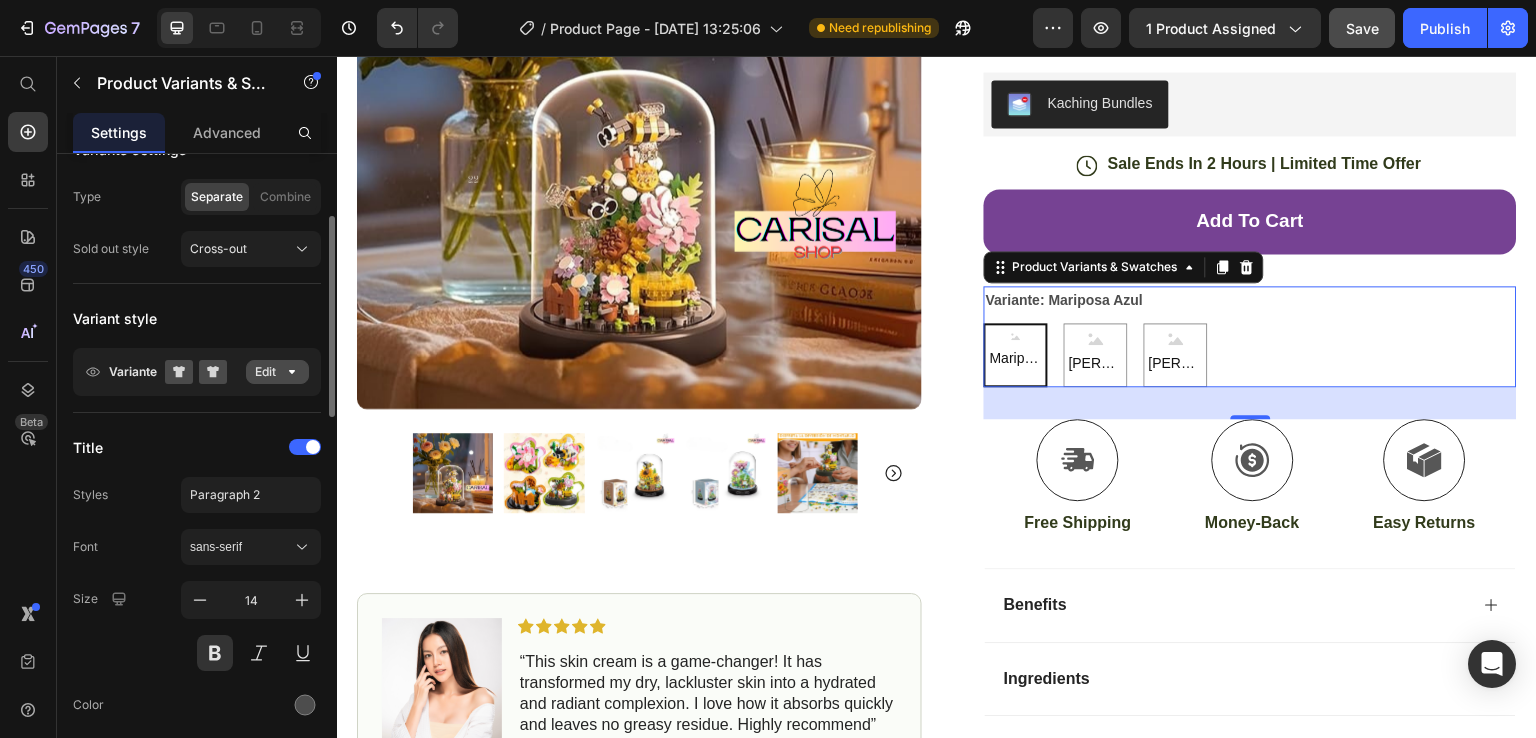 click on "Edit" 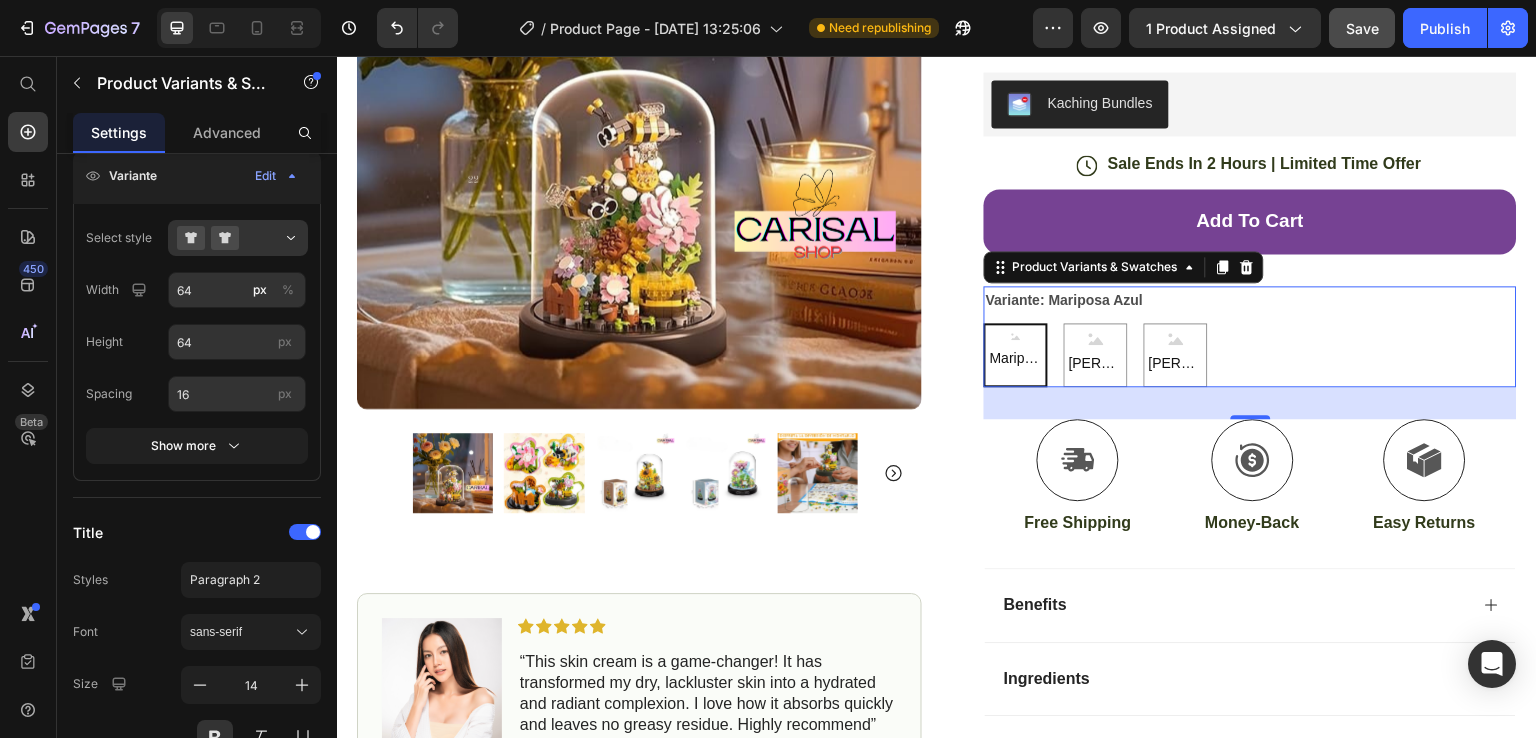 scroll, scrollTop: 0, scrollLeft: 0, axis: both 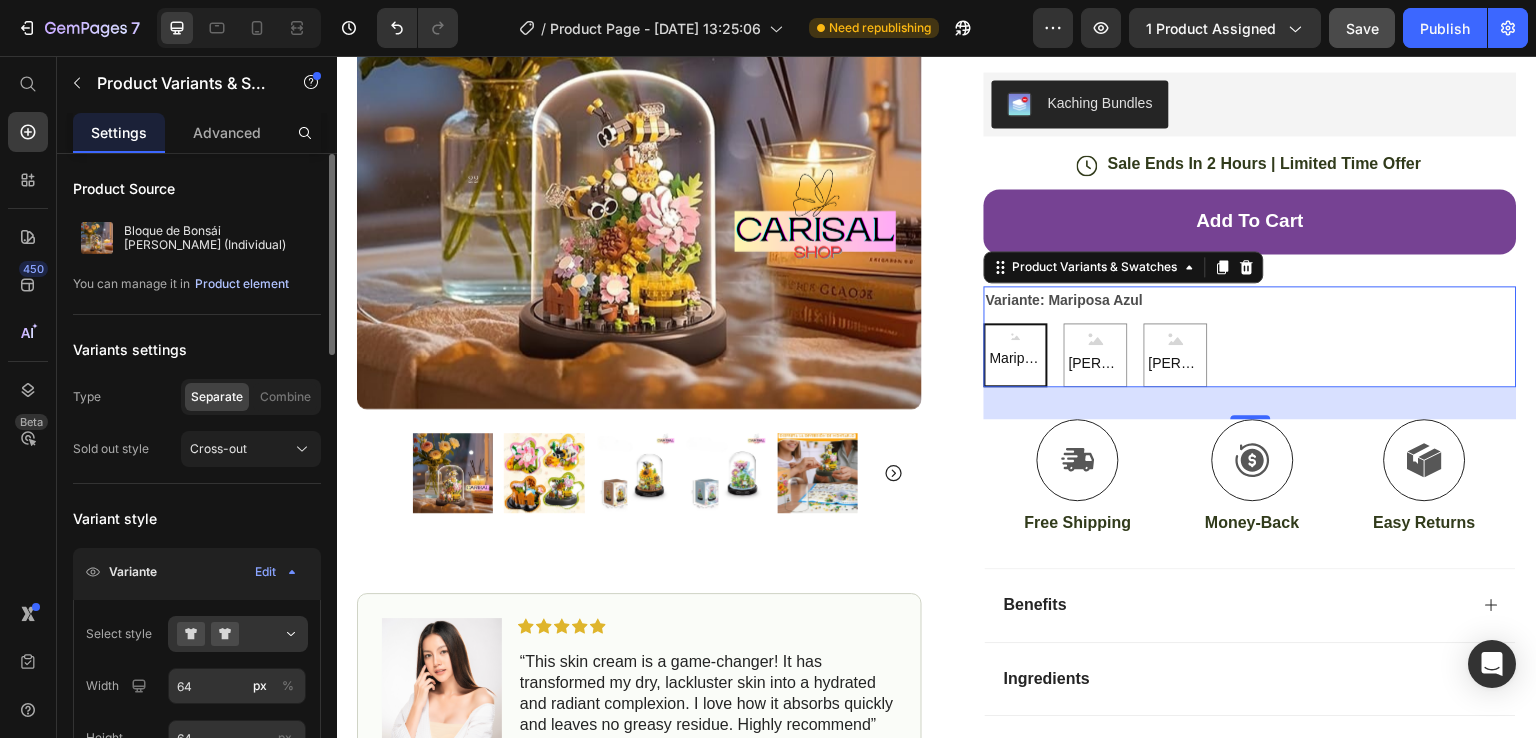 click on "Product element" at bounding box center (242, 284) 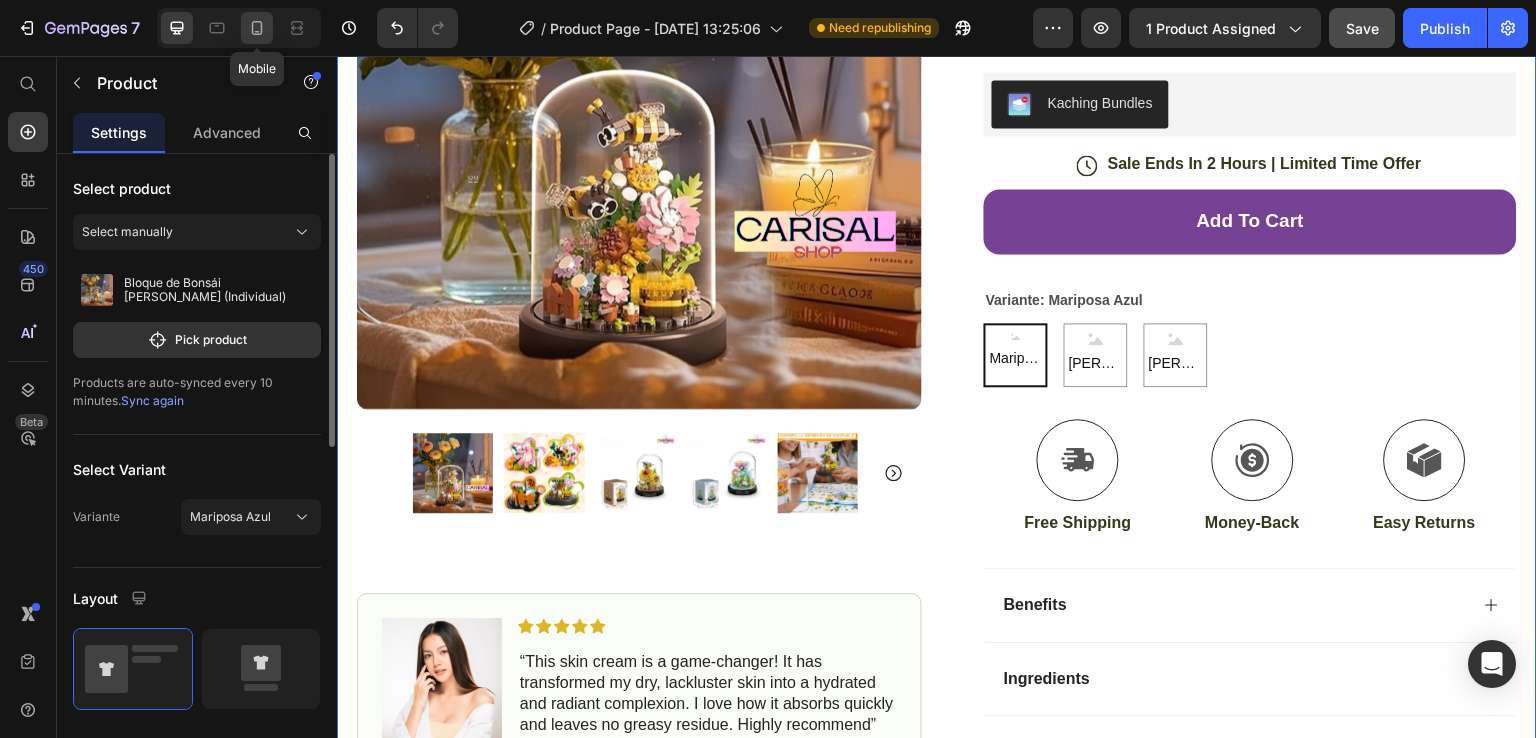 drag, startPoint x: 256, startPoint y: 30, endPoint x: 343, endPoint y: 369, distance: 349.98572 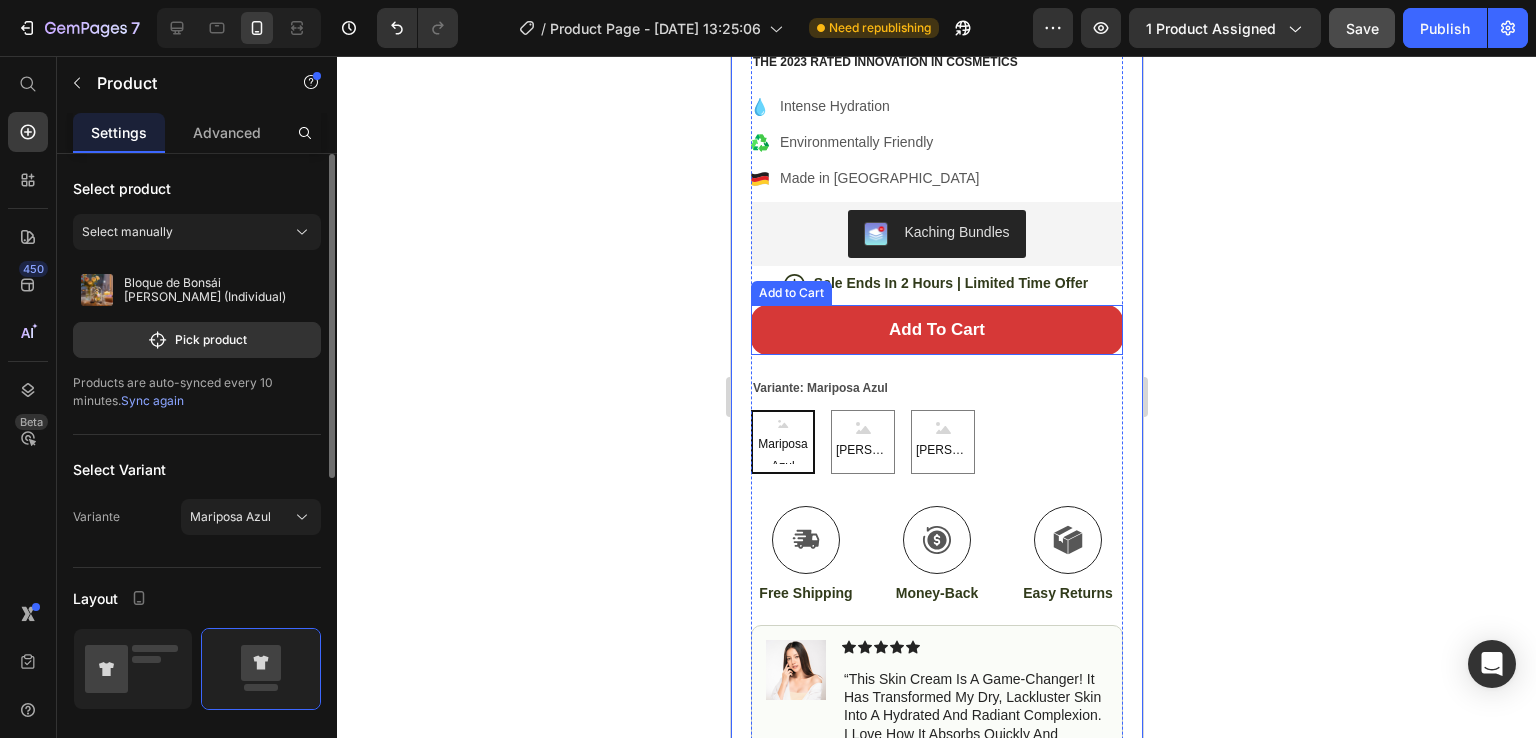 scroll, scrollTop: 706, scrollLeft: 0, axis: vertical 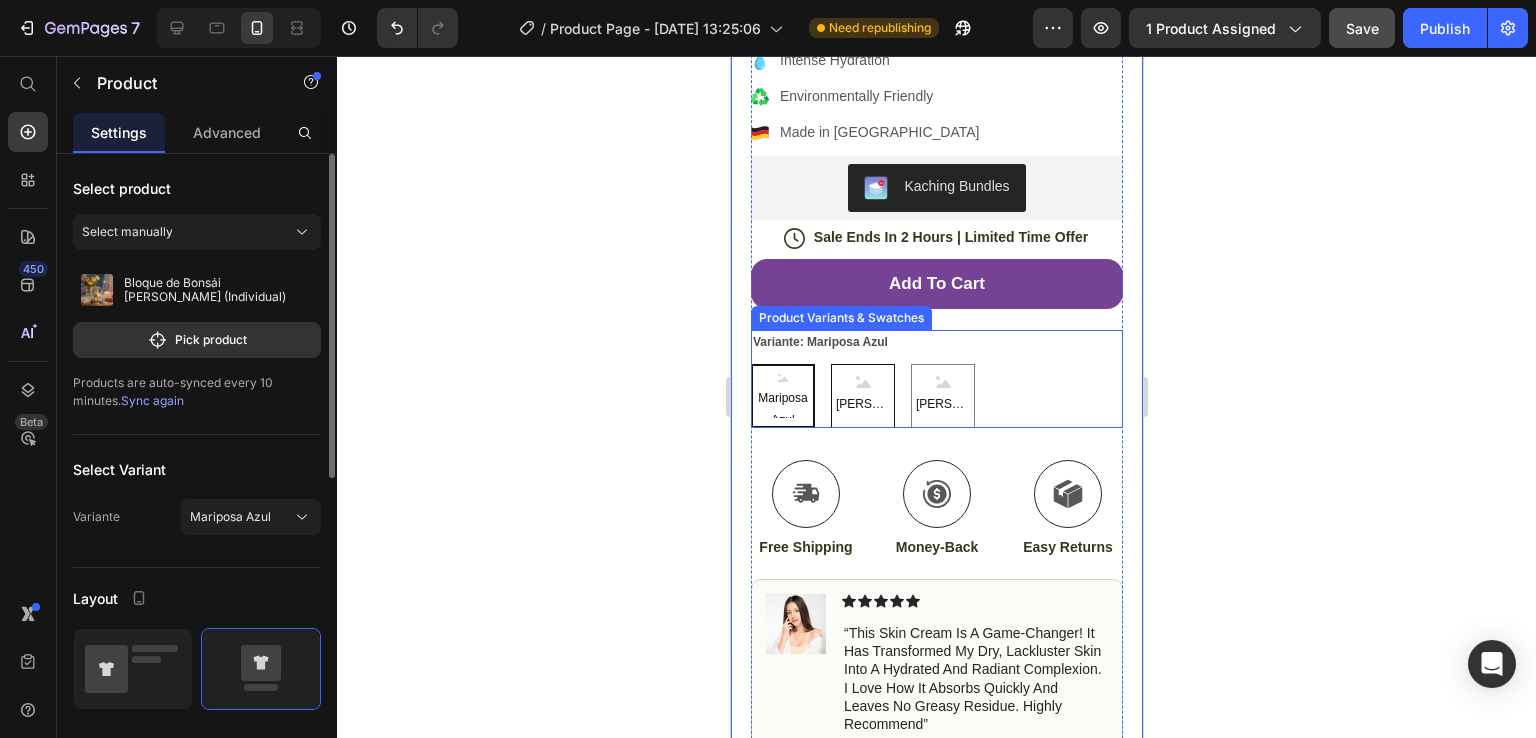 click on "[PERSON_NAME]" at bounding box center (862, 405) 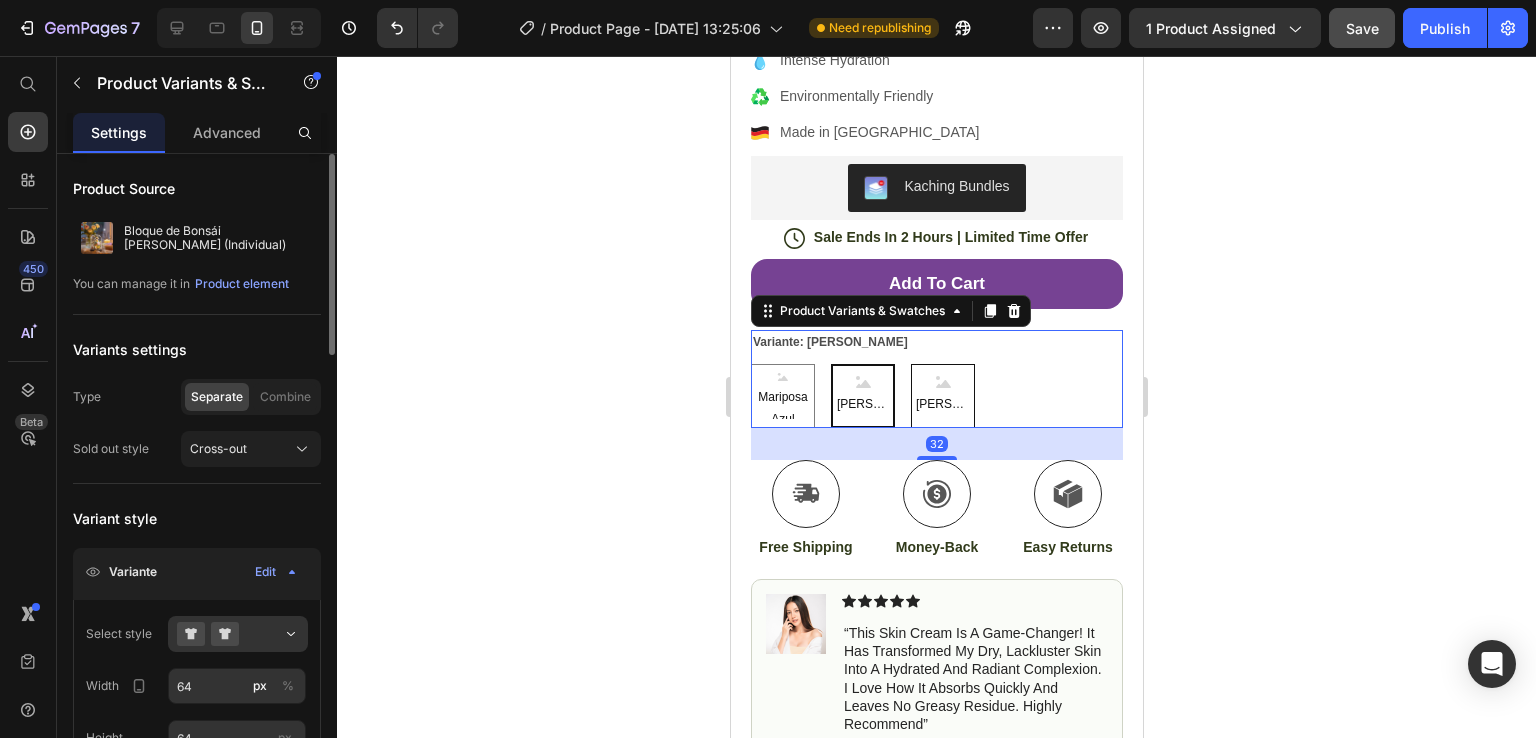 click on "[PERSON_NAME]" at bounding box center (942, 405) 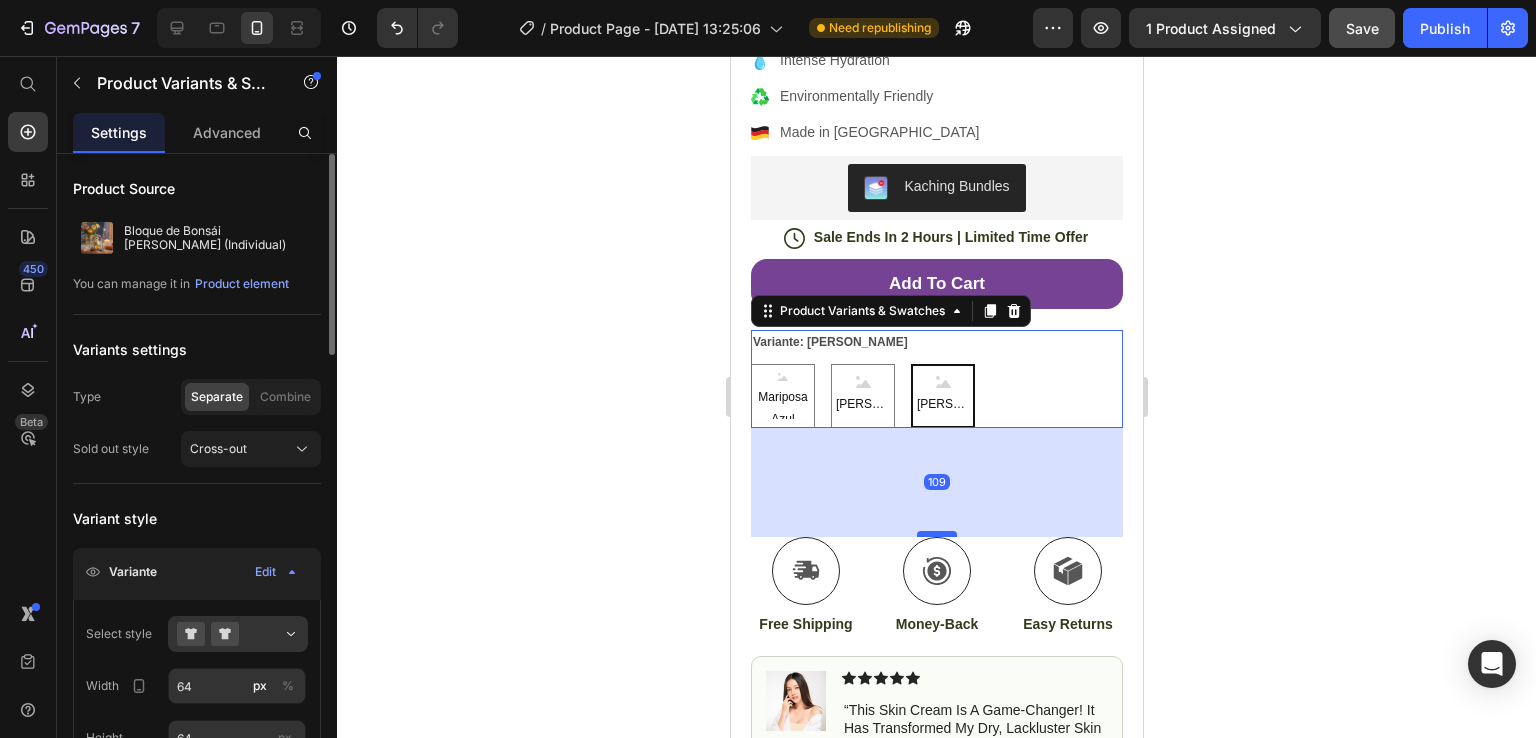 drag, startPoint x: 929, startPoint y: 440, endPoint x: 924, endPoint y: 517, distance: 77.16217 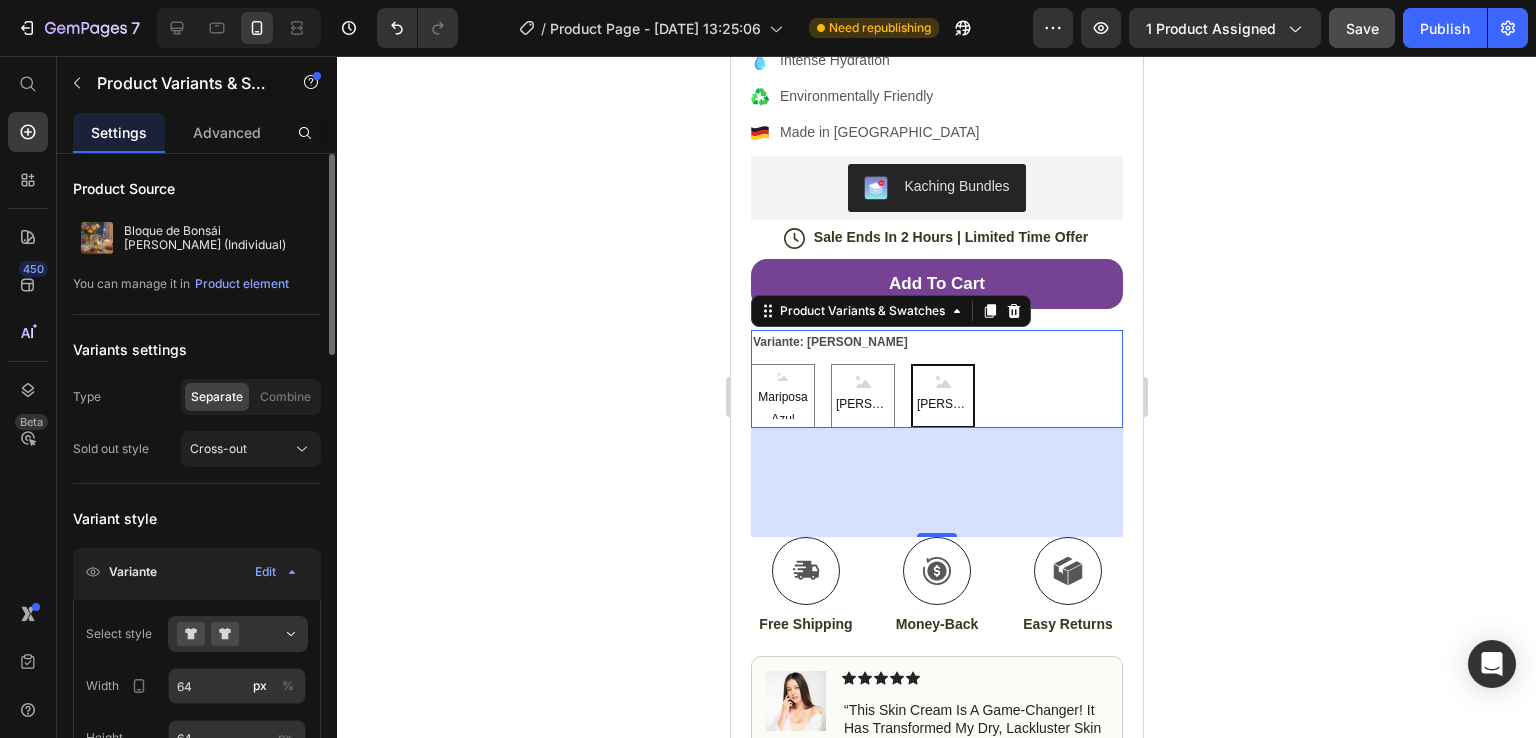 click on "Mariposa Azul Mariposa Azul Mariposa Azul Abeja Amarilla Abeja Amarilla Abeja Amarilla [PERSON_NAME] [PERSON_NAME]" at bounding box center [936, 396] 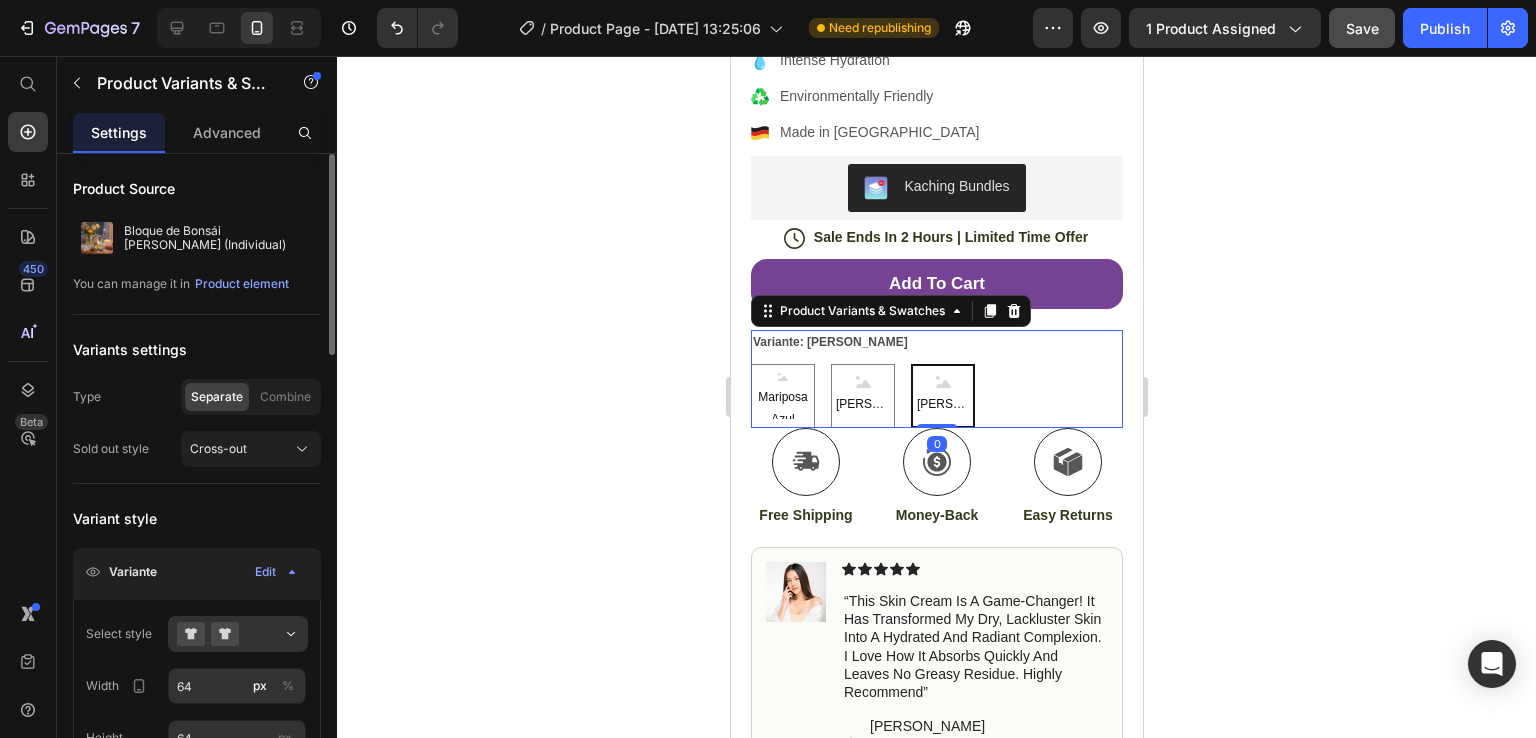 drag, startPoint x: 934, startPoint y: 518, endPoint x: 951, endPoint y: 406, distance: 113.28283 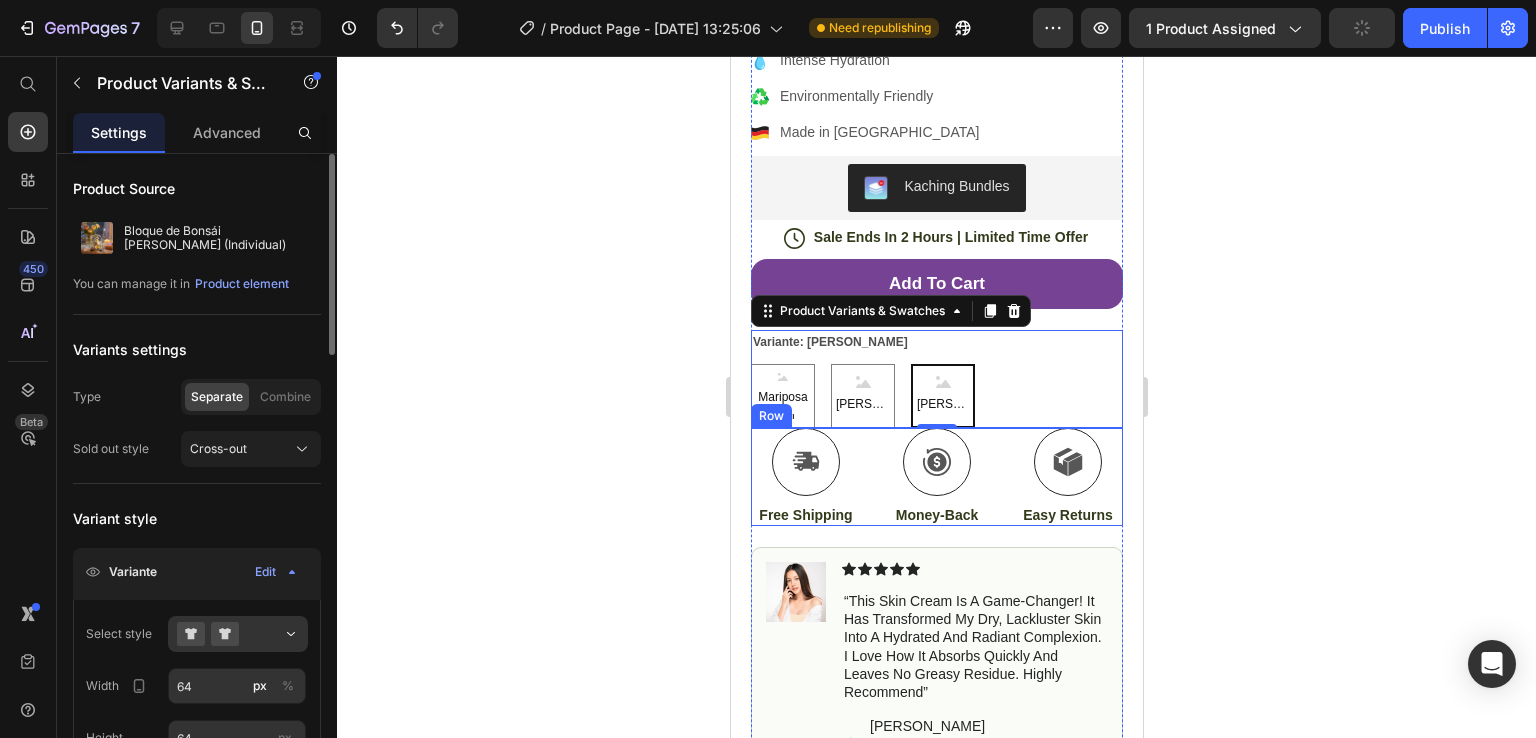 click on "Icon Free Shipping Text Block
Icon Money-Back Text Block
Icon Easy Returns Text Block Row" at bounding box center [936, 477] 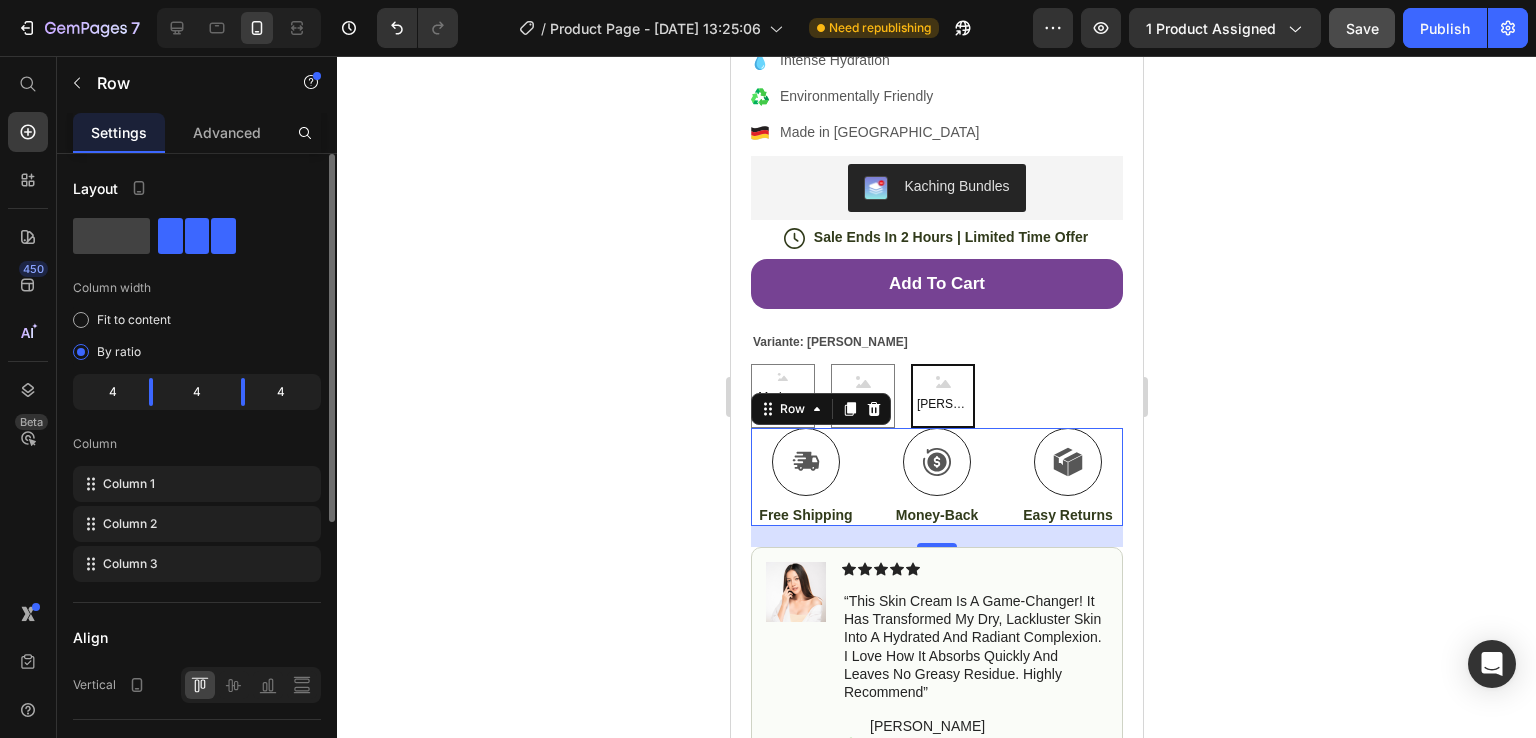 click on "Icon Free Shipping Text Block
Icon Money-Back Text Block
Icon Easy Returns Text Block Row   21" at bounding box center [936, 477] 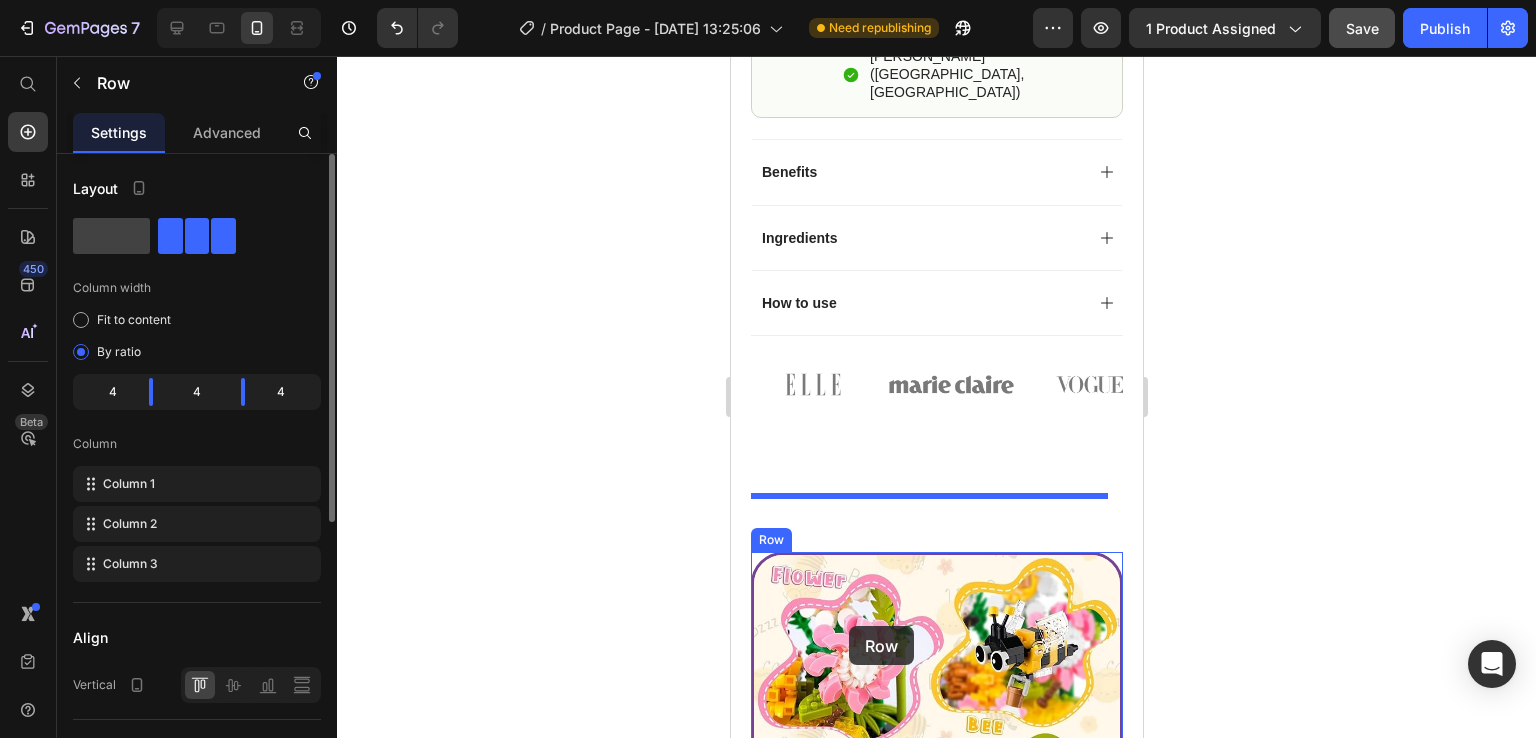 scroll, scrollTop: 1445, scrollLeft: 0, axis: vertical 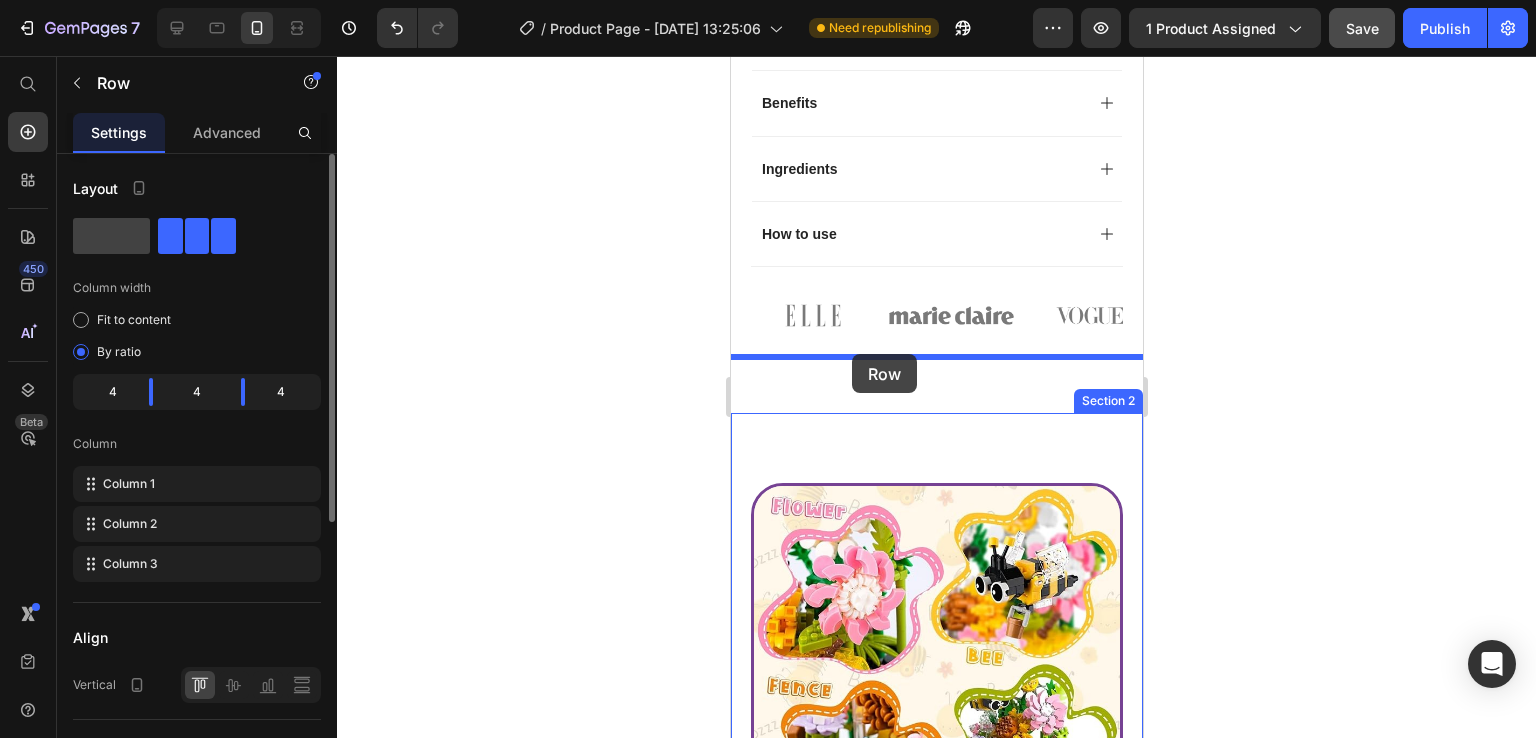 drag, startPoint x: 867, startPoint y: 507, endPoint x: 1887, endPoint y: 457, distance: 1021.22473 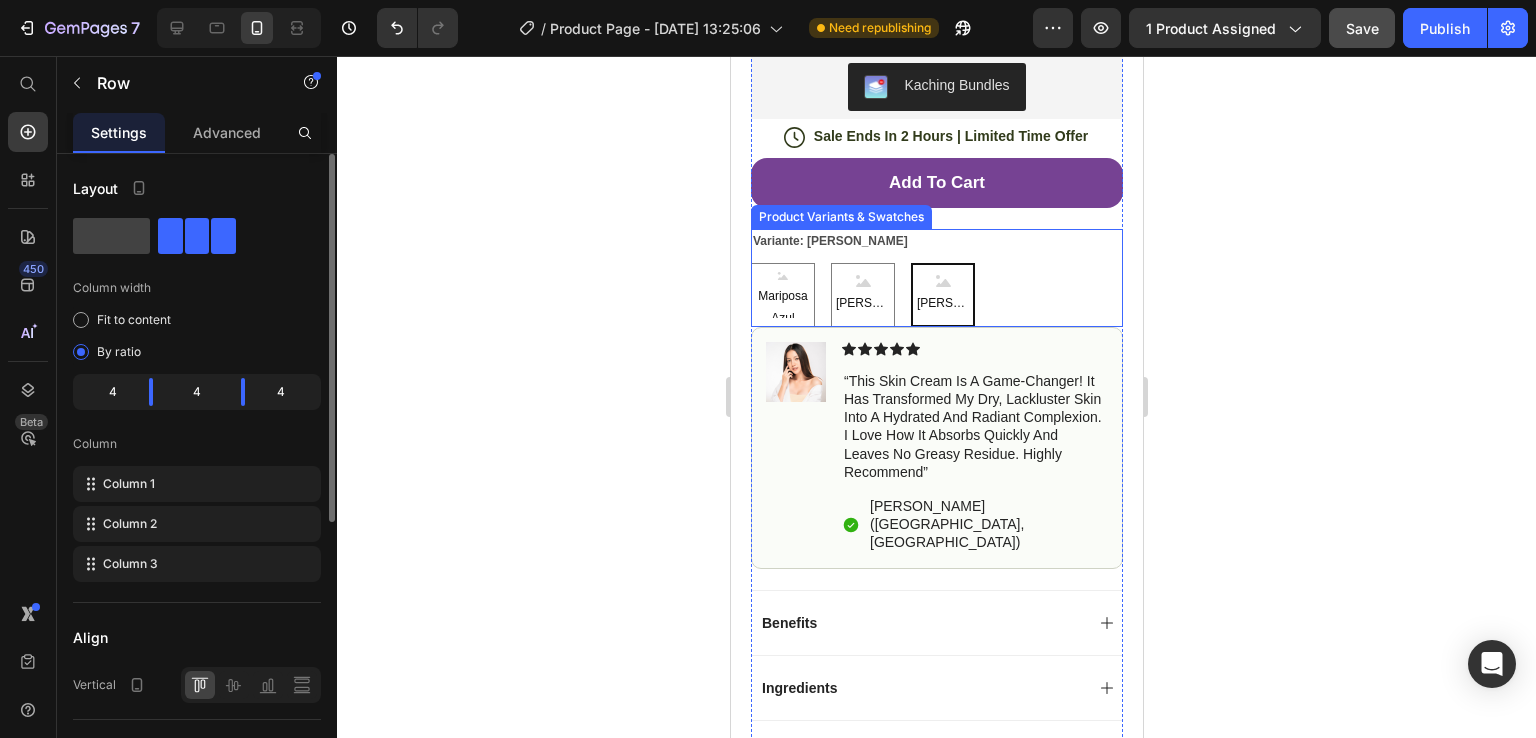scroll, scrollTop: 827, scrollLeft: 0, axis: vertical 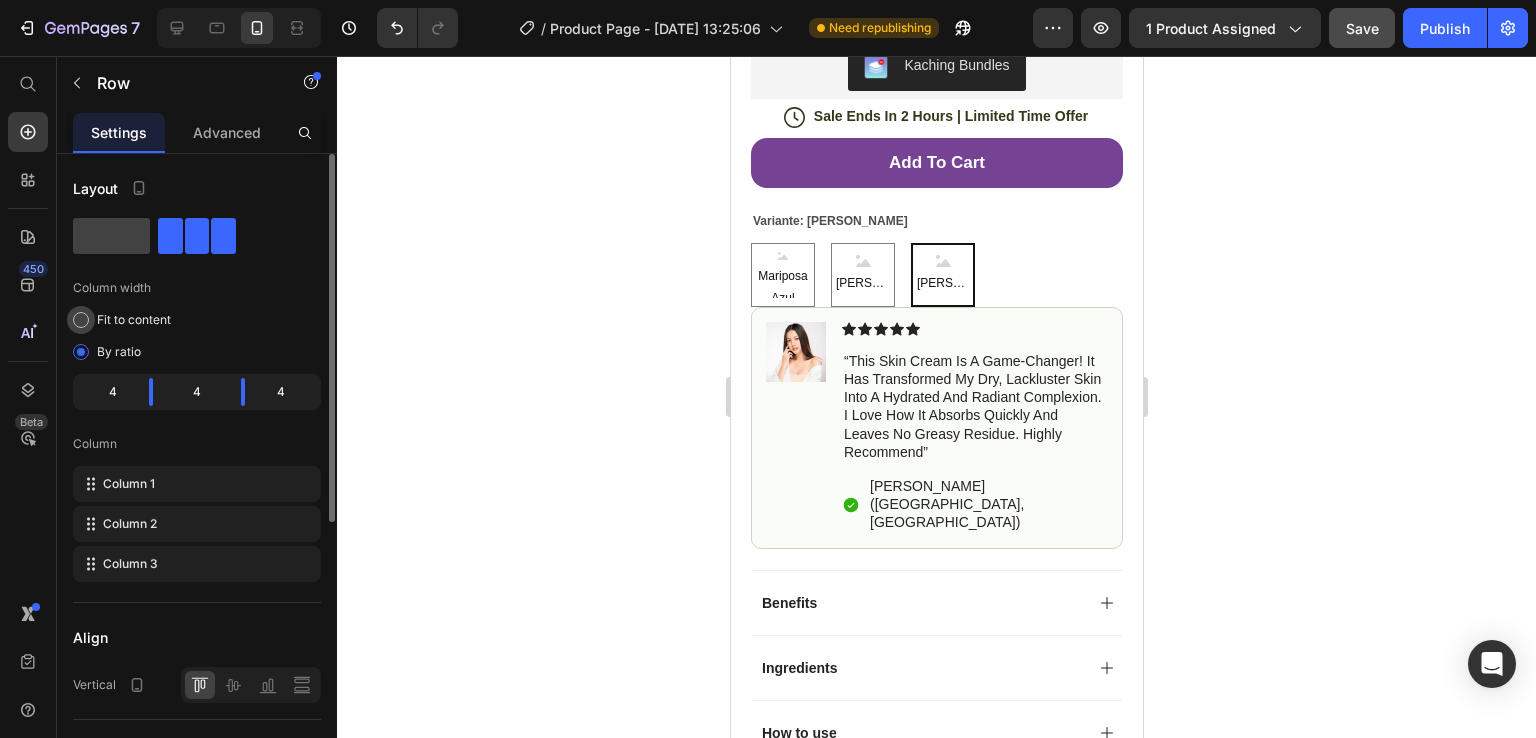 click on "Fit to content" 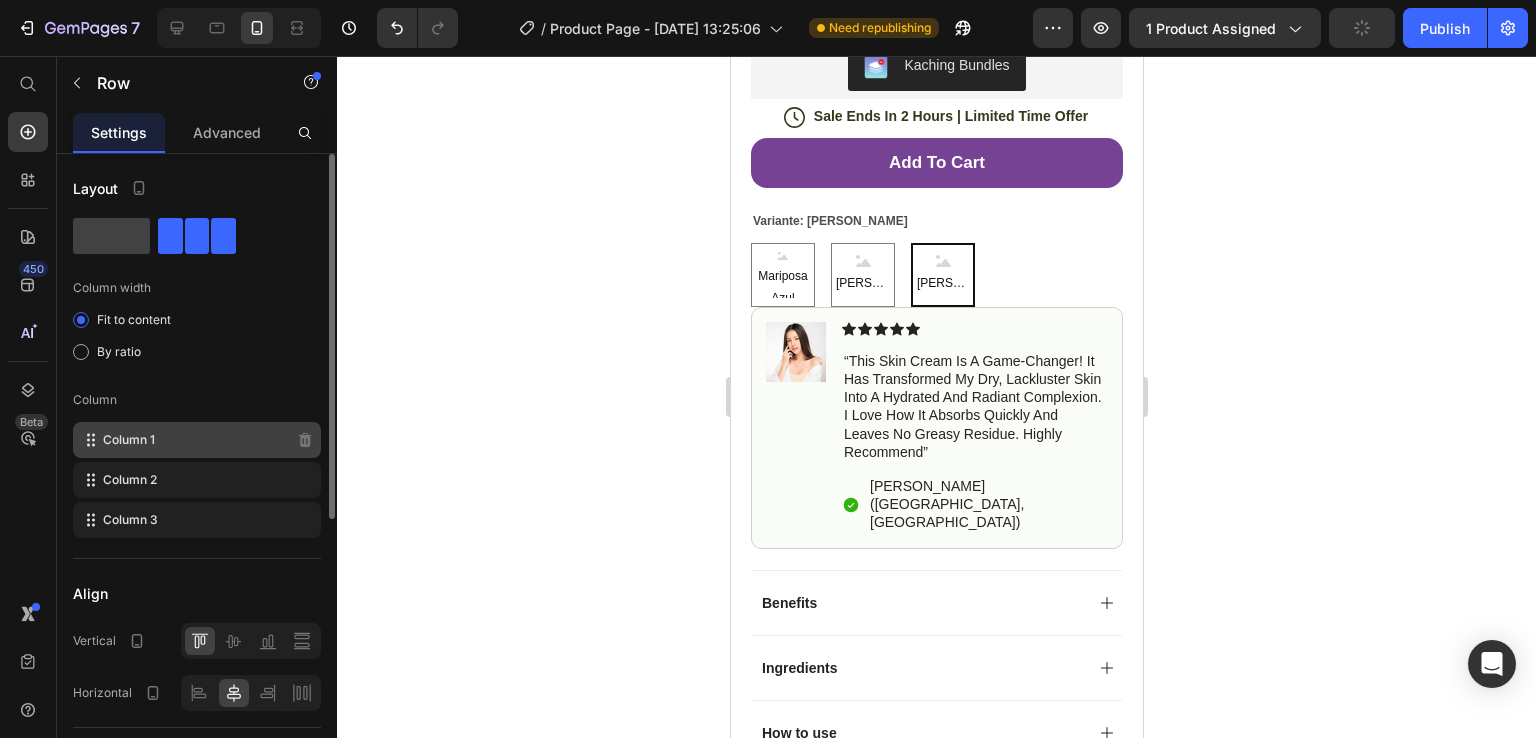 click on "Column 1" 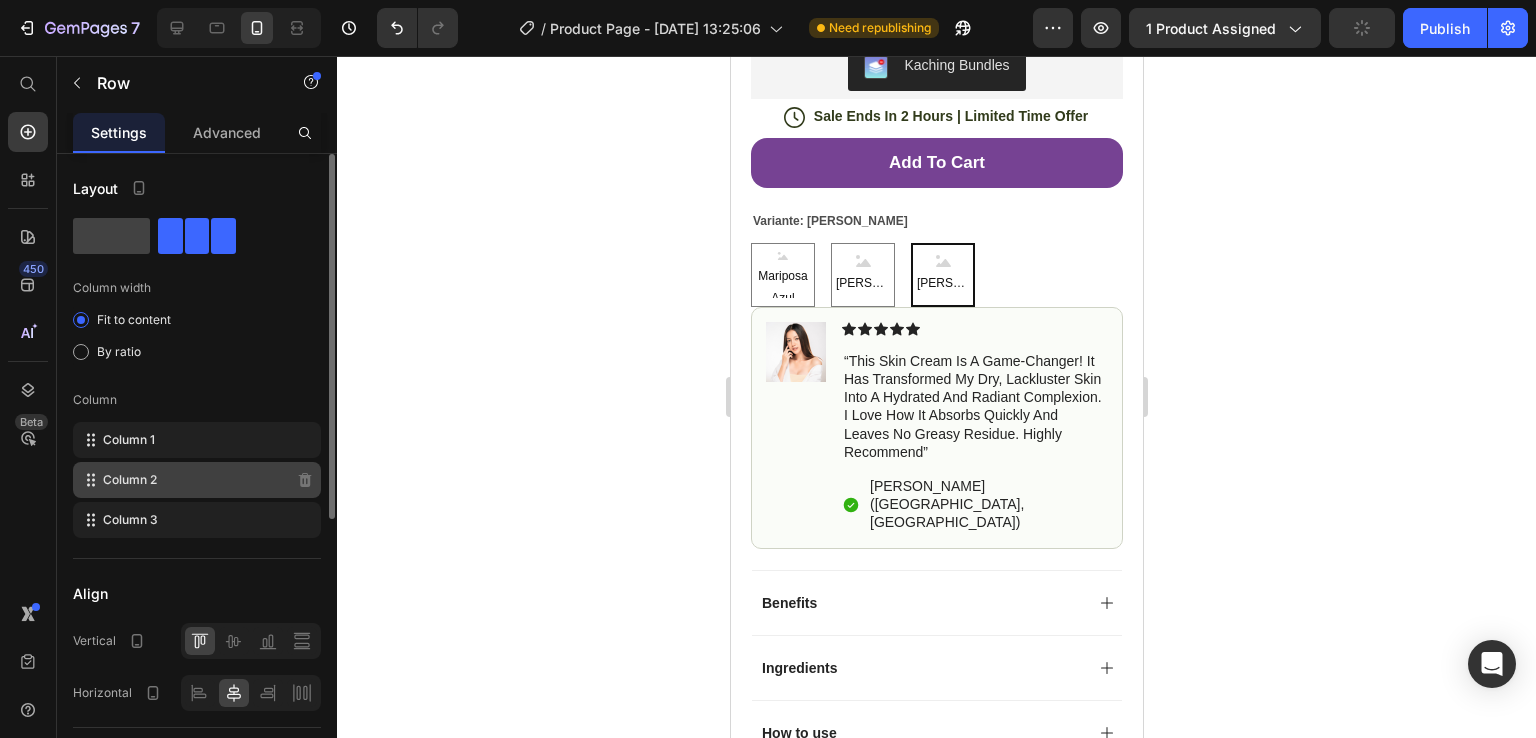 click on "Column 2" 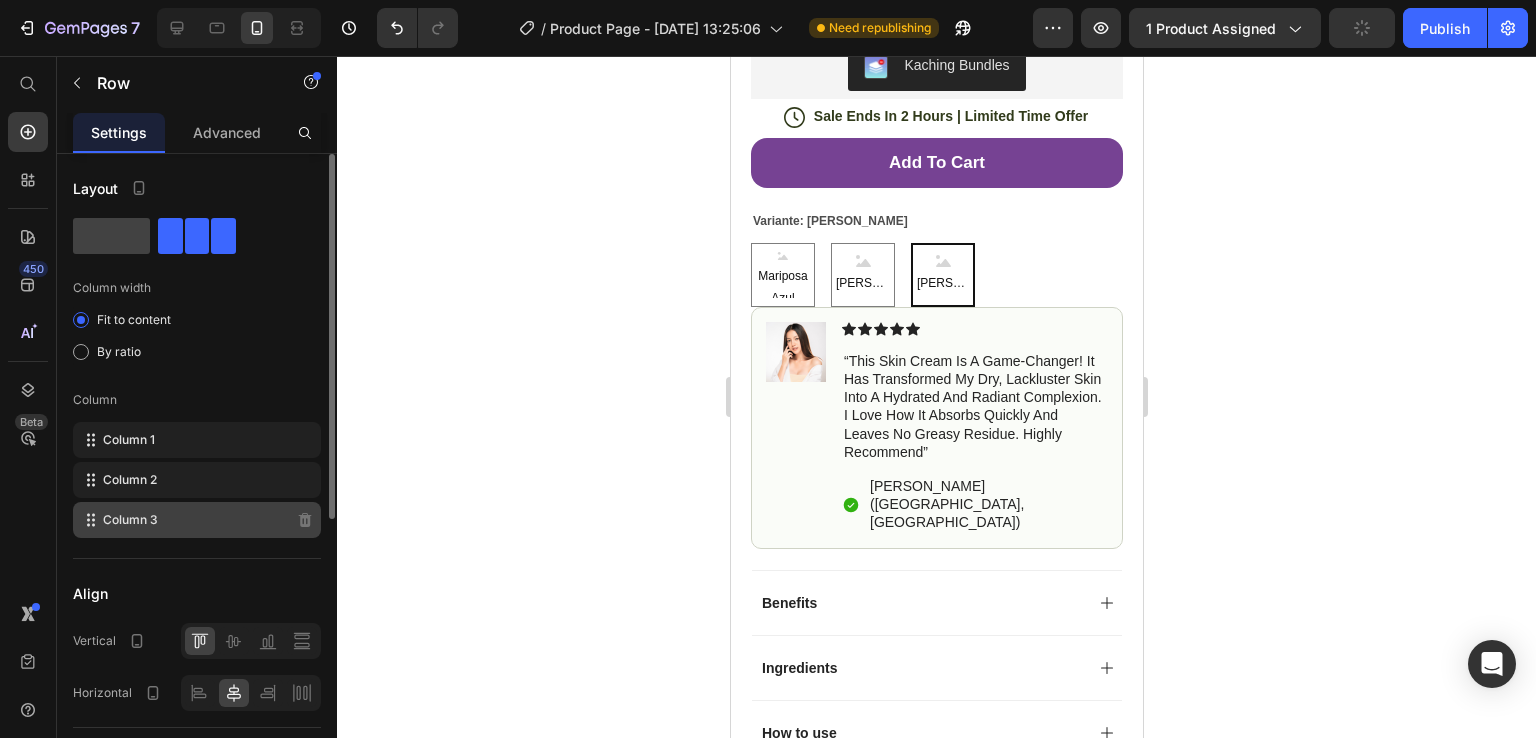 click on "Column 3" 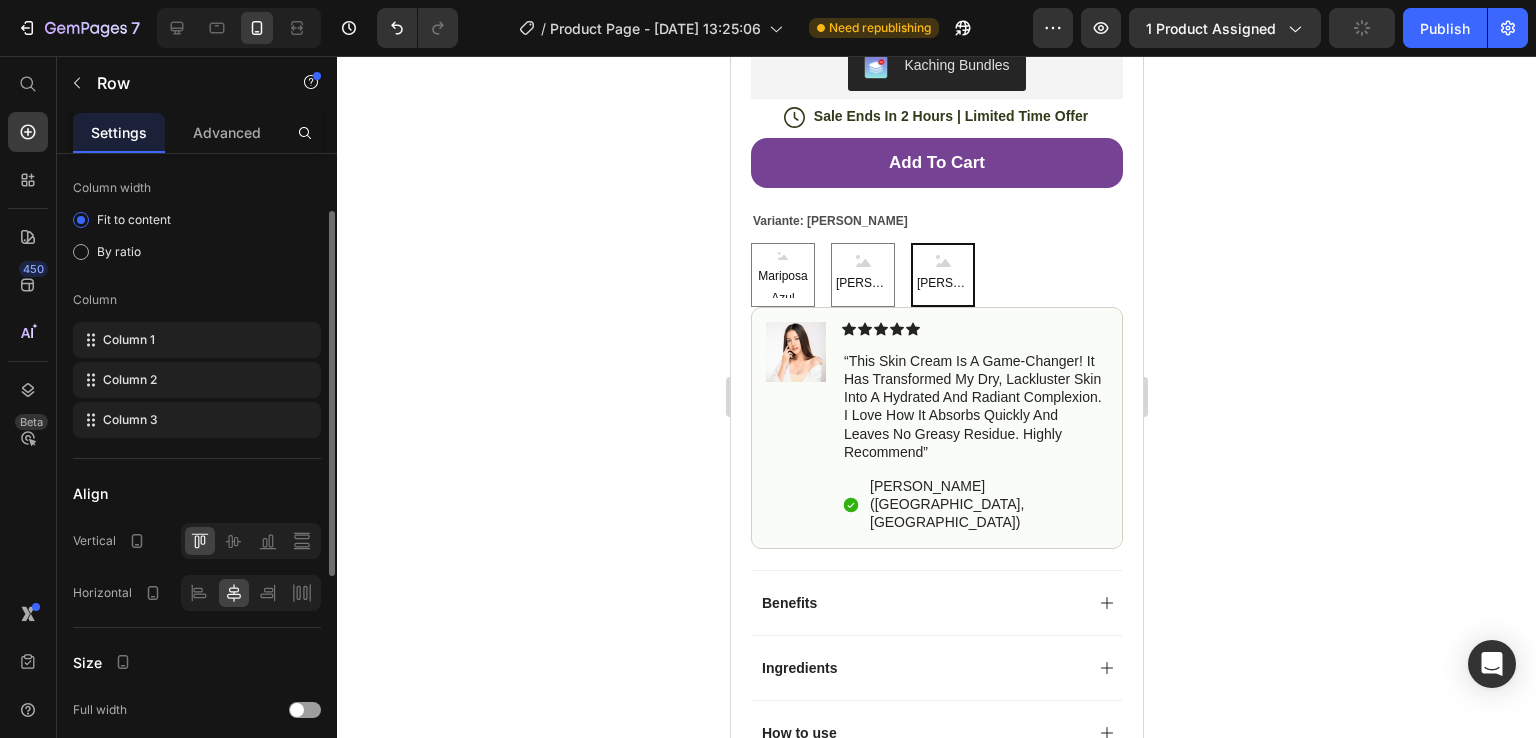 scroll, scrollTop: 200, scrollLeft: 0, axis: vertical 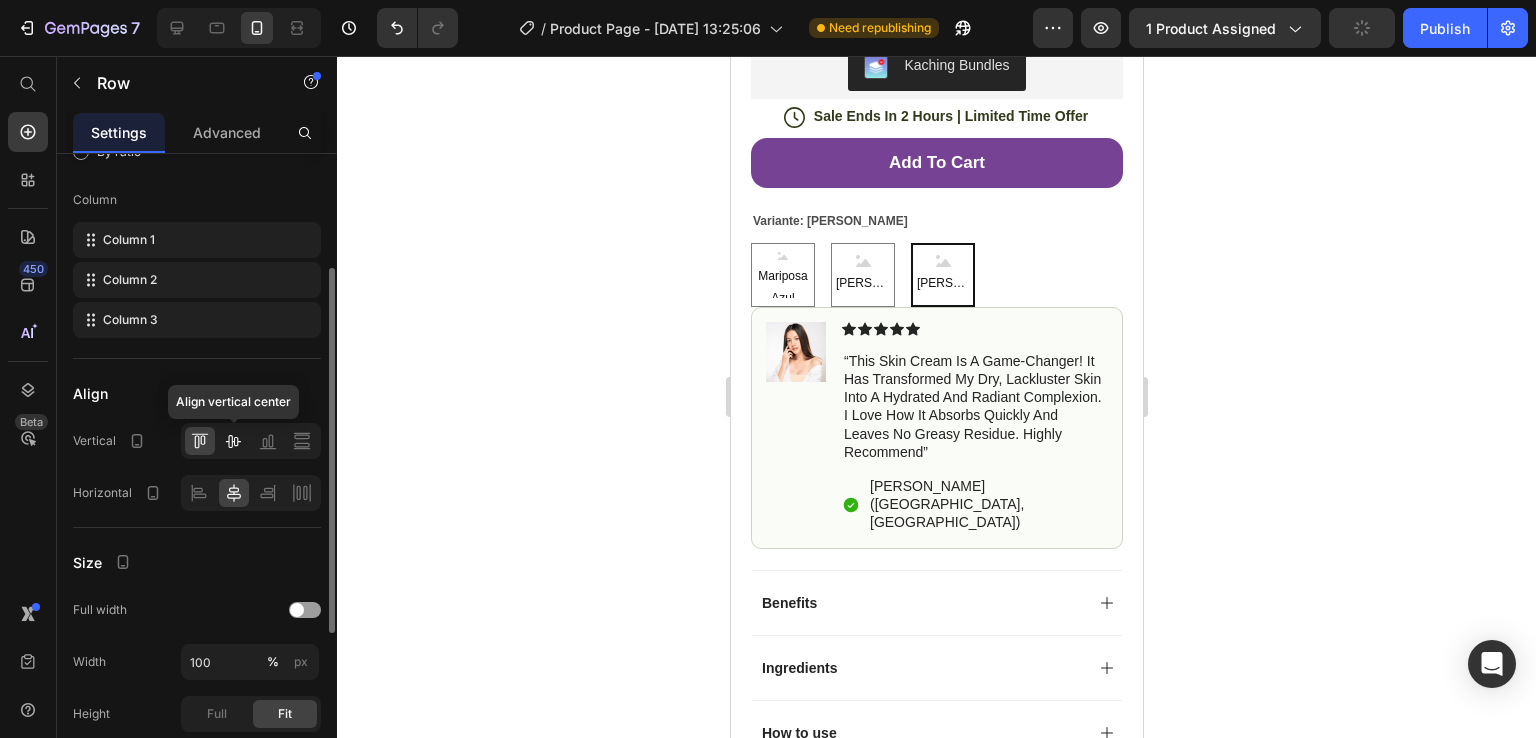 click 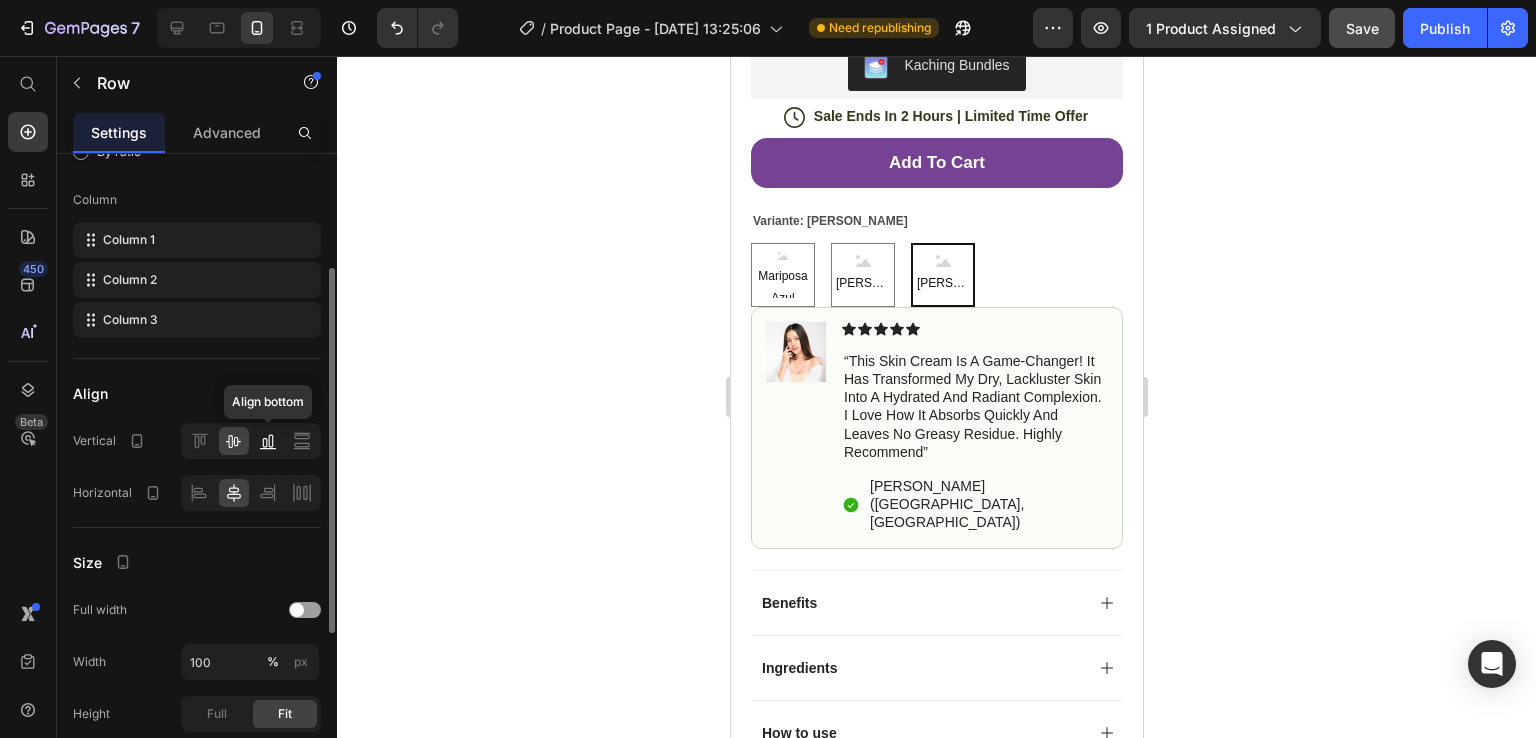 click 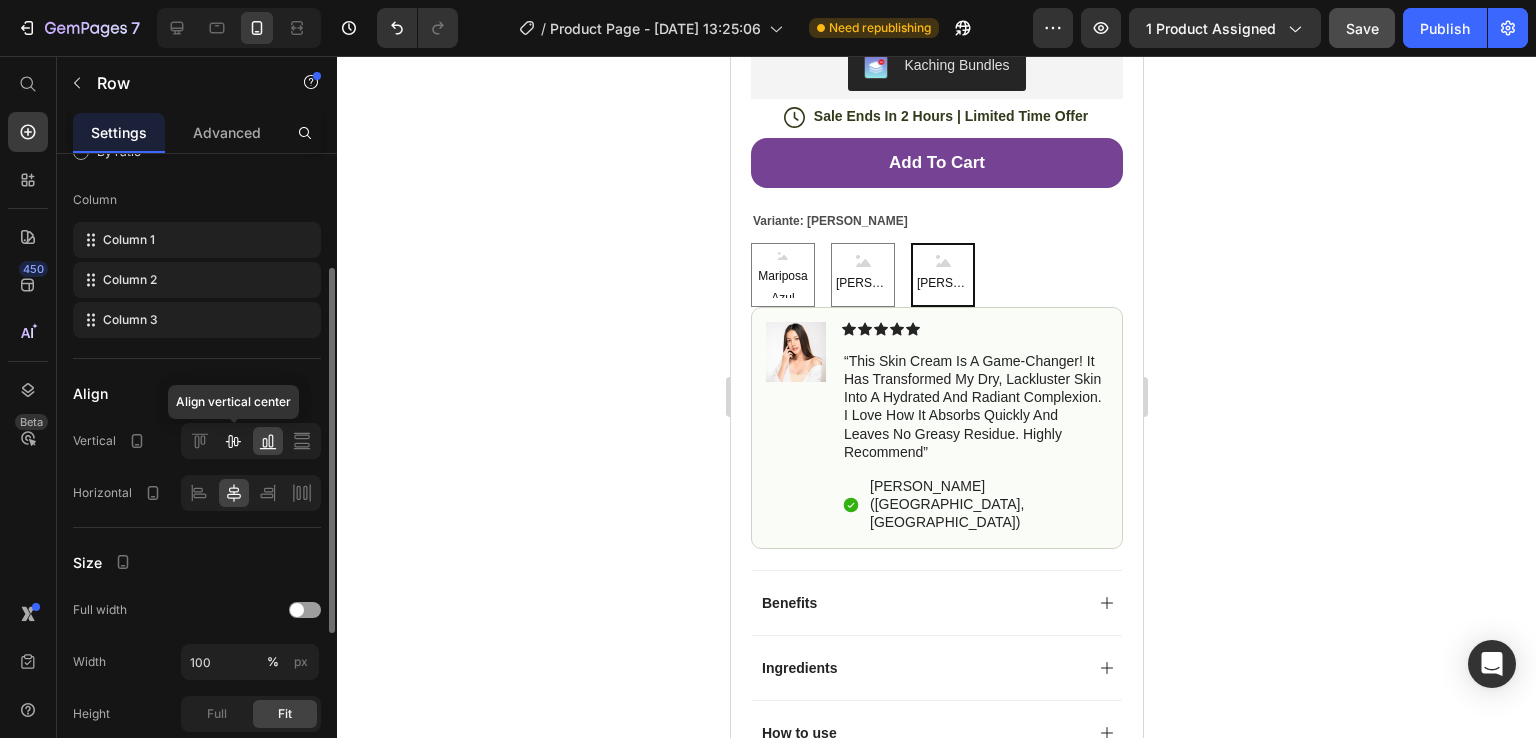 click 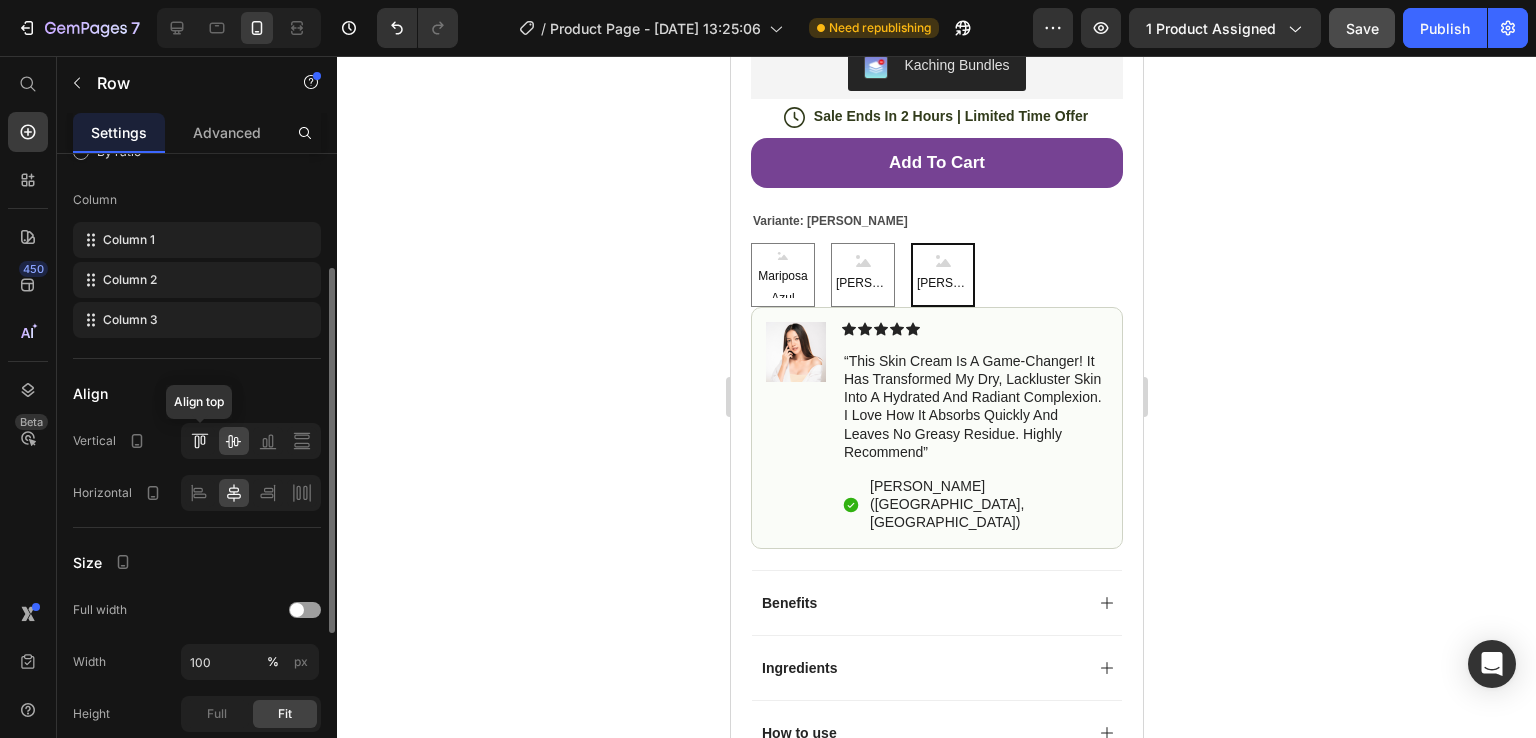 click 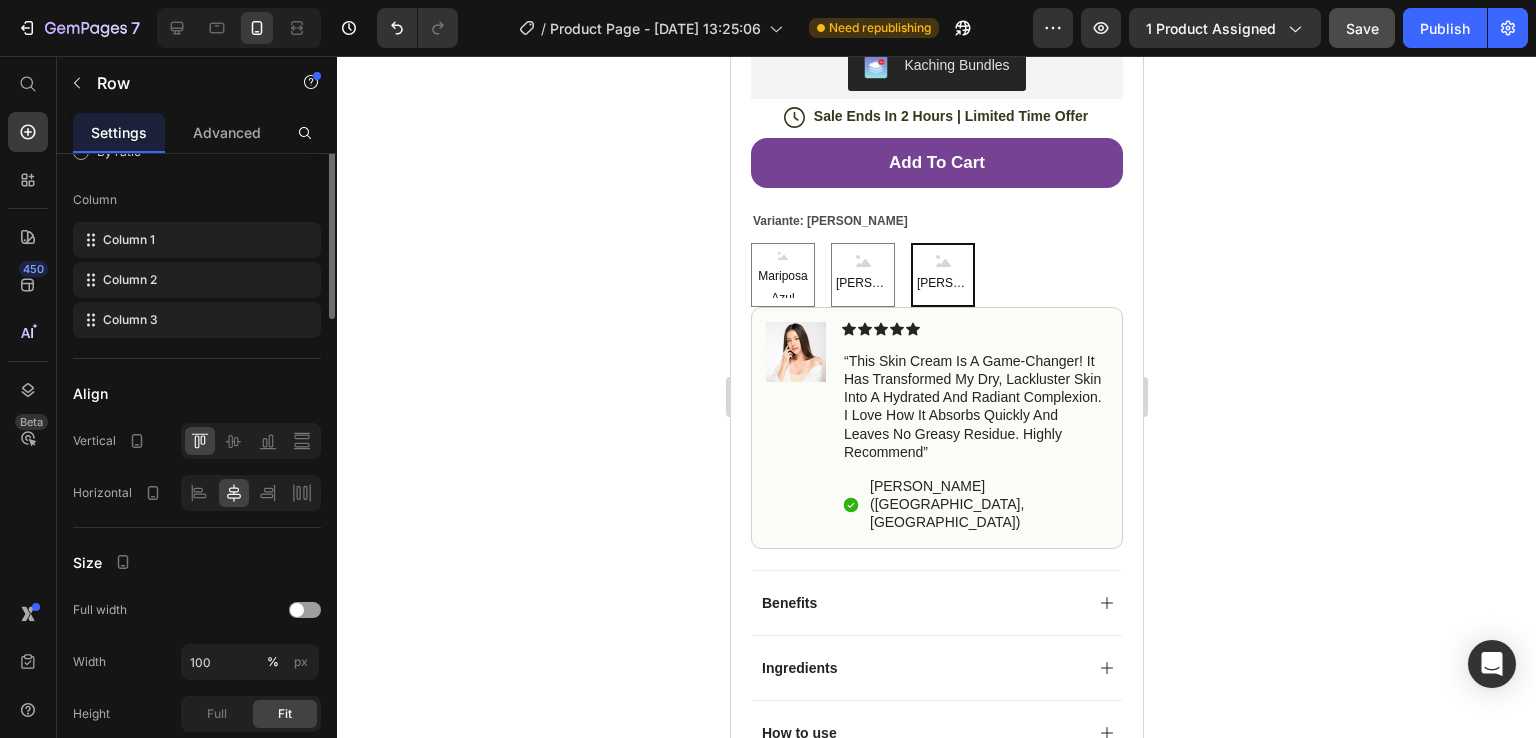 scroll, scrollTop: 0, scrollLeft: 0, axis: both 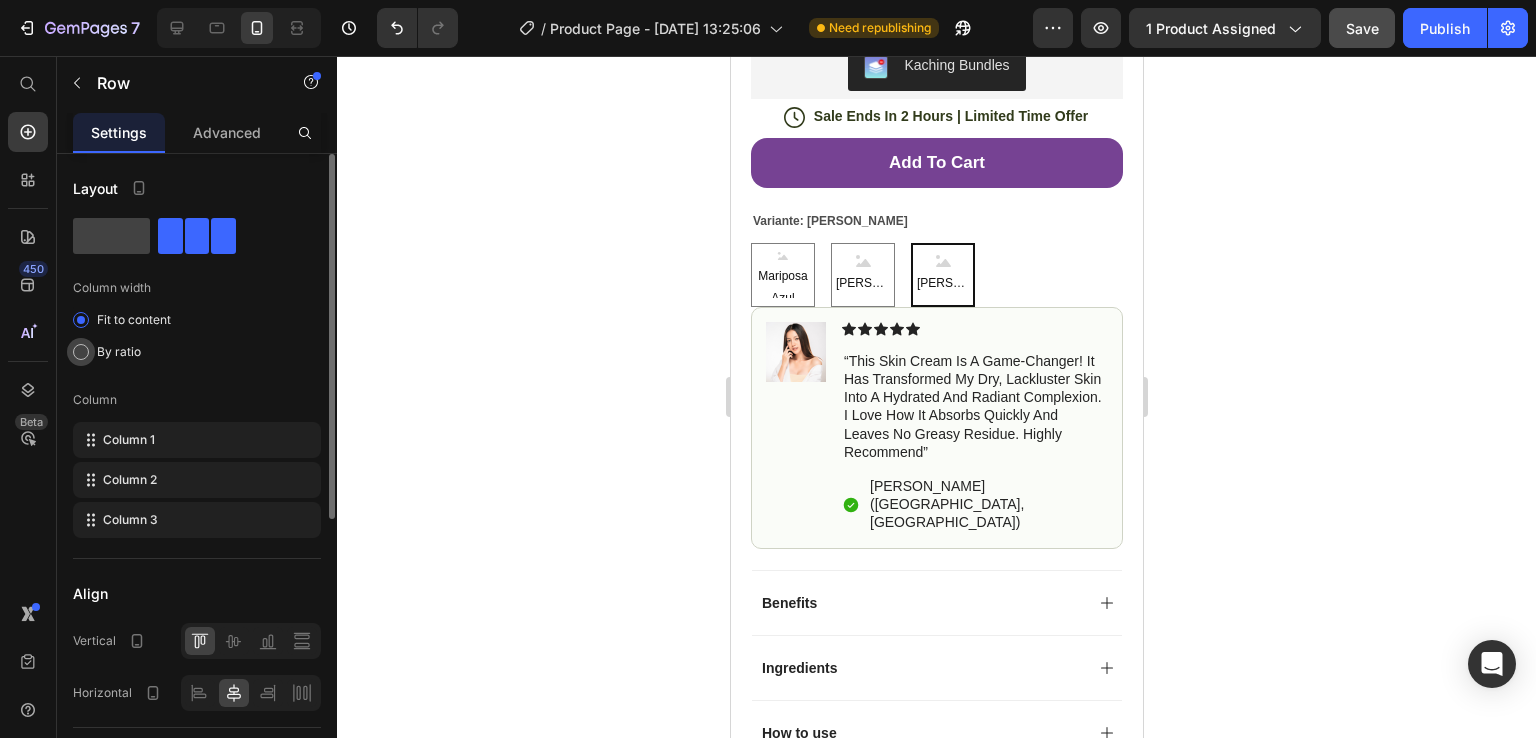 click on "By ratio" 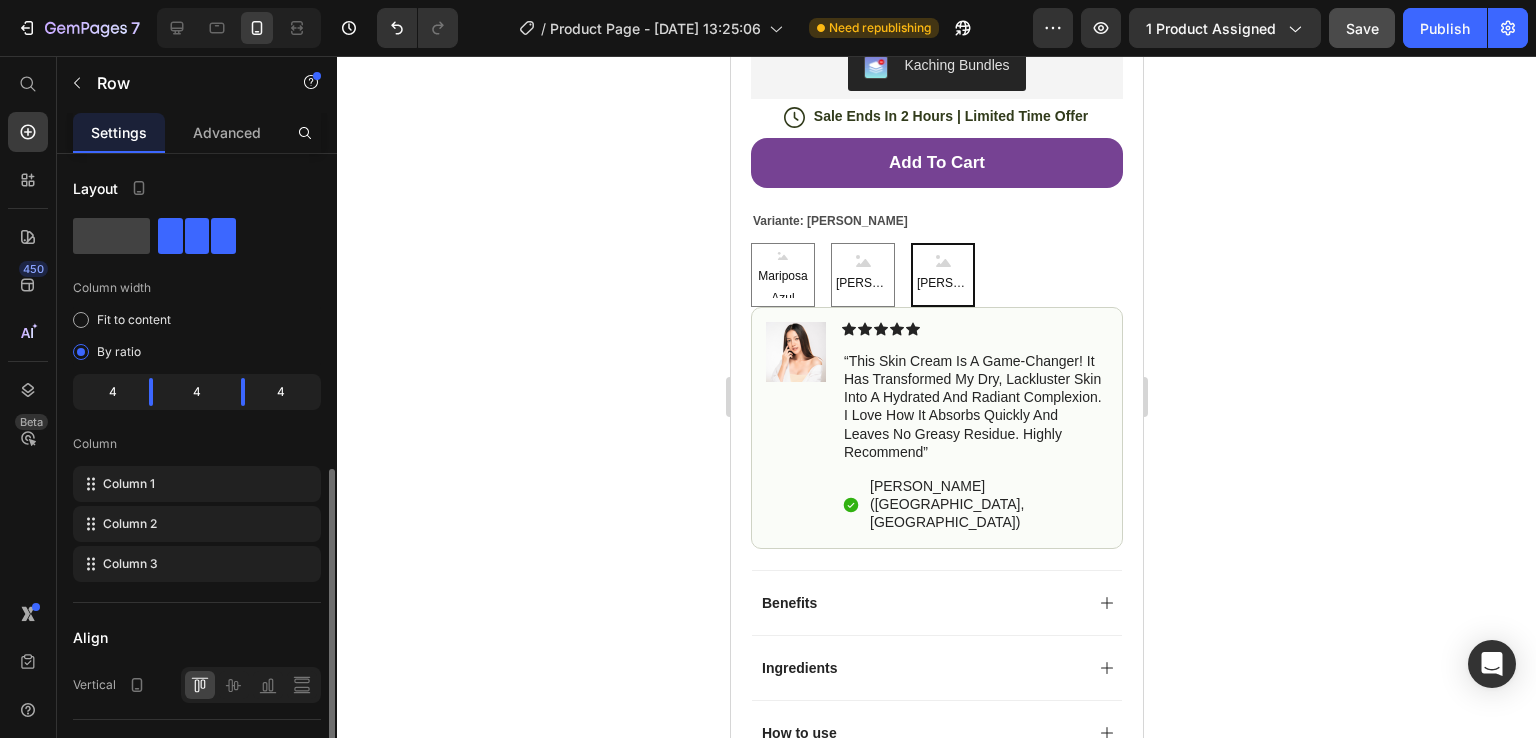 scroll, scrollTop: 300, scrollLeft: 0, axis: vertical 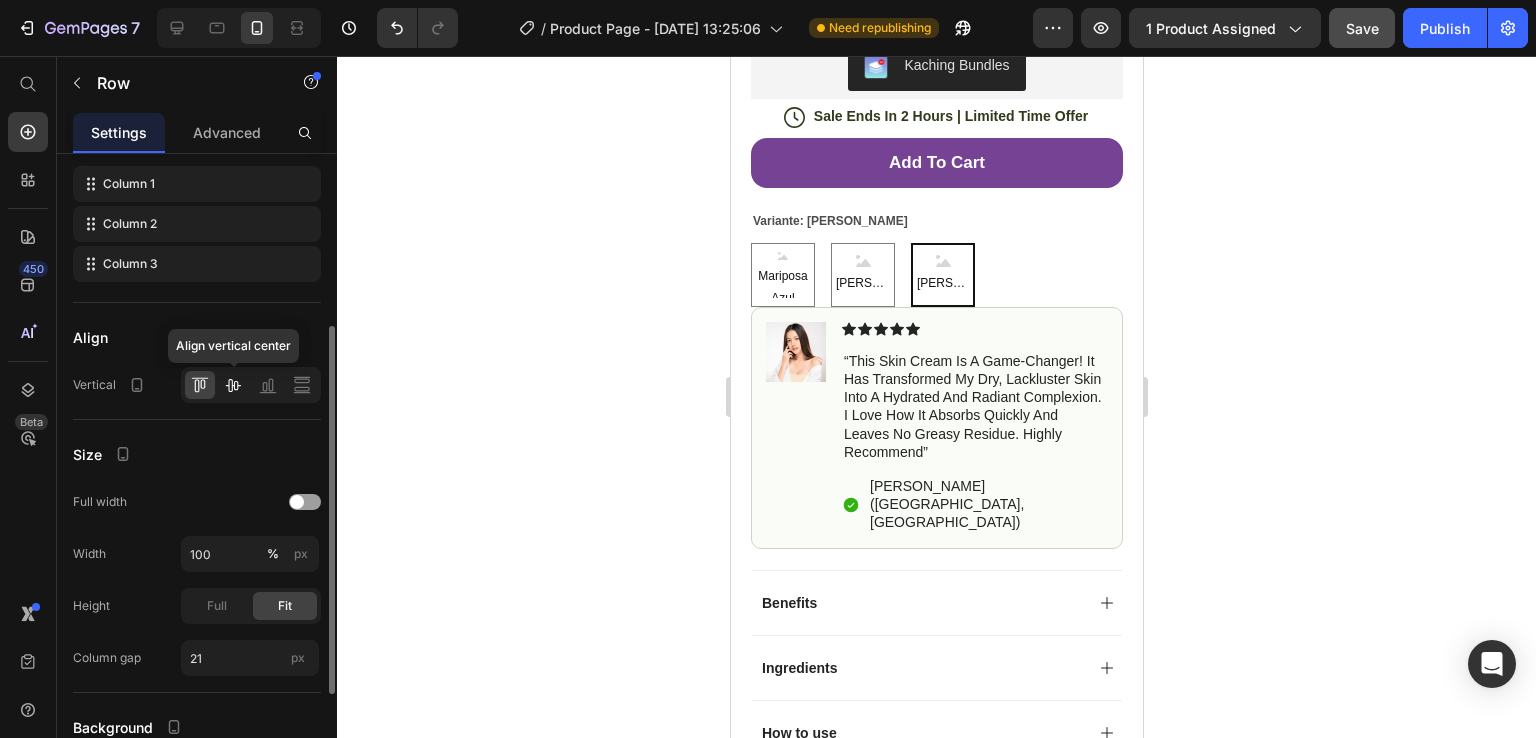 click 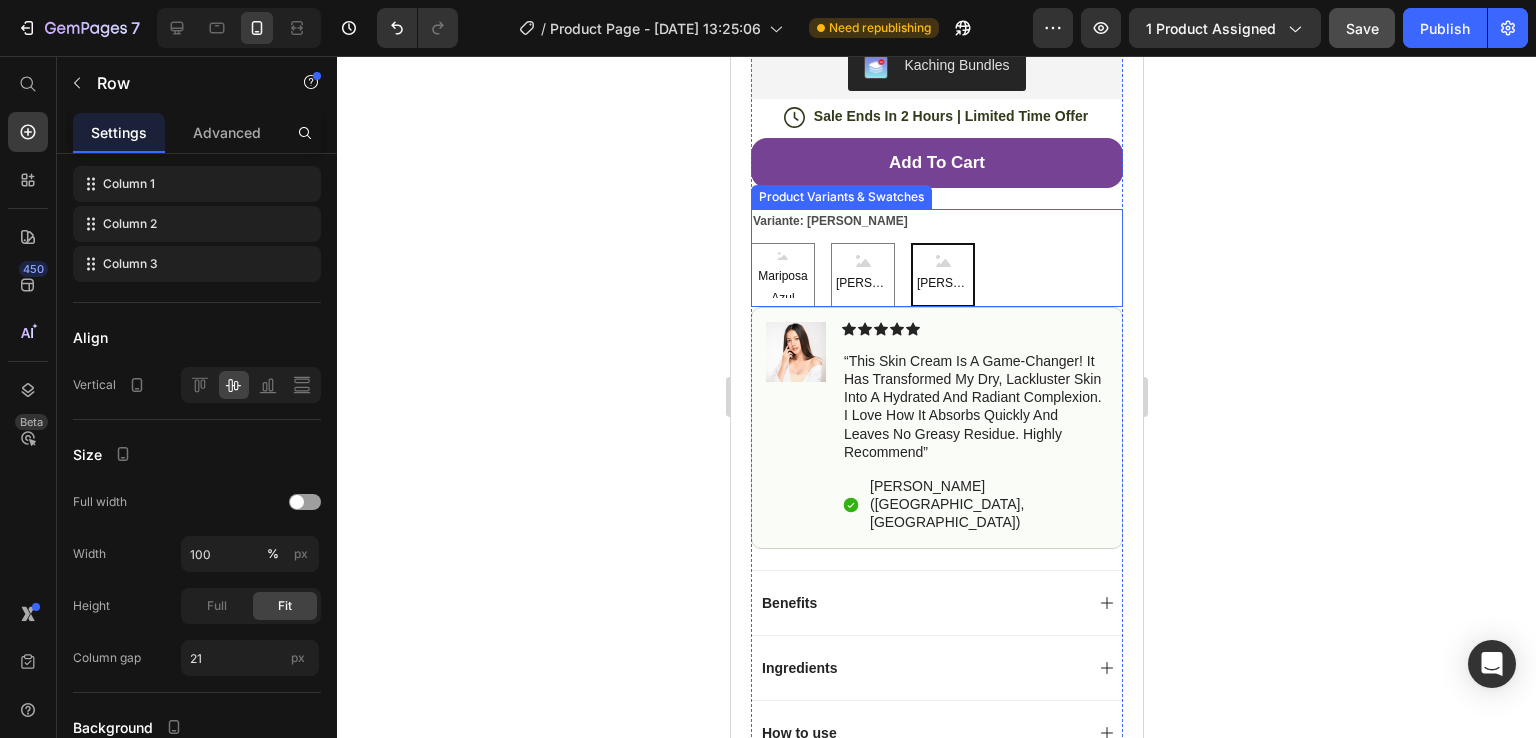 click on "Mariposa Azul Mariposa Azul Mariposa Azul Abeja Amarilla Abeja Amarilla Abeja Amarilla [PERSON_NAME] [PERSON_NAME]" at bounding box center (936, 275) 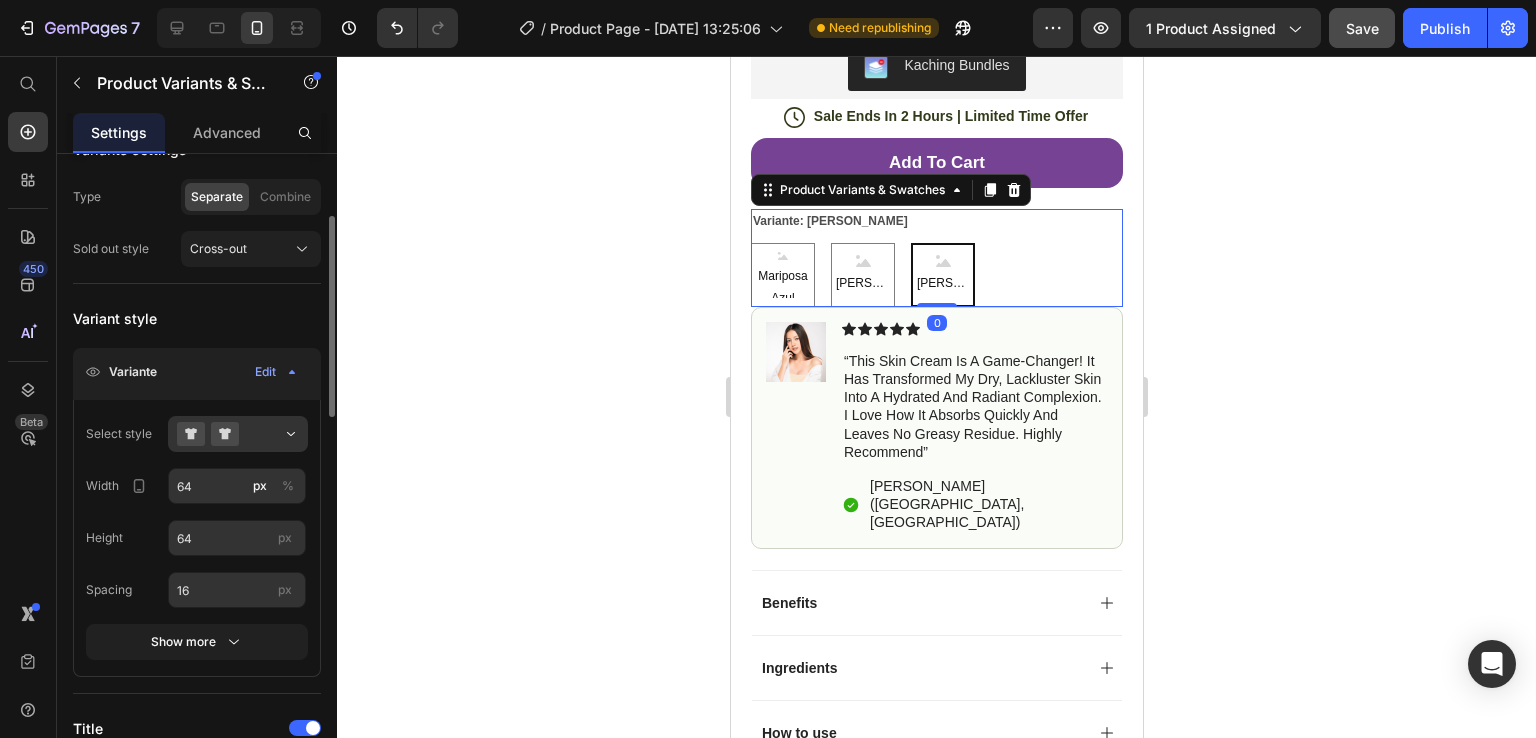 scroll, scrollTop: 300, scrollLeft: 0, axis: vertical 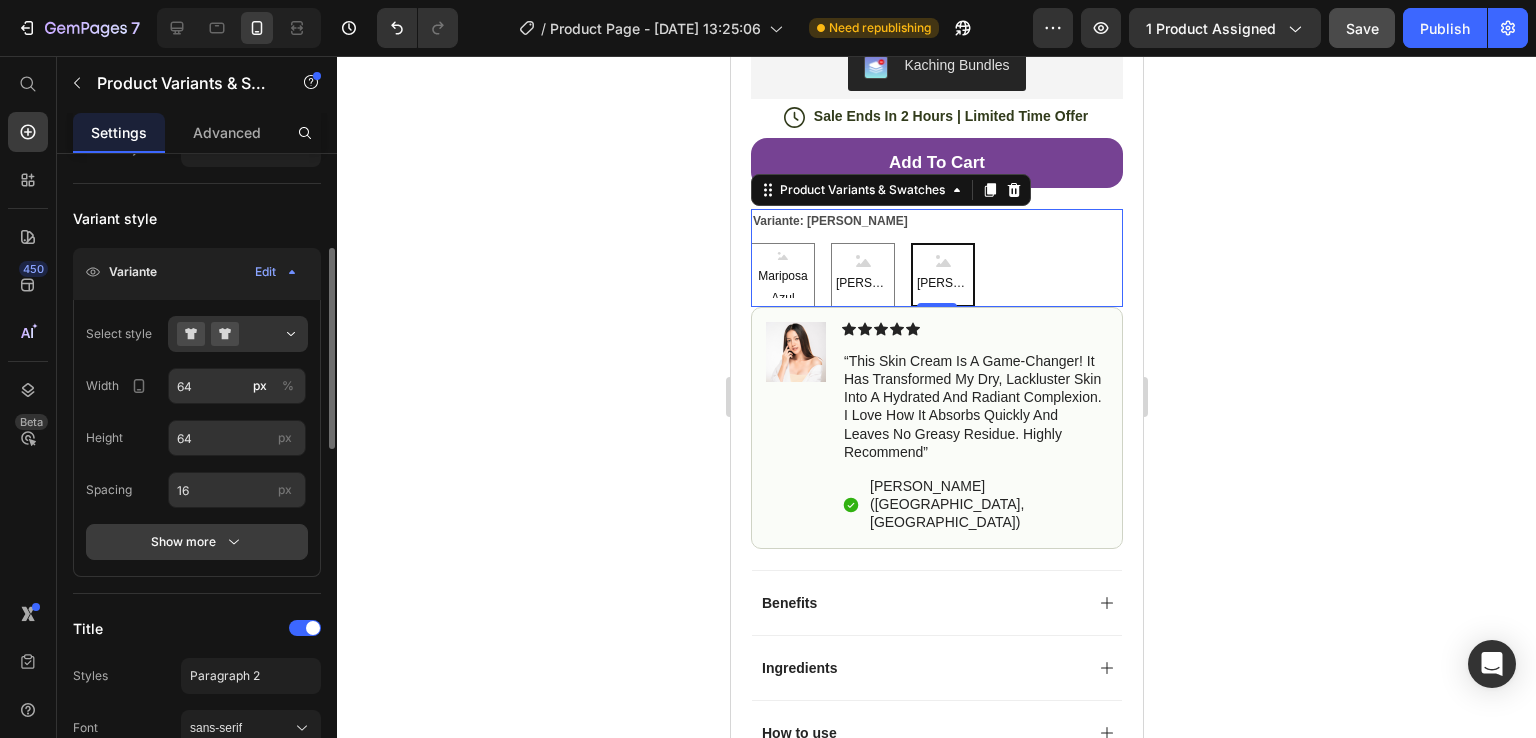 click on "Show more" at bounding box center (197, 542) 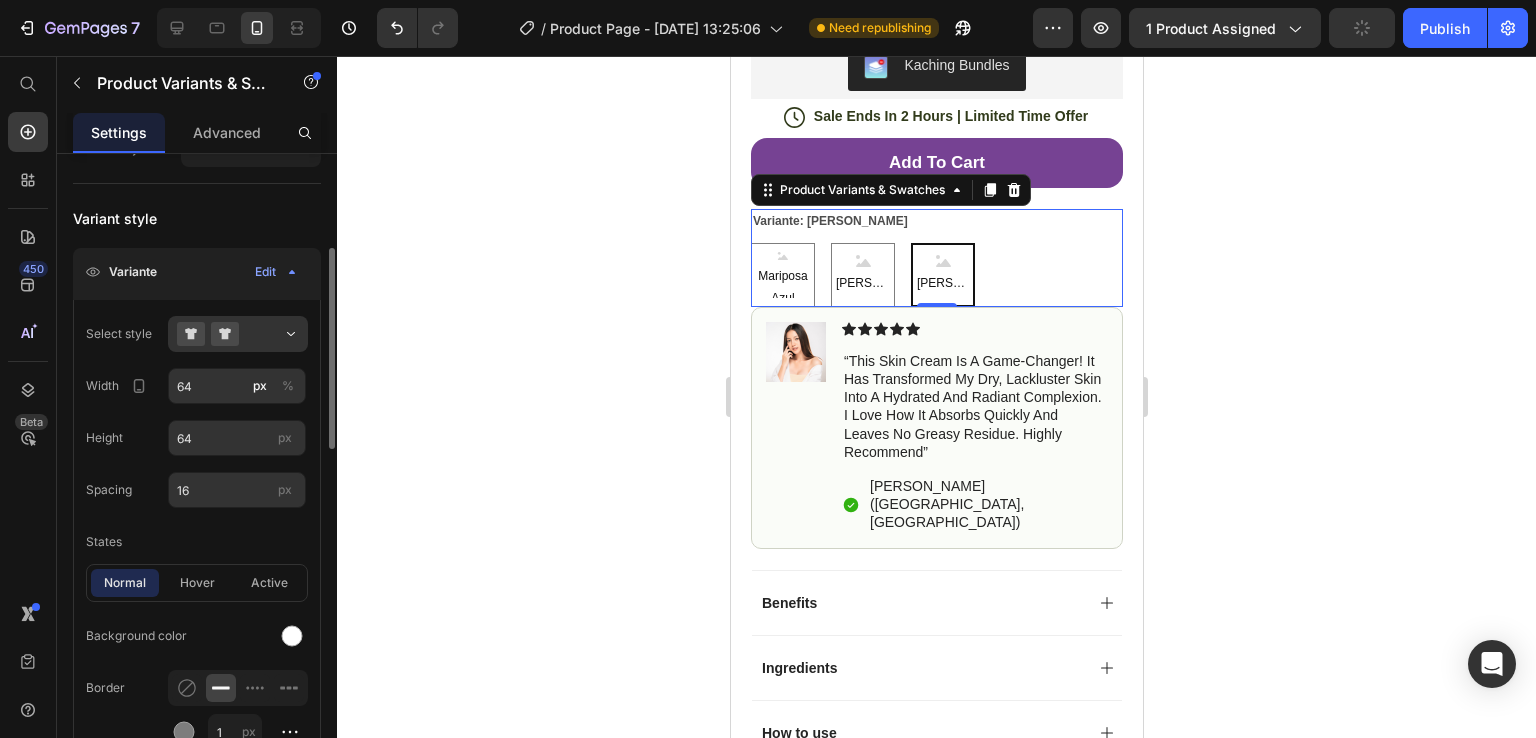 scroll, scrollTop: 500, scrollLeft: 0, axis: vertical 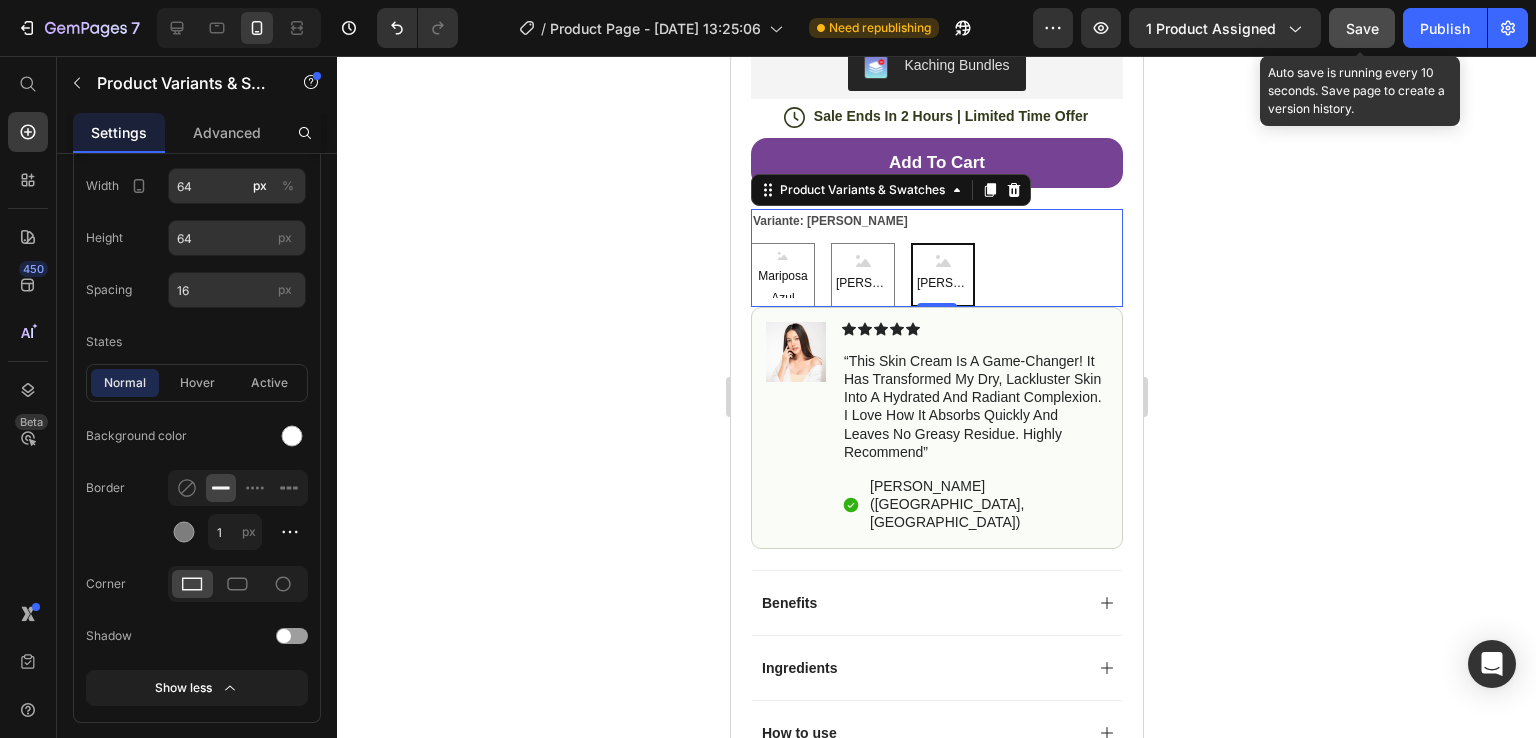 click on "Save" 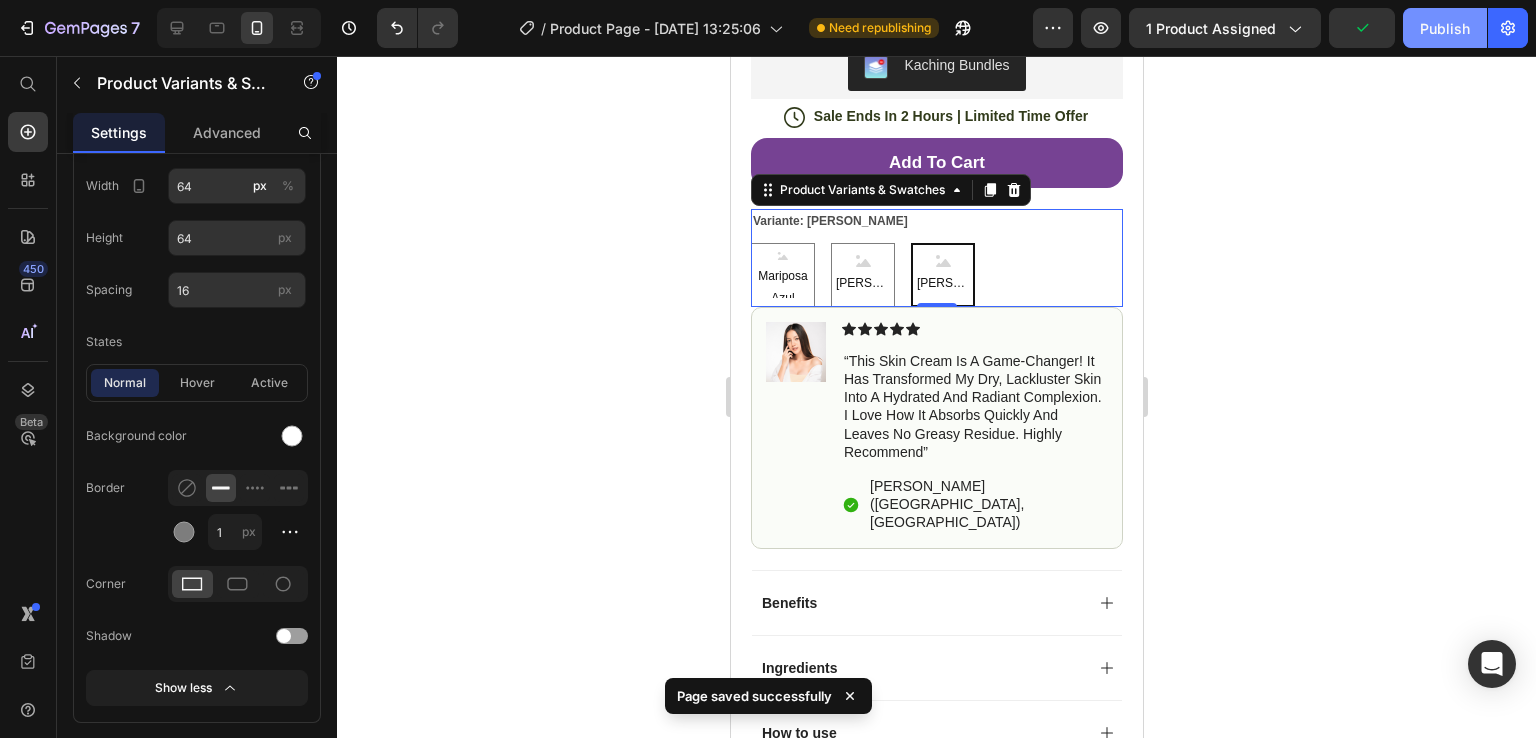 click on "Publish" at bounding box center [1445, 28] 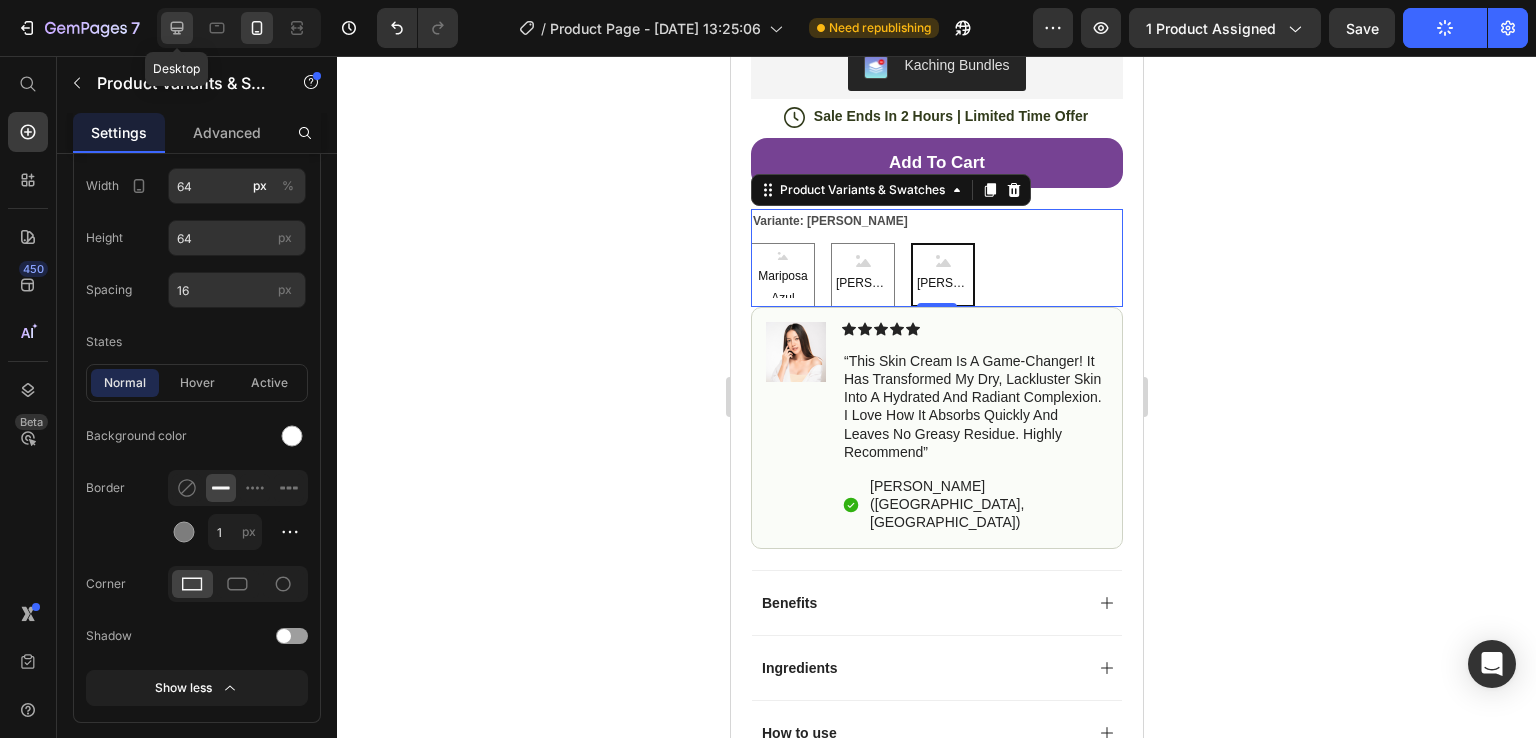 click 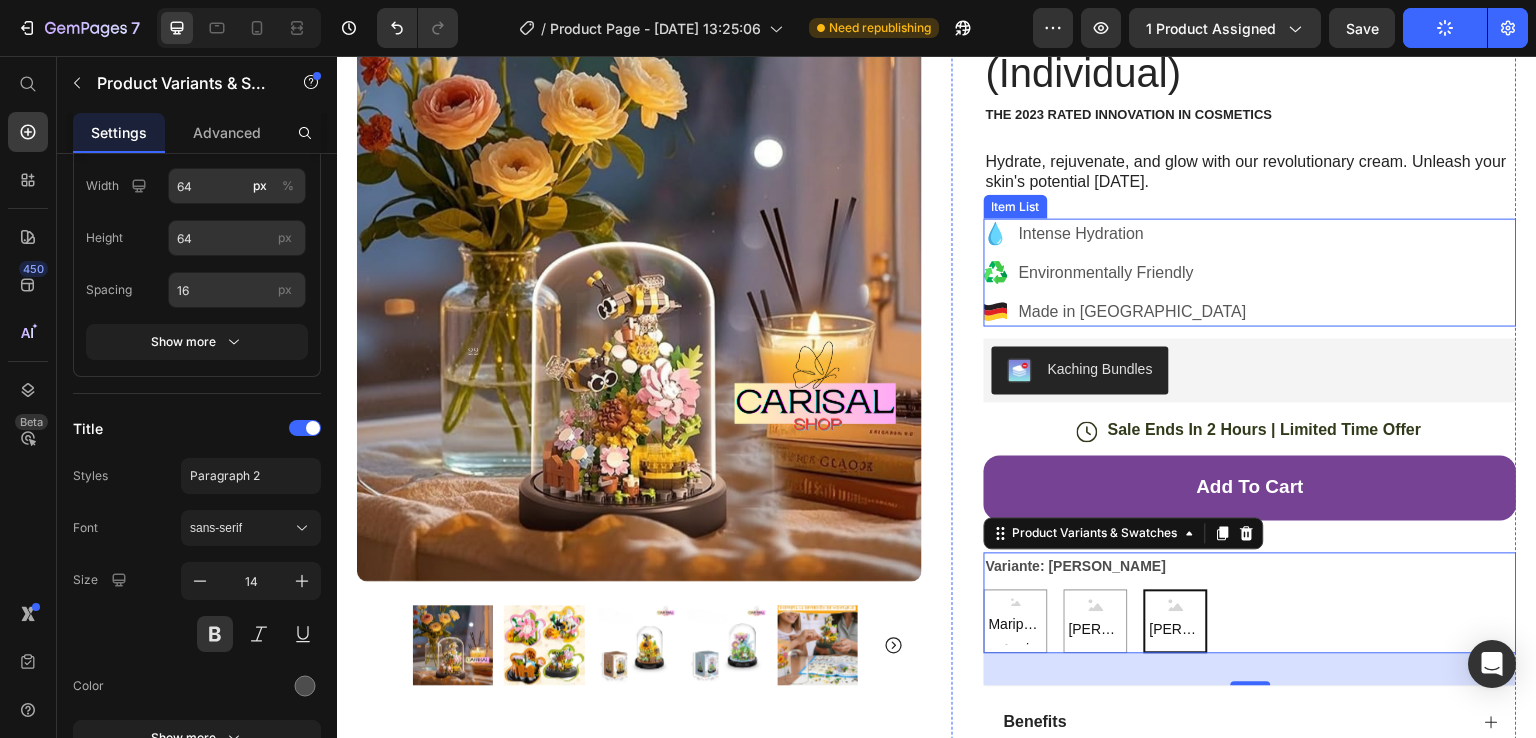 scroll, scrollTop: 300, scrollLeft: 0, axis: vertical 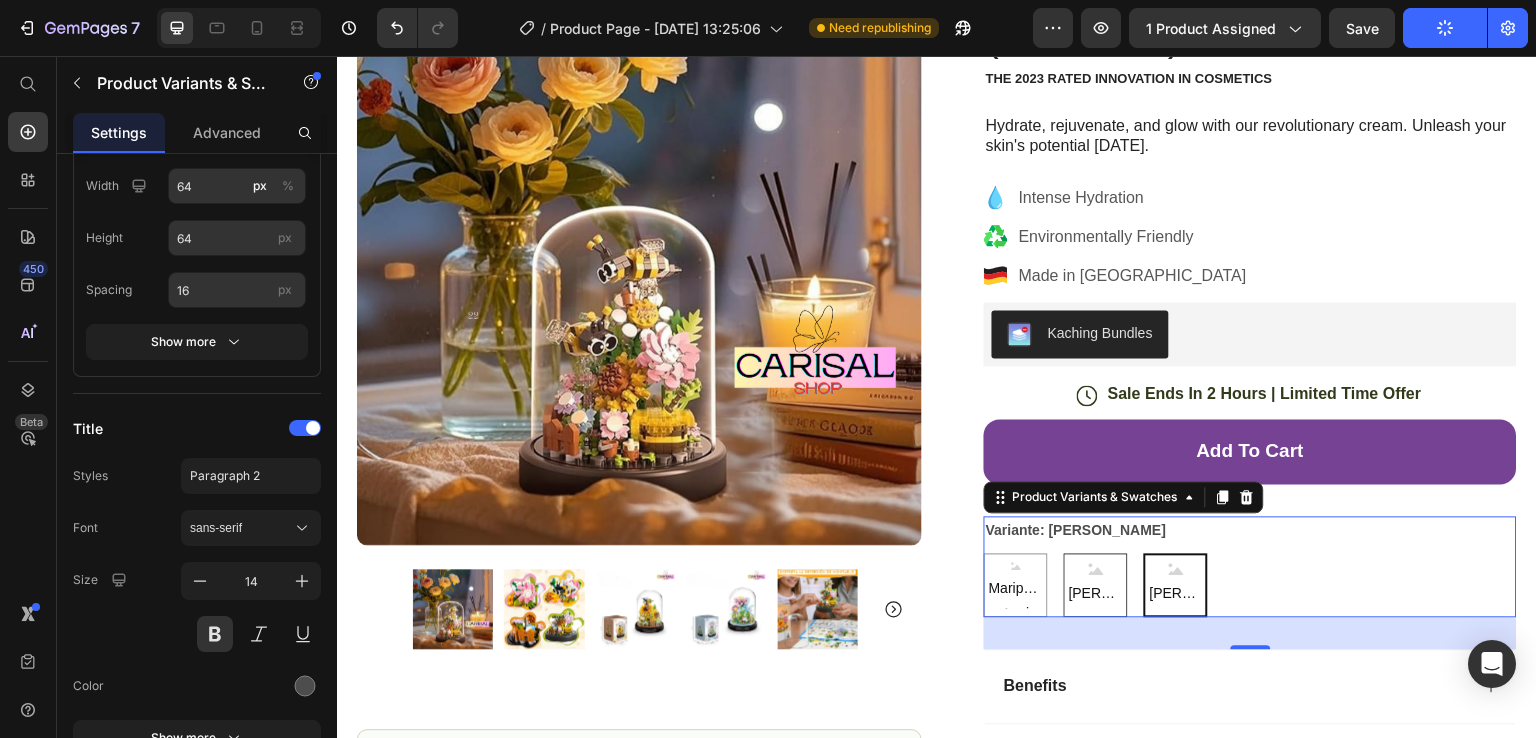 click on "[PERSON_NAME]" at bounding box center [1096, 593] 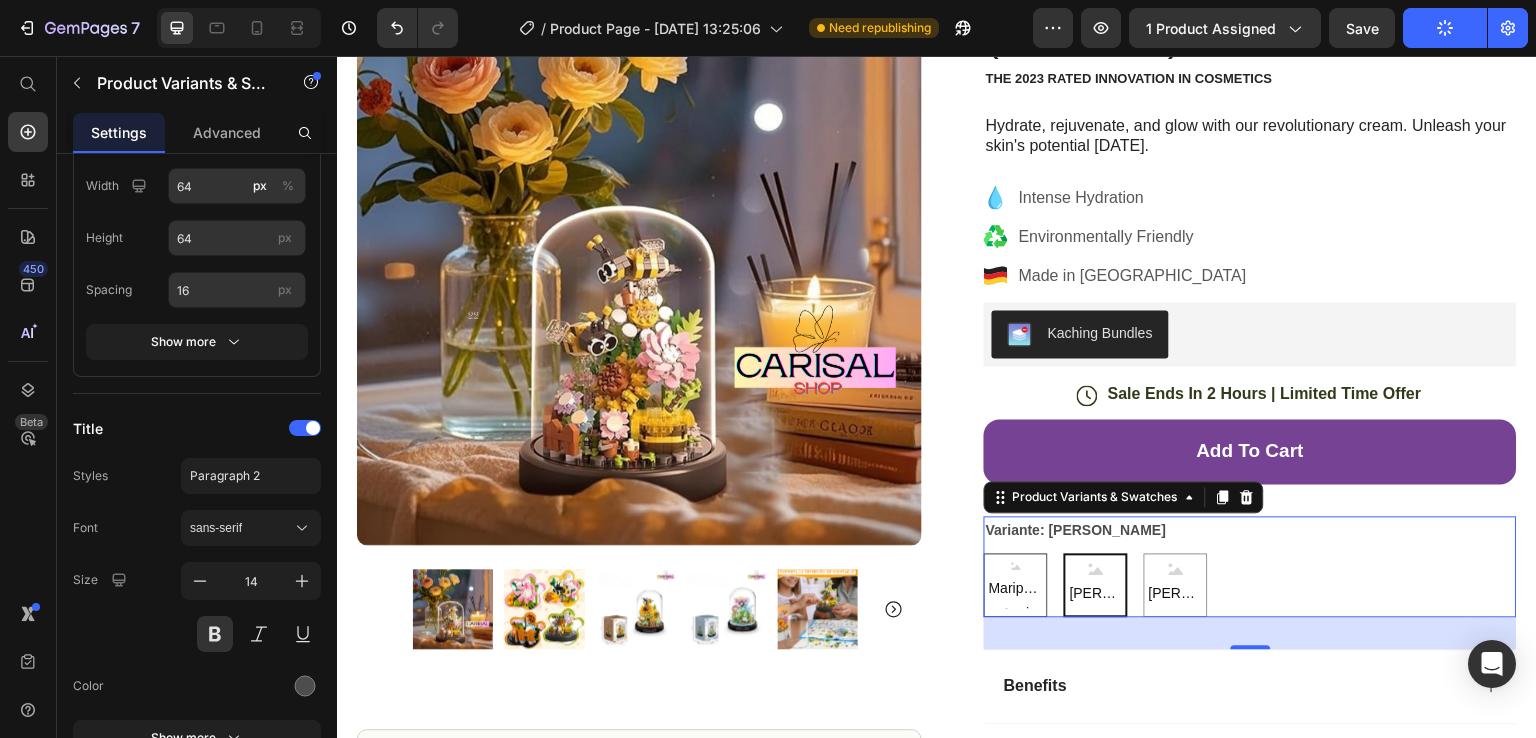 click on "Mariposa Azul" at bounding box center (1016, 592) 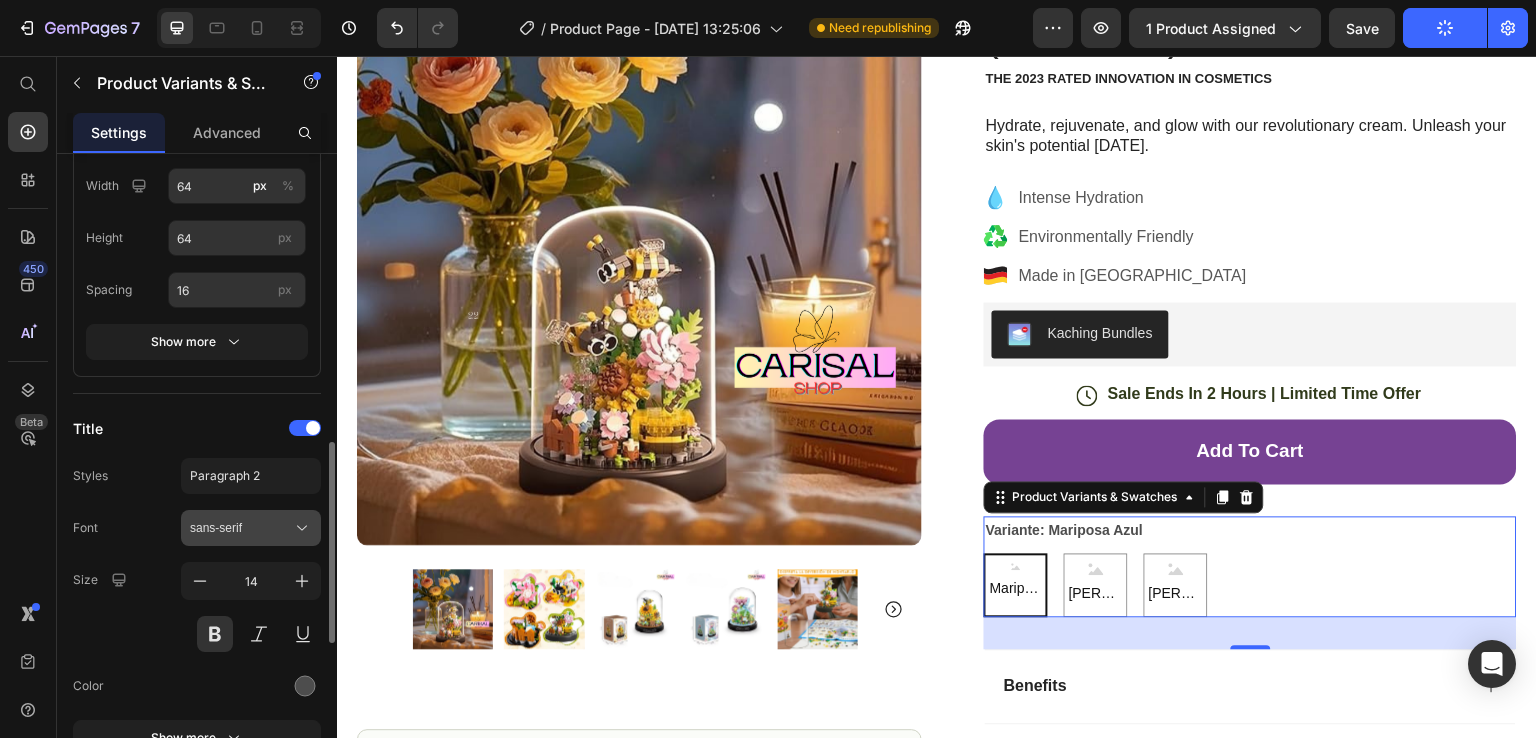scroll, scrollTop: 800, scrollLeft: 0, axis: vertical 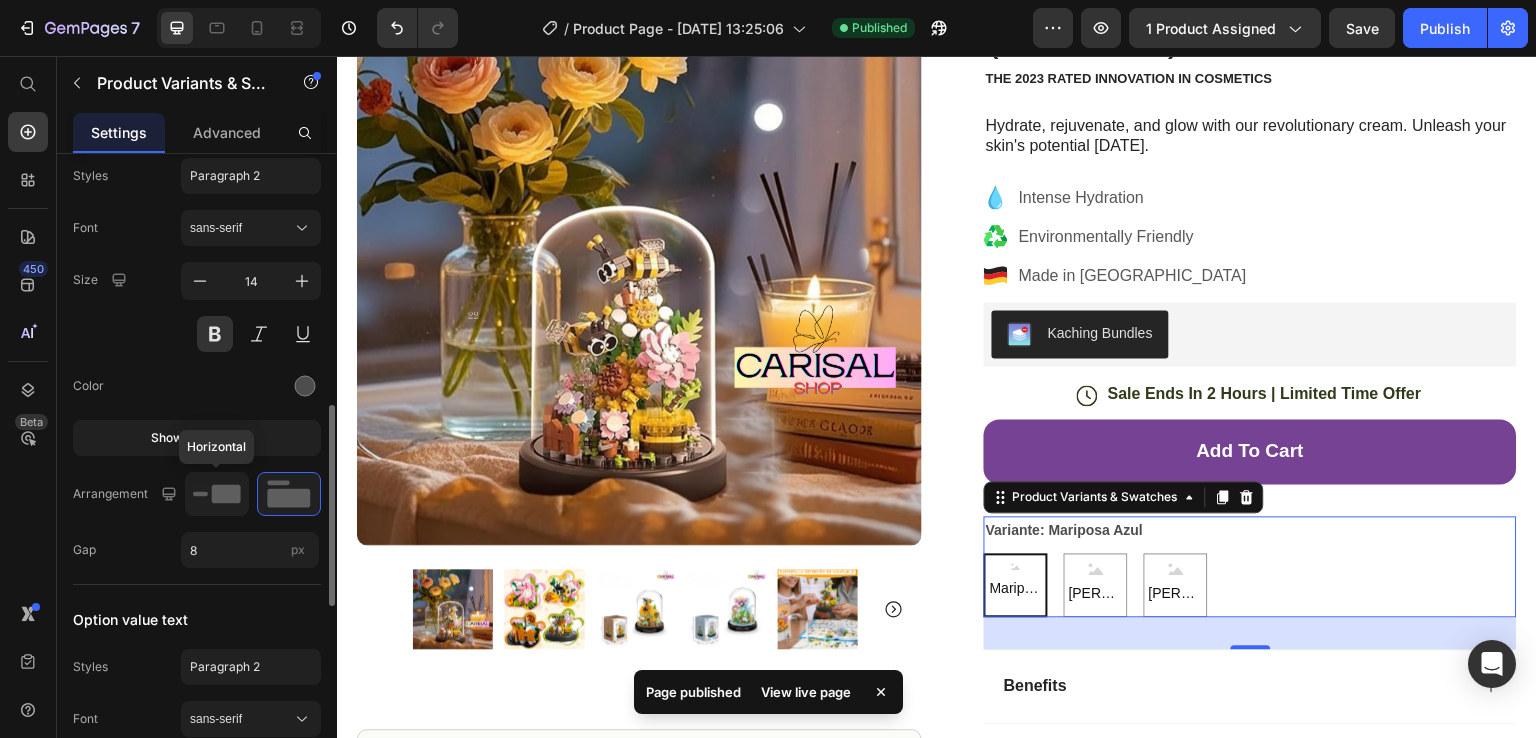 click 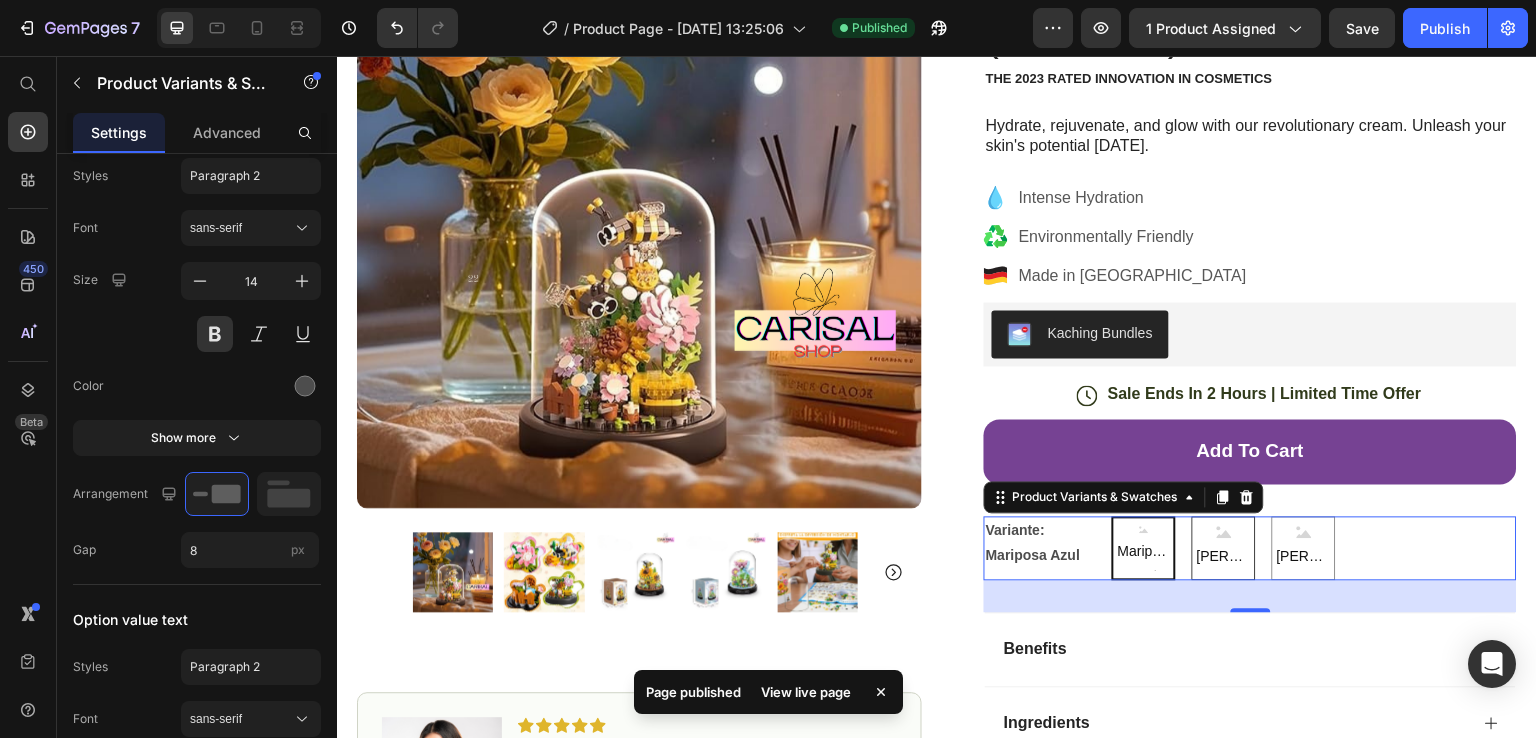 click on "[PERSON_NAME]" at bounding box center [1224, 556] 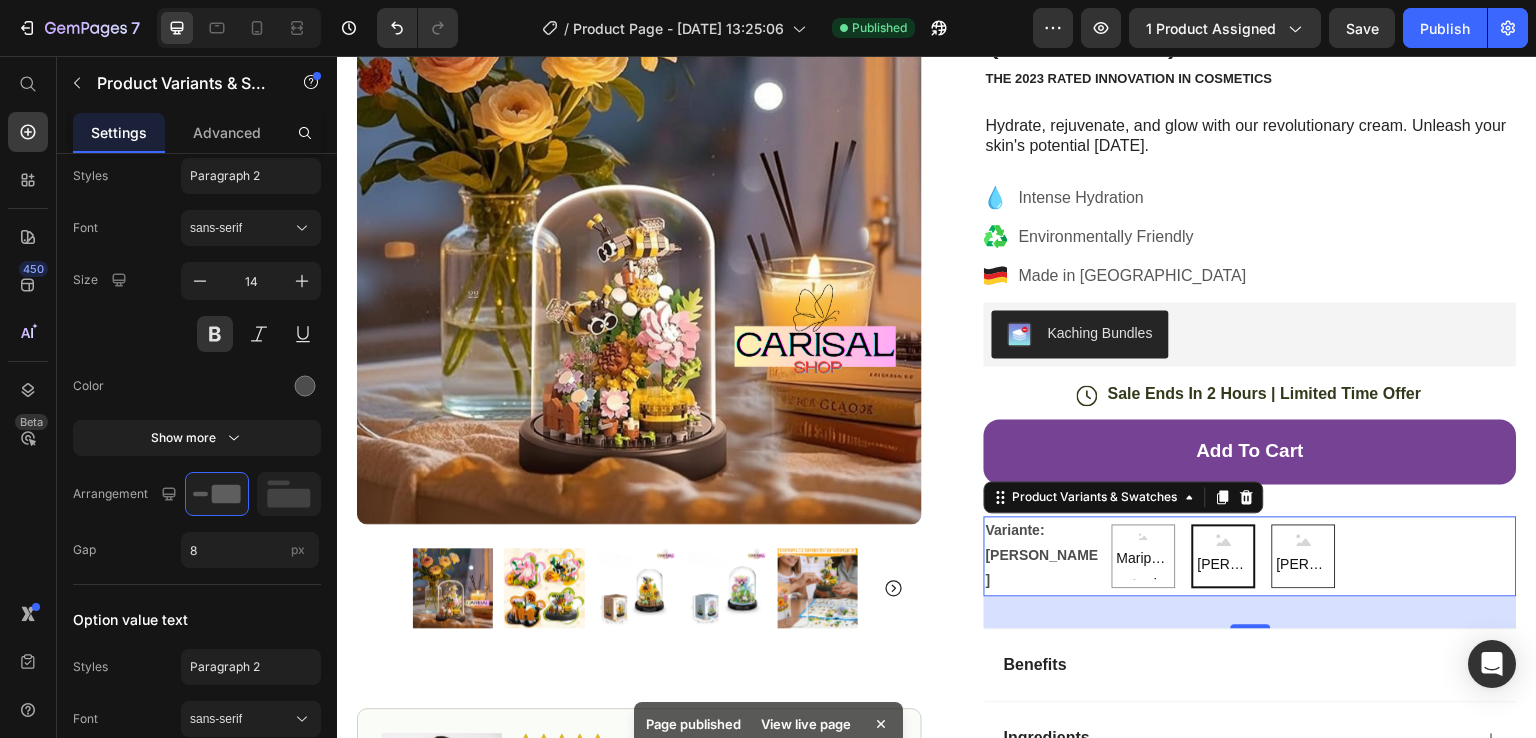 click on "[PERSON_NAME]" at bounding box center (1304, 564) 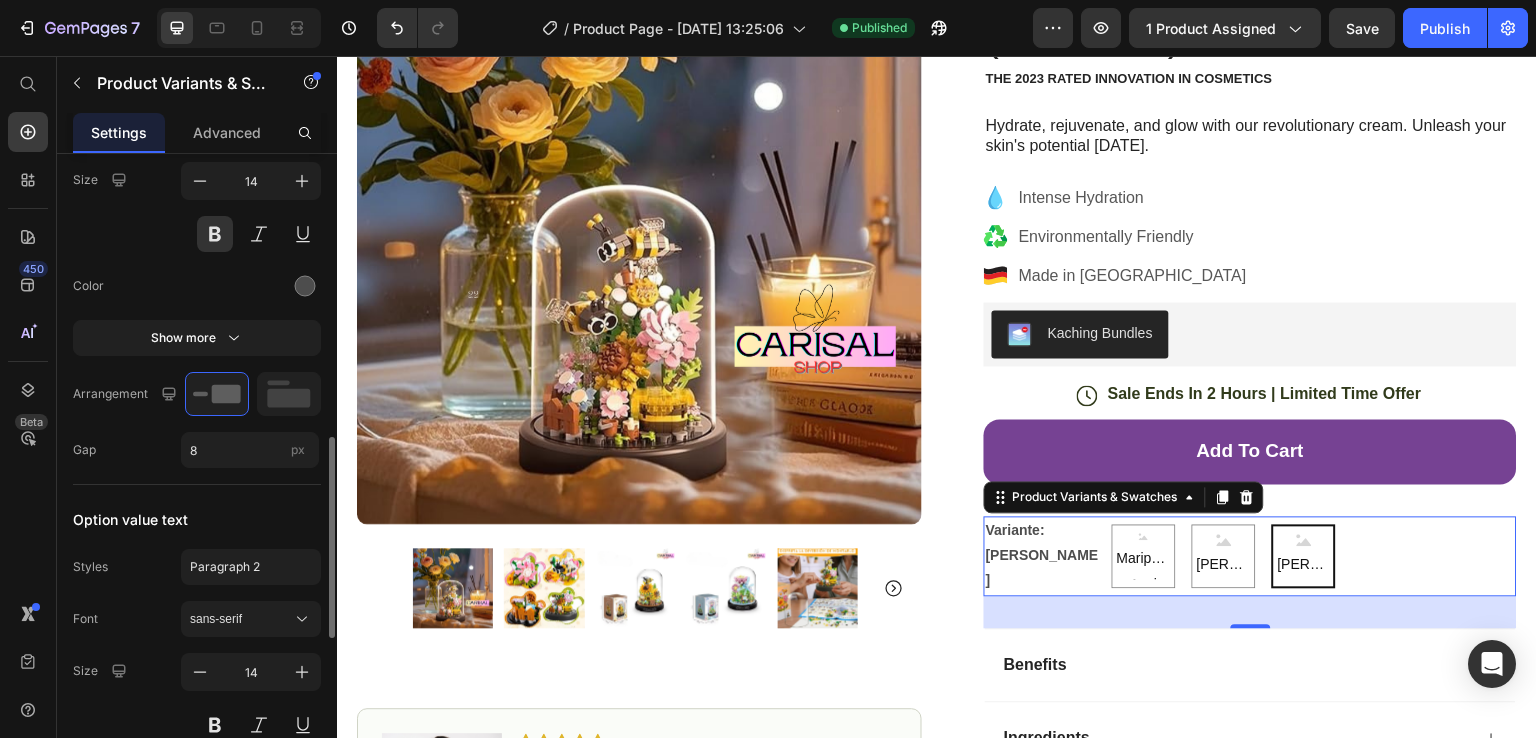 scroll, scrollTop: 700, scrollLeft: 0, axis: vertical 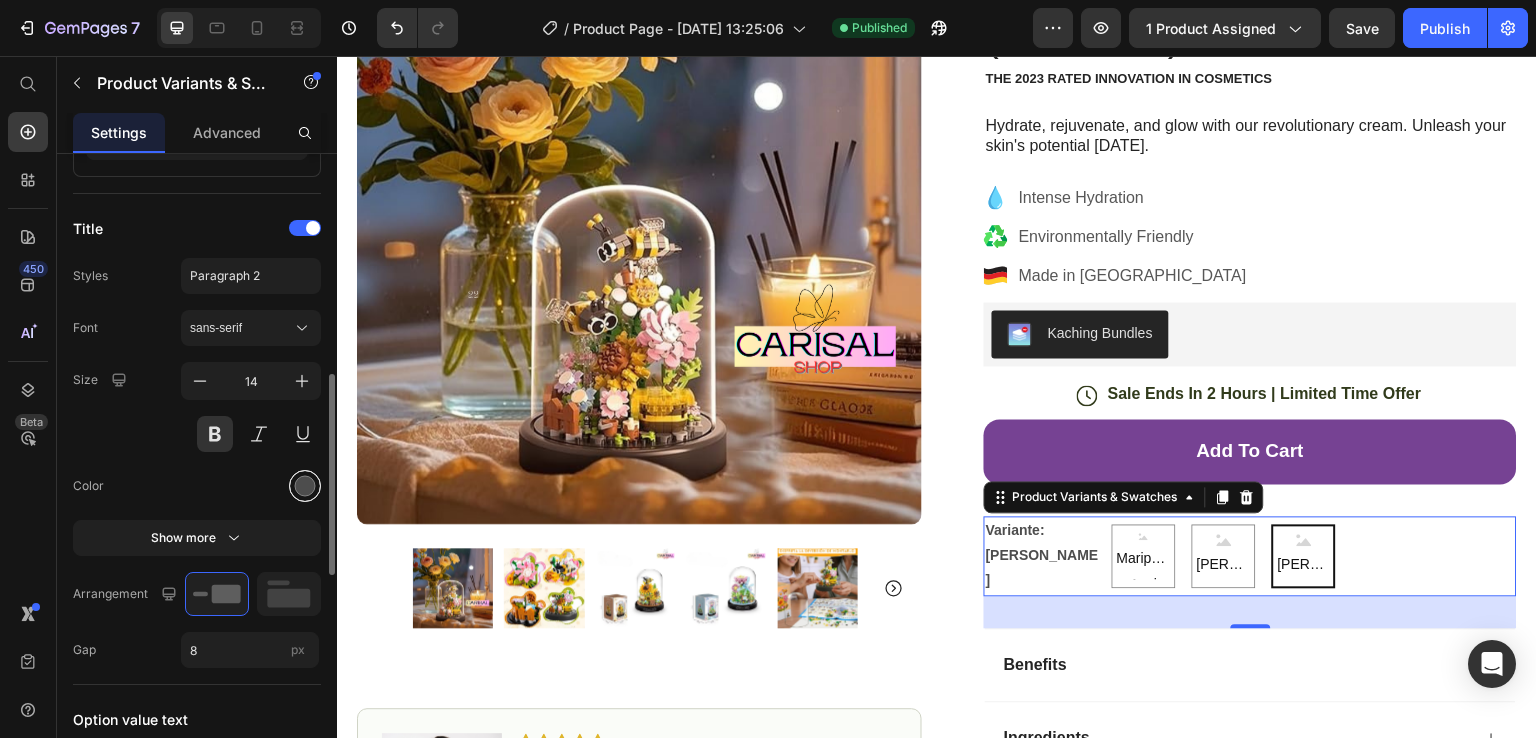 click at bounding box center [305, 486] 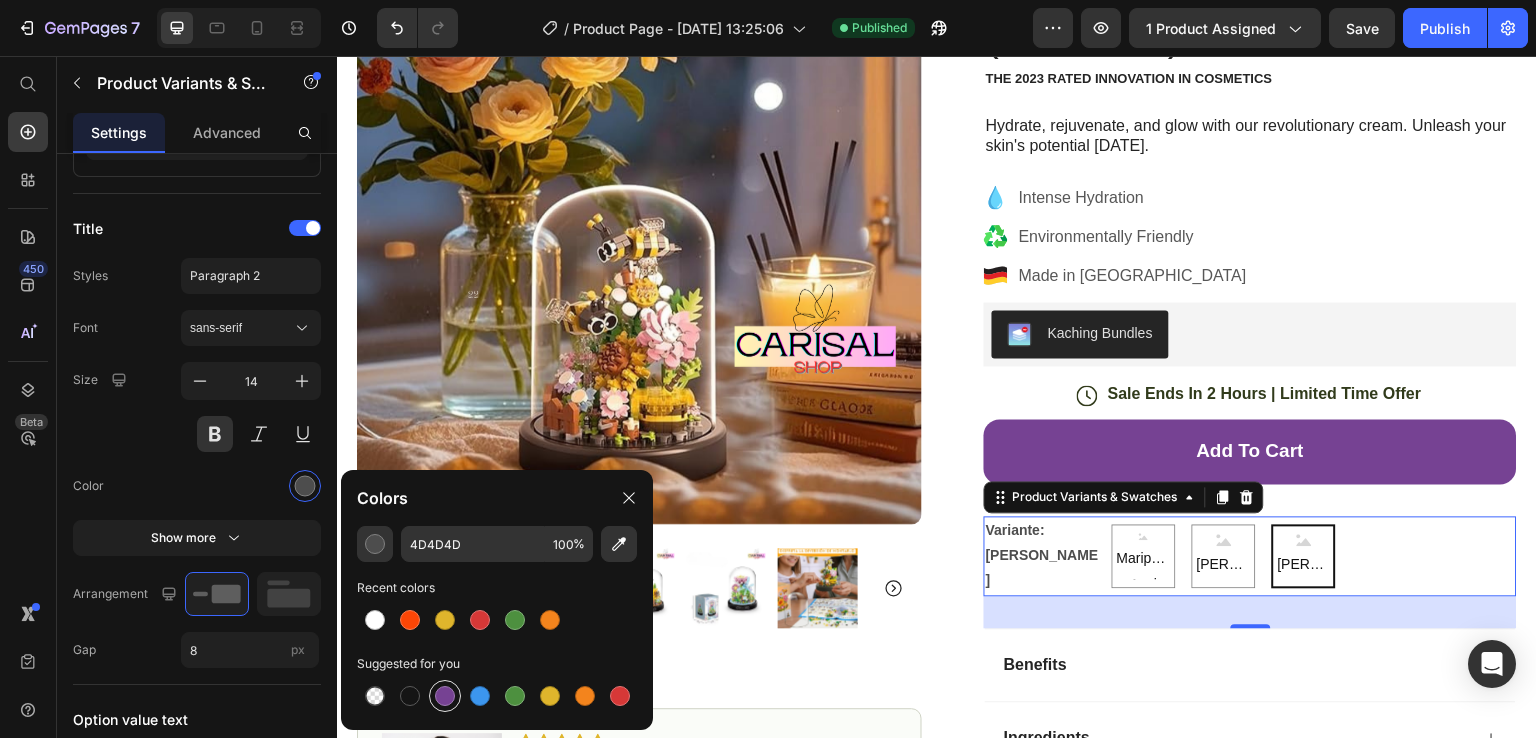 click at bounding box center [445, 696] 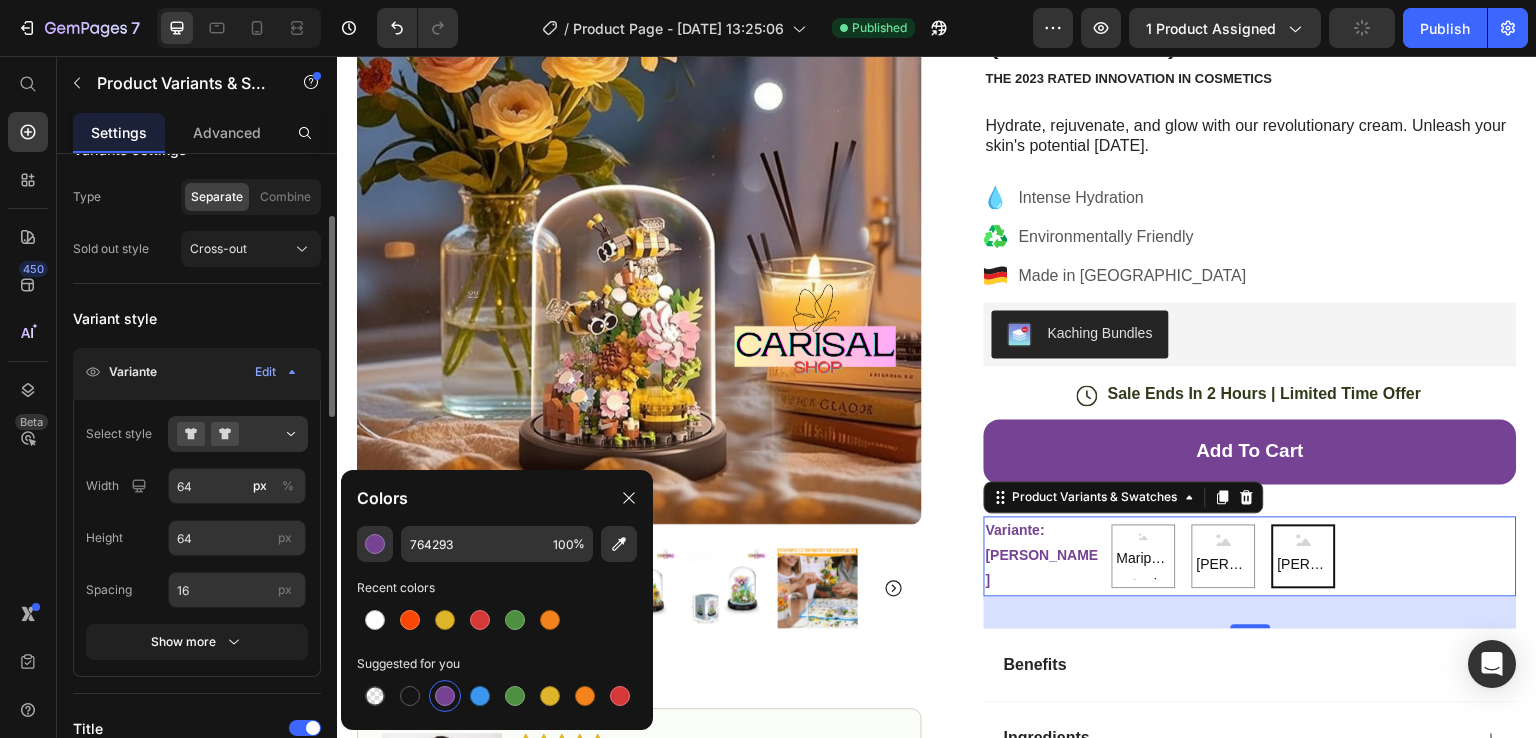 scroll, scrollTop: 0, scrollLeft: 0, axis: both 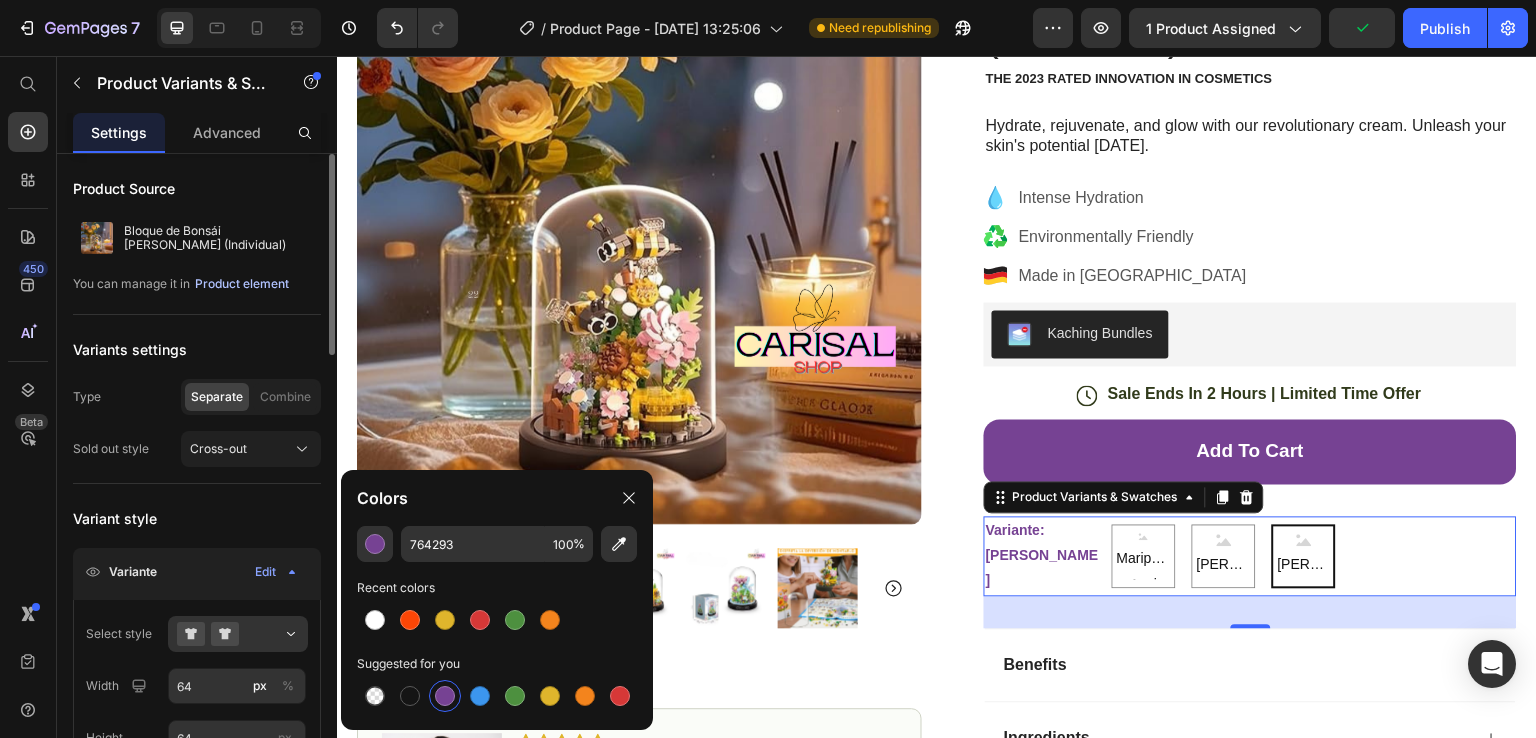 click on "Product element" at bounding box center (242, 284) 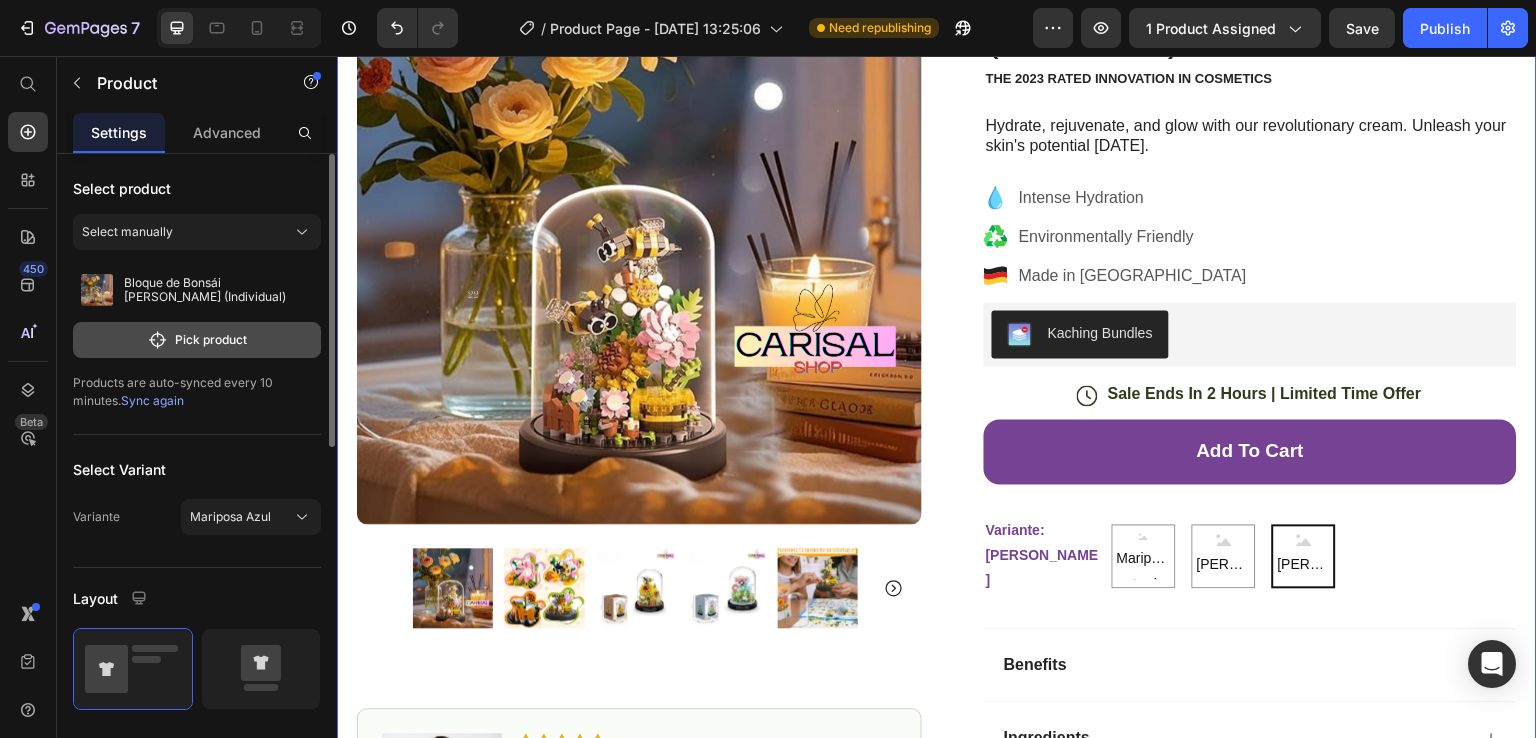 click on "Pick product" at bounding box center (197, 340) 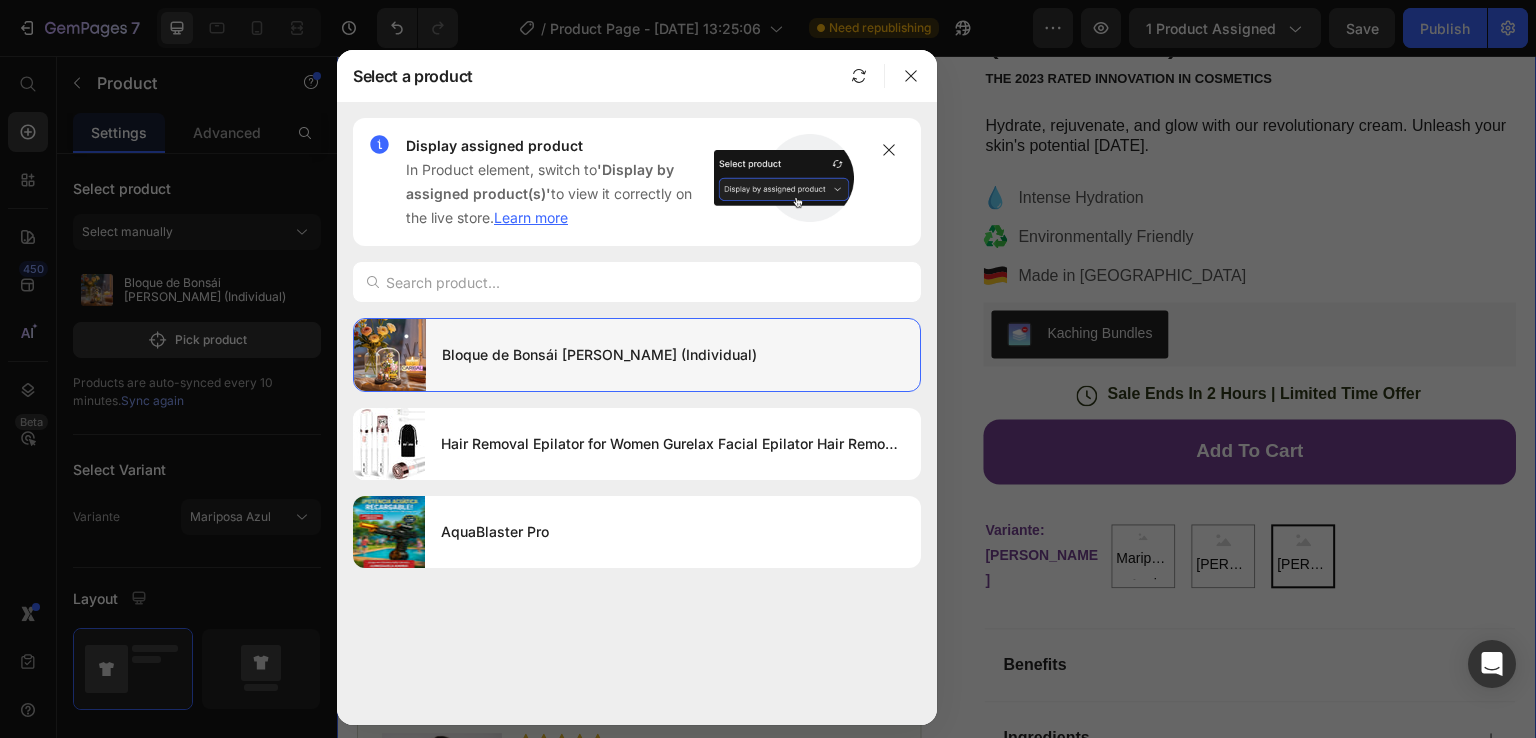 click on "Bloque de Bonsái [PERSON_NAME] (Individual)" at bounding box center (673, 355) 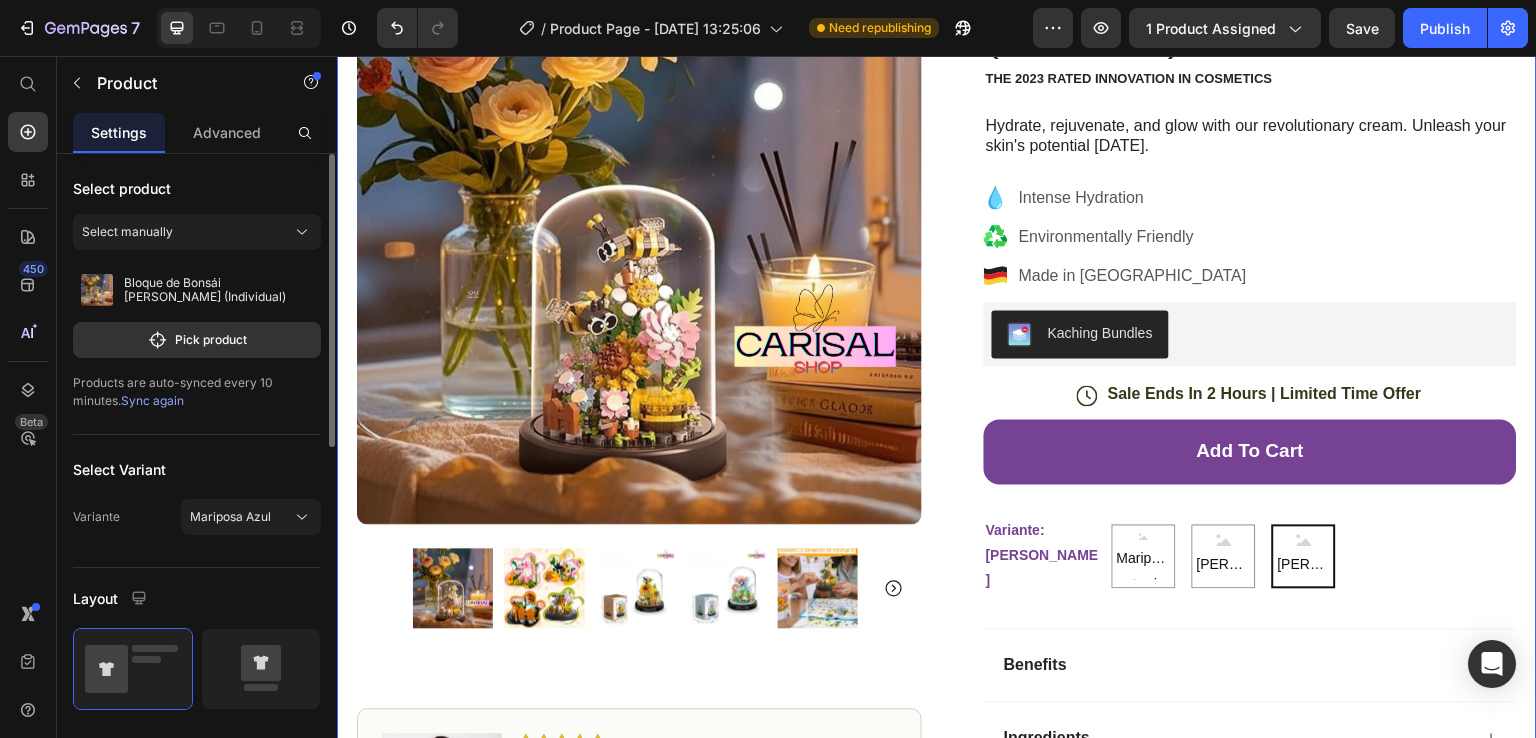 click on "Sync again" at bounding box center [152, 400] 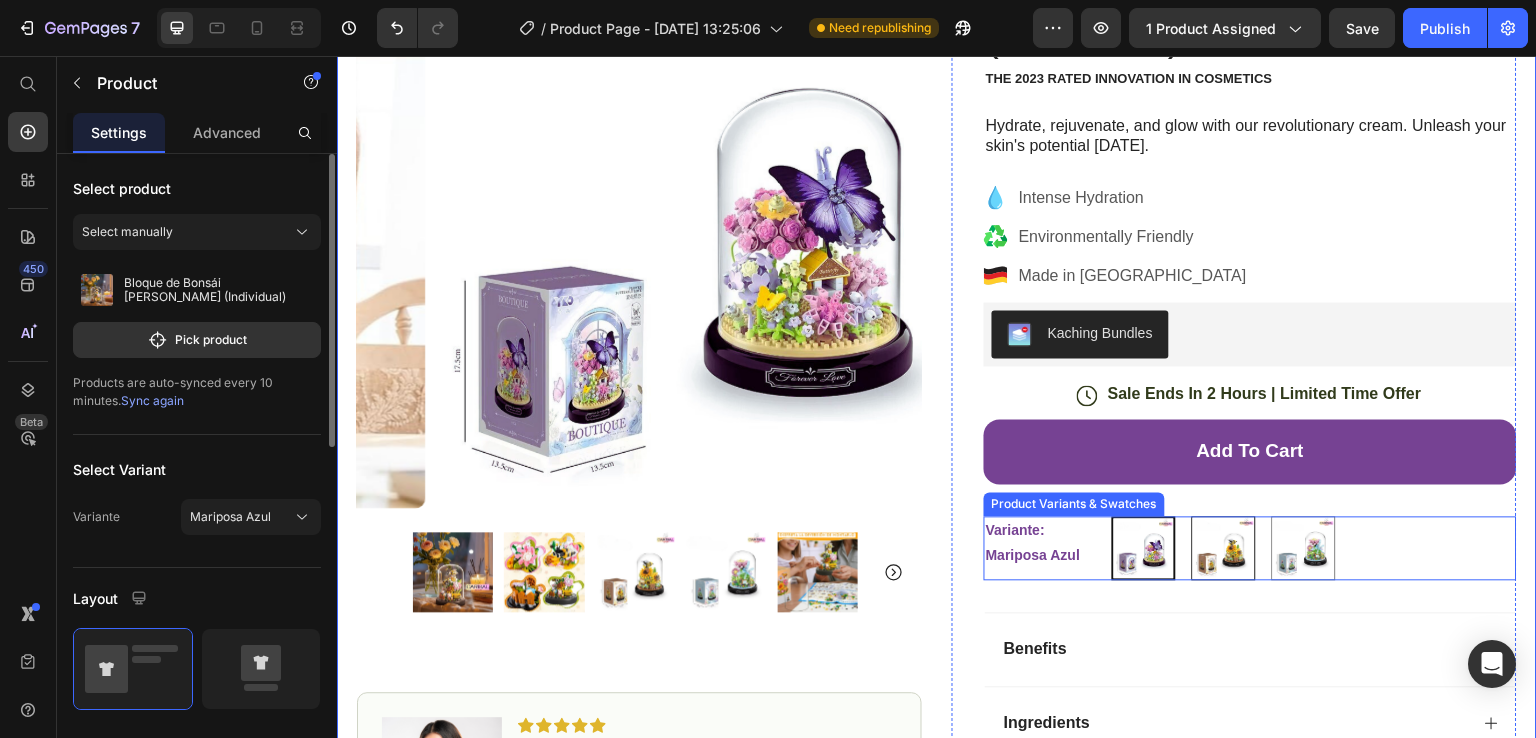 click at bounding box center [1224, 548] 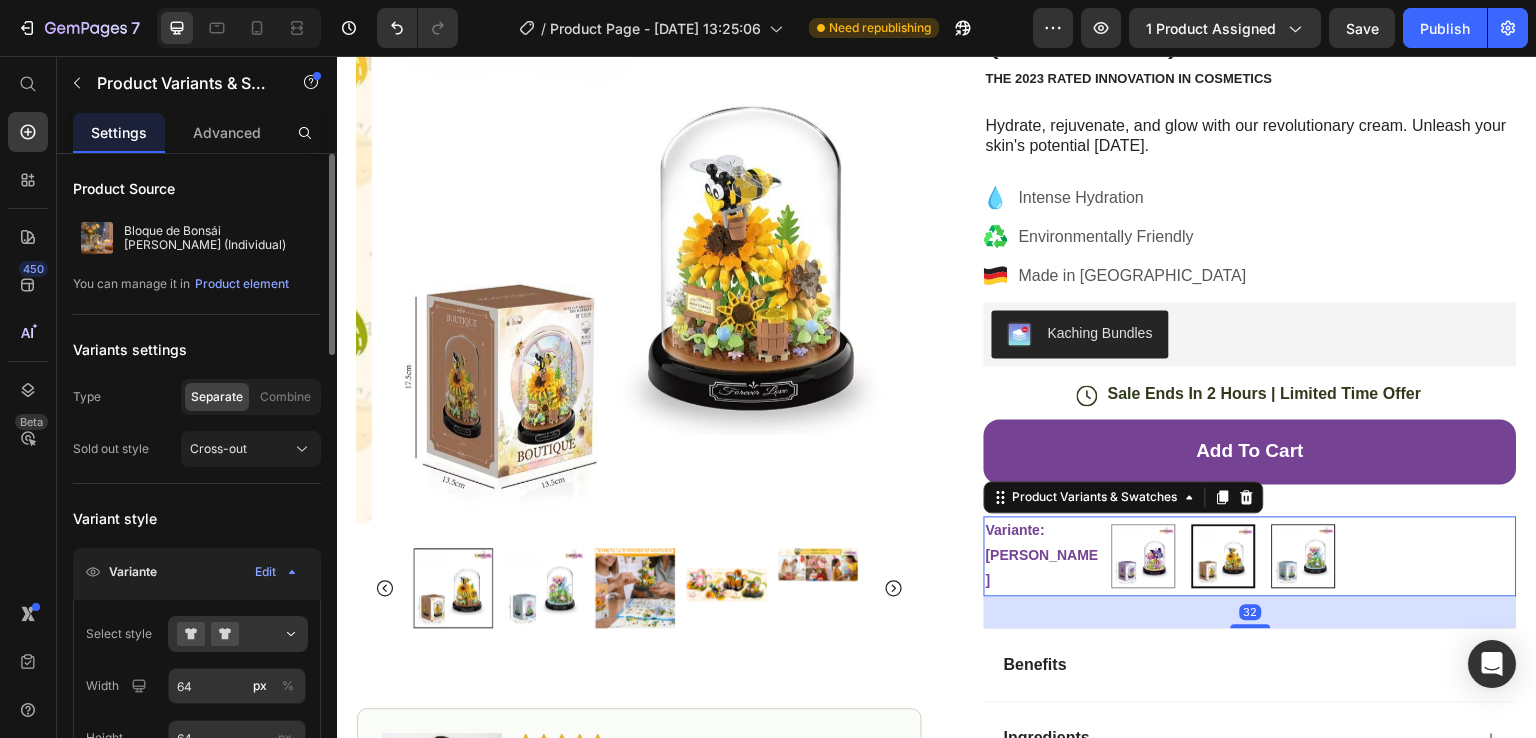 click at bounding box center (1304, 556) 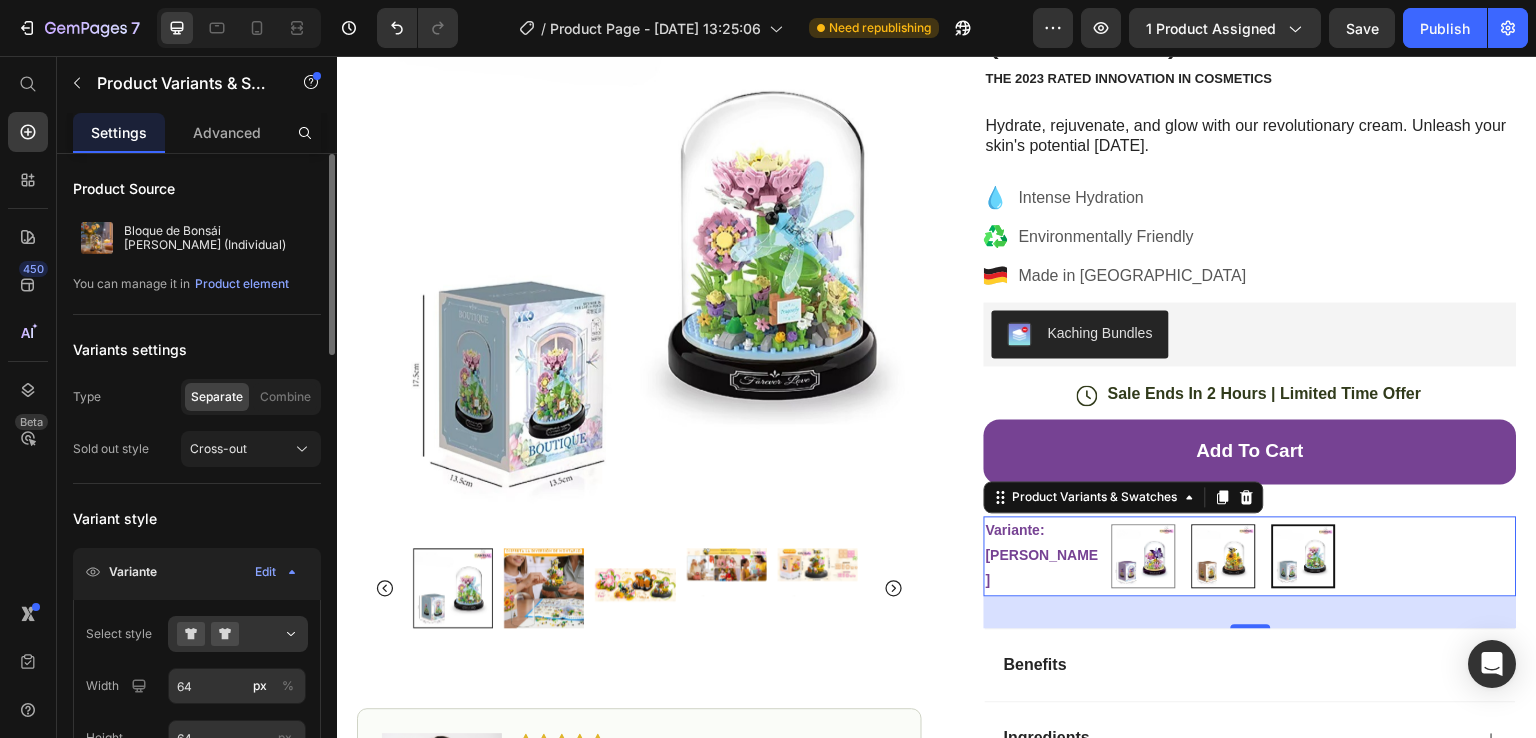 click at bounding box center (1224, 556) 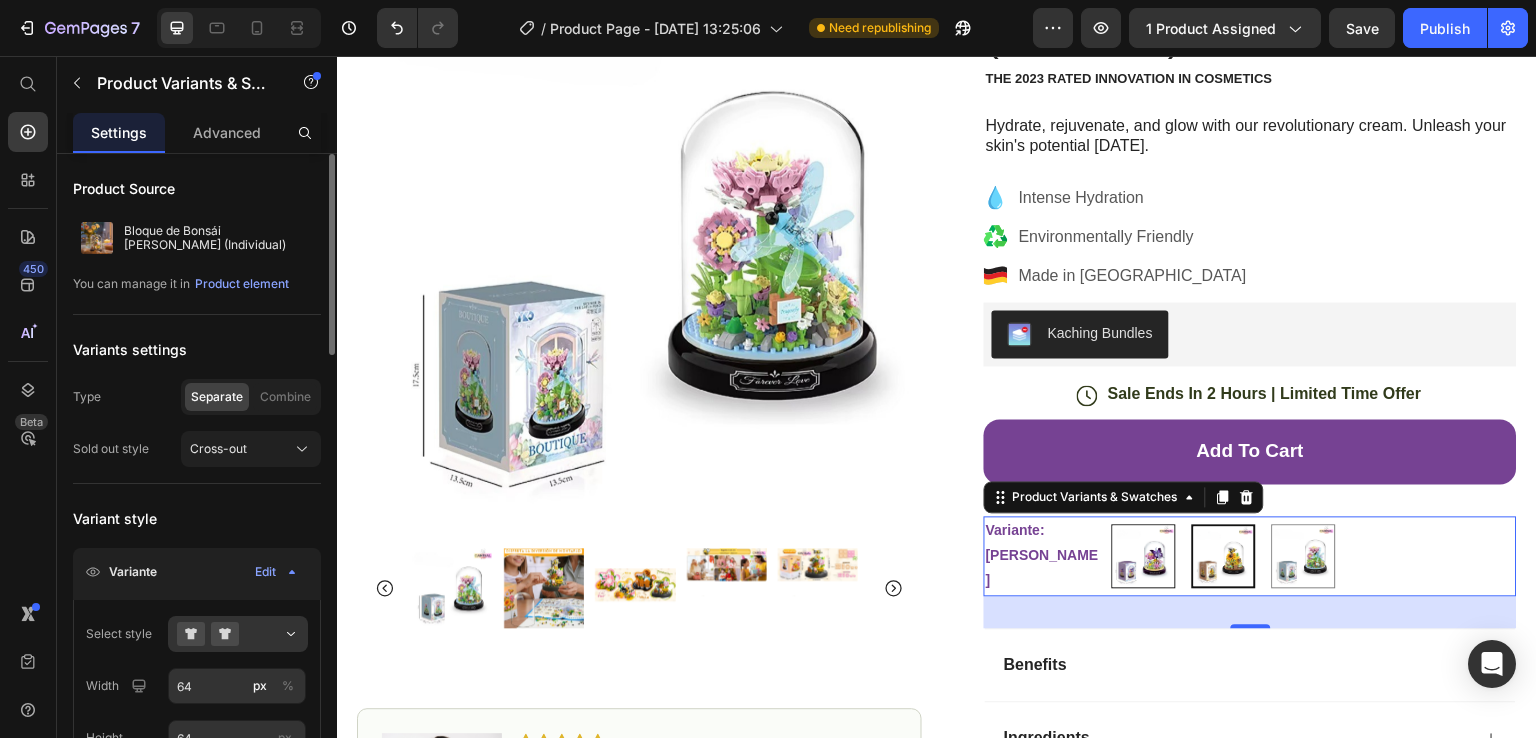 click at bounding box center [1144, 556] 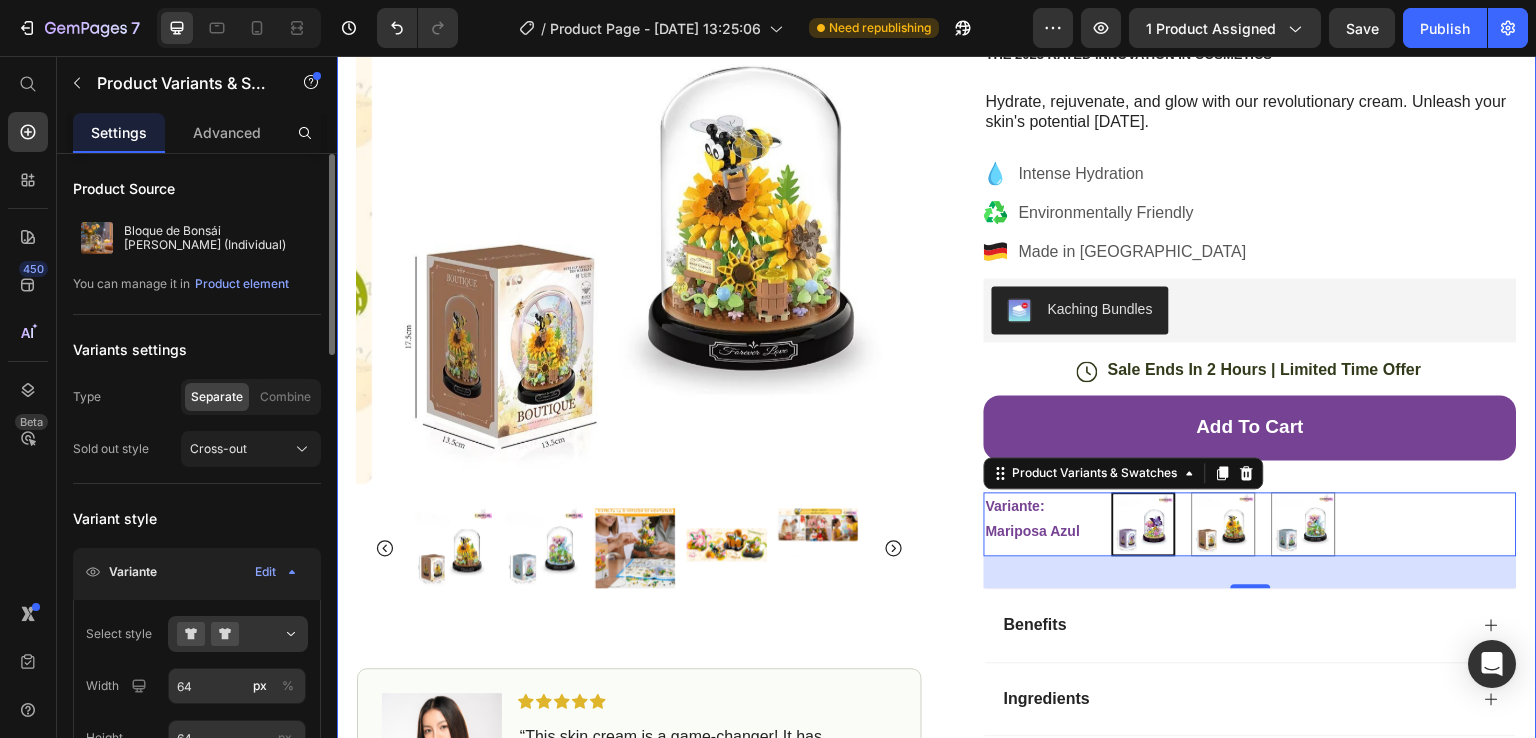 scroll, scrollTop: 500, scrollLeft: 0, axis: vertical 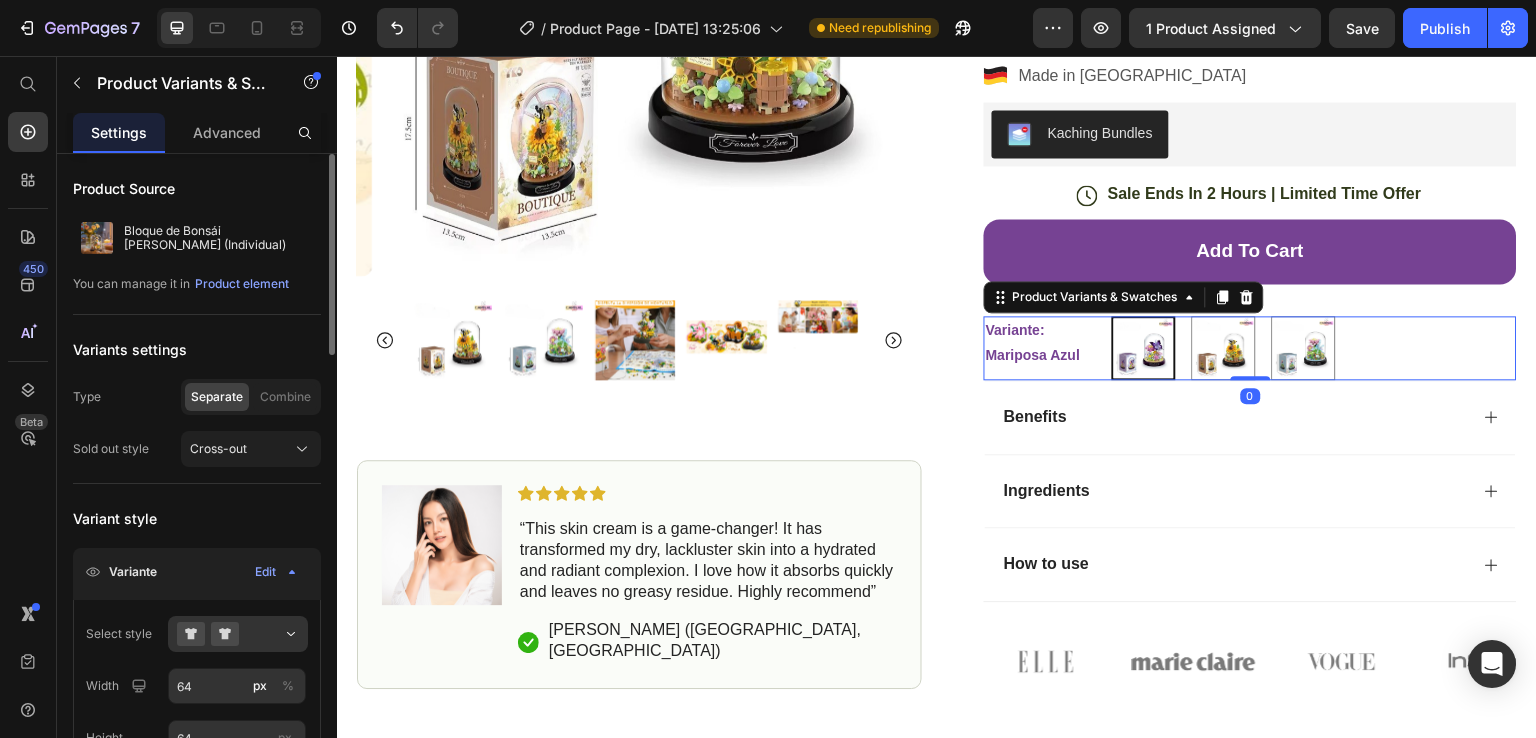 drag, startPoint x: 1242, startPoint y: 355, endPoint x: 1255, endPoint y: 318, distance: 39.217342 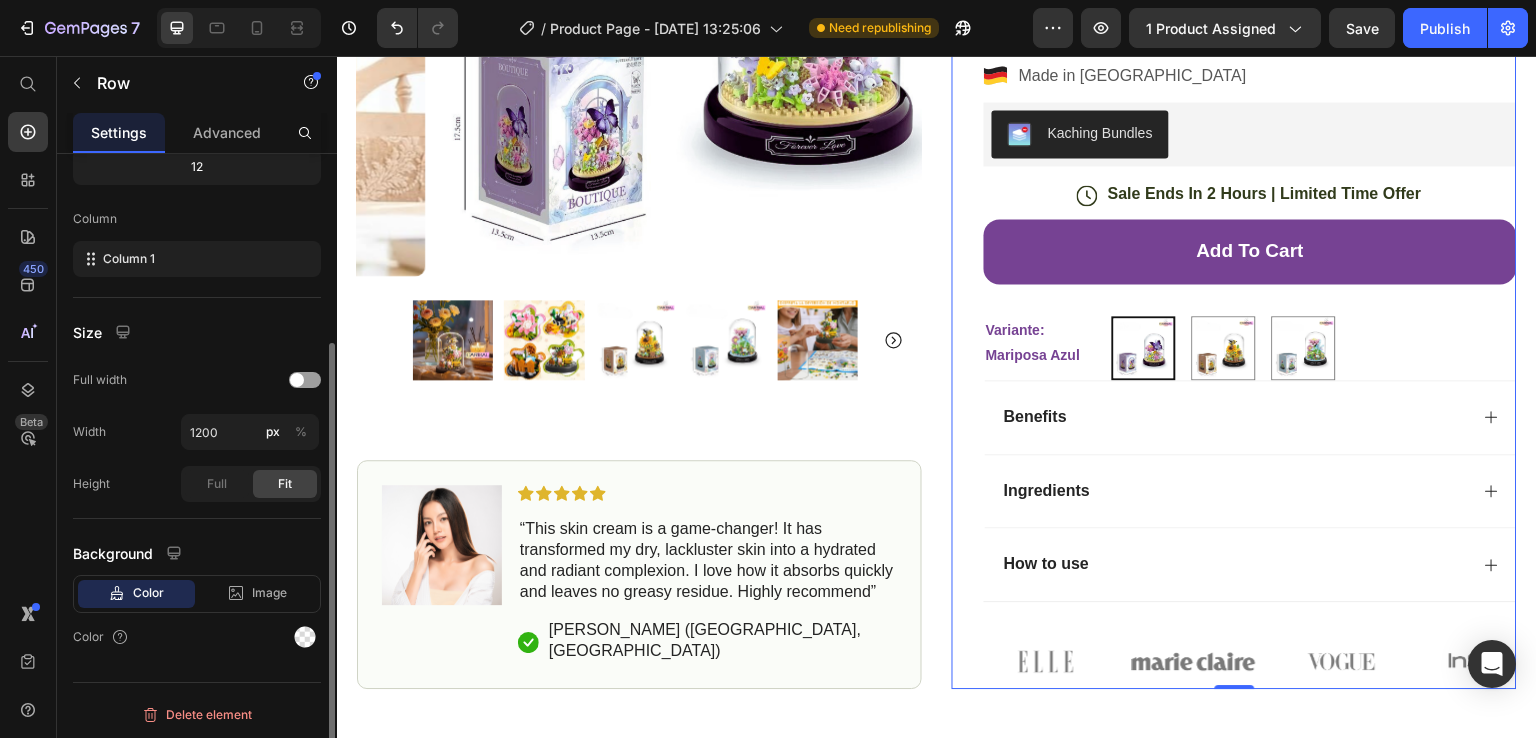 scroll, scrollTop: 0, scrollLeft: 0, axis: both 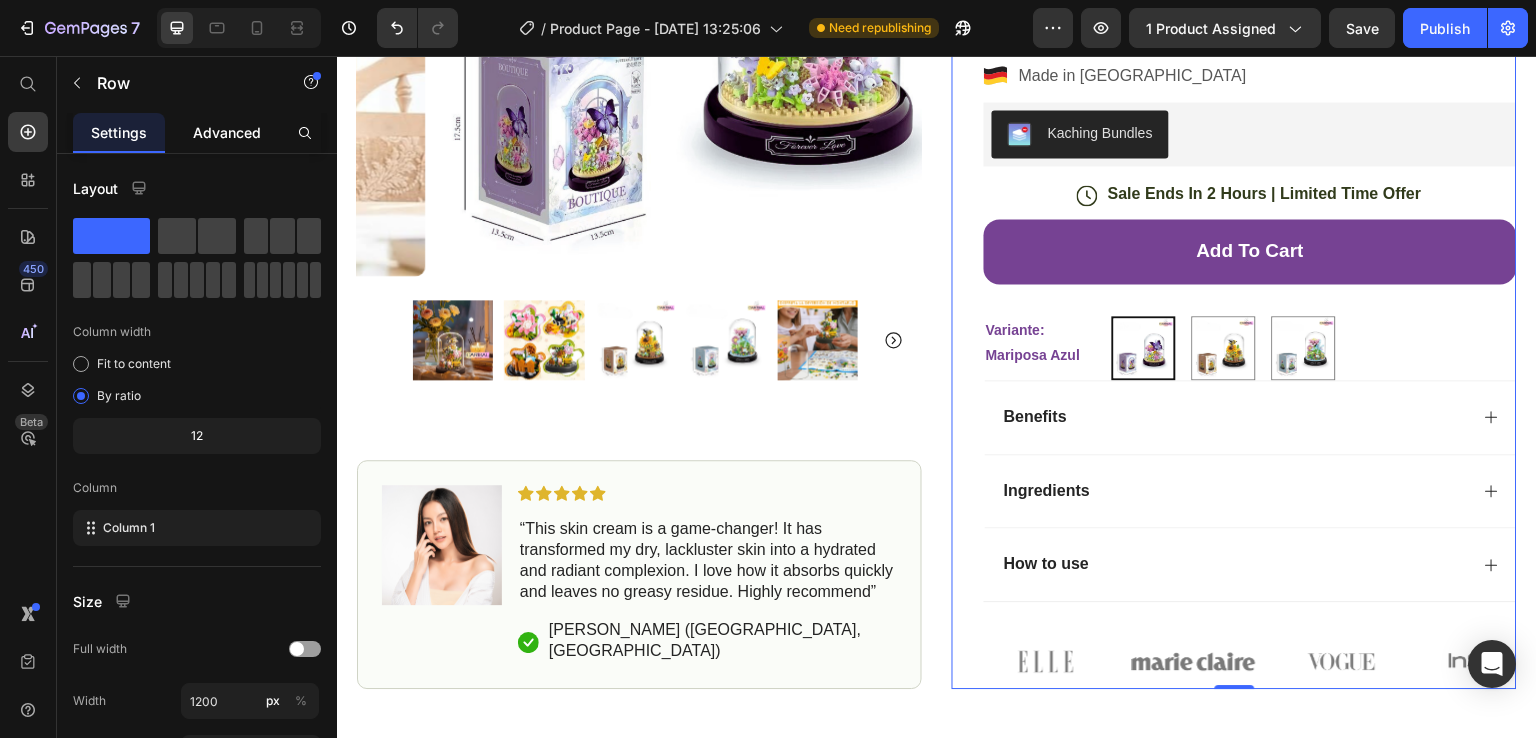 click on "Advanced" 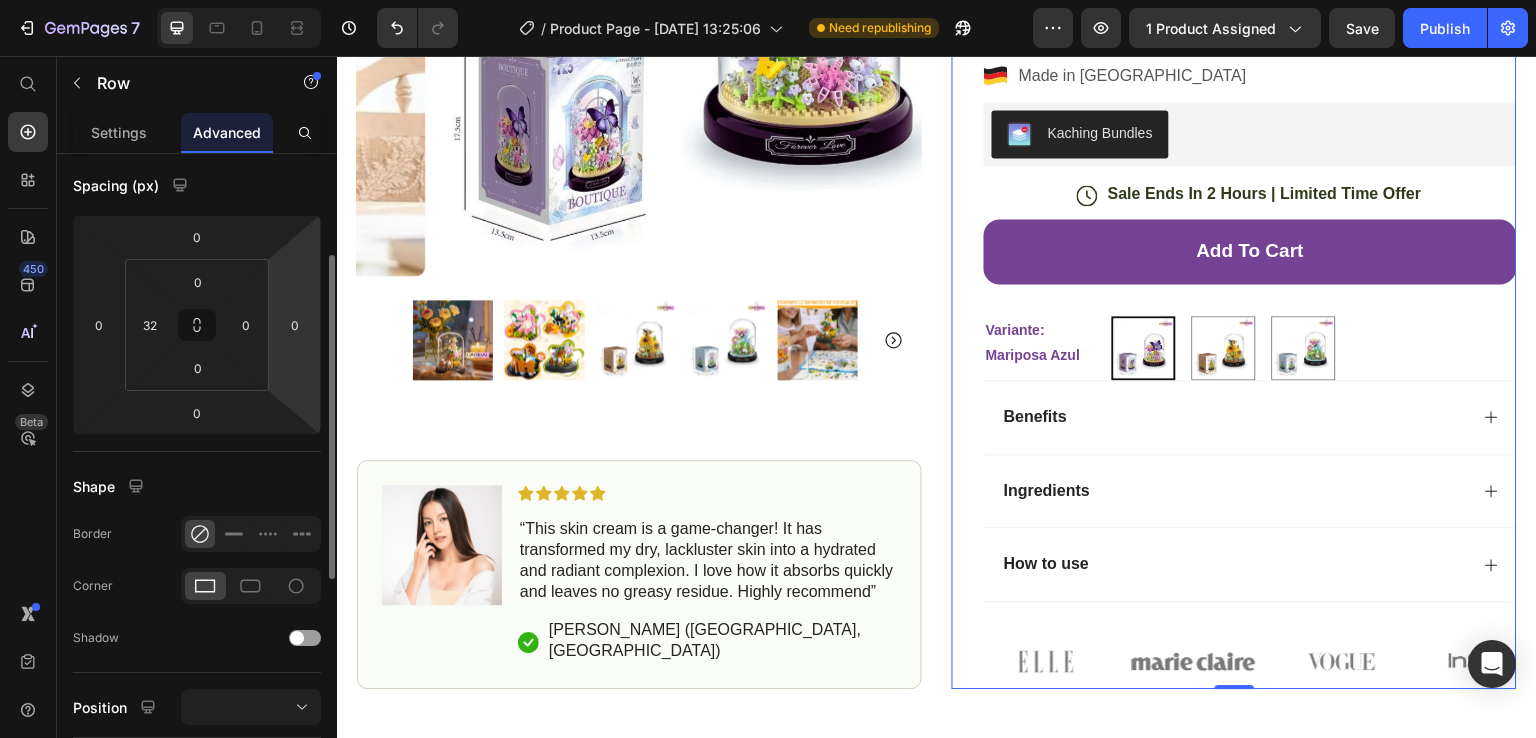scroll, scrollTop: 400, scrollLeft: 0, axis: vertical 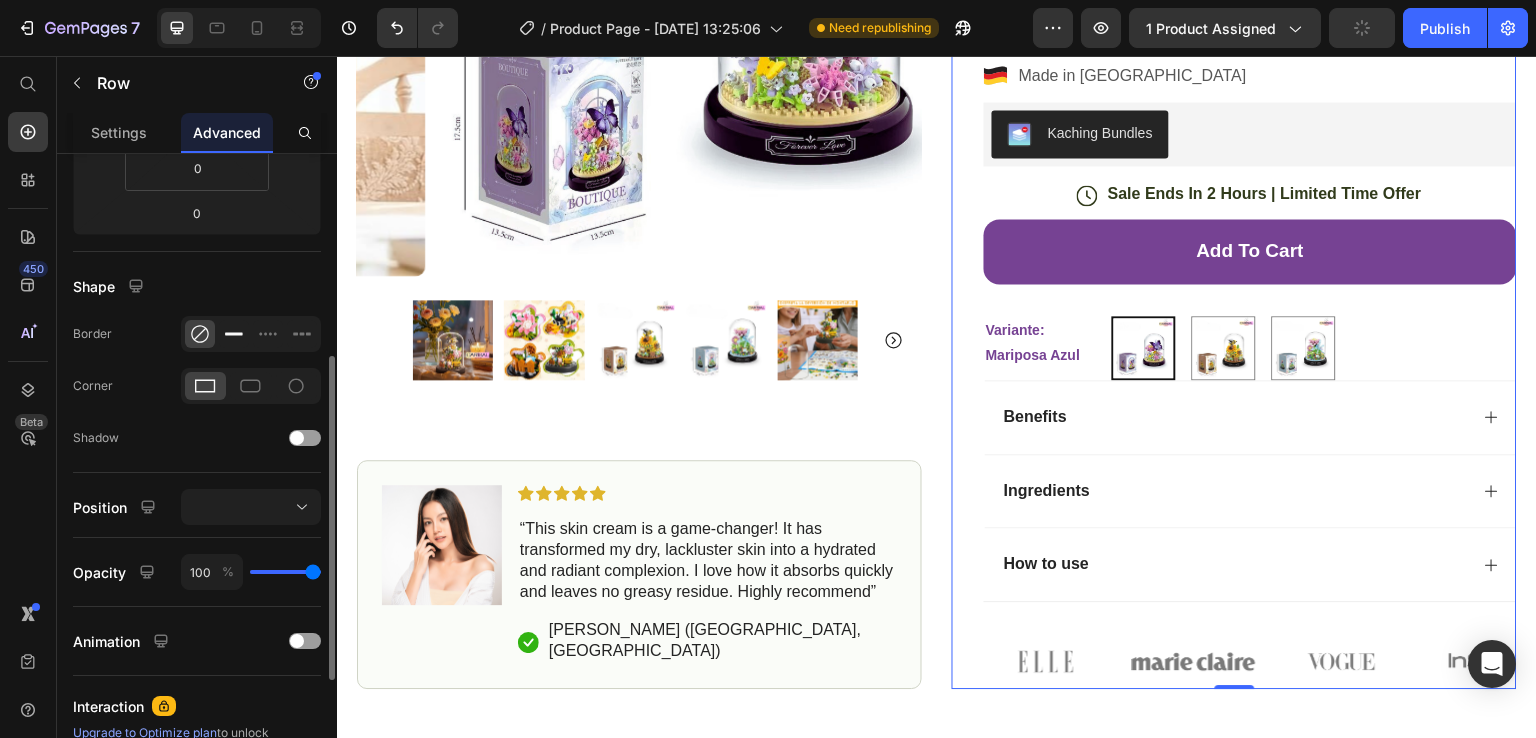 click 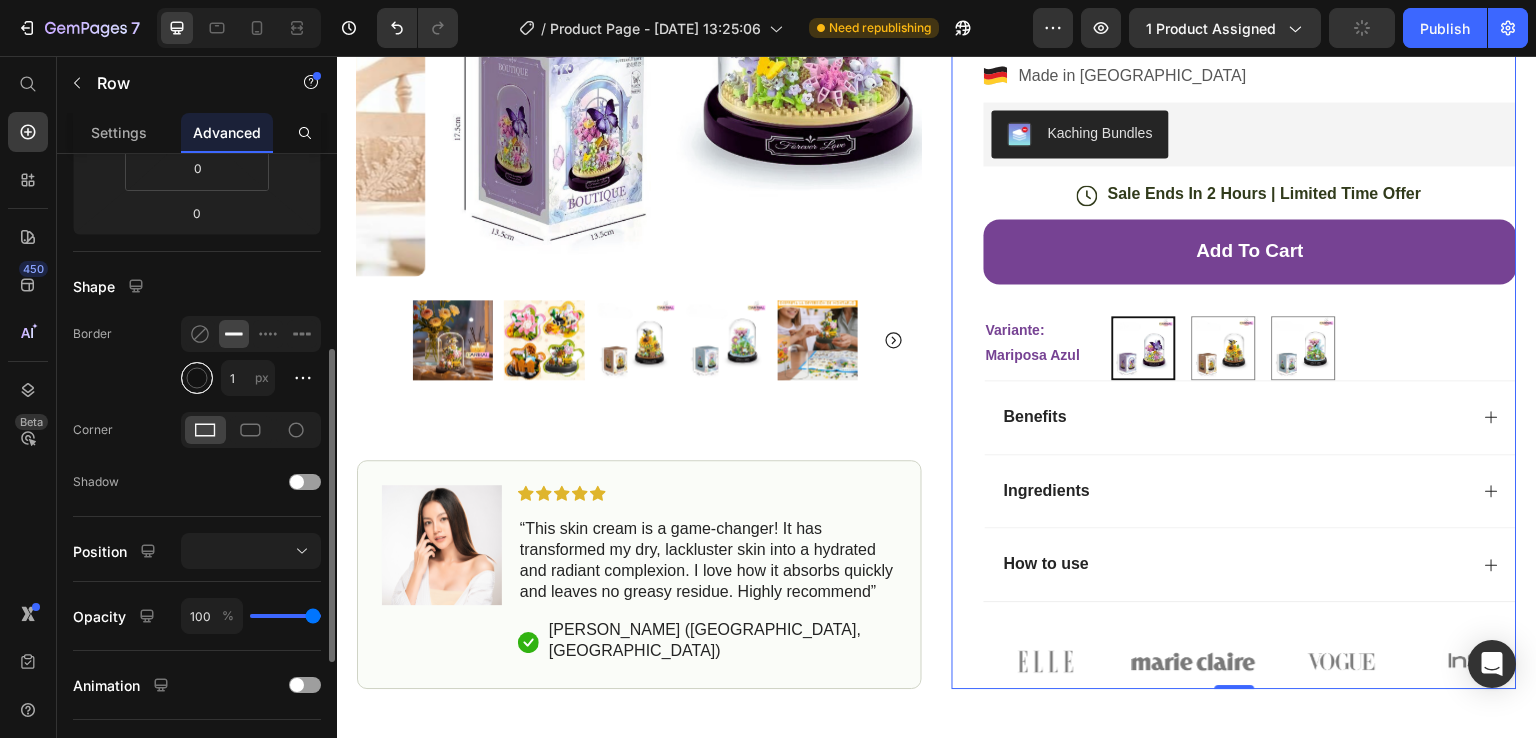 click at bounding box center (197, 378) 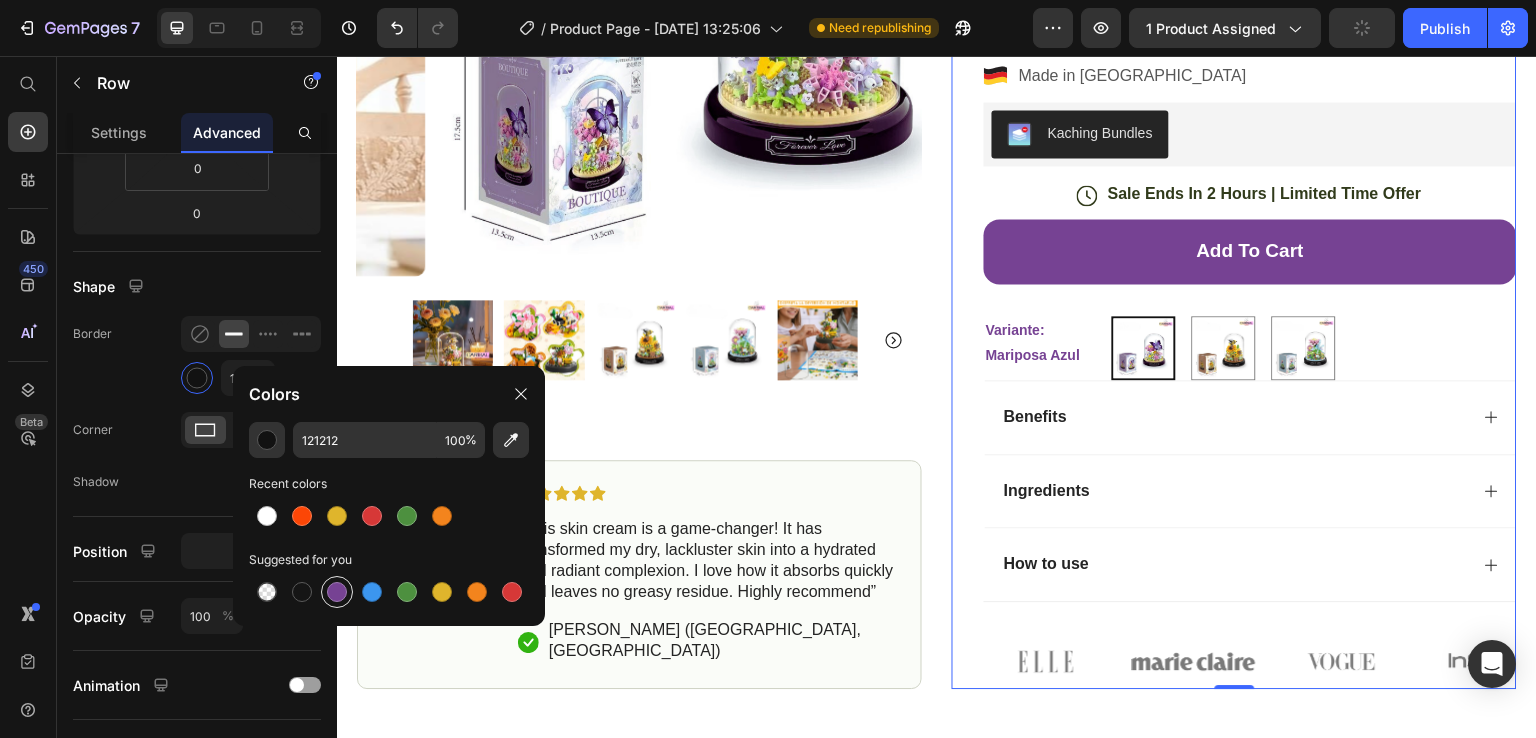 click at bounding box center [337, 592] 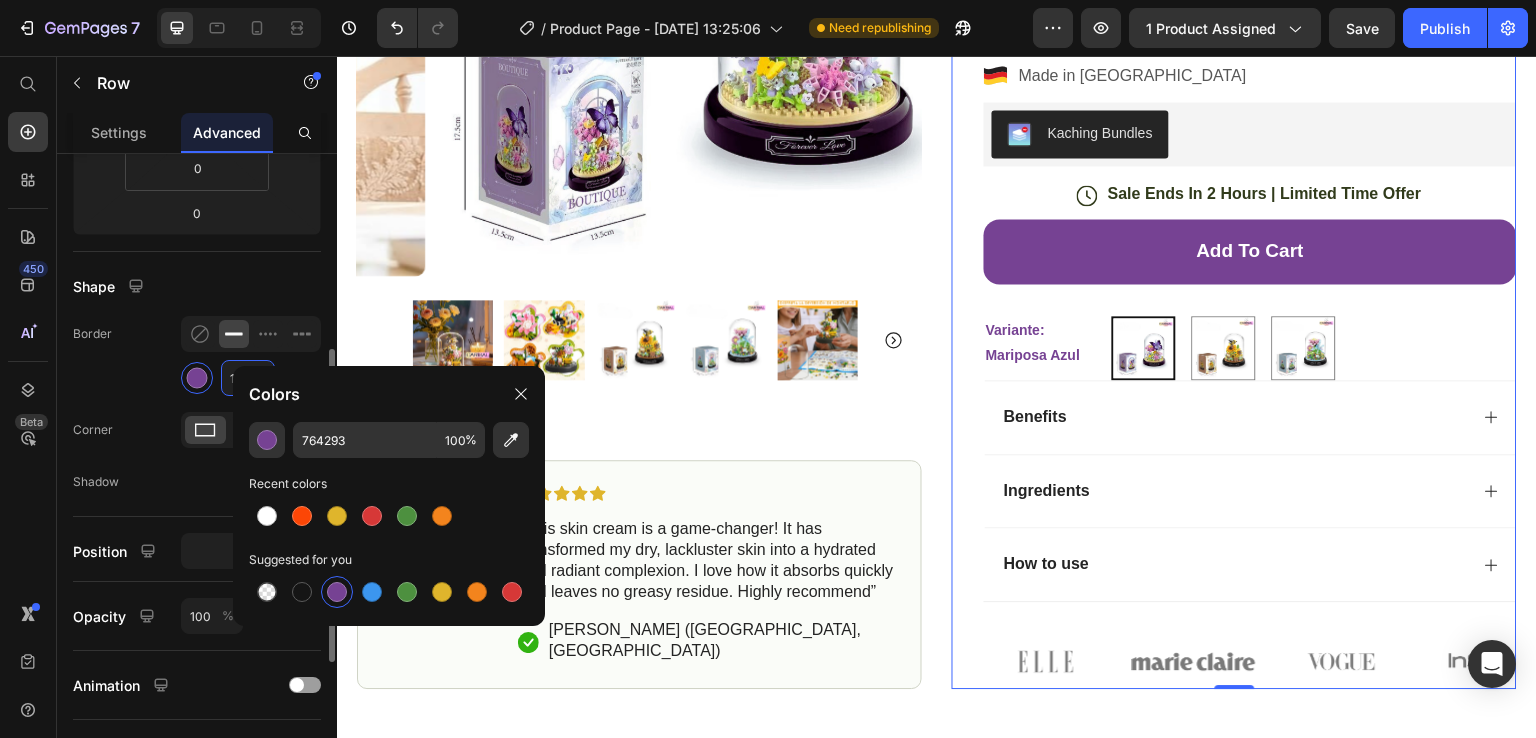click on "1" at bounding box center (248, 378) 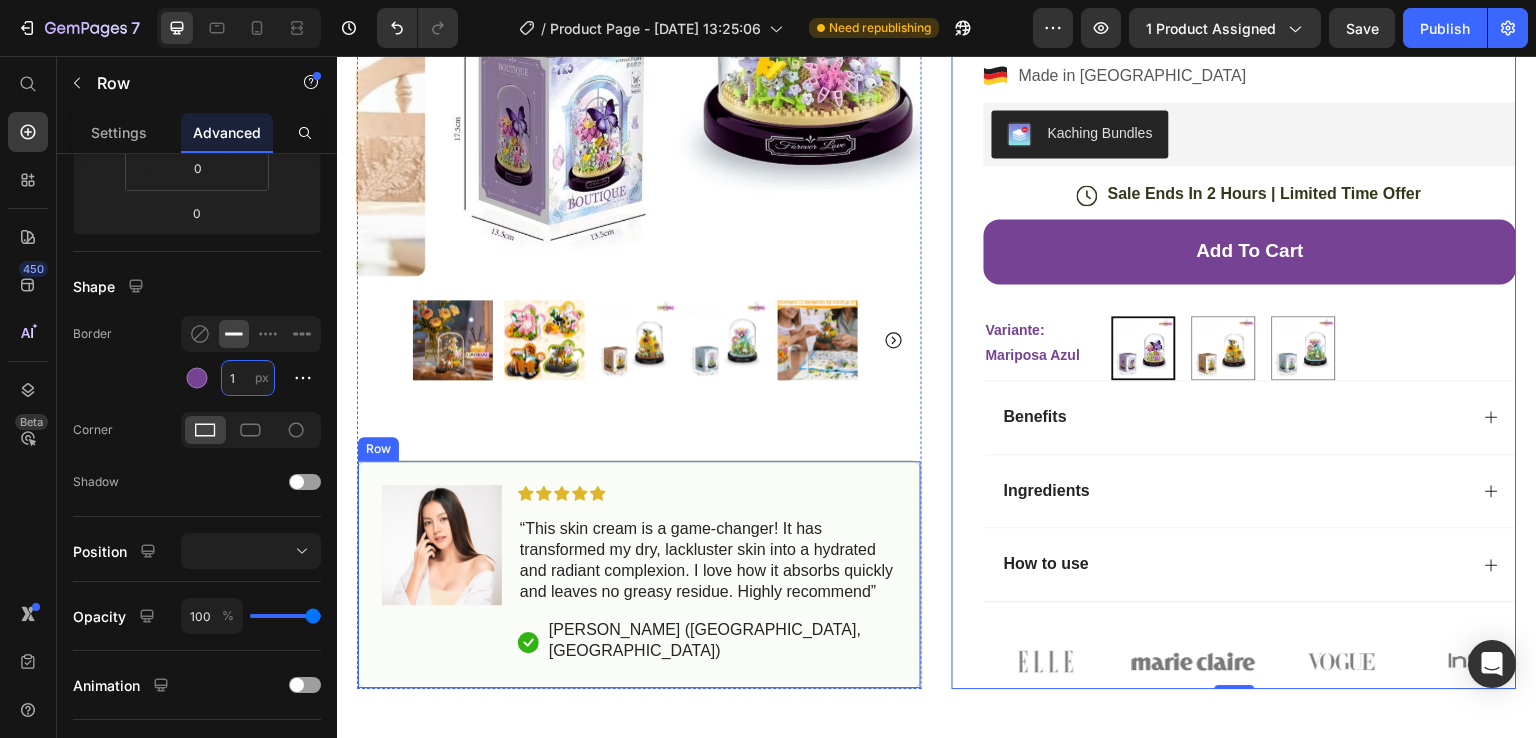 type on "2" 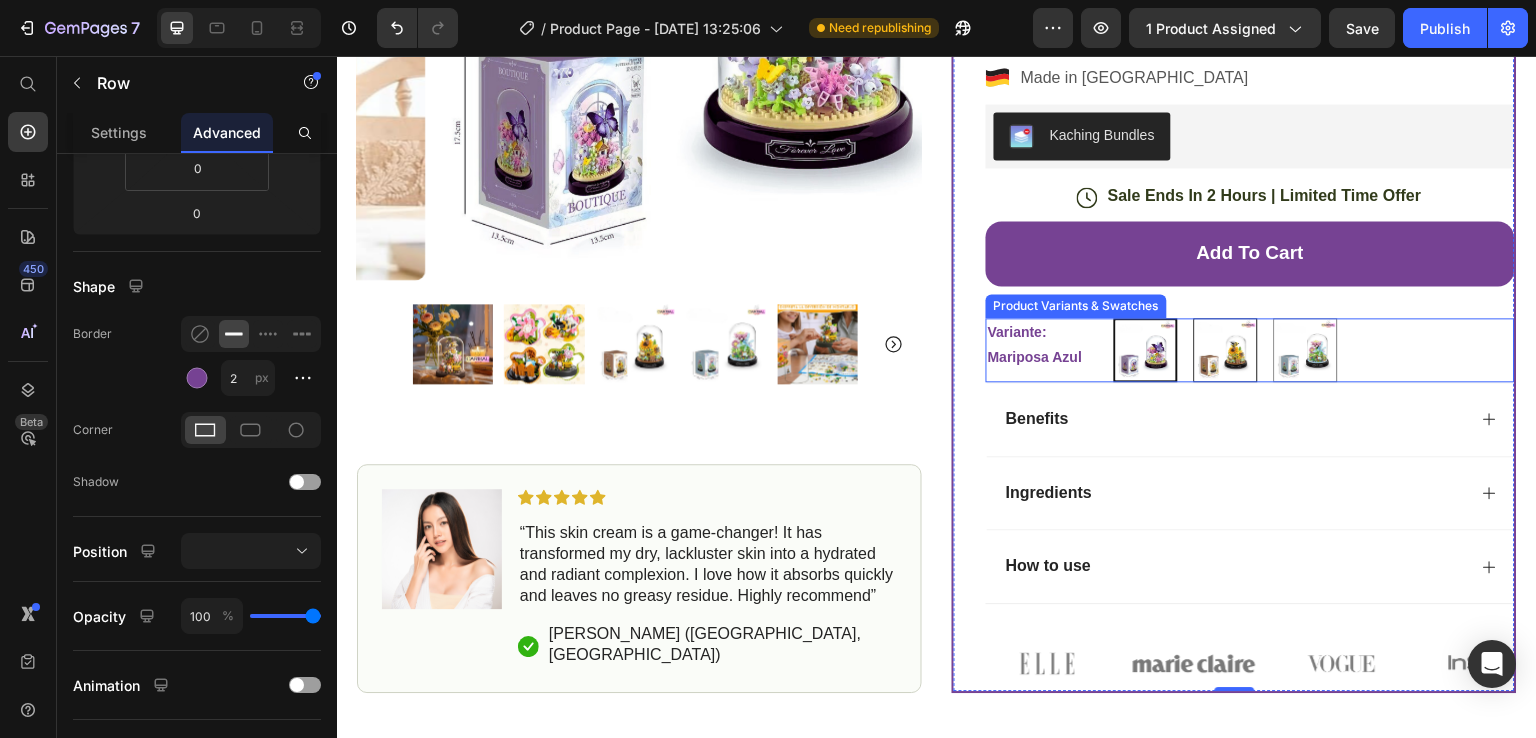 click at bounding box center (1226, 350) 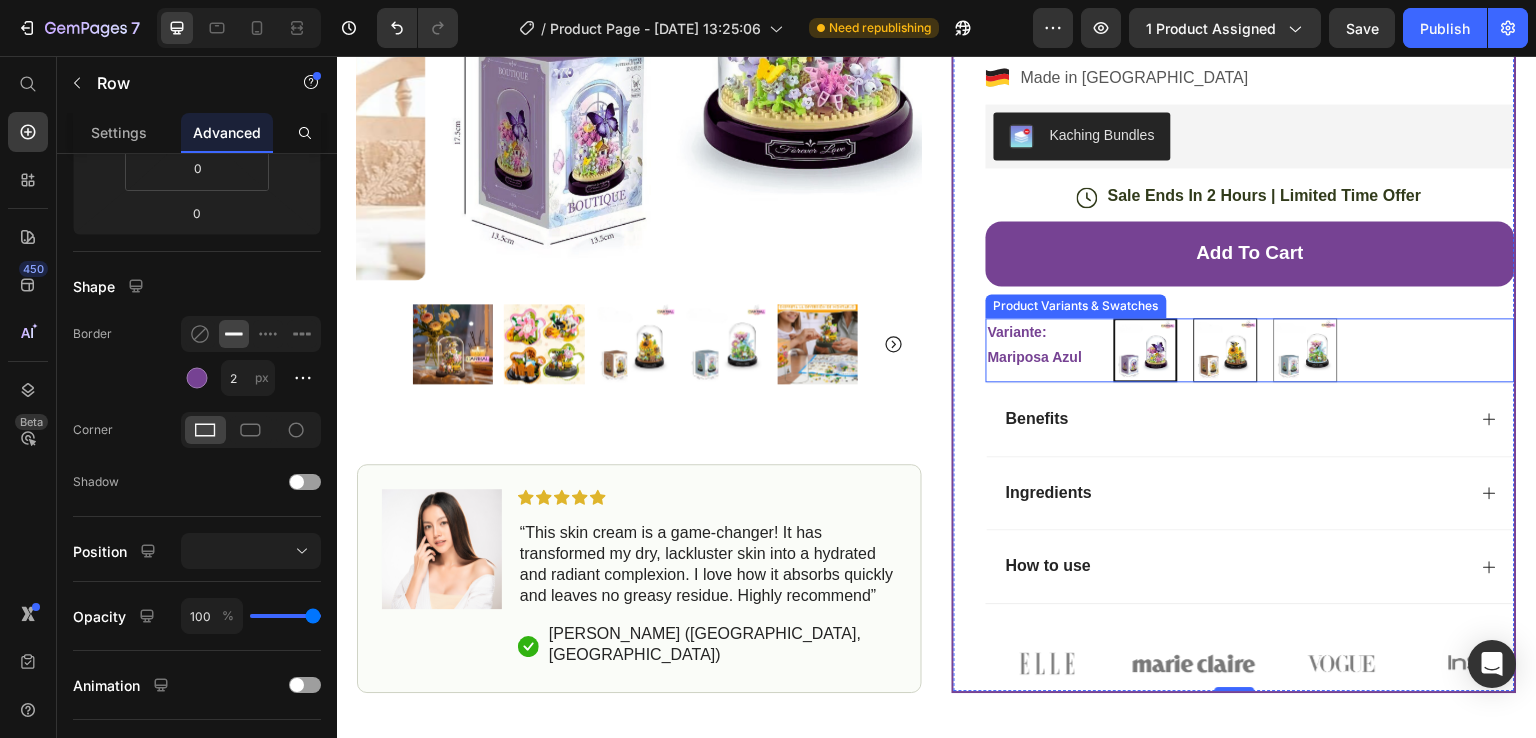 click on "[PERSON_NAME]" at bounding box center [1193, 317] 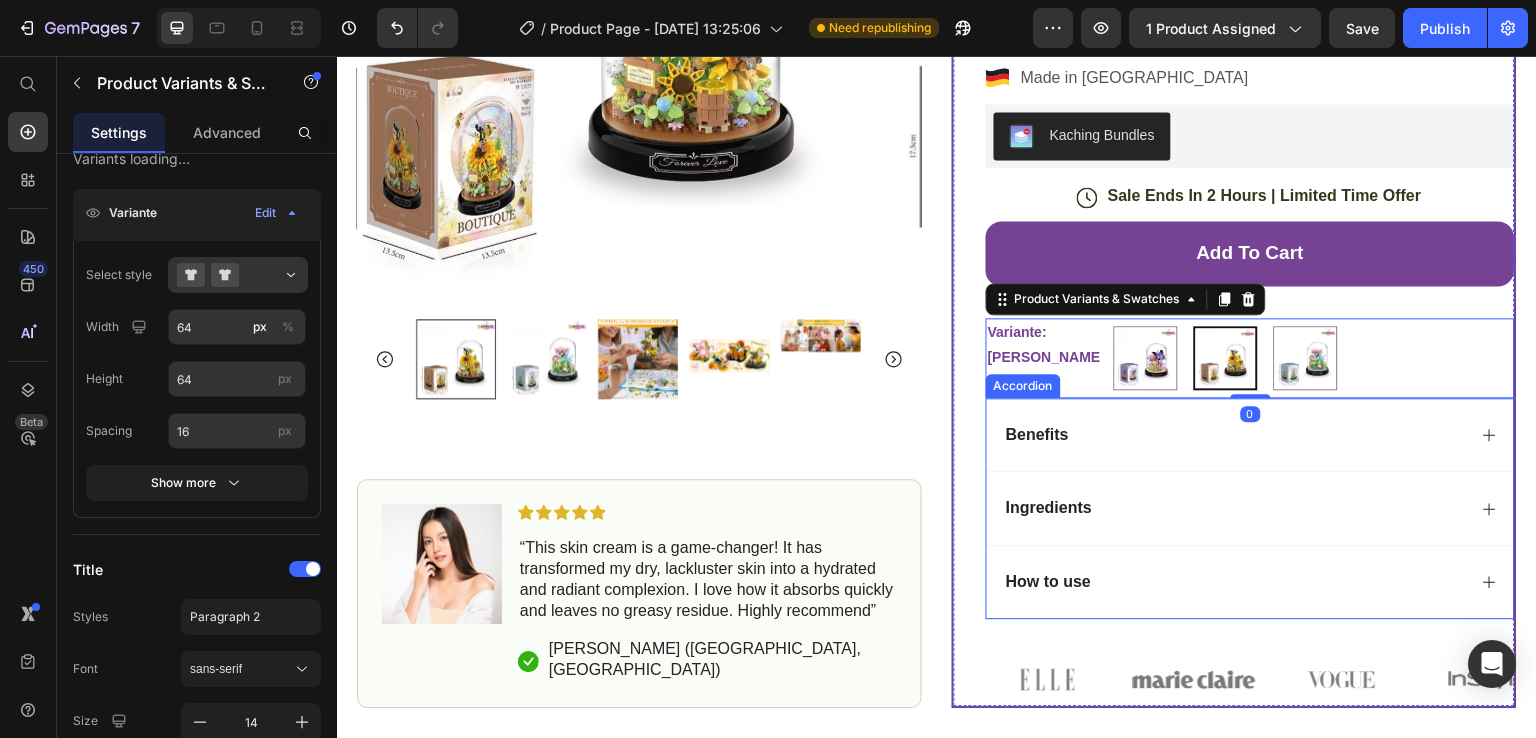 scroll, scrollTop: 0, scrollLeft: 0, axis: both 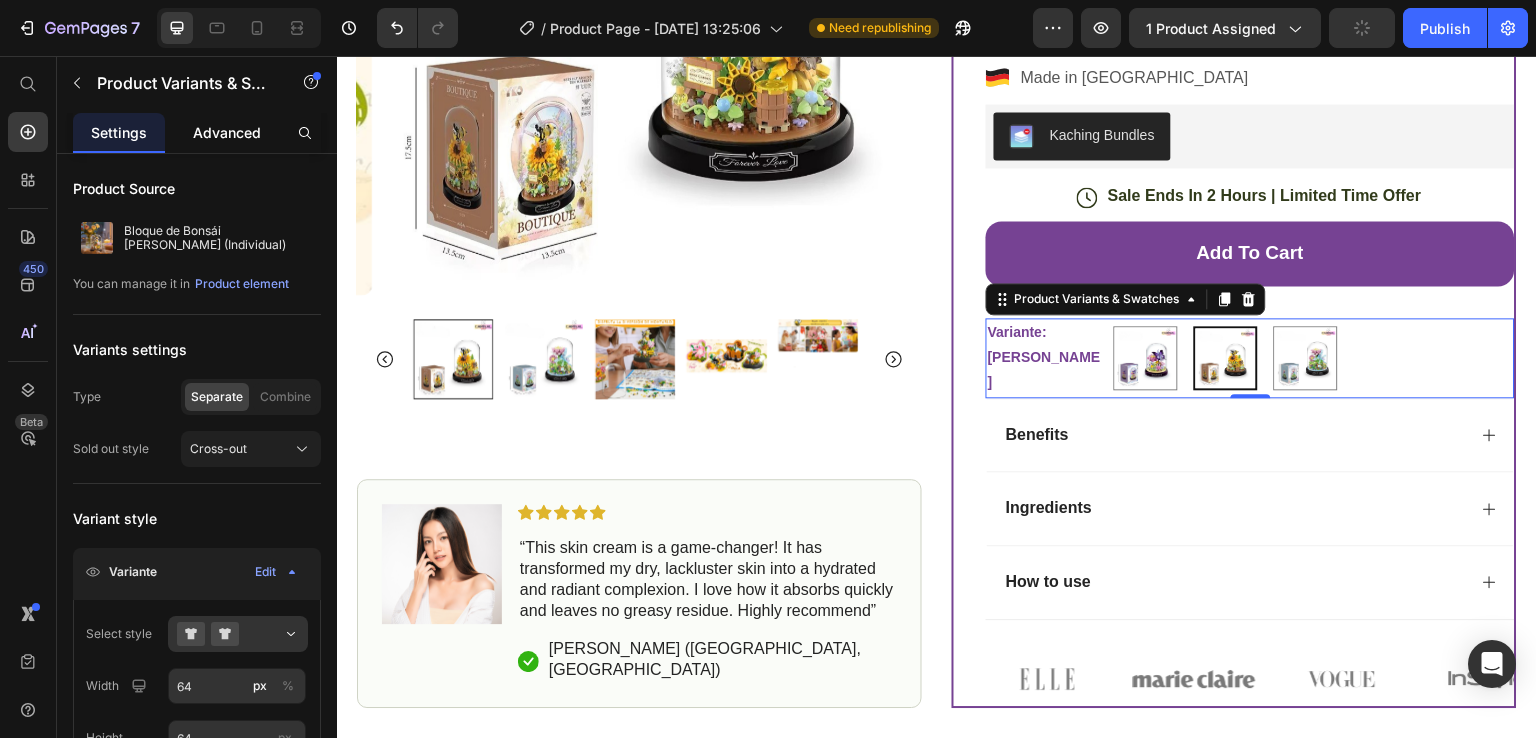 click on "Advanced" at bounding box center (227, 132) 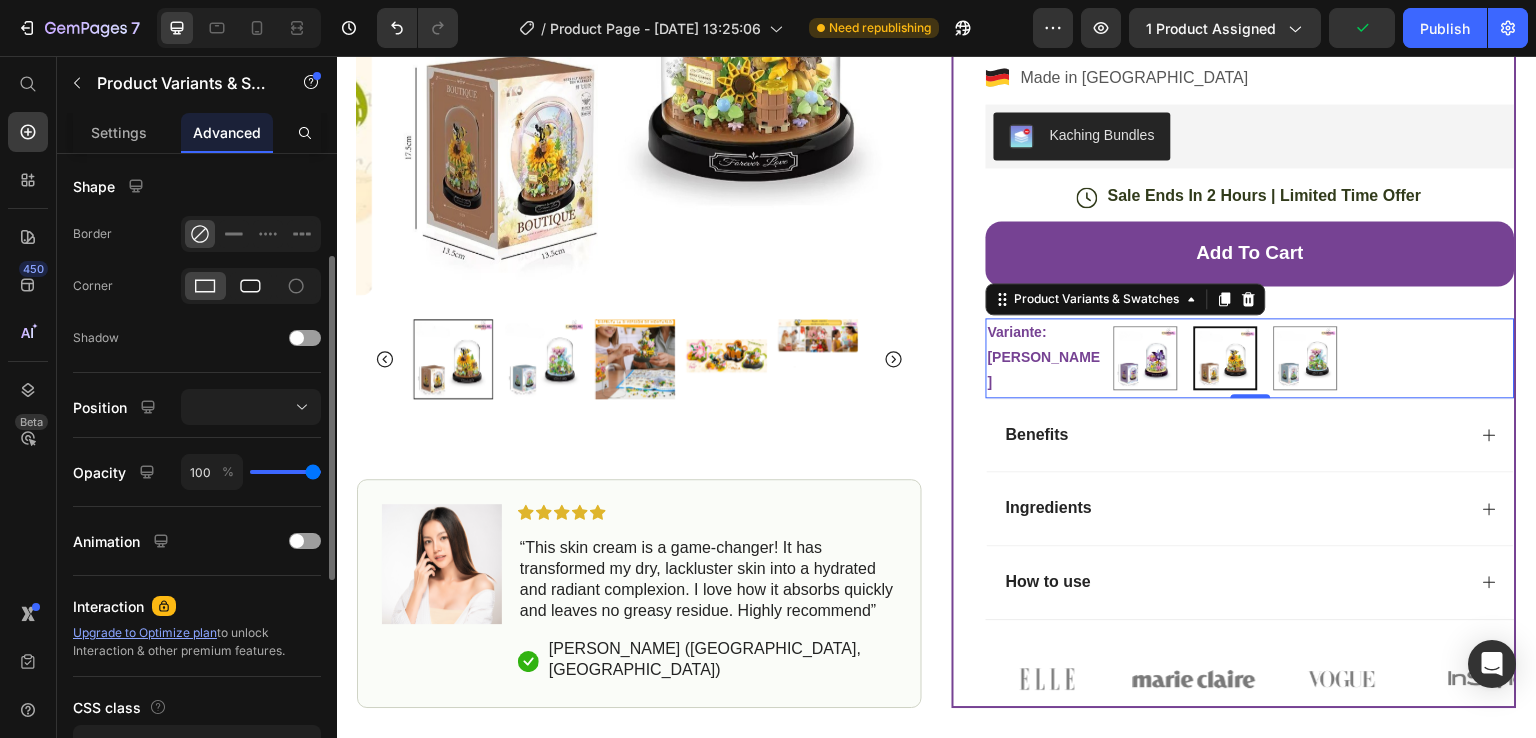 scroll, scrollTop: 400, scrollLeft: 0, axis: vertical 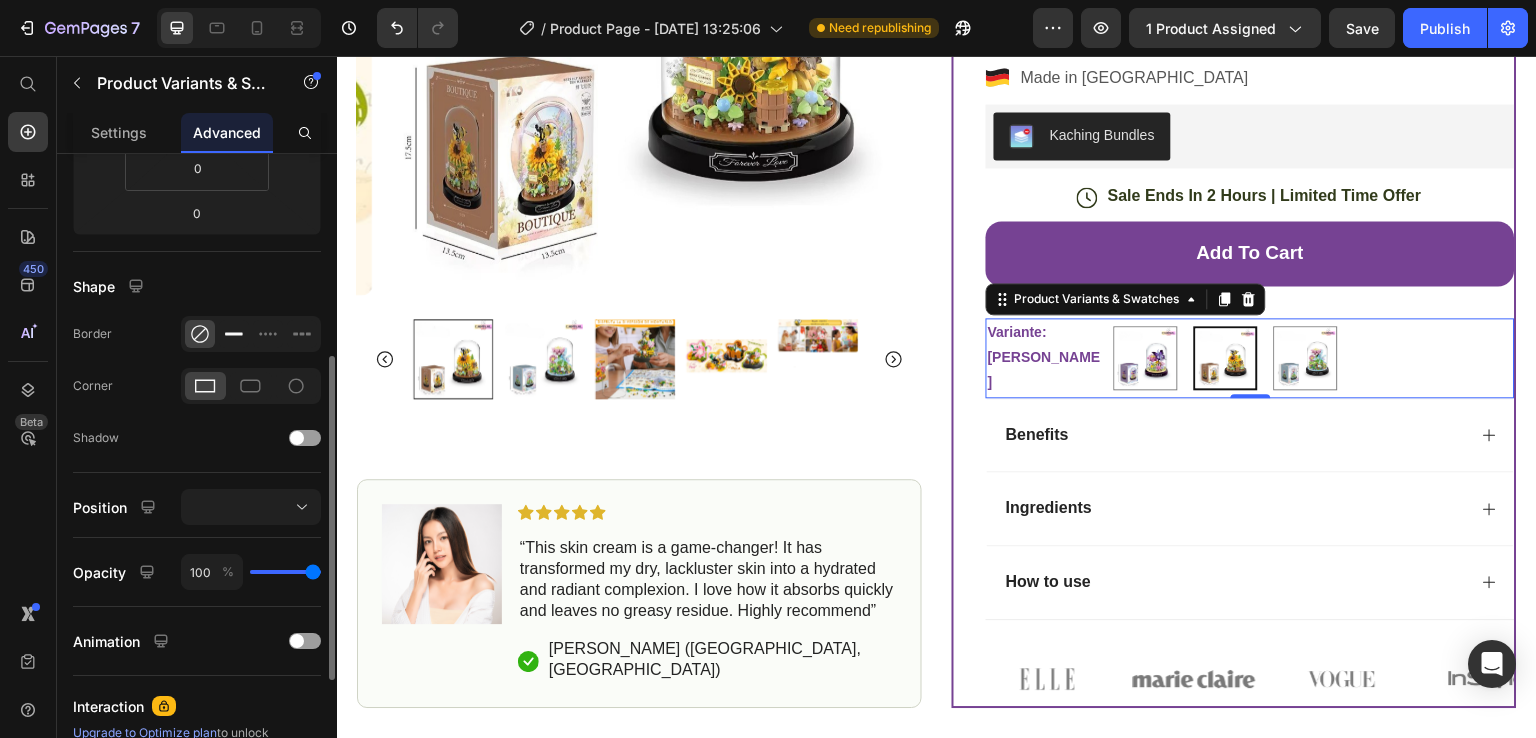 click 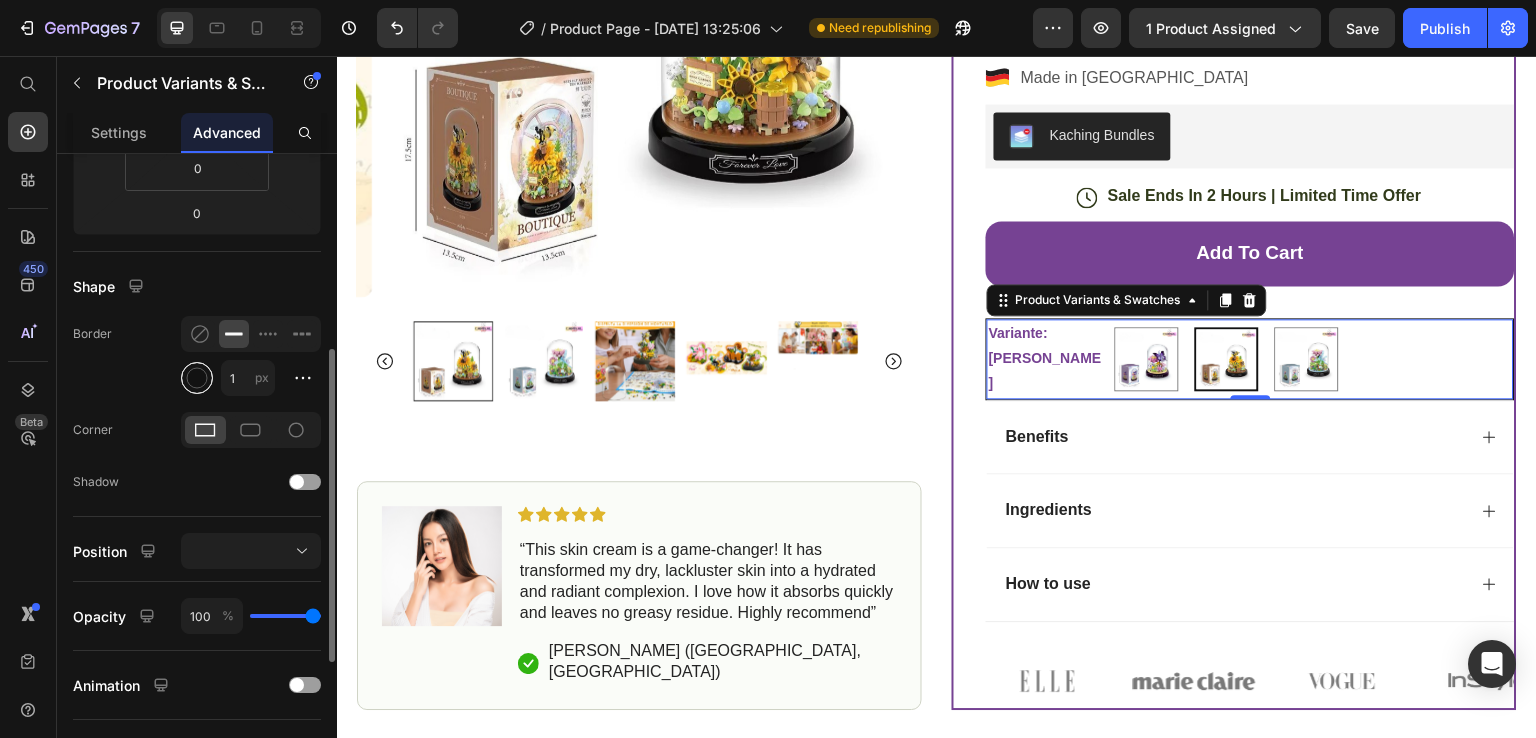 click at bounding box center (197, 378) 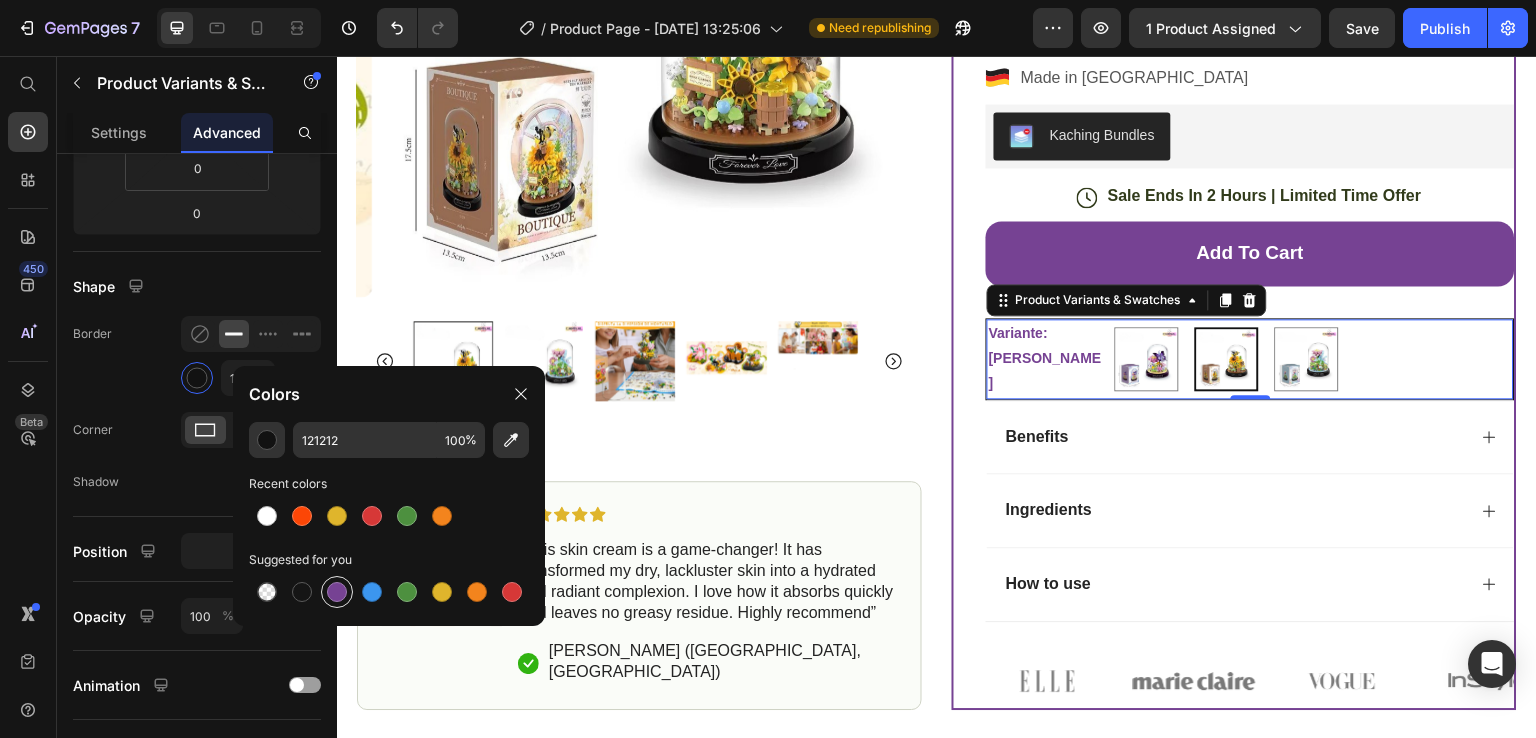 click at bounding box center (337, 592) 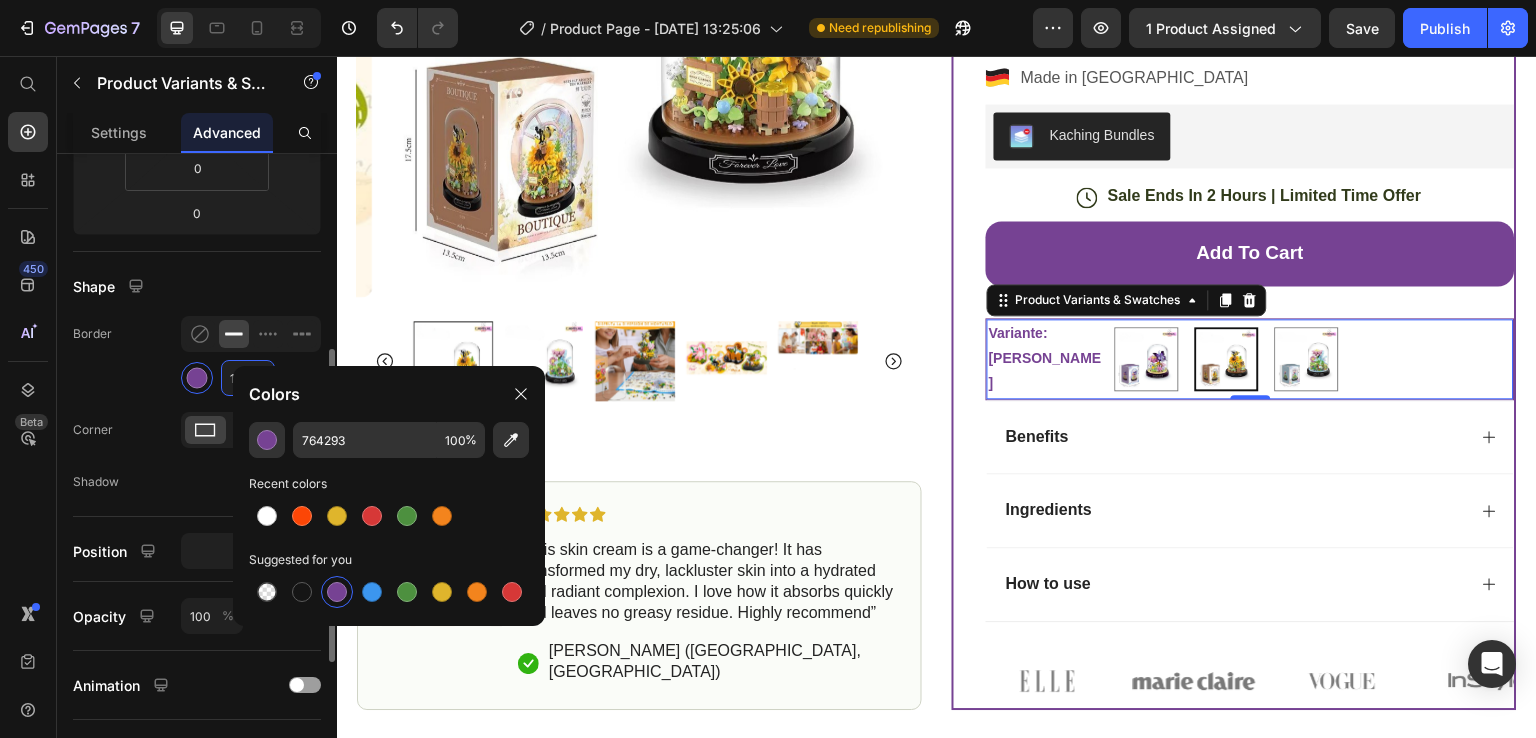 click on "1" at bounding box center (248, 378) 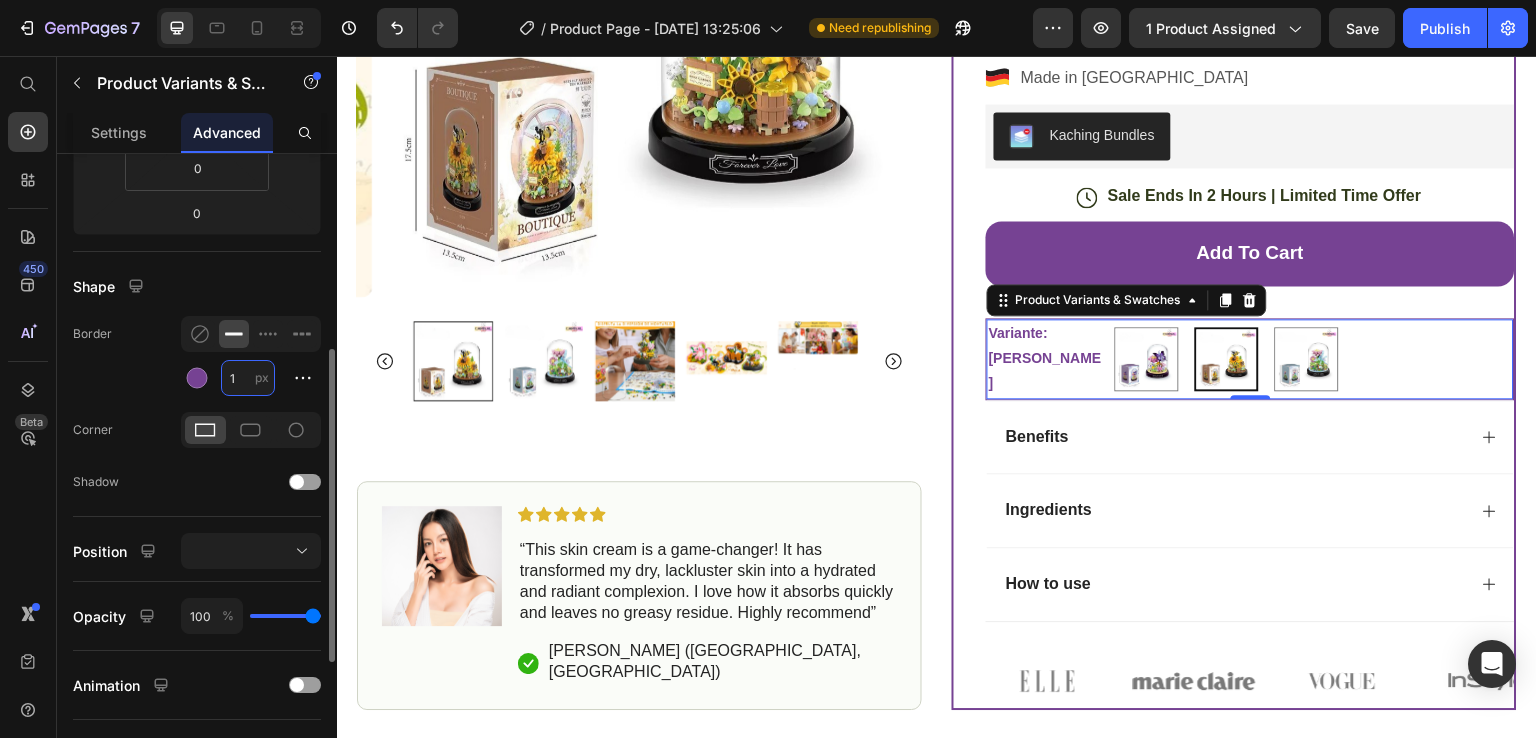 type on "2" 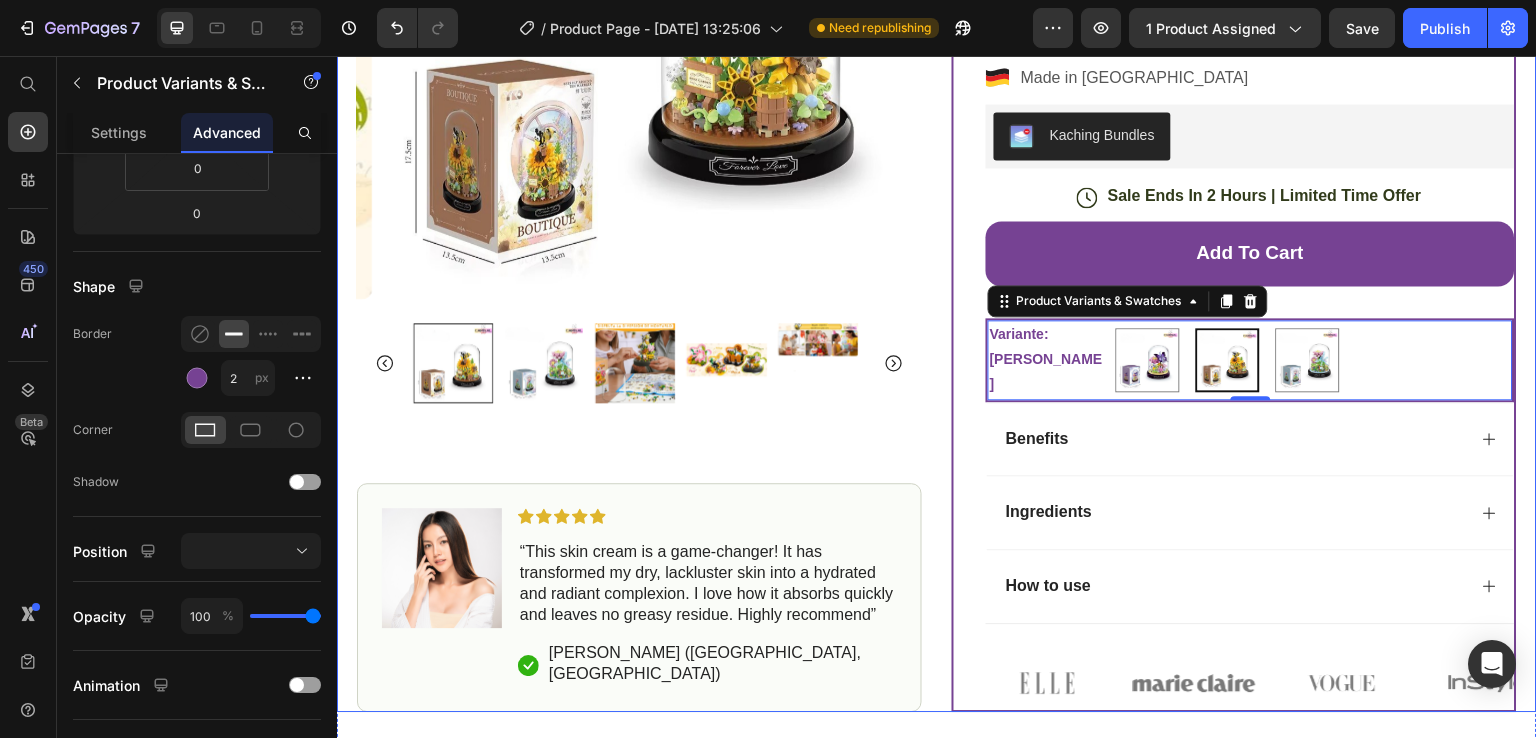 click on "Product Images Image Icon Icon Icon Icon Icon Icon List “This skin cream is a game-changer! It has transformed my dry, lackluster skin into a hydrated and radiant complexion. I love how it absorbs quickly and leaves no greasy residue. Highly recommend” Text Block
Icon [PERSON_NAME] ([GEOGRAPHIC_DATA], [GEOGRAPHIC_DATA]) Text Block Row Row Row Icon Icon Icon Icon Icon Icon List (1349 Reseñas) Text Block Row Bloque de Bonsái [PERSON_NAME] Flor (Individual) Product Title The 2023 Rated Innovation in Cosmetics Text Block Hydrate, rejuvenate, and glow with our revolutionary cream. Unleash your skin's potential [DATE]. Text Block
Intense Hydration
Environmentally Friendly
Made in [GEOGRAPHIC_DATA] Item List Kaching Bundles Kaching Bundles
Icon Sale Ends In 2 Hours | Limited Time Offer Text Block Row add to cart Add to Cart Variante: Abeja Amarilla Mariposa Azul Mariposa Azul Abeja Amarilla Abeja Amarilla [PERSON_NAME]   0 Image Row" at bounding box center [937, 173] 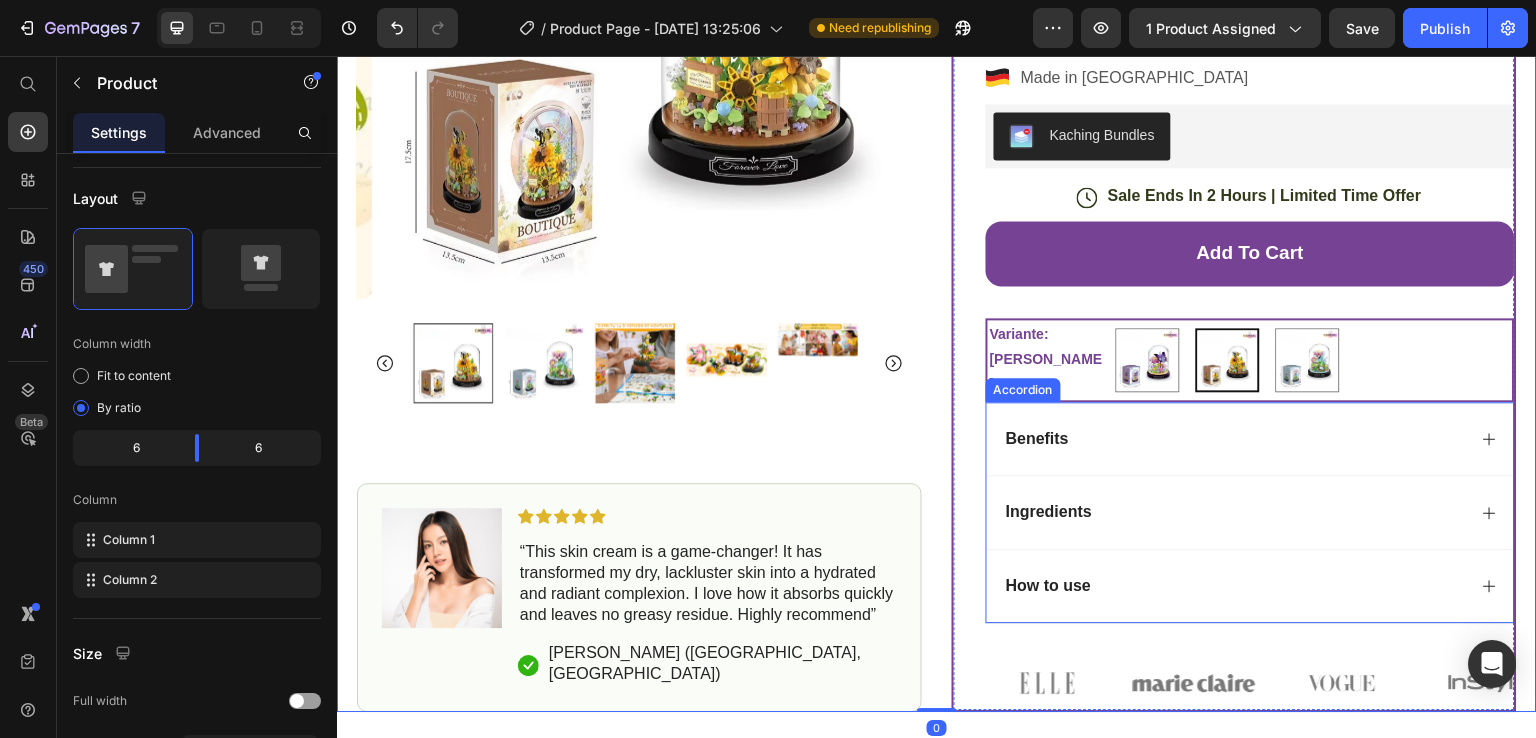 scroll, scrollTop: 0, scrollLeft: 0, axis: both 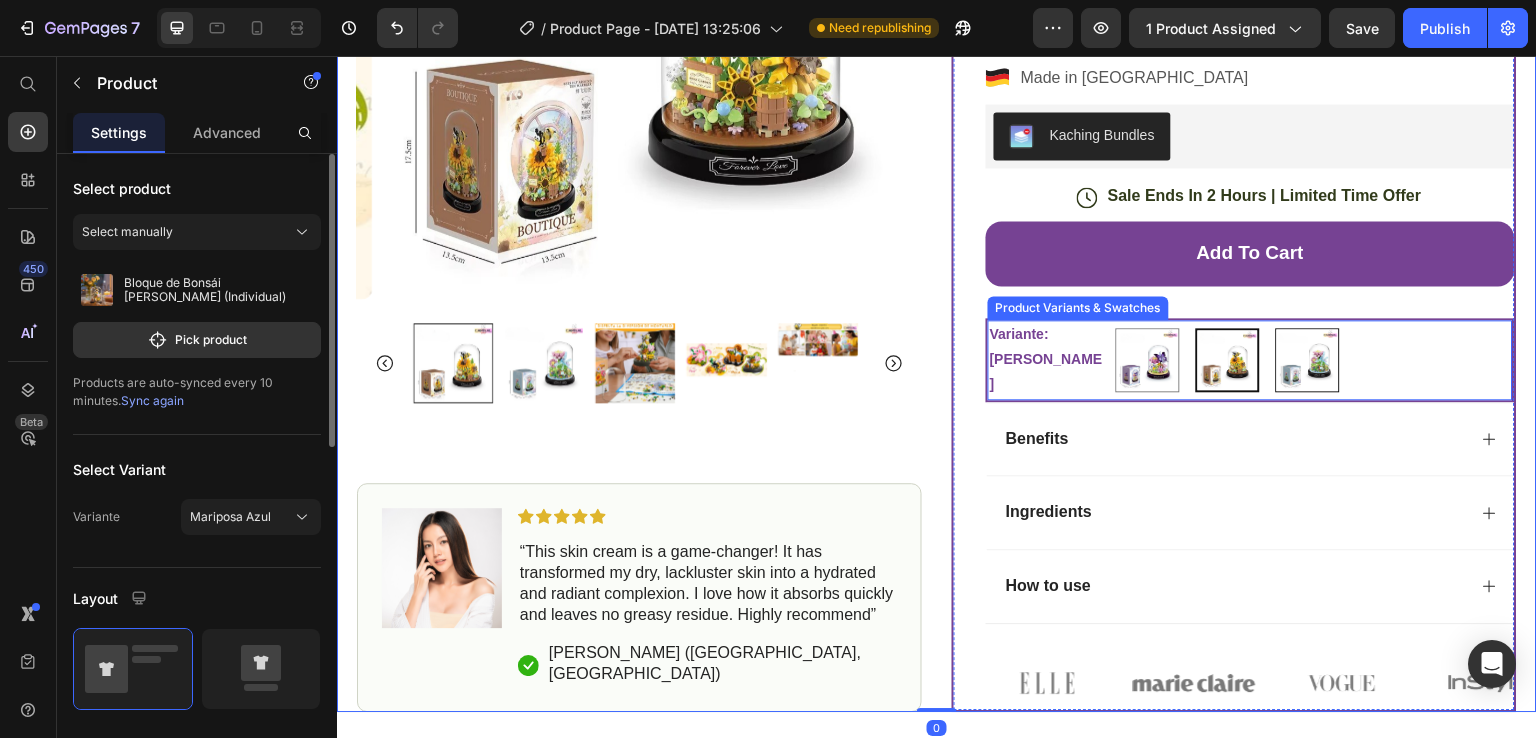 click at bounding box center (1308, 360) 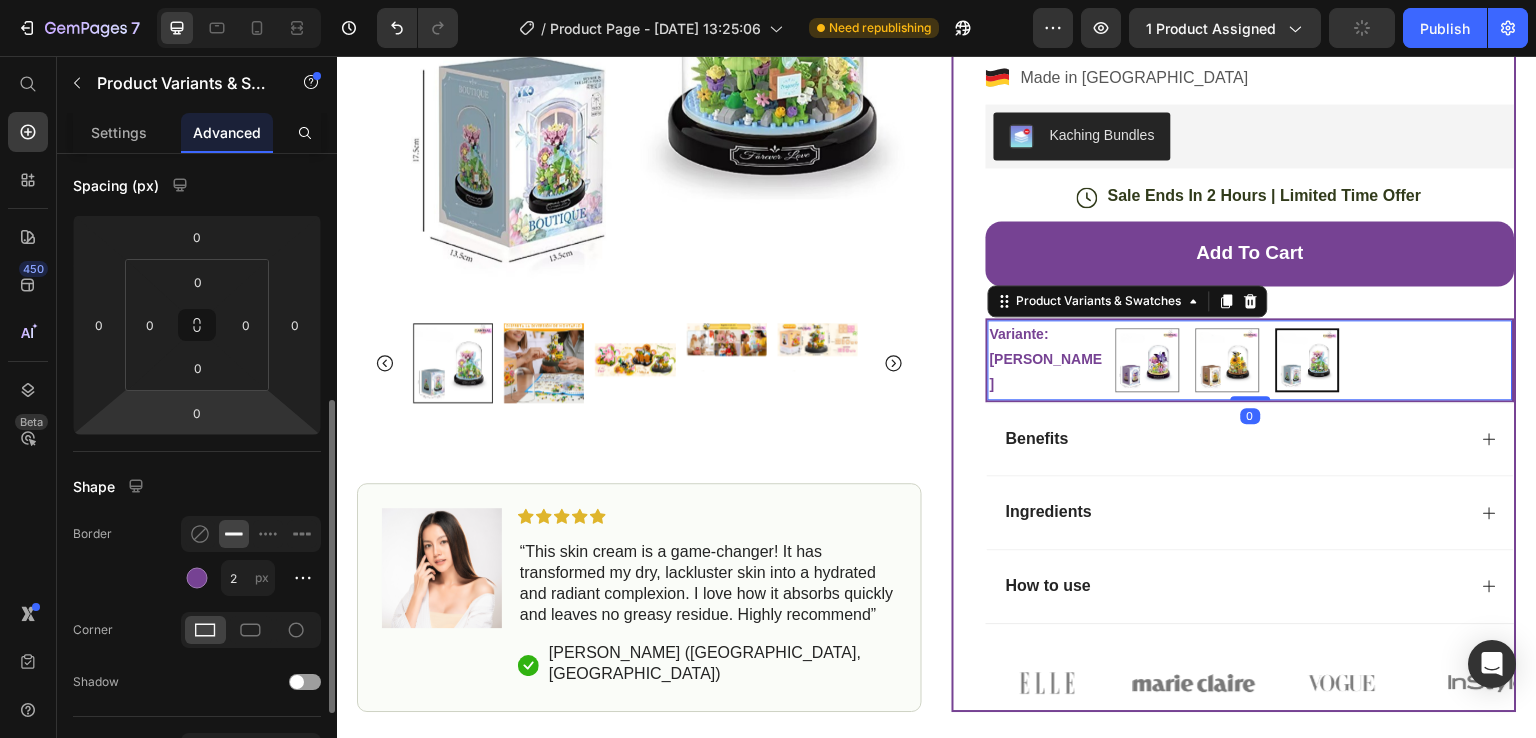 scroll, scrollTop: 400, scrollLeft: 0, axis: vertical 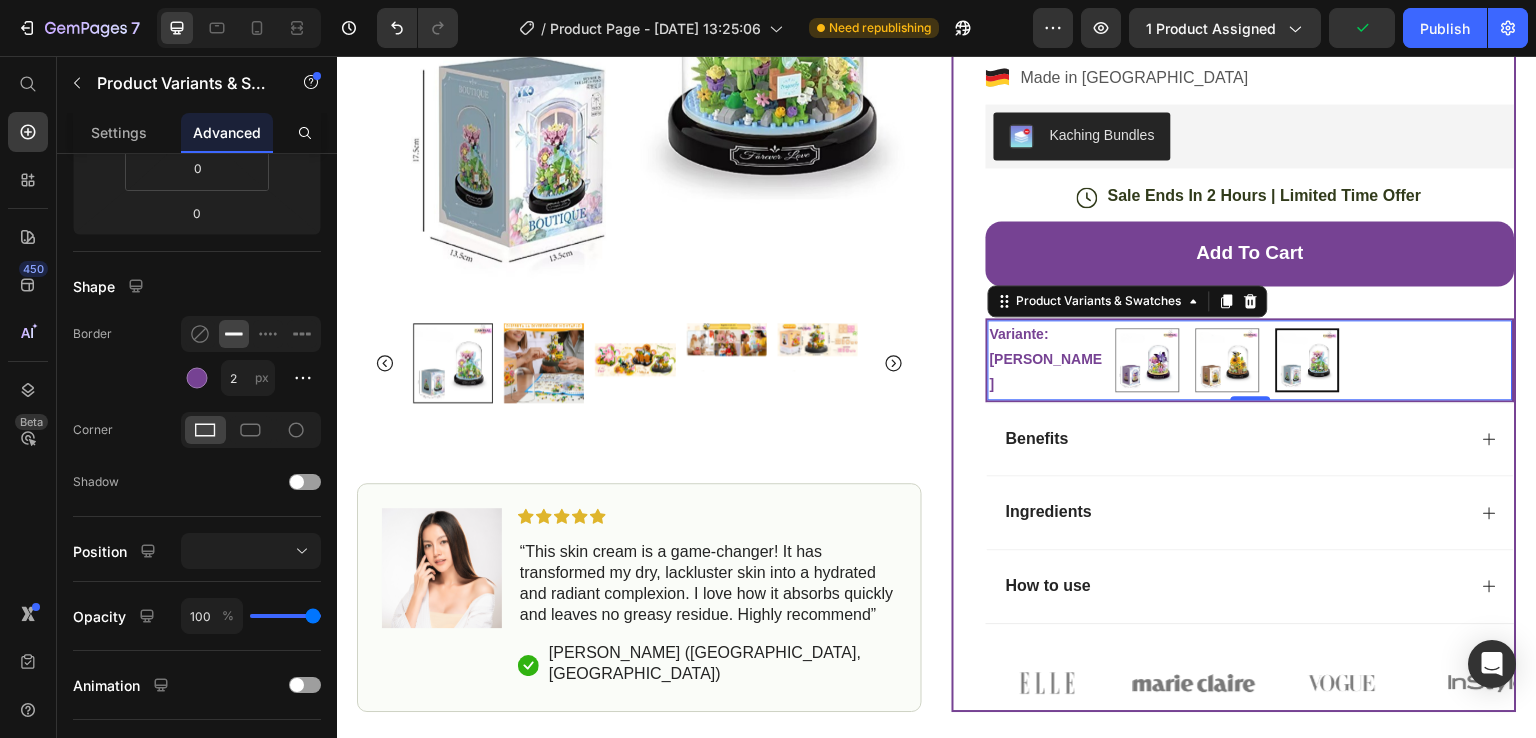 click on "Mariposa Azul Mariposa Azul [PERSON_NAME]" at bounding box center (1314, 360) 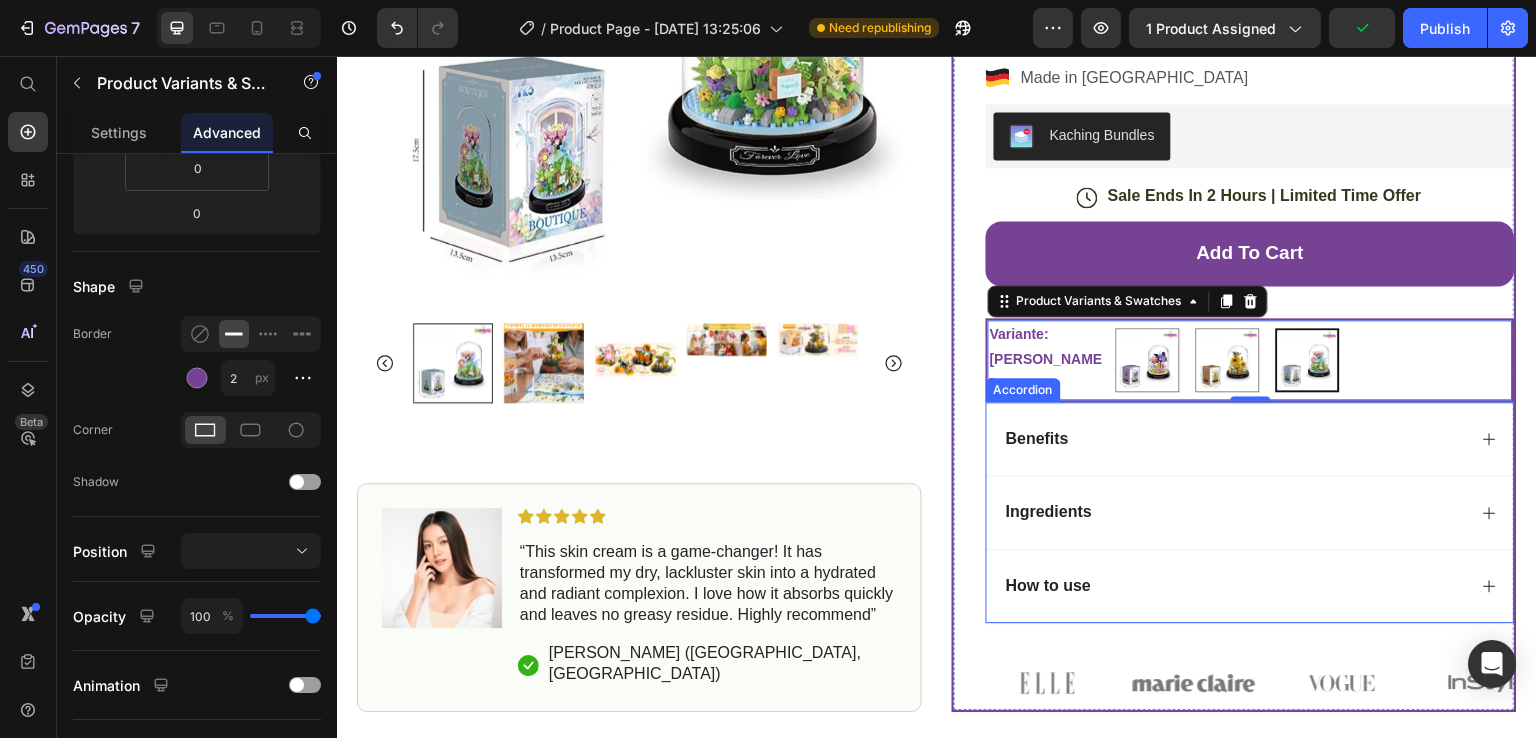 click on "Benefits" at bounding box center [1234, 439] 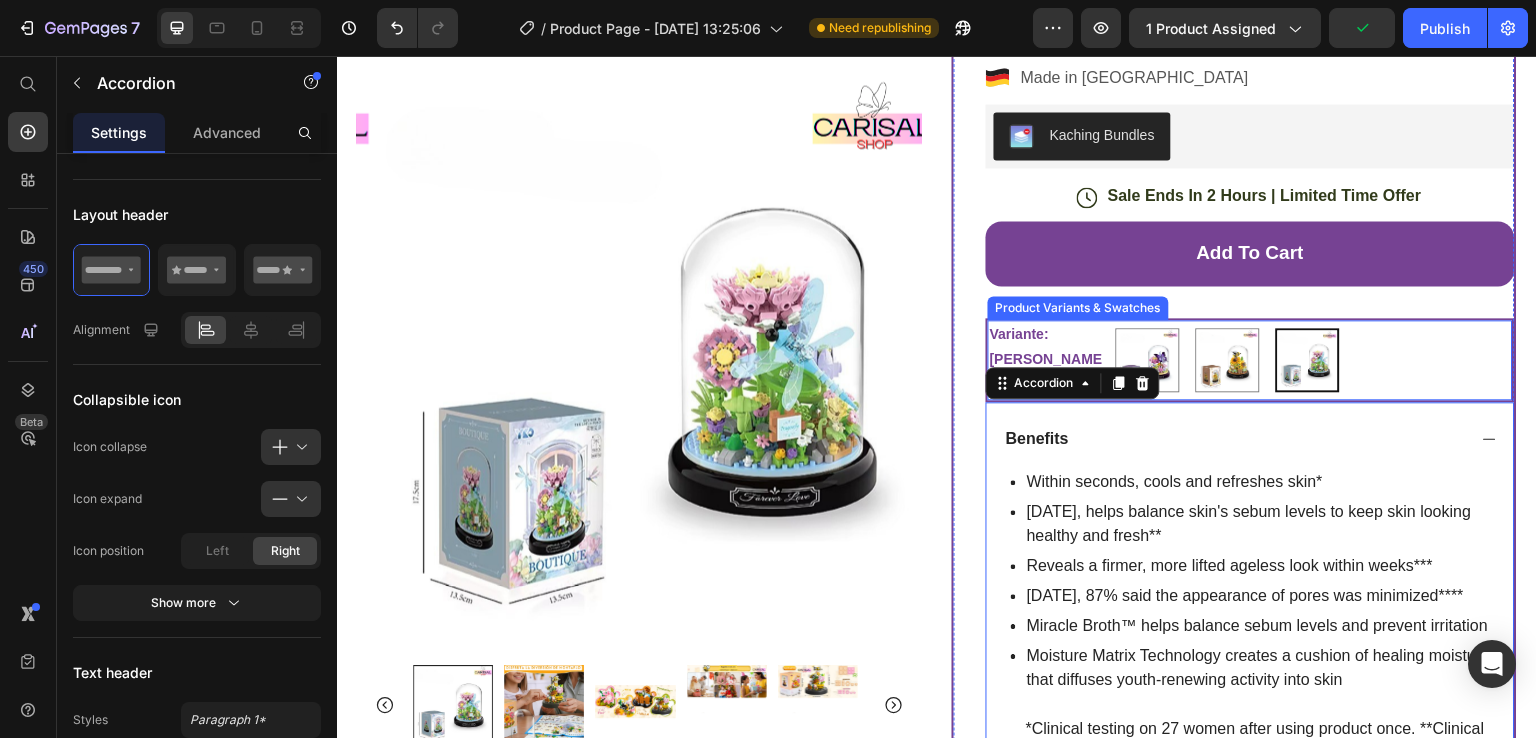 scroll, scrollTop: 0, scrollLeft: 0, axis: both 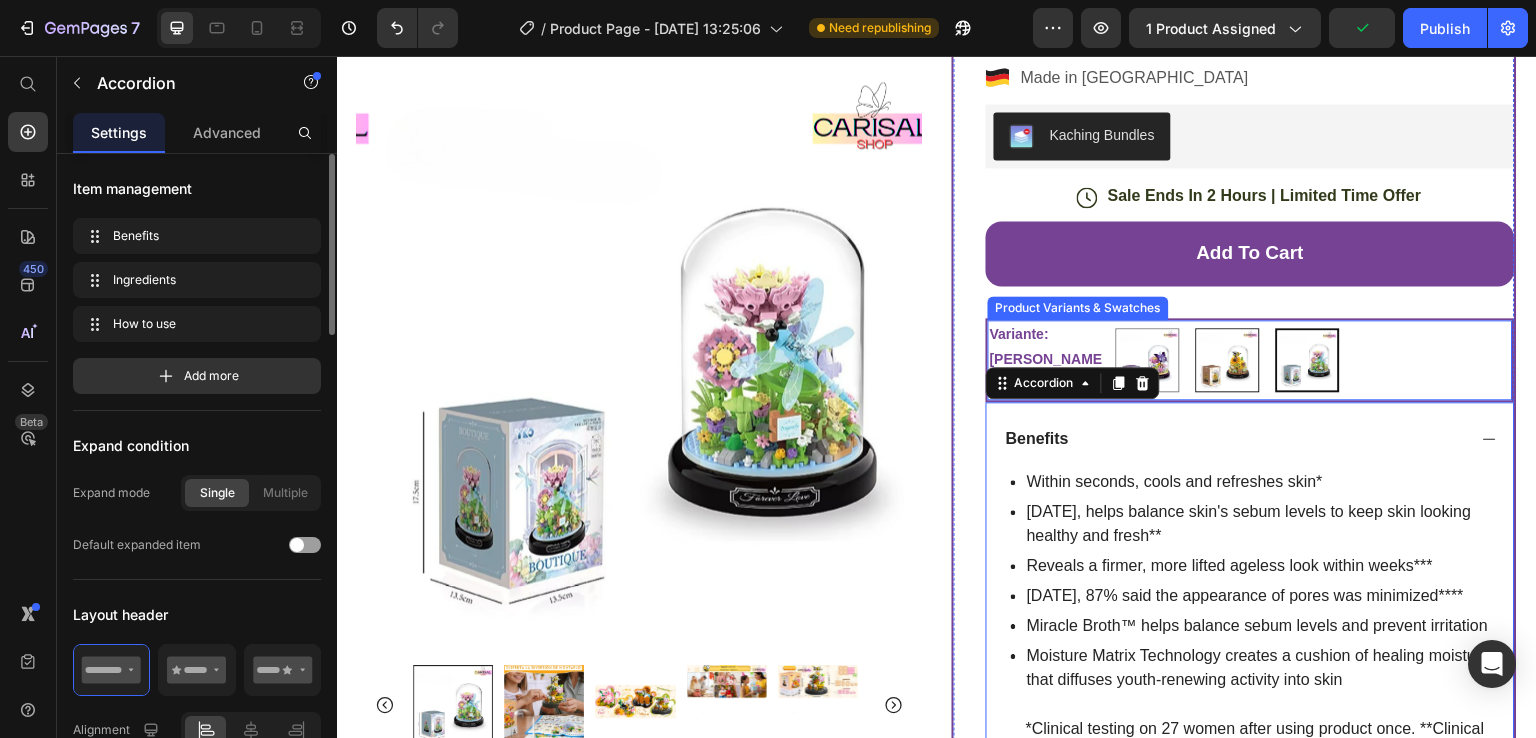 click at bounding box center (1228, 360) 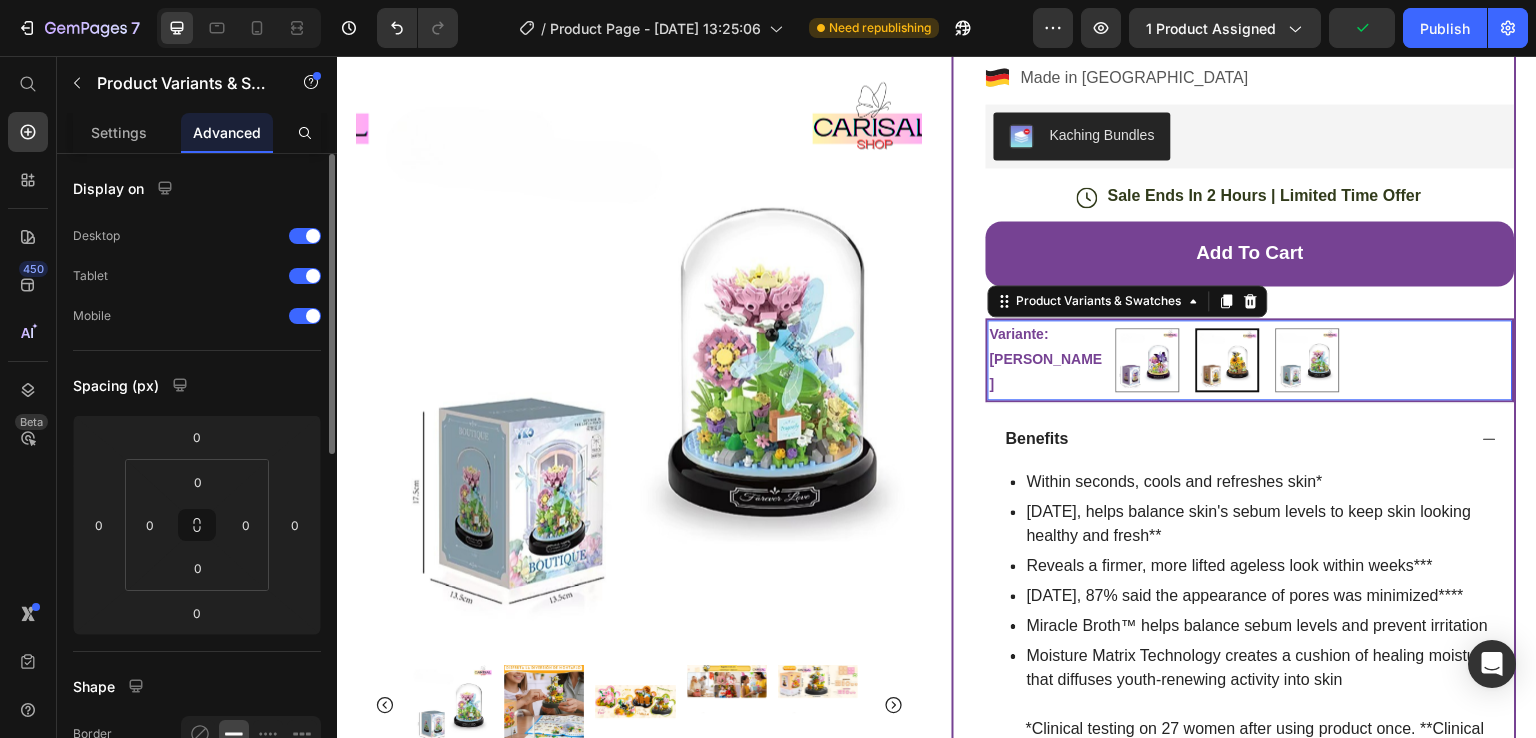 click at bounding box center (1228, 360) 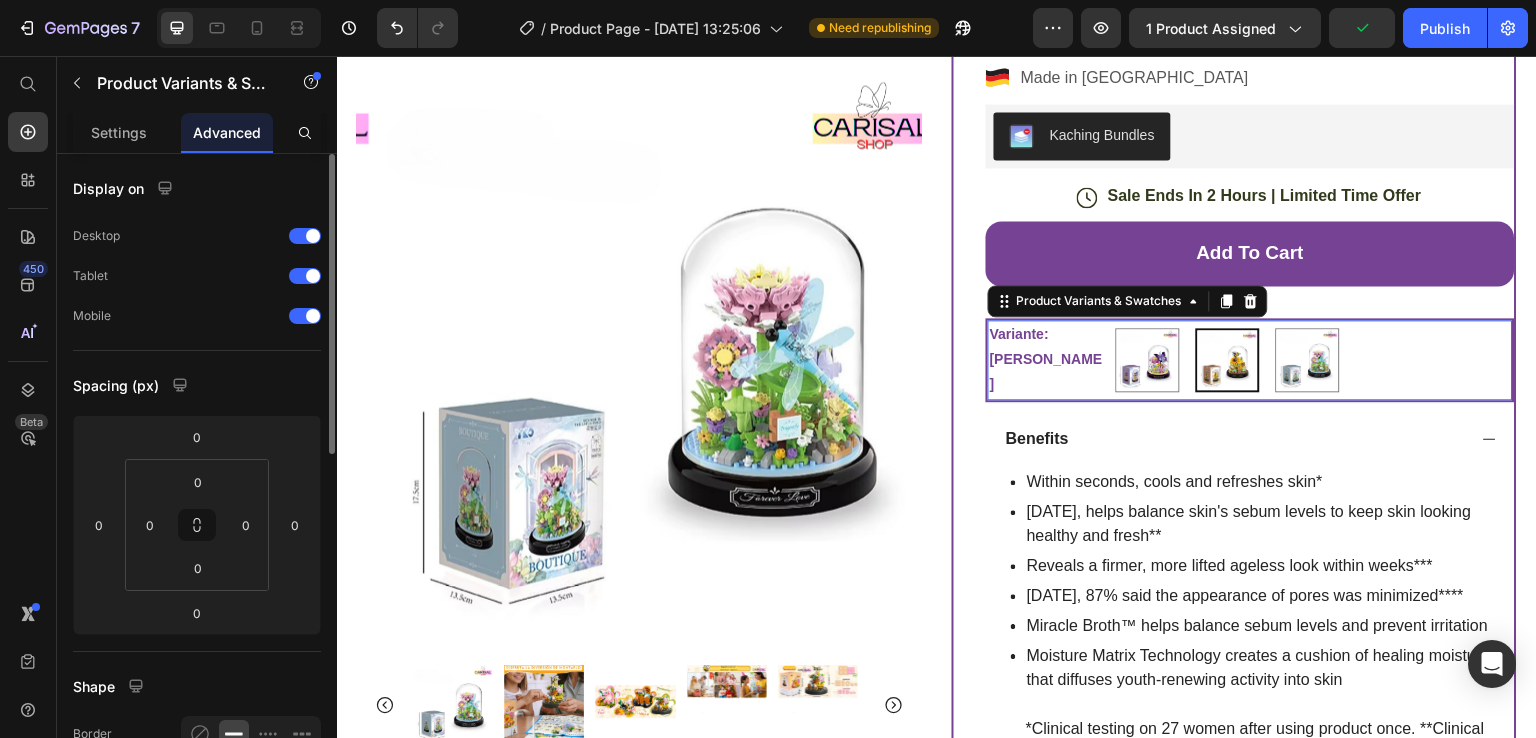 click on "[PERSON_NAME]" at bounding box center [1195, 327] 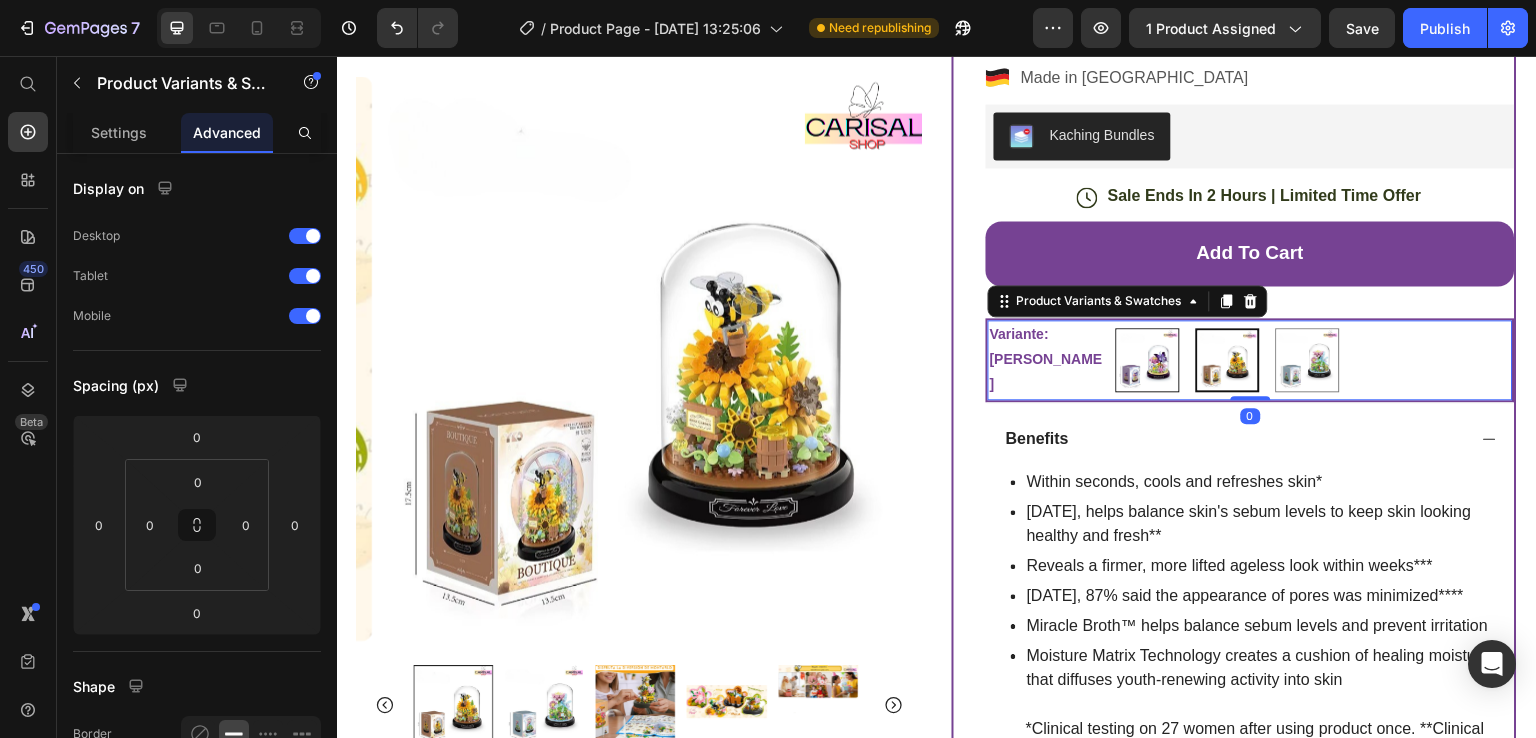 click at bounding box center [1148, 360] 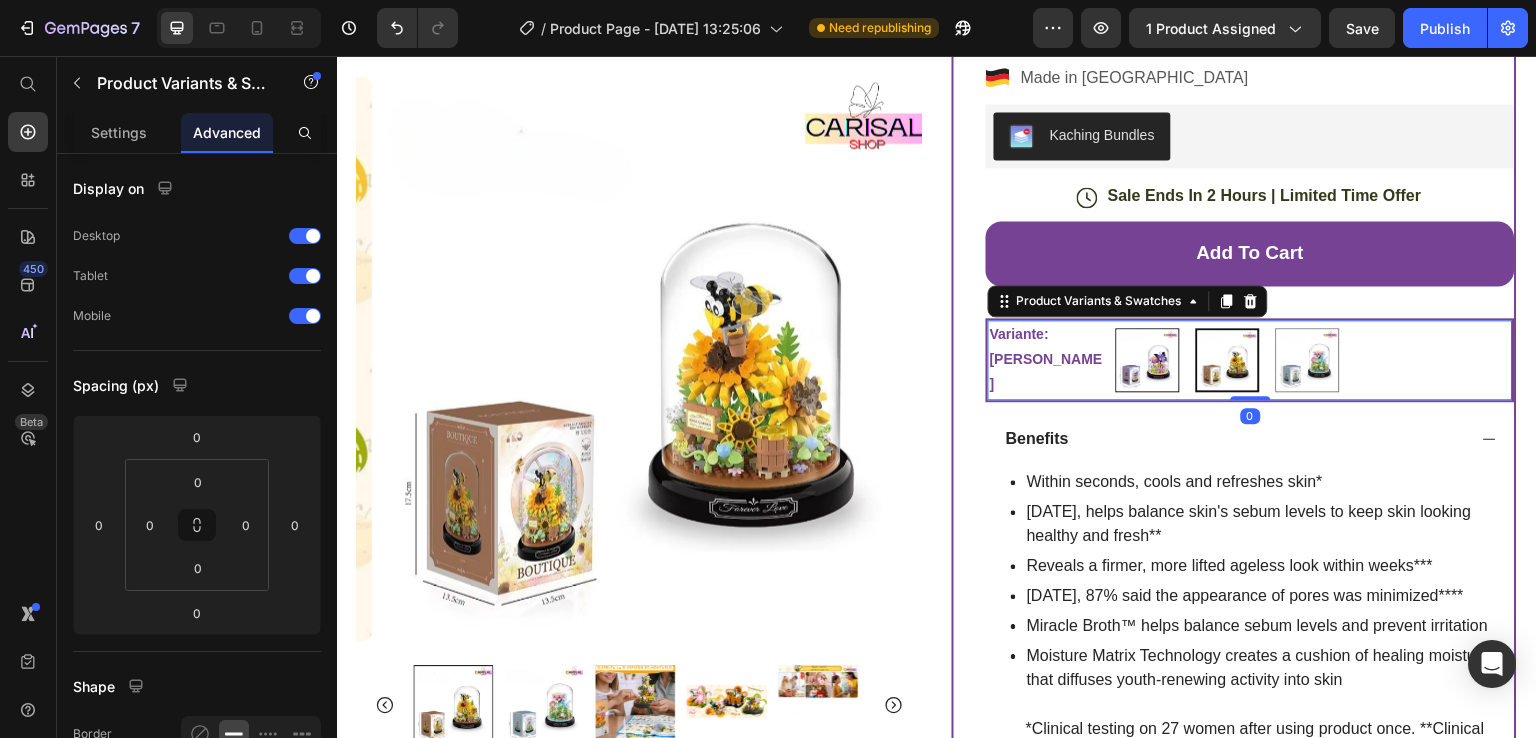 click on "Mariposa Azul Mariposa Azul" at bounding box center (1115, 327) 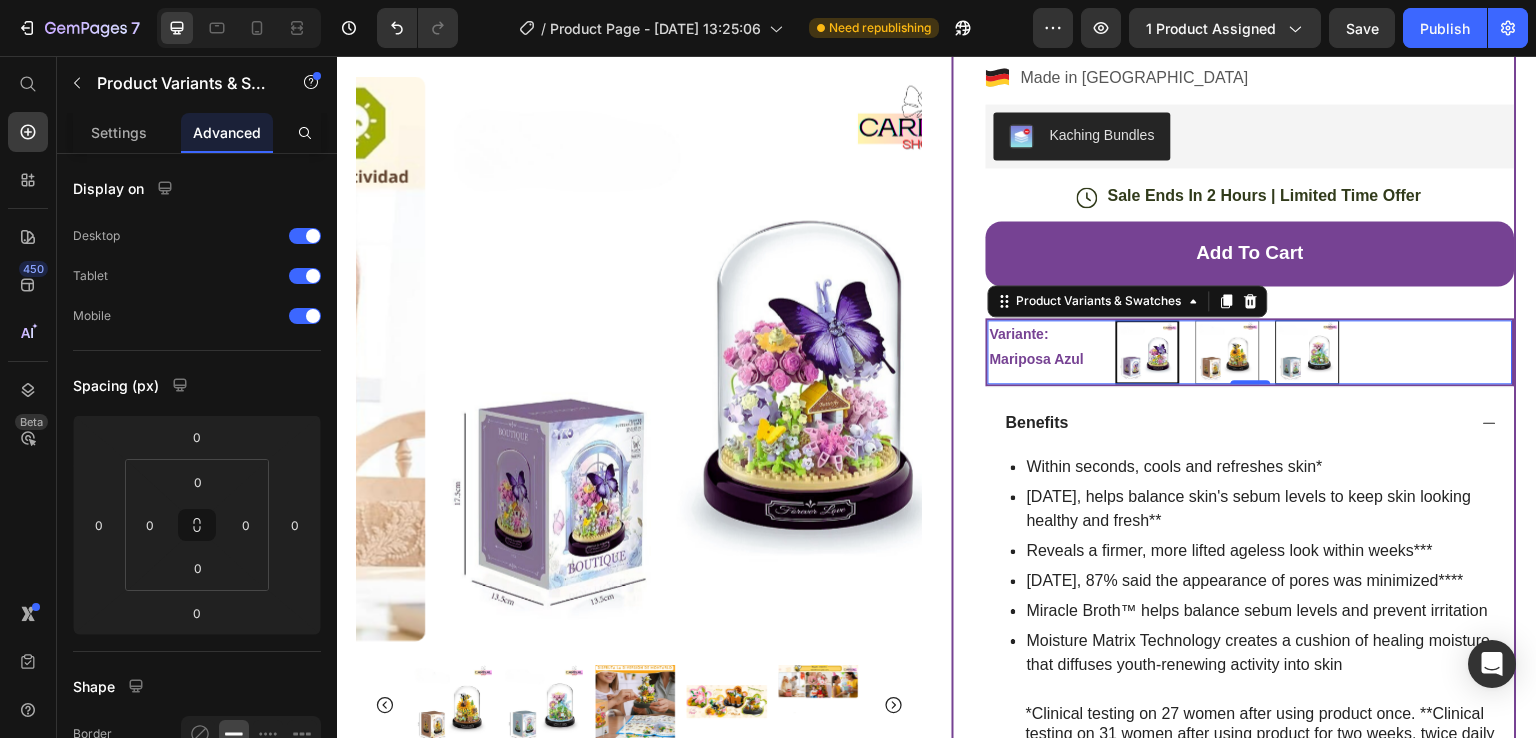 click at bounding box center [1308, 352] 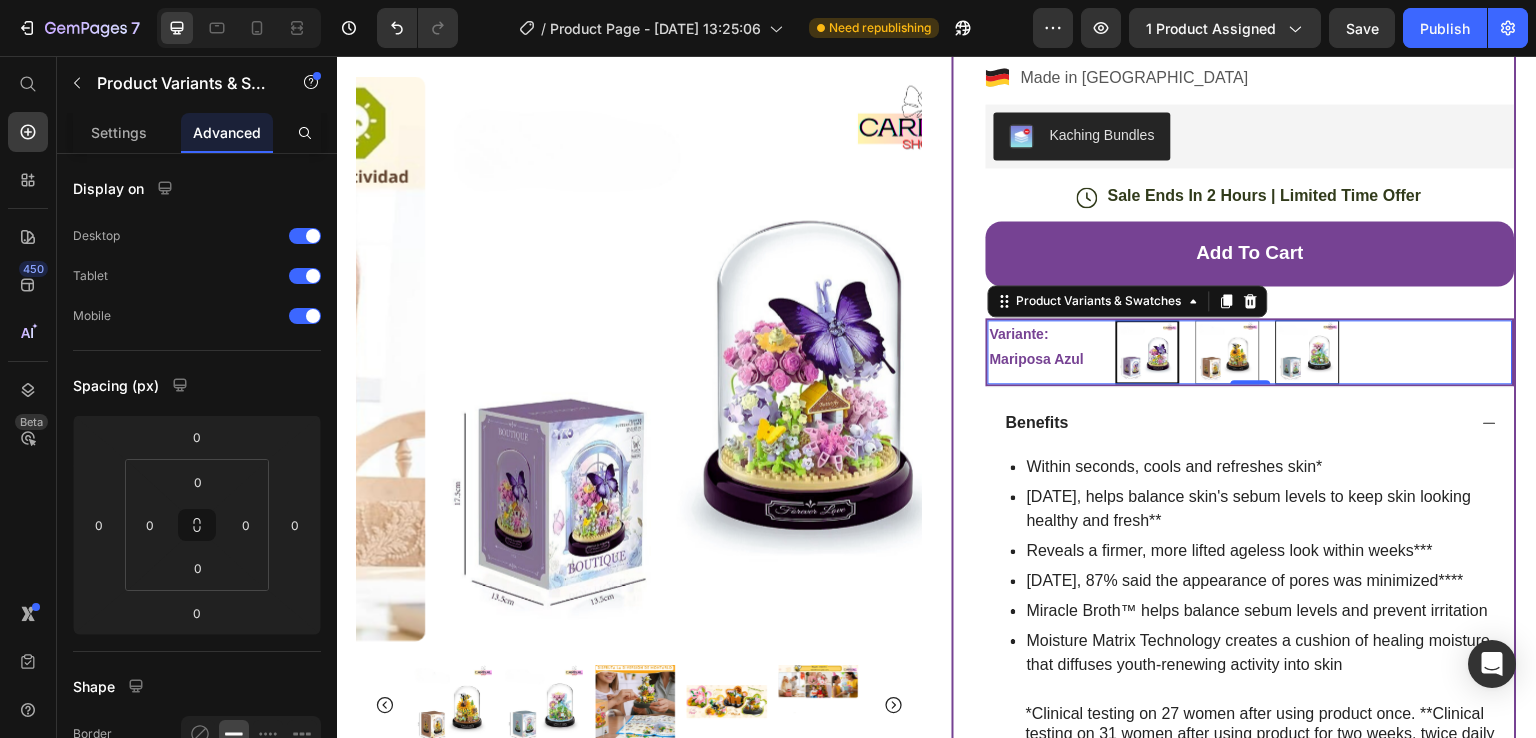 click on "[PERSON_NAME]" at bounding box center [1275, 319] 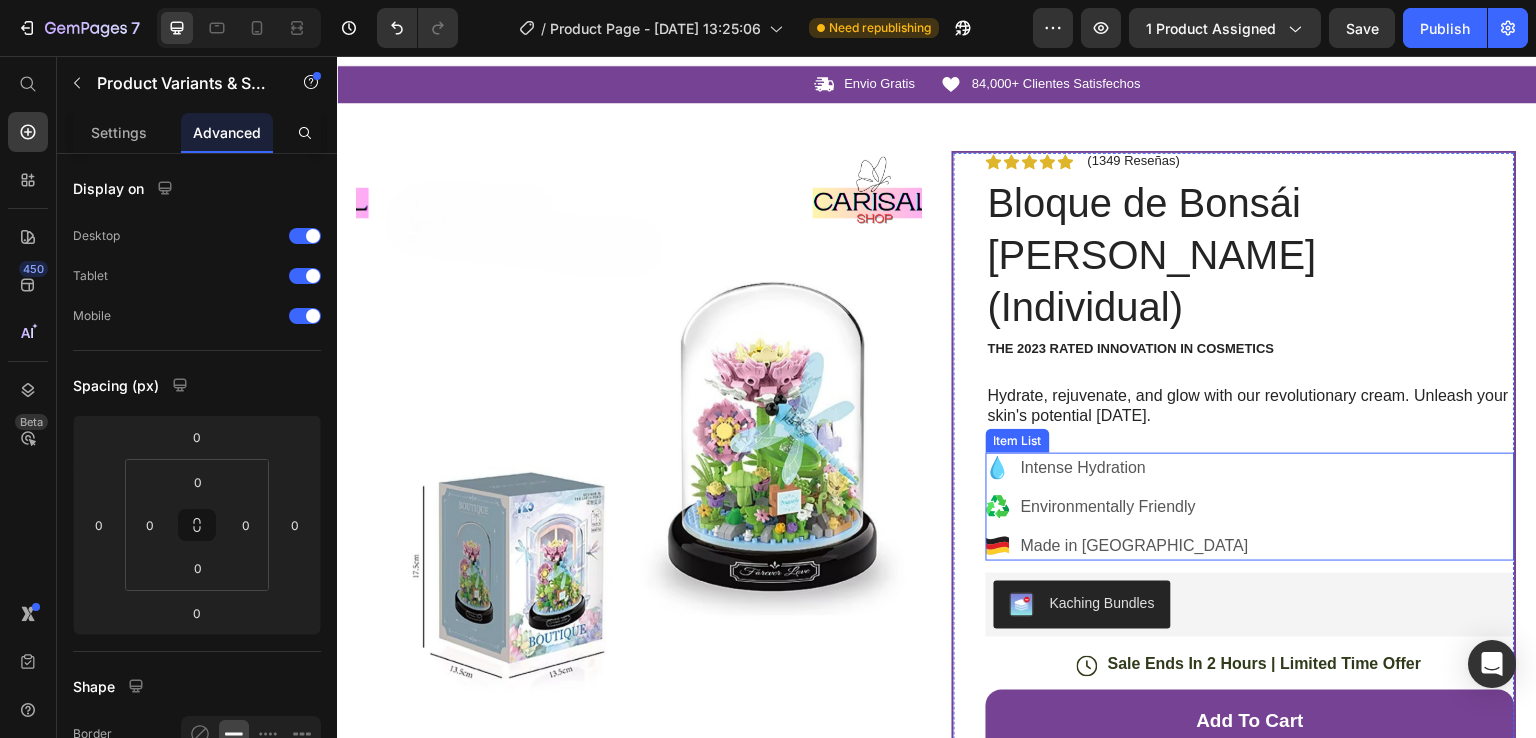 scroll, scrollTop: 0, scrollLeft: 0, axis: both 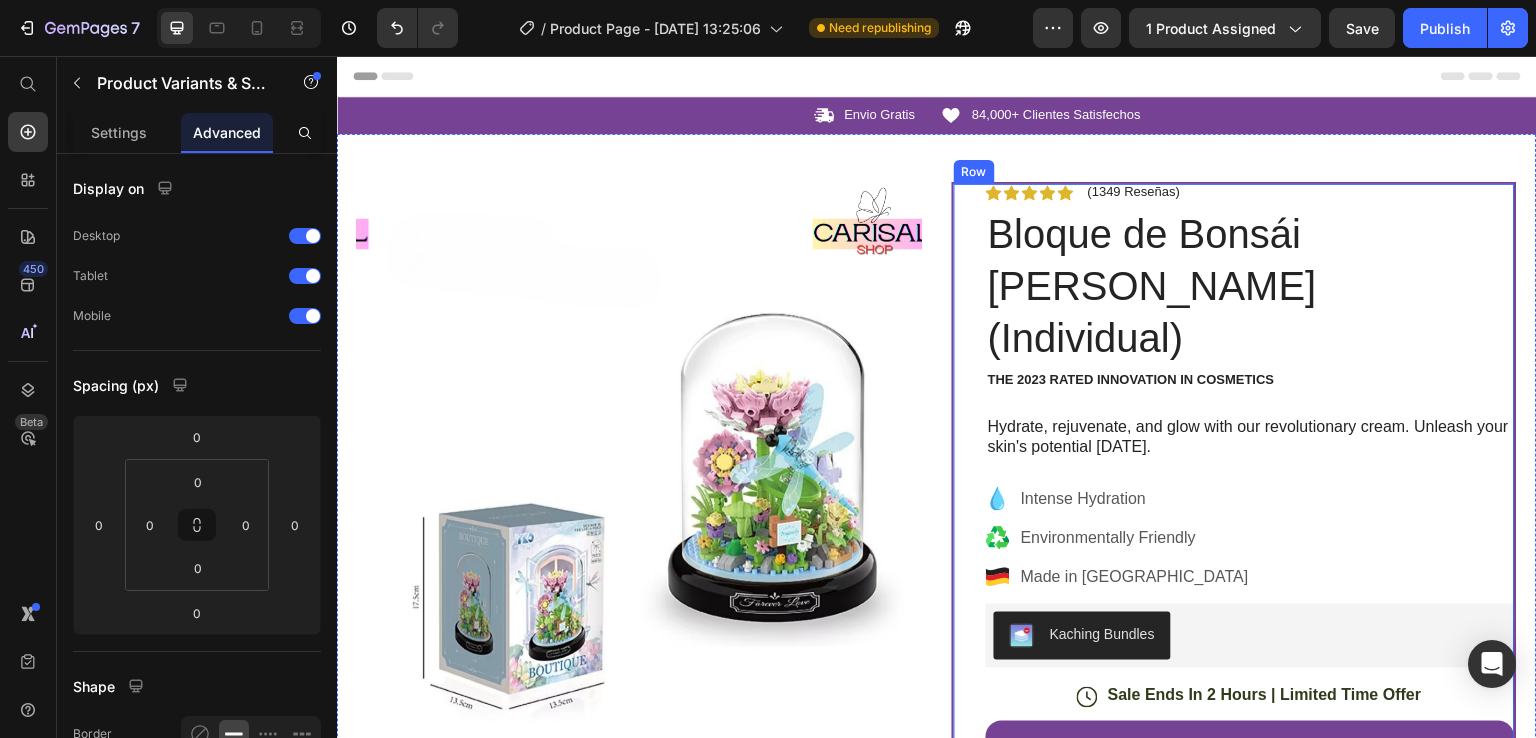click on "Icon Icon Icon Icon Icon Icon List (1349 Reseñas) Text Block Row Bloque de Bonsái [PERSON_NAME] Flor (Individual) Product Title The 2023 Rated Innovation in Cosmetics Text Block Hydrate, rejuvenate, and glow with our revolutionary cream. Unleash your skin's potential [DATE]. Text Block
Intense Hydration
Environmentally Friendly
Made in [GEOGRAPHIC_DATA] Item List Kaching Bundles Kaching Bundles
Icon Sale Ends In 2 Hours | Limited Time Offer Text Block Row add to cart Add to Cart Variante: [PERSON_NAME] Mariposa Azul Mariposa Azul Abeja Amarilla Abeja Amarilla [PERSON_NAME] Product Variants & Swatches   0 Image Icon Icon Icon Icon Icon Icon List “This skin cream is a game-changer! It has transformed my dry, lackluster skin into a hydrated and radiant complexion. I love how it absorbs quickly and leaves no greasy residue. Highly recommend” Text Block
Icon [PERSON_NAME] ([GEOGRAPHIC_DATA], [GEOGRAPHIC_DATA]) Text Block Row Row" at bounding box center (1234, 894) 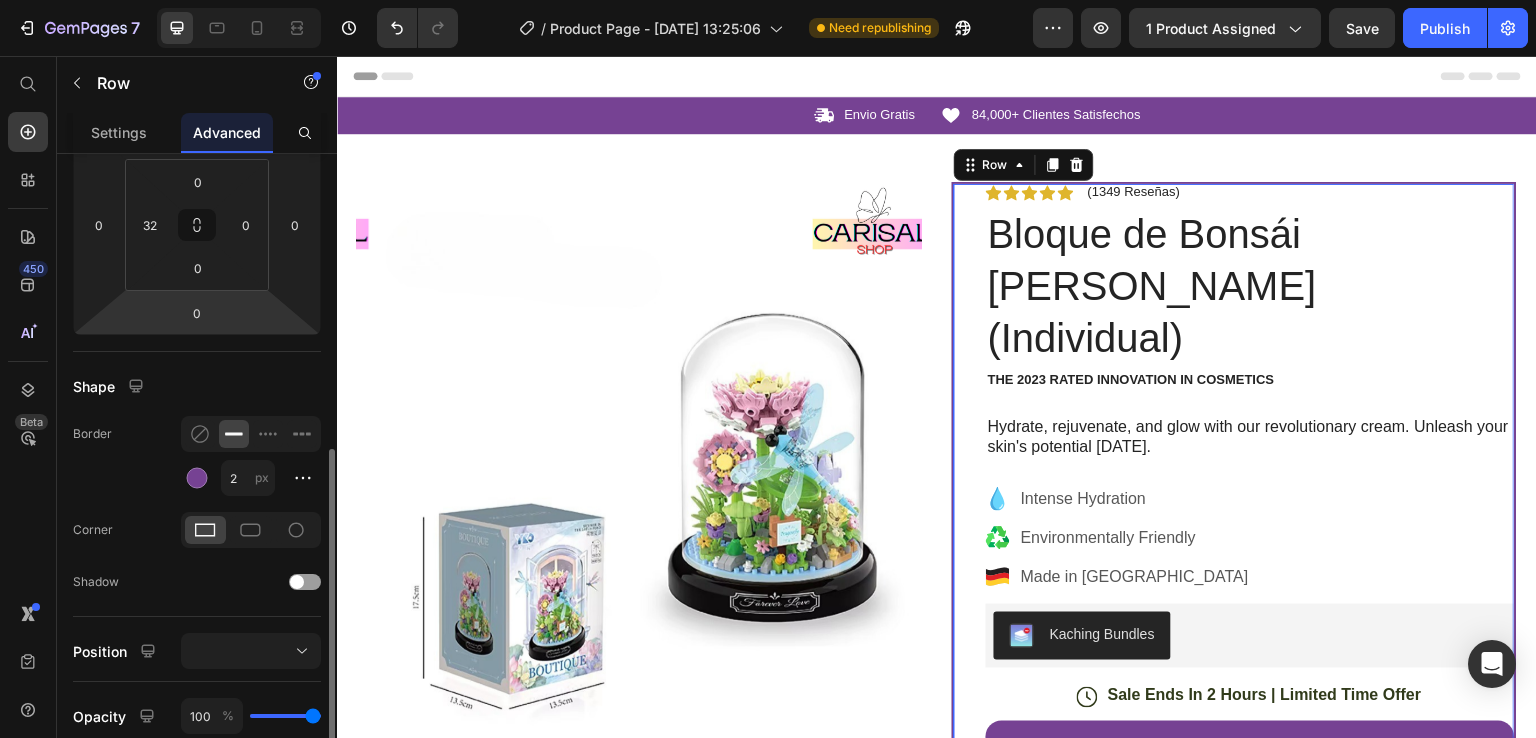 scroll, scrollTop: 400, scrollLeft: 0, axis: vertical 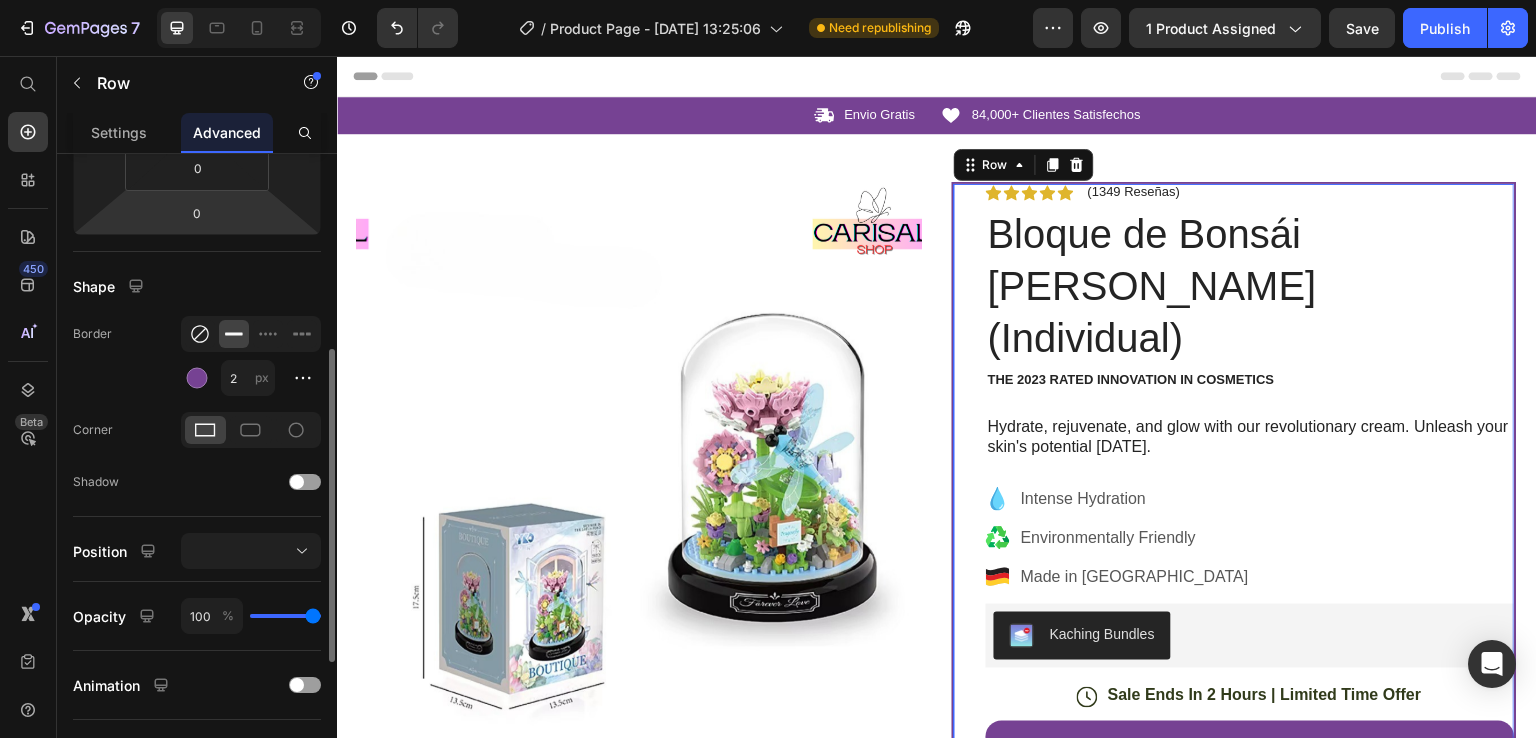 click 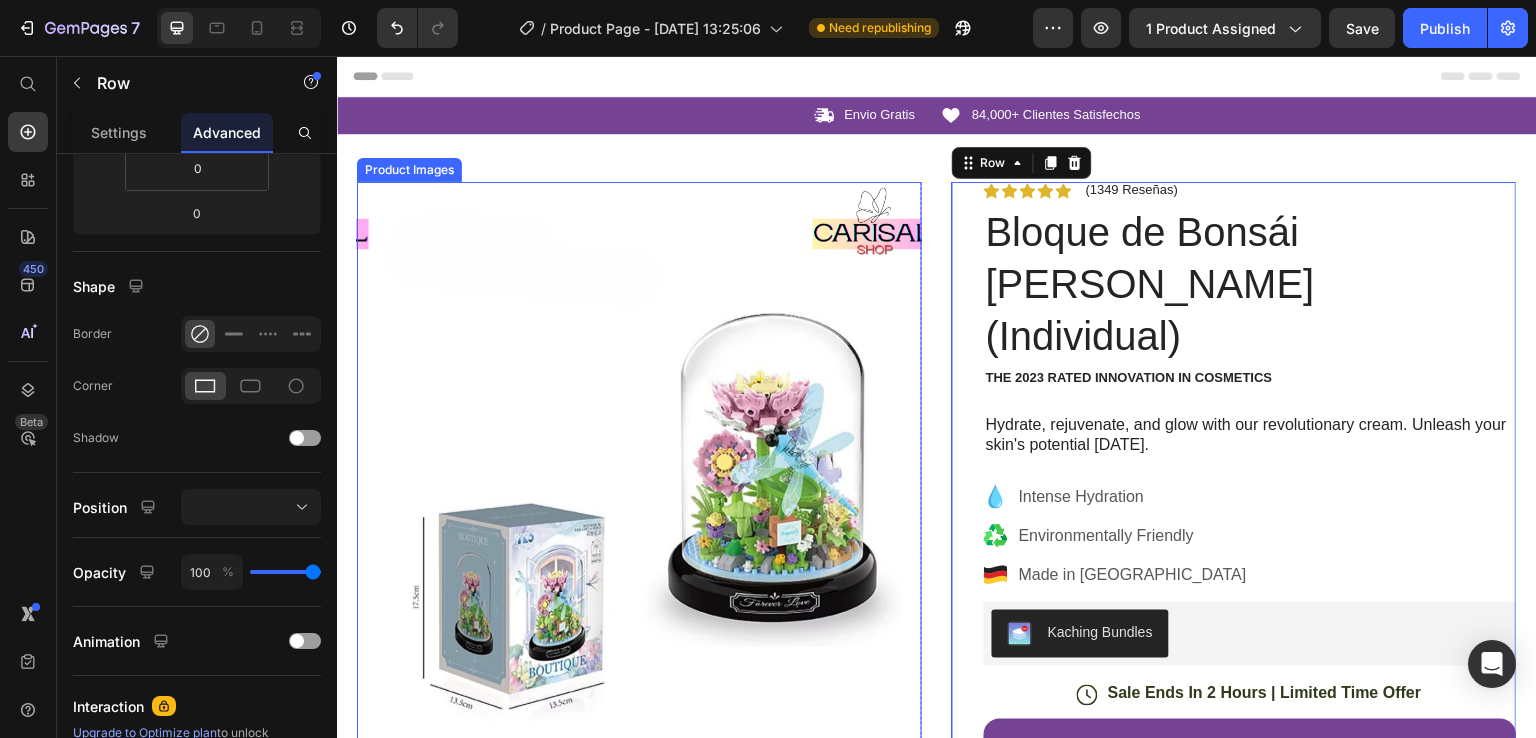 click at bounding box center [662, 464] 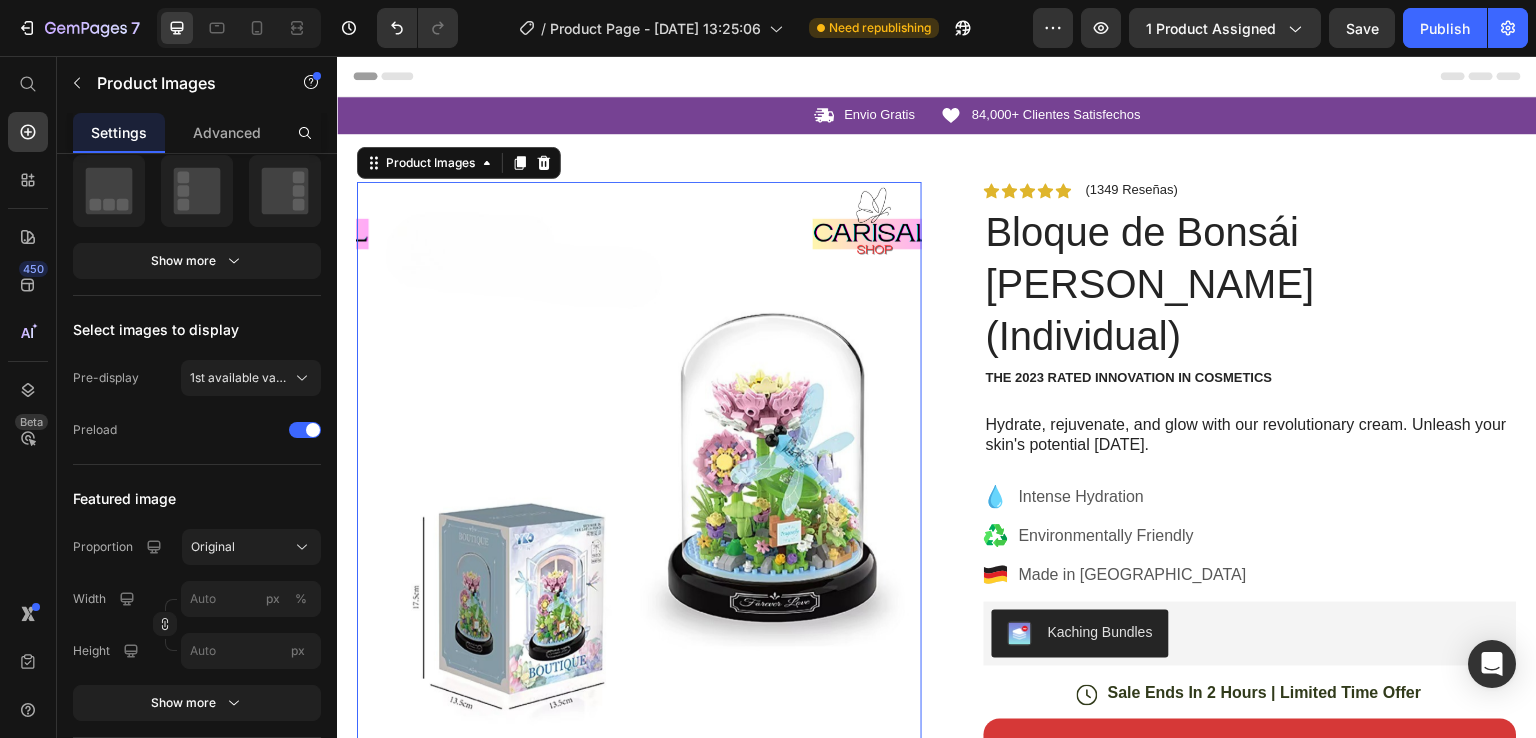 scroll, scrollTop: 0, scrollLeft: 0, axis: both 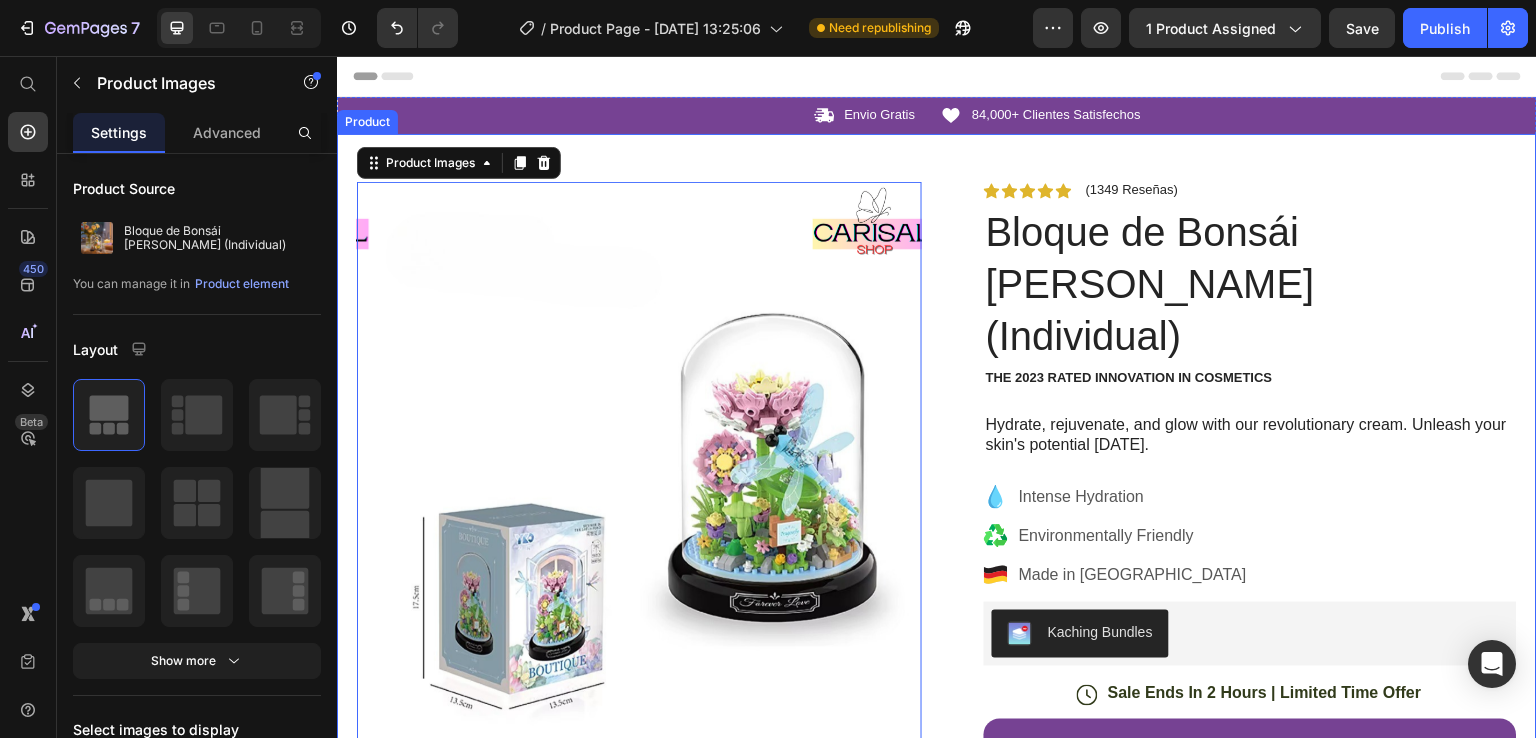 click on "Product Images   80 Image Icon Icon Icon Icon Icon Icon List “This skin cream is a game-changer! It has transformed my dry, lackluster skin into a hydrated and radiant complexion. I love how it absorbs quickly and leaves no greasy residue. Highly recommend” Text Block
Icon [PERSON_NAME] ([GEOGRAPHIC_DATA], [GEOGRAPHIC_DATA]) Text Block Row Row Row Icon Icon Icon Icon Icon Icon List (1349 Reseñas) Text Block Row Bloque de Bonsái [PERSON_NAME] Flor (Individual) Product Title The 2023 Rated Innovation in Cosmetics Text Block Hydrate, rejuvenate, and glow with our revolutionary cream. Unleash your skin's potential [DATE]. Text Block
Intense Hydration
Environmentally Friendly
Made in [GEOGRAPHIC_DATA] Item List Kaching Bundles Kaching Bundles
Icon Sale Ends In 2 Hours | Limited Time Offer Text Block Row add to cart Add to Cart Variante: [PERSON_NAME] Mariposa Azul Mariposa Azul [PERSON_NAME] [PERSON_NAME] Image Icon" at bounding box center (937, 869) 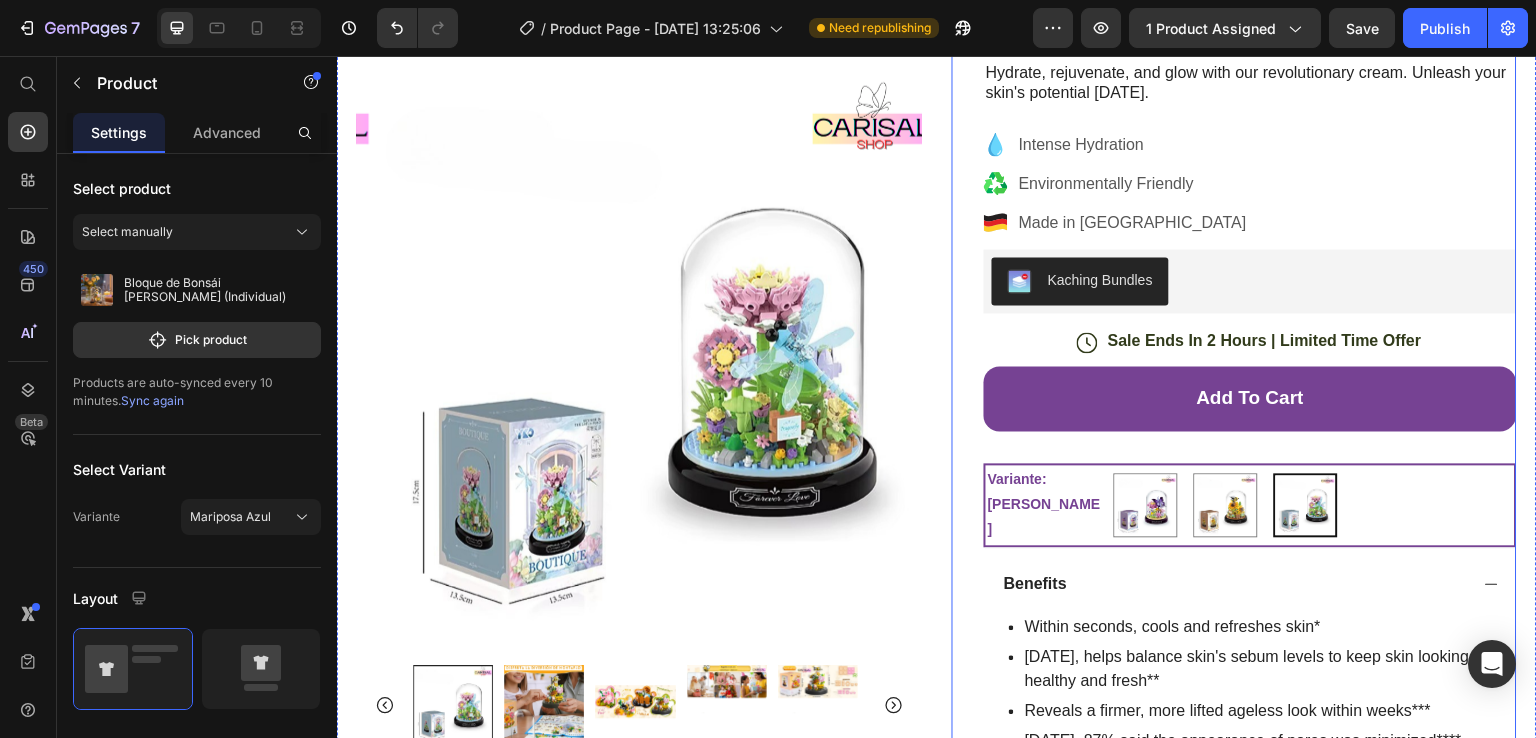 scroll, scrollTop: 400, scrollLeft: 0, axis: vertical 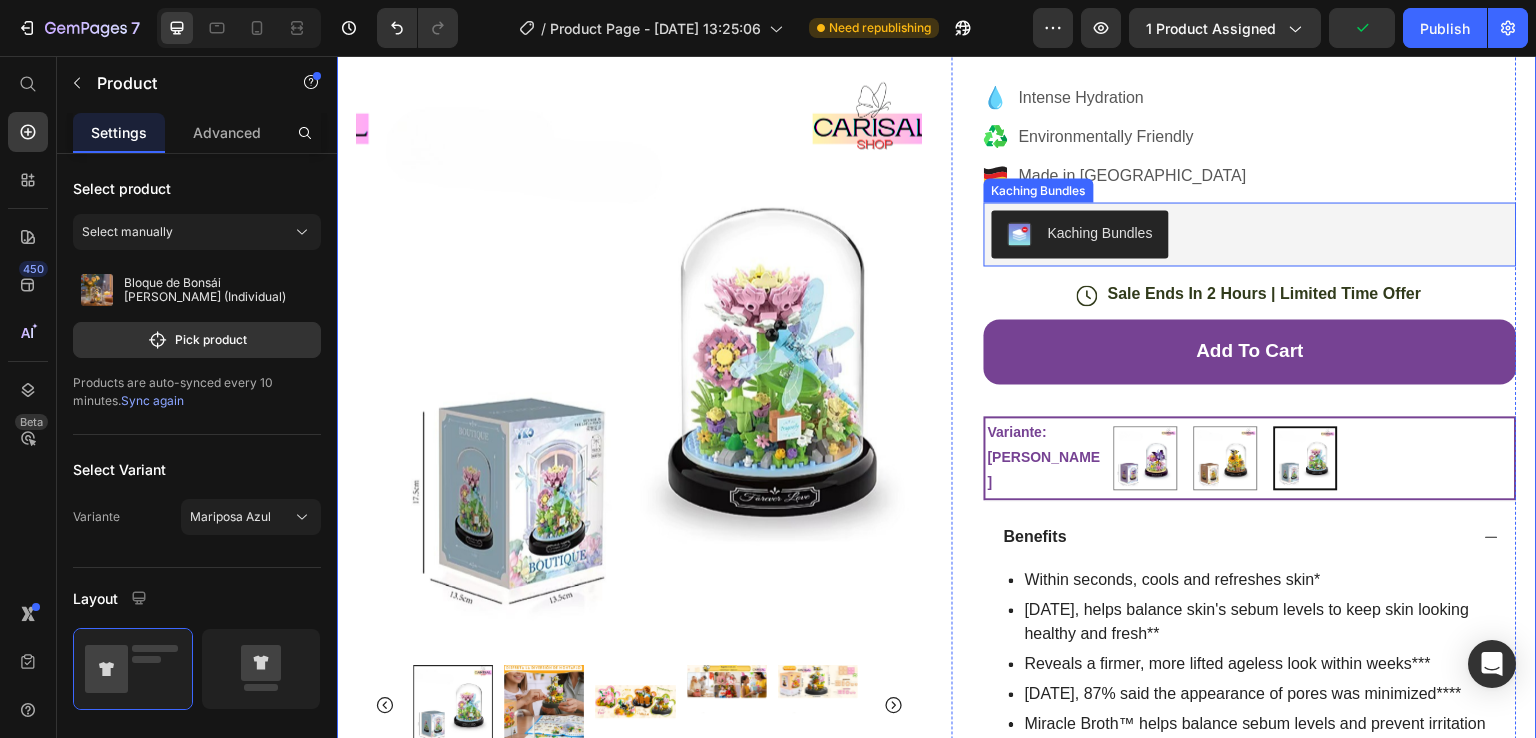 click on "Kaching Bundles" at bounding box center [1250, 234] 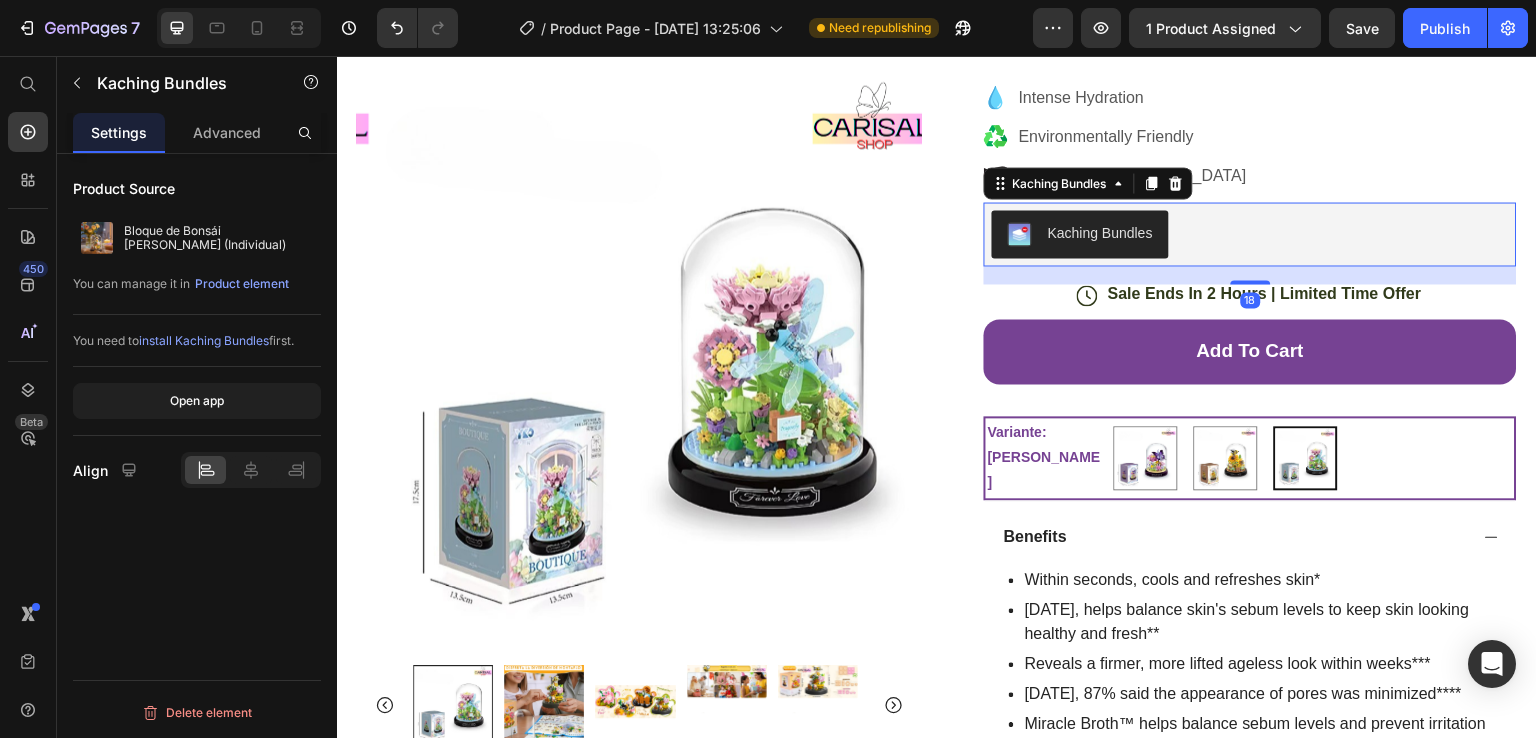click 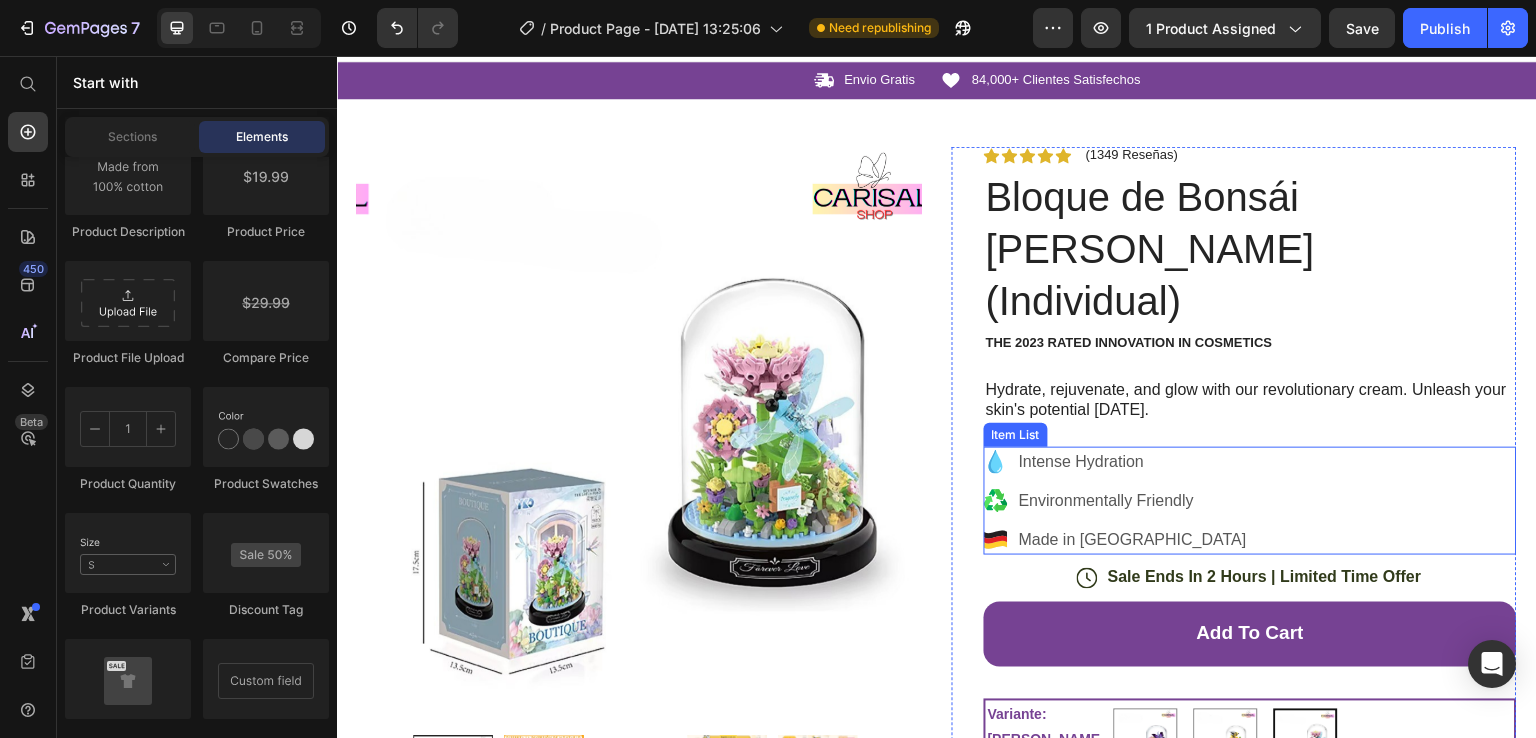 scroll, scrollTop: 0, scrollLeft: 0, axis: both 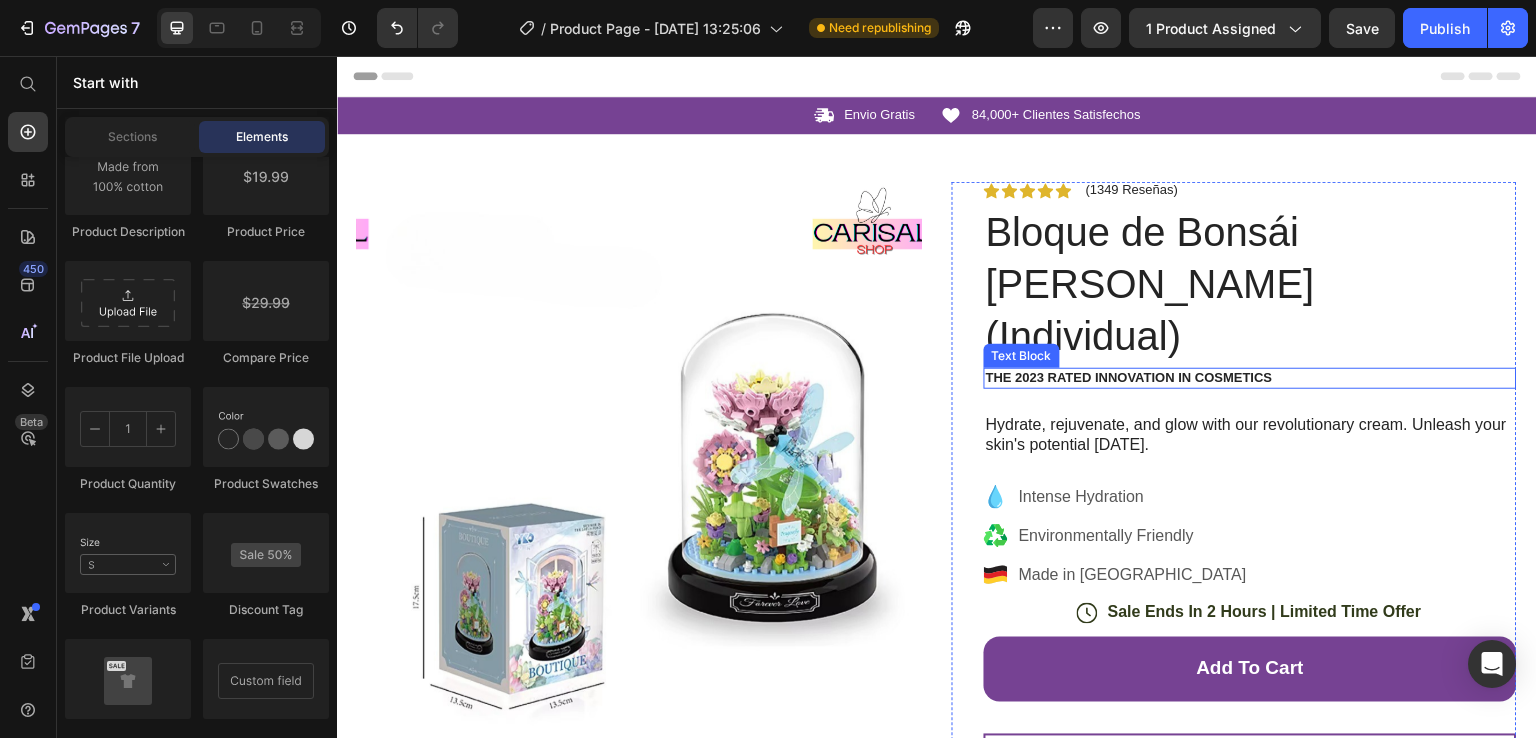 click on "The 2023 Rated Innovation in Cosmetics" at bounding box center (1250, 378) 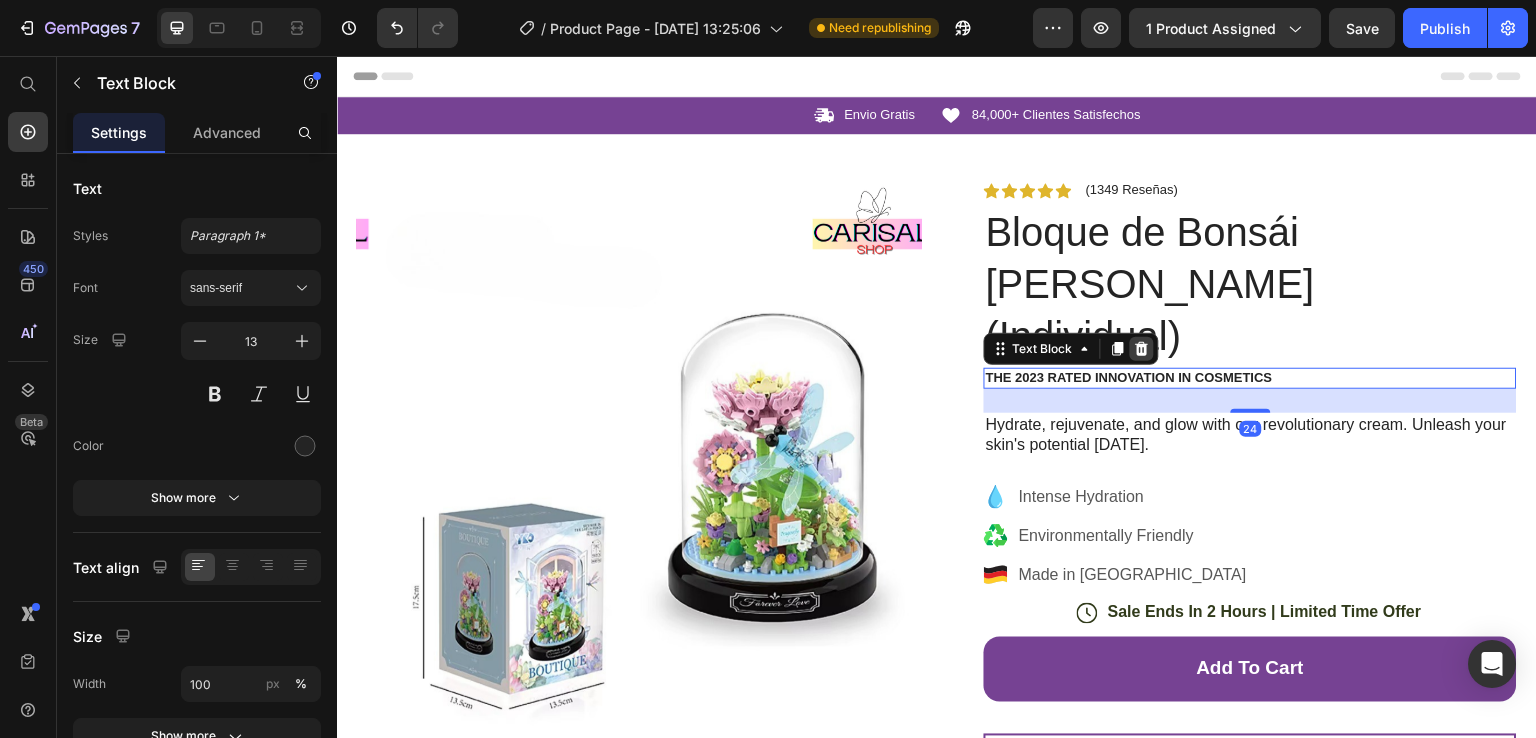 click 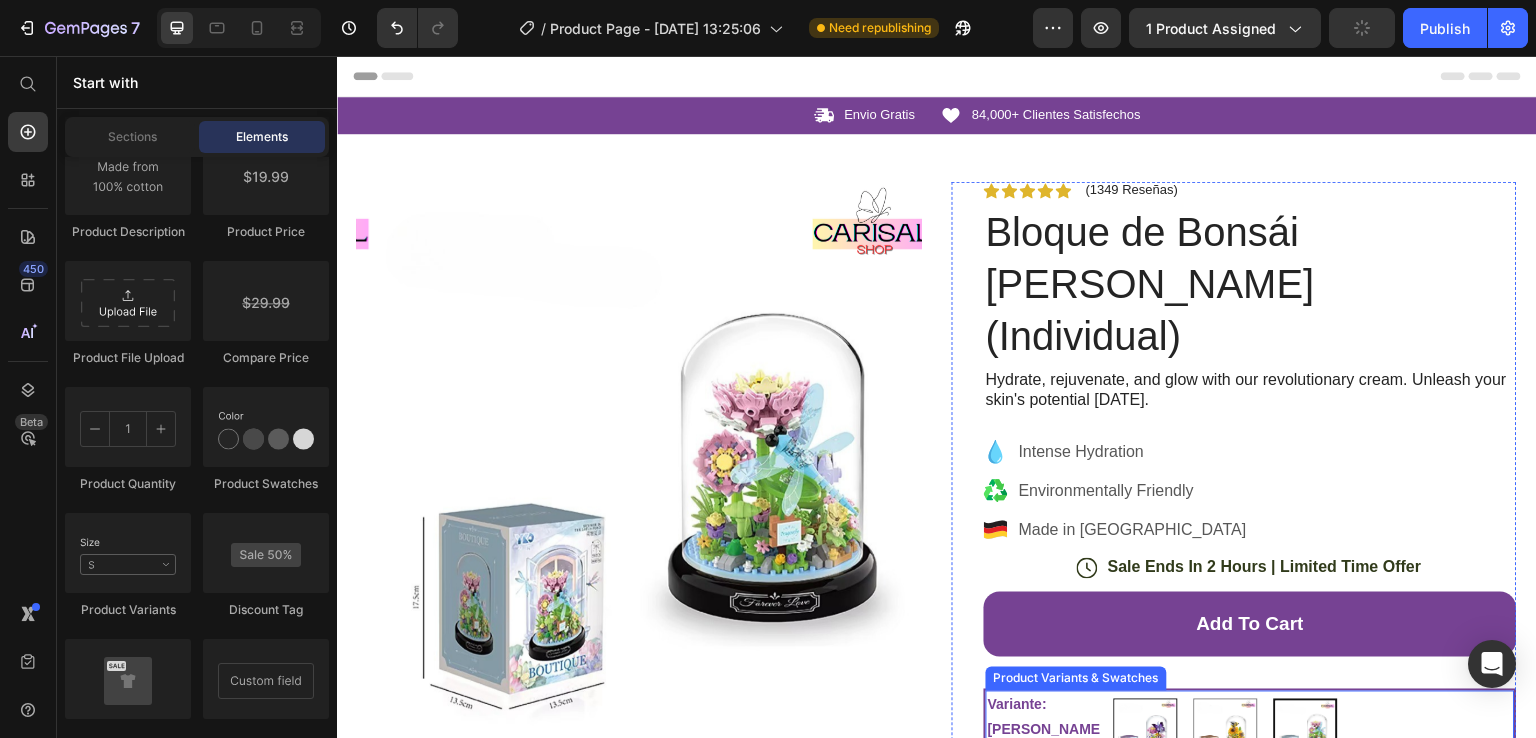 click at bounding box center [1146, 731] 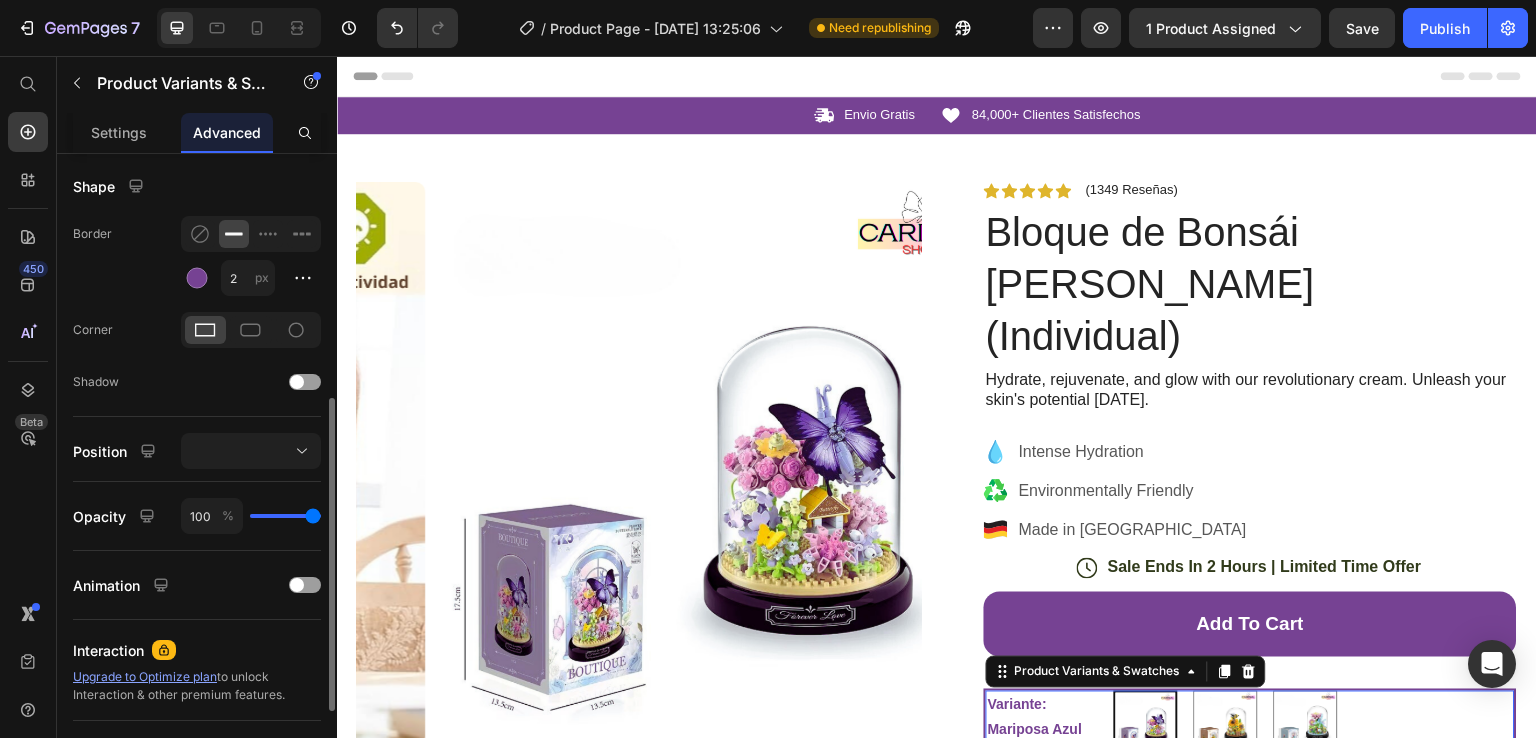 scroll, scrollTop: 300, scrollLeft: 0, axis: vertical 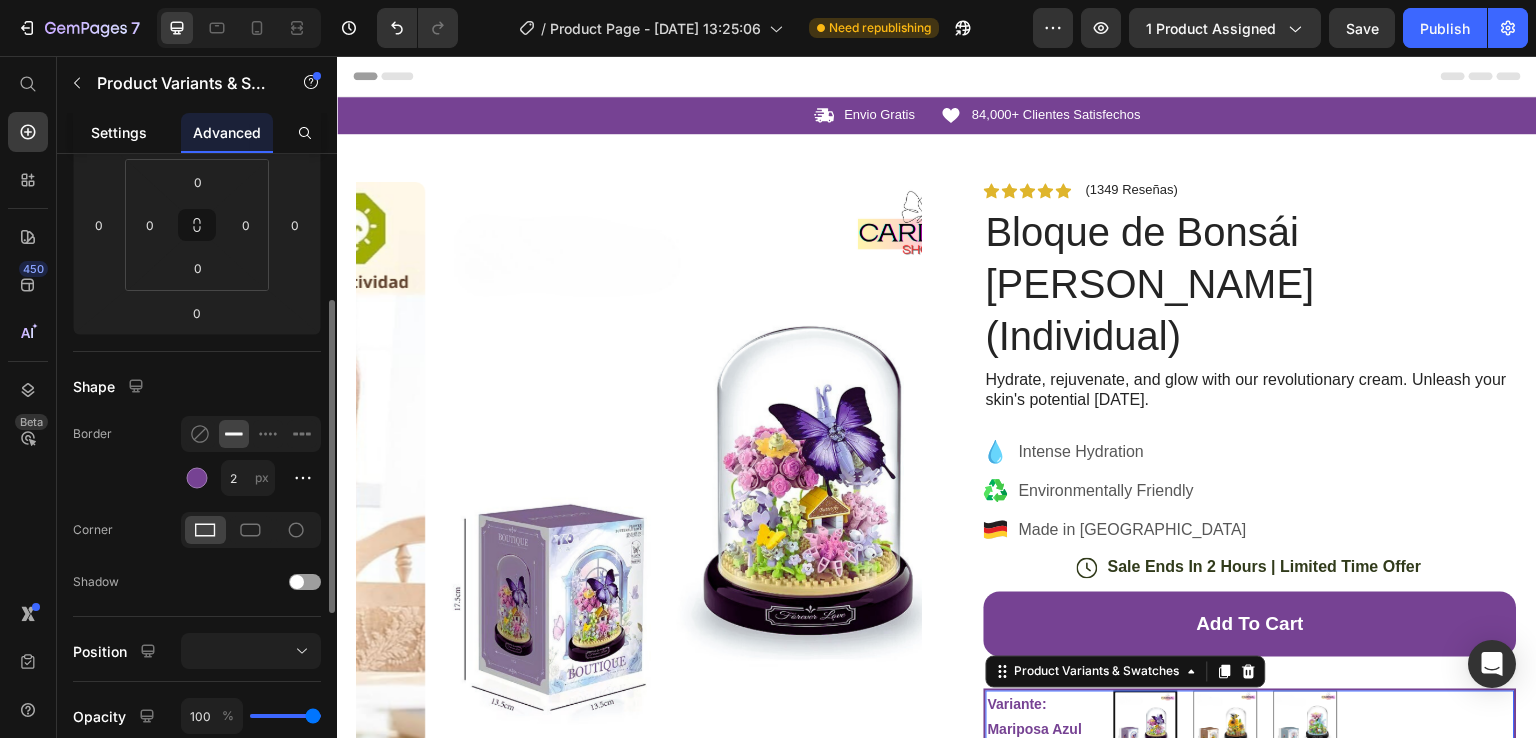 click on "Settings" at bounding box center [119, 132] 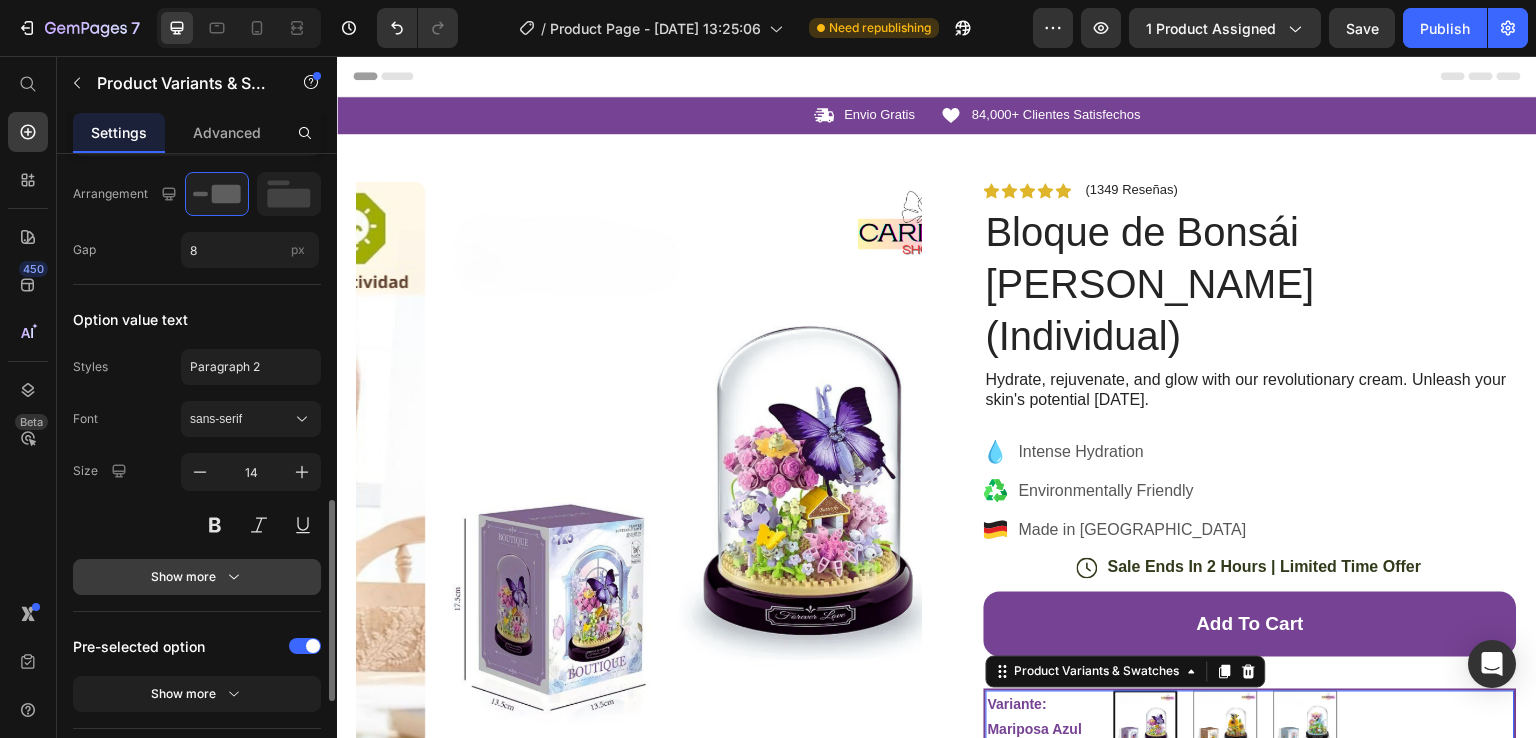 scroll, scrollTop: 1300, scrollLeft: 0, axis: vertical 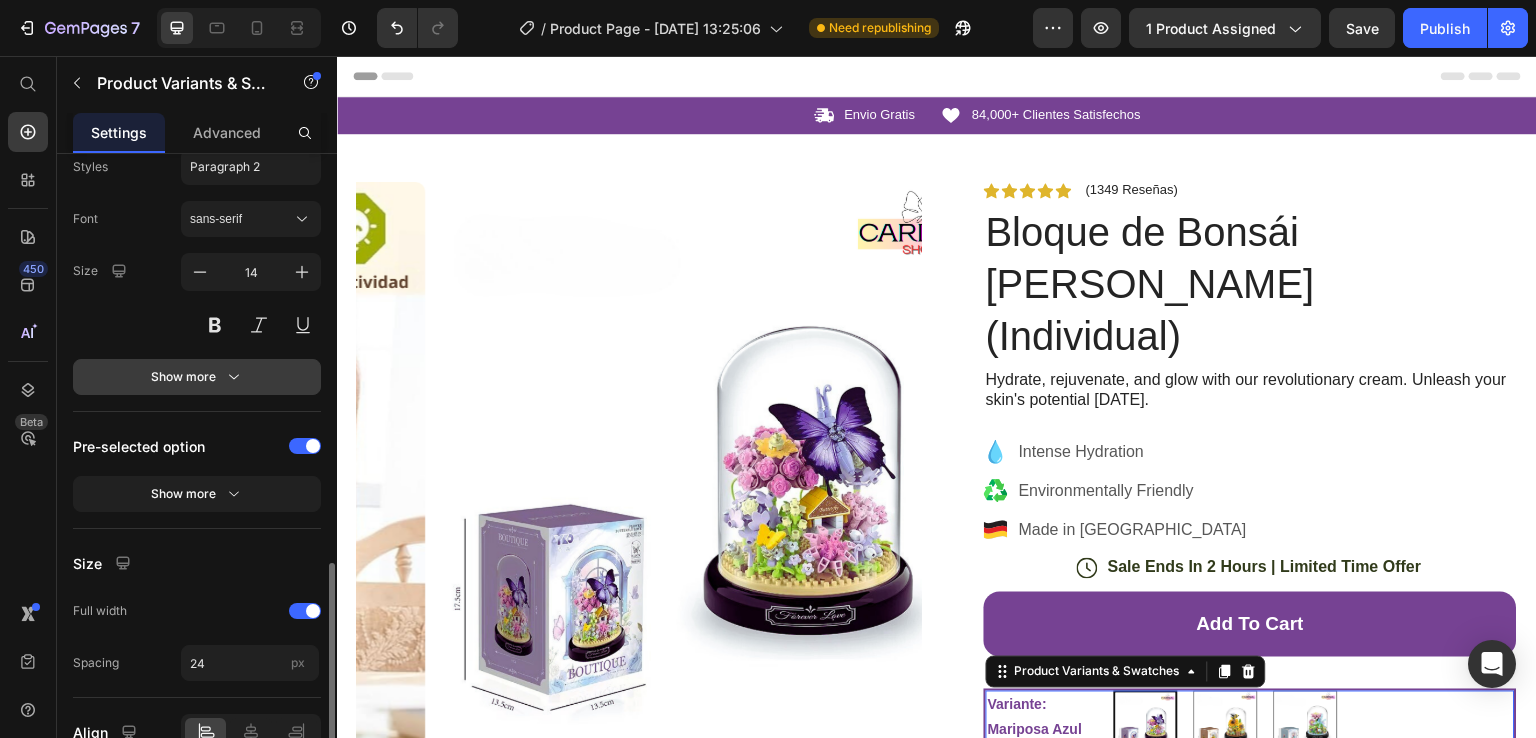 click 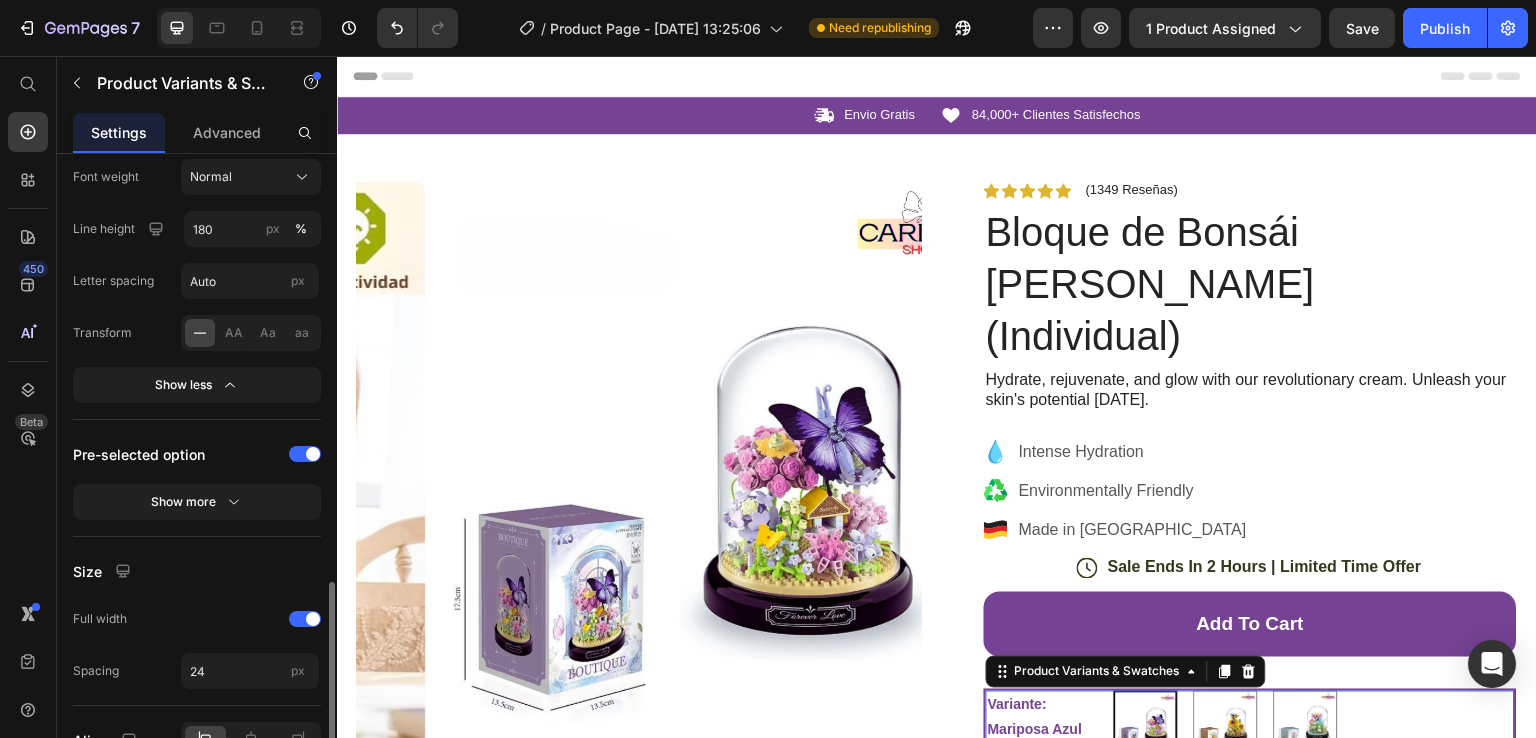 scroll, scrollTop: 1600, scrollLeft: 0, axis: vertical 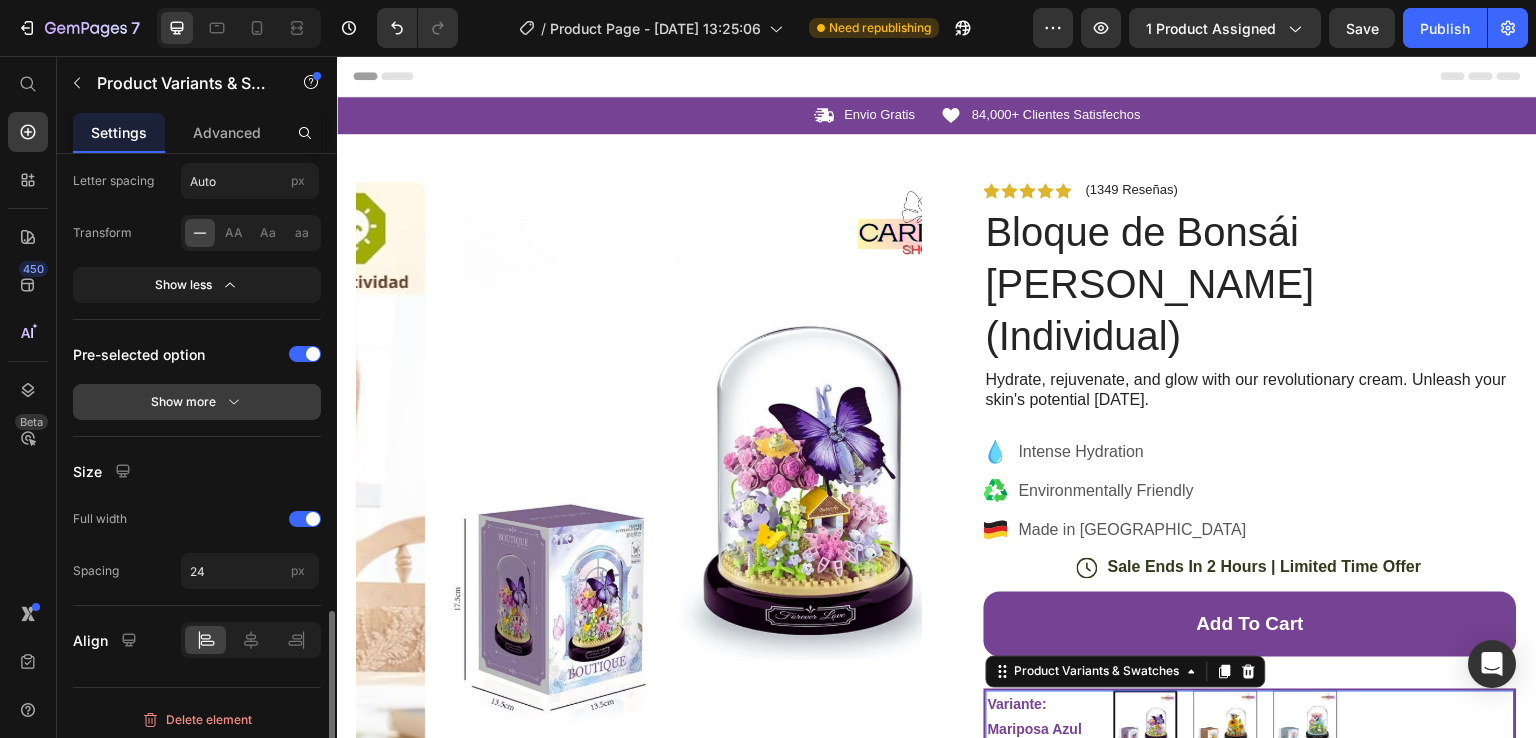 click 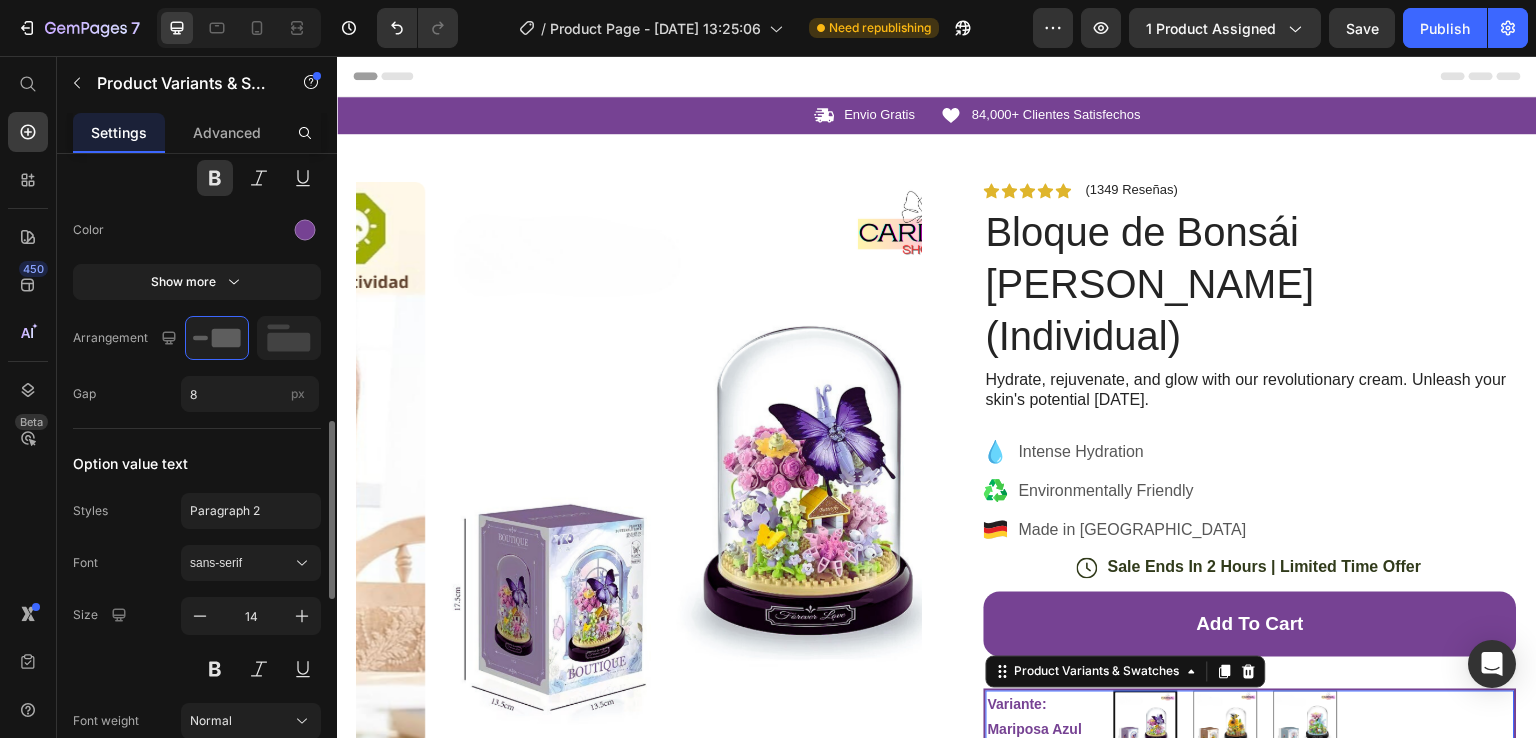 scroll, scrollTop: 756, scrollLeft: 0, axis: vertical 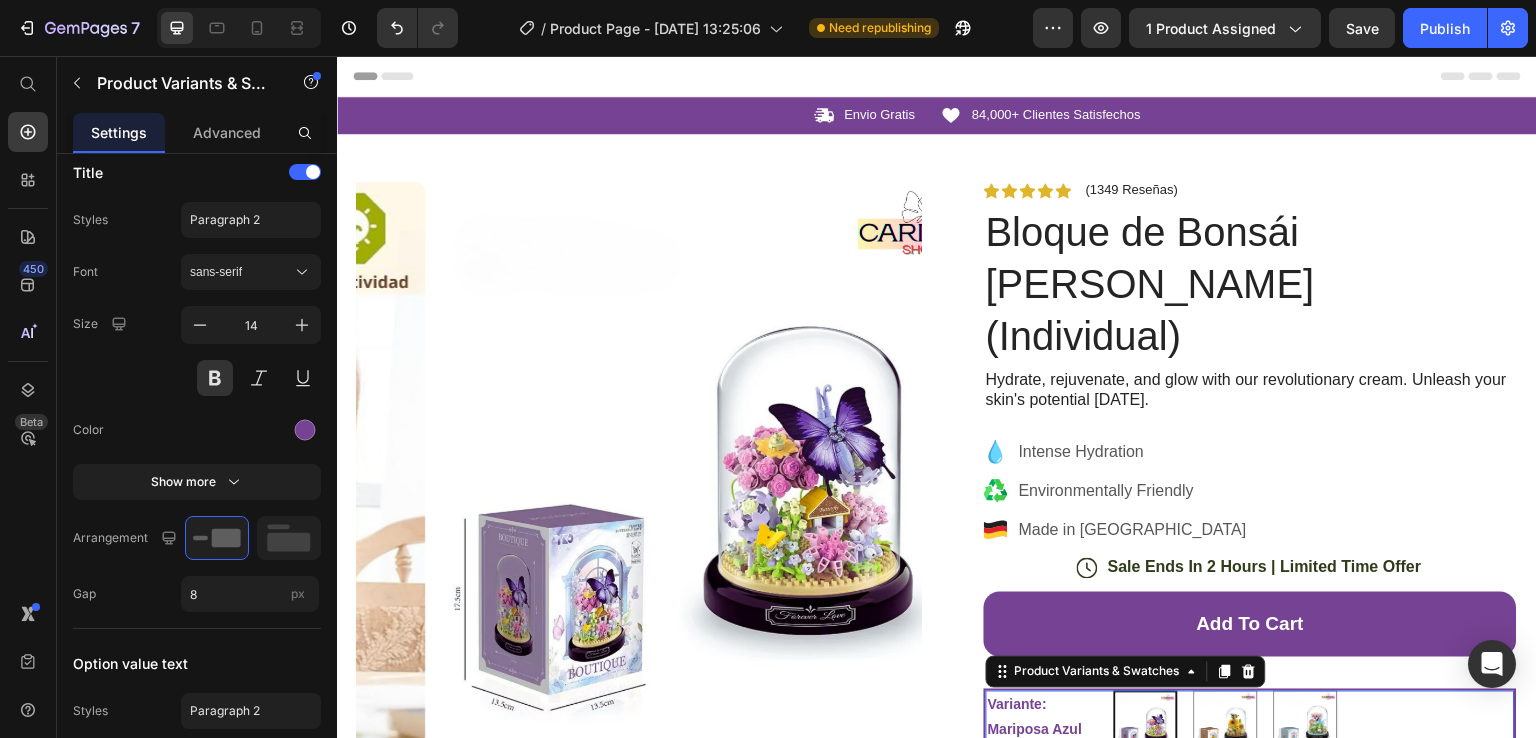 click on "Mariposa Azul Mariposa Azul [PERSON_NAME]" at bounding box center [1314, 723] 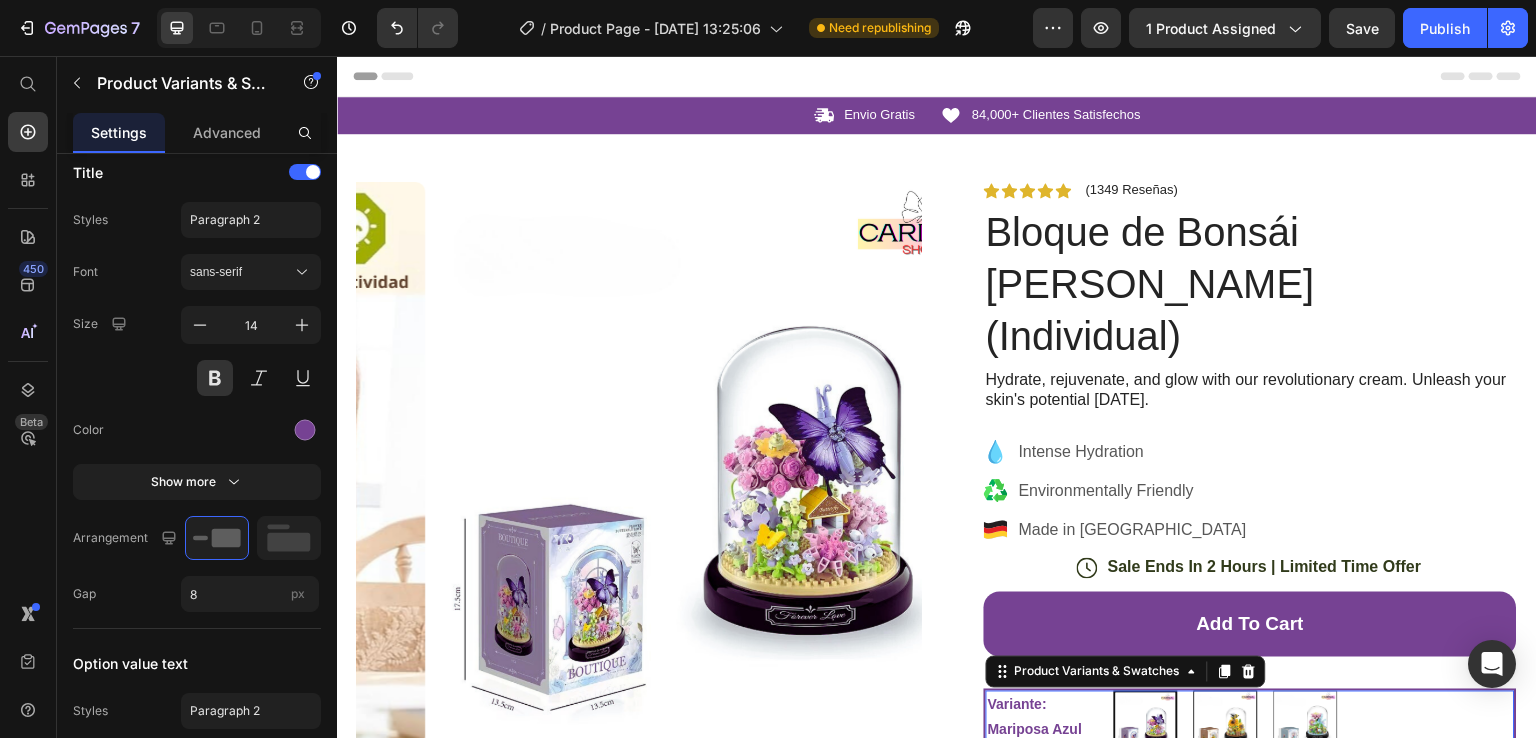 click at bounding box center [1226, 723] 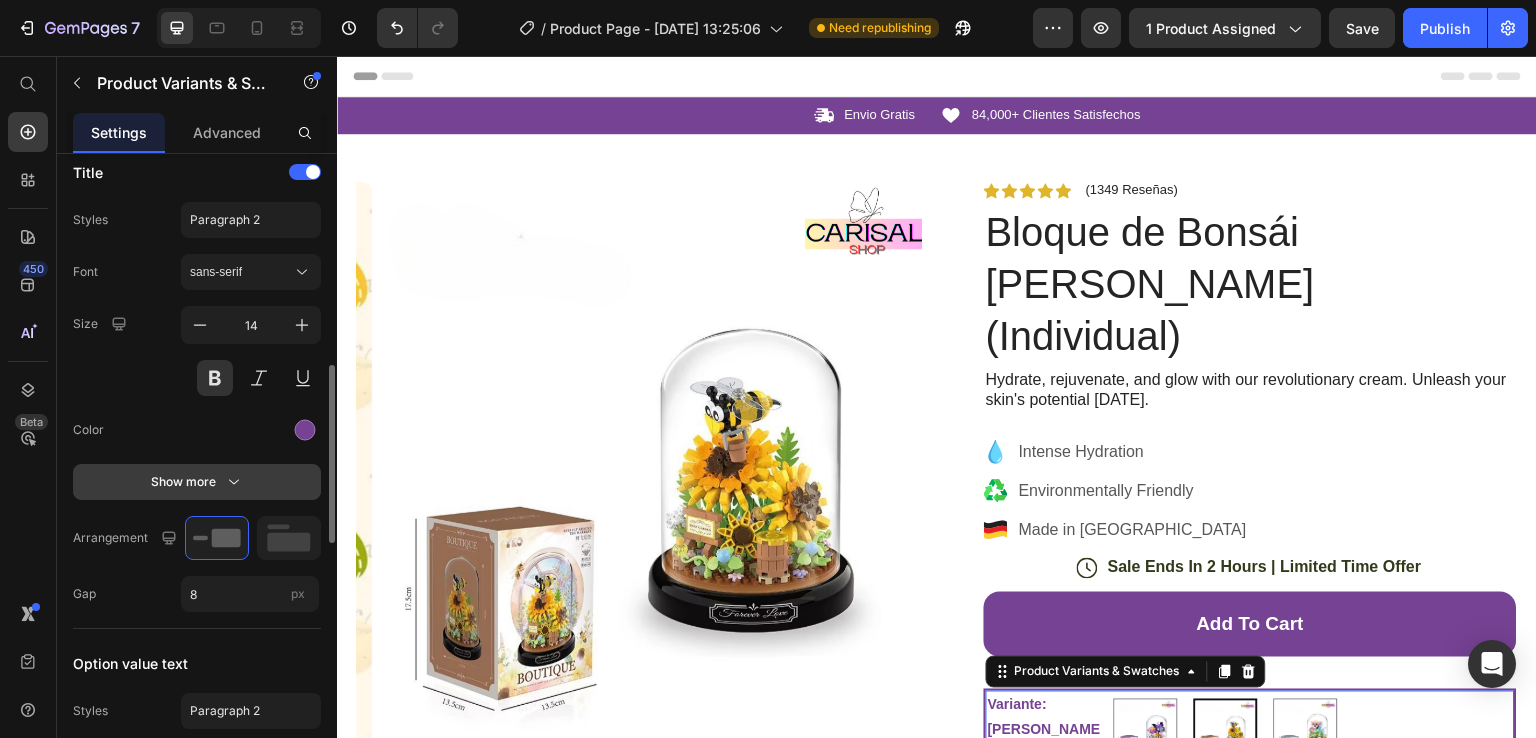 click 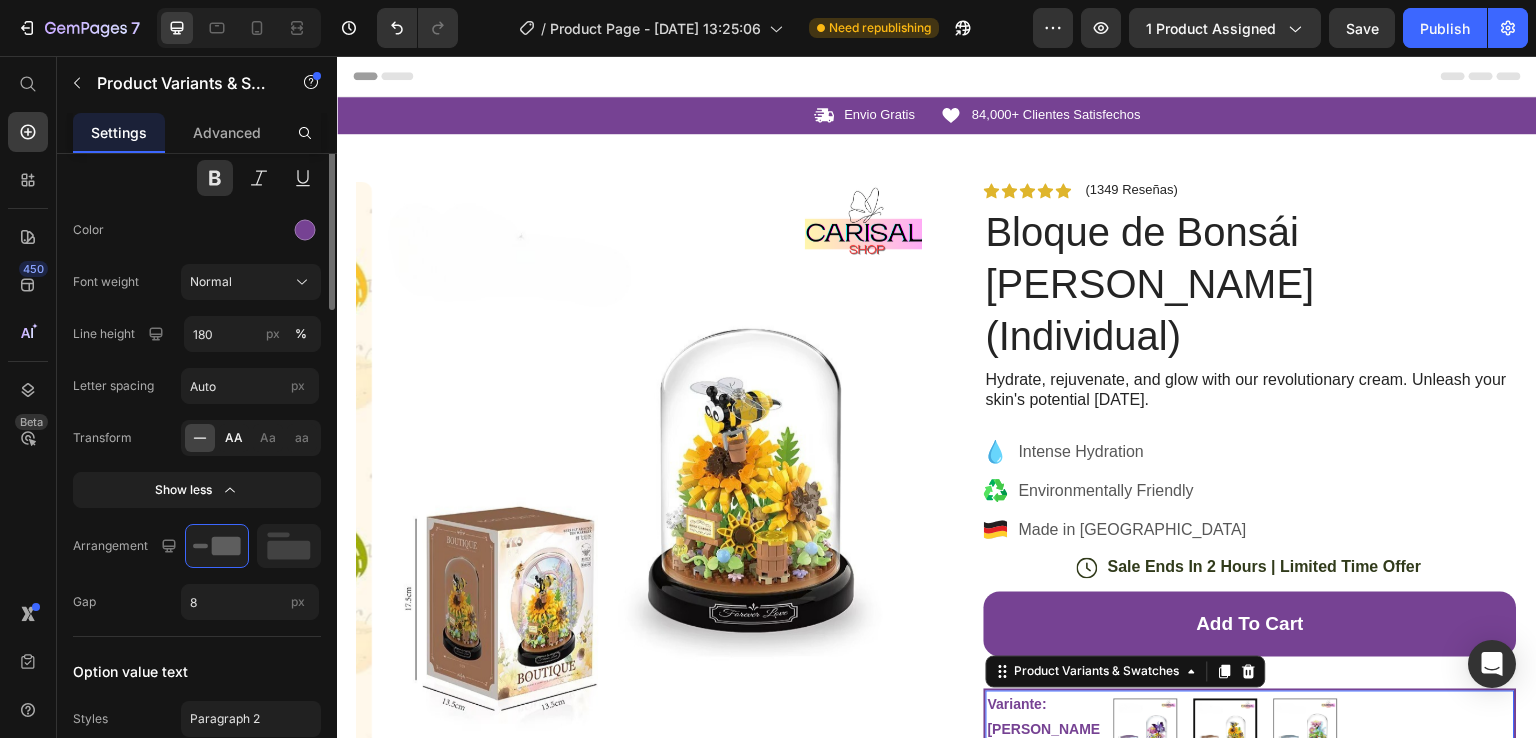 scroll, scrollTop: 756, scrollLeft: 0, axis: vertical 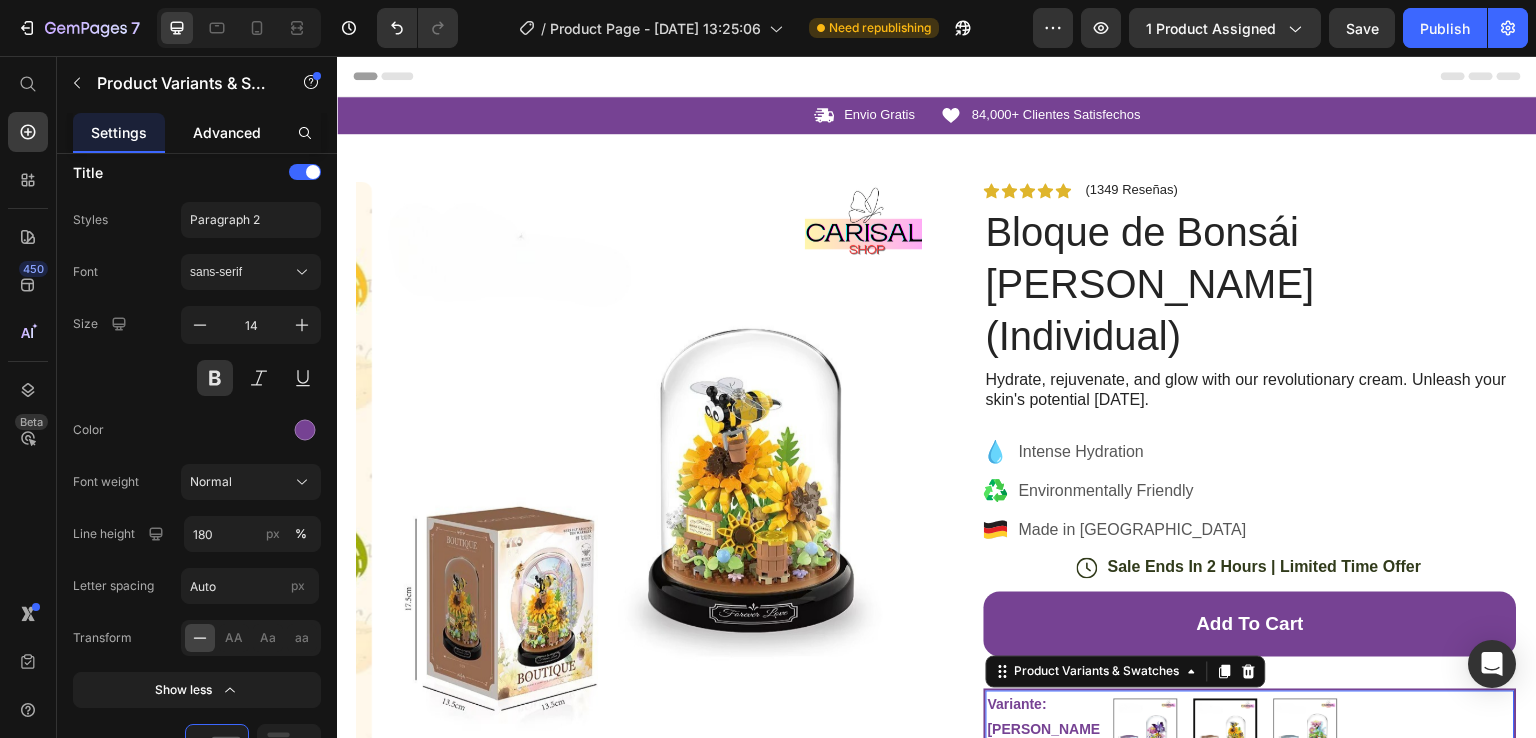 click on "Advanced" at bounding box center (227, 132) 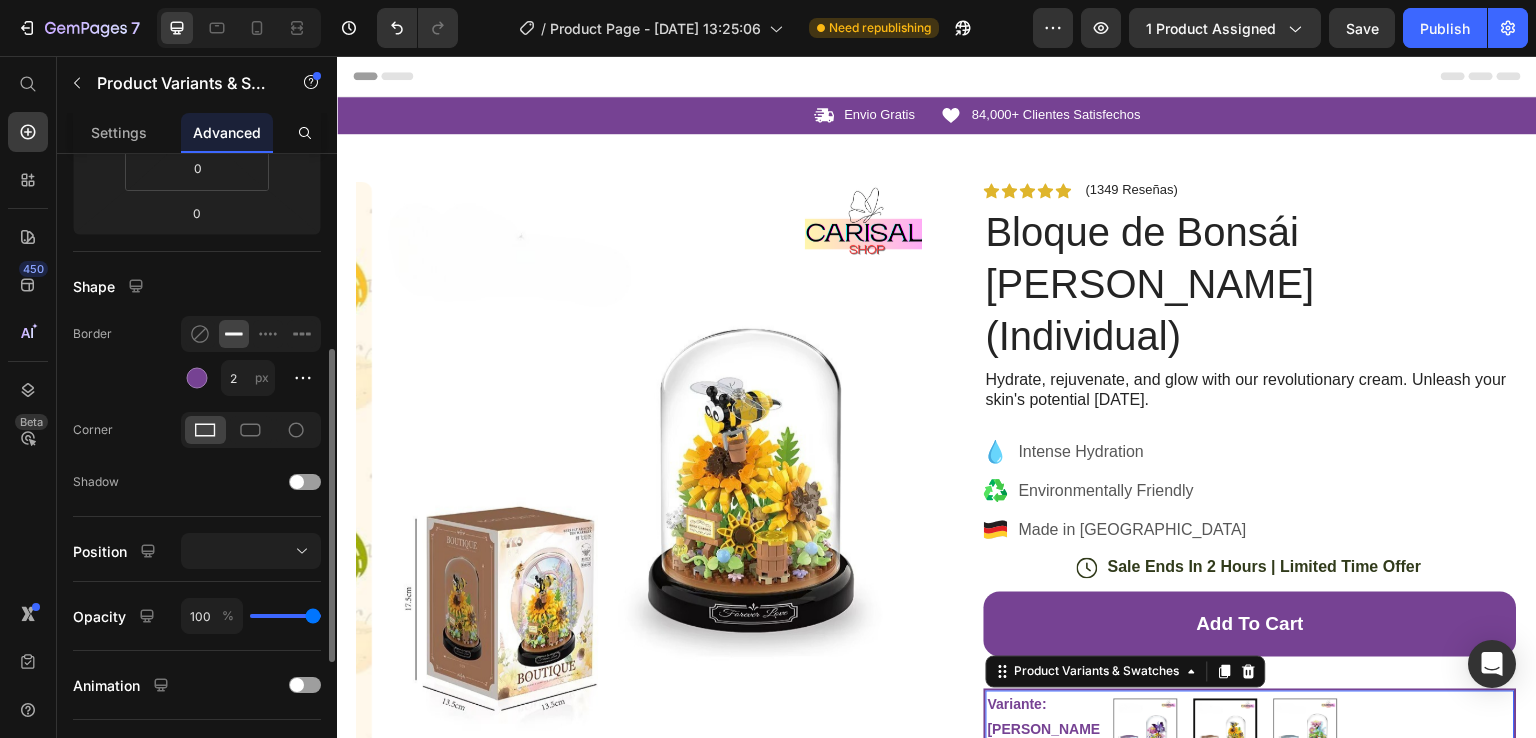 scroll, scrollTop: 500, scrollLeft: 0, axis: vertical 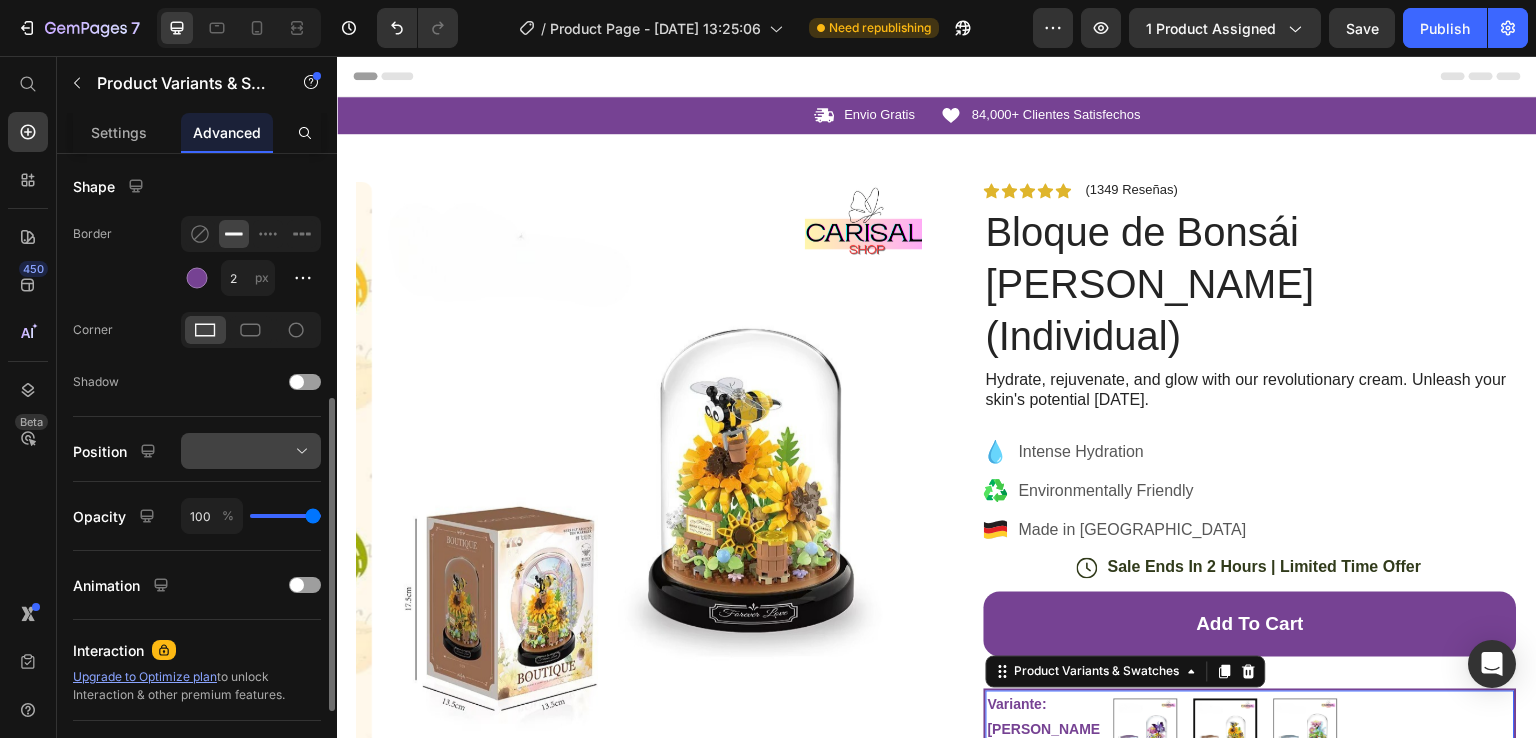 click at bounding box center (251, 451) 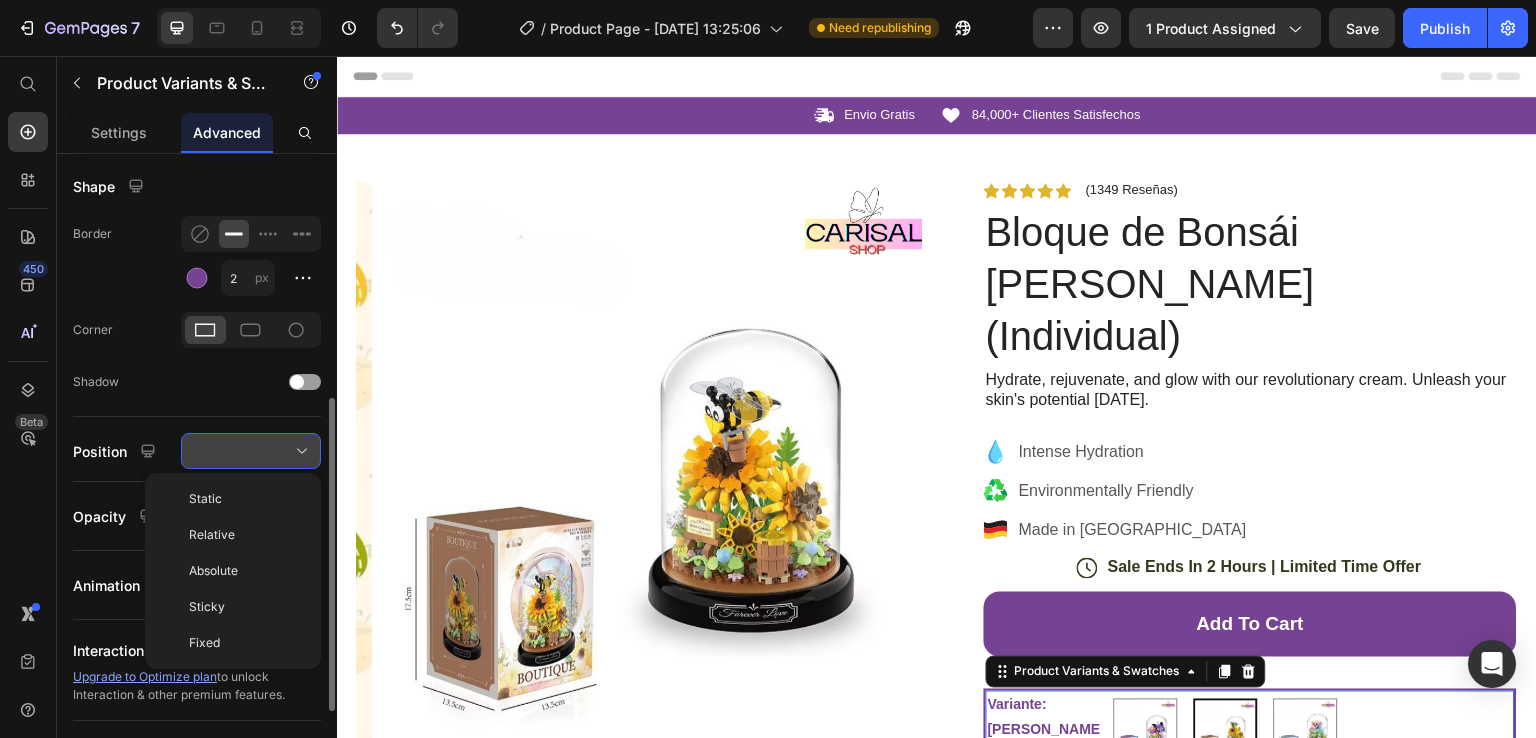 click at bounding box center (251, 451) 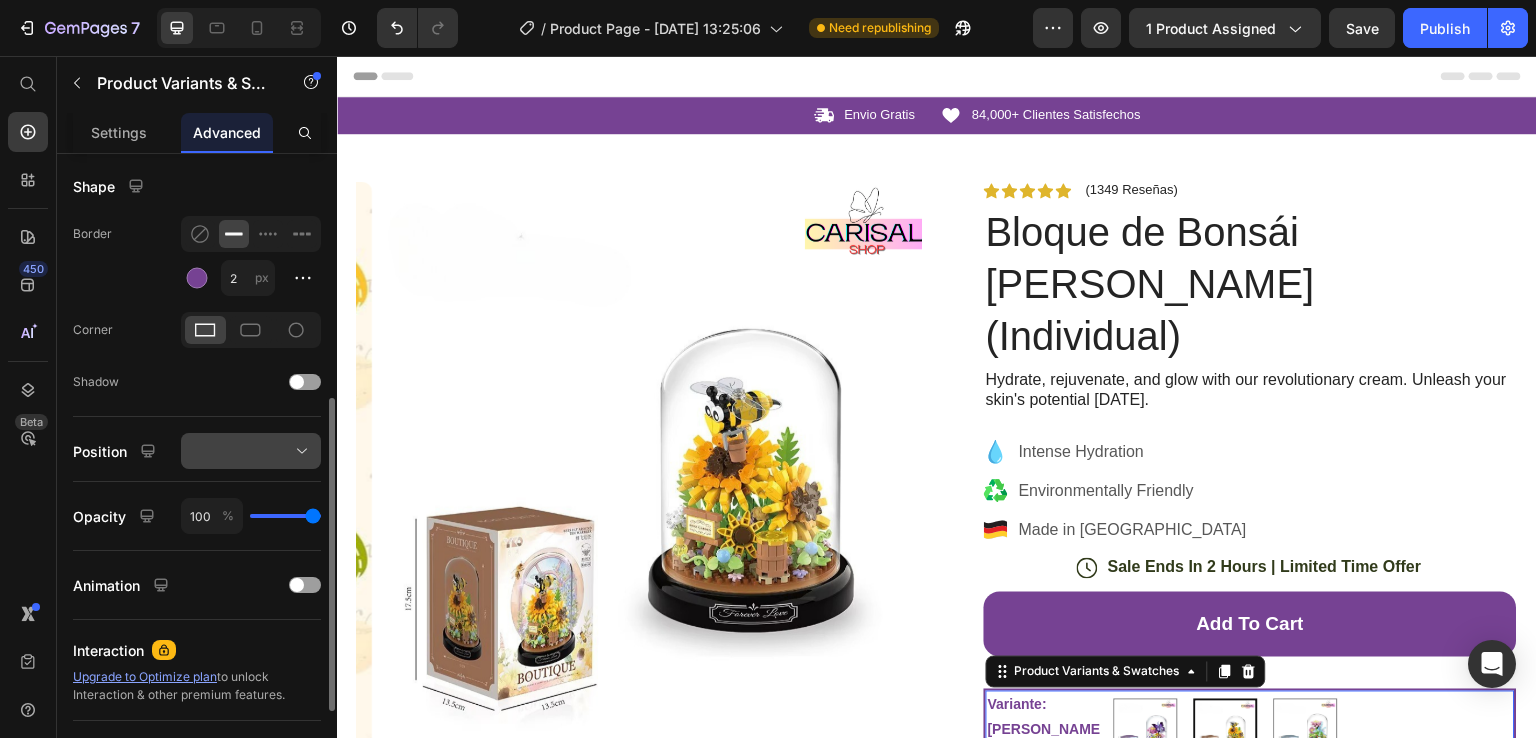 scroll, scrollTop: 600, scrollLeft: 0, axis: vertical 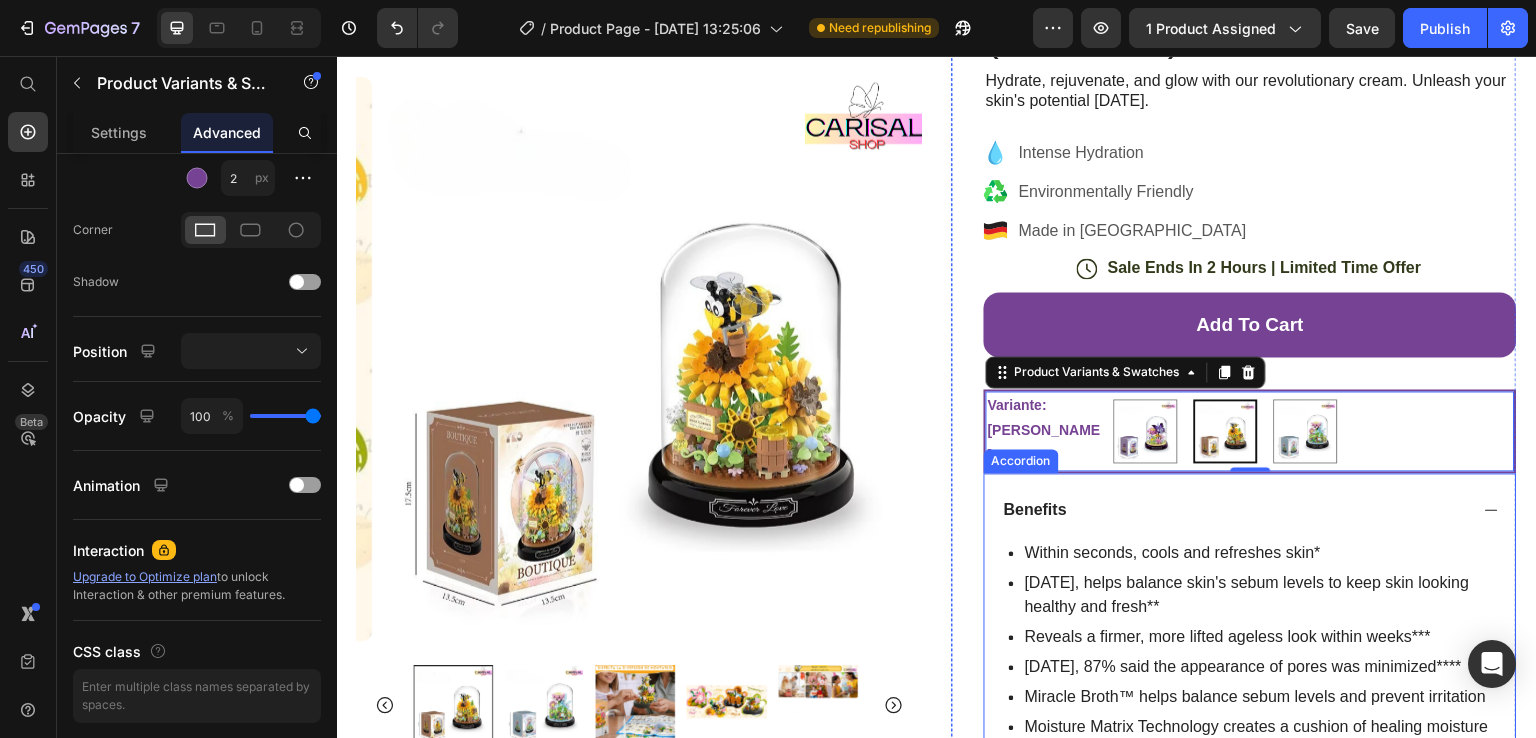 click 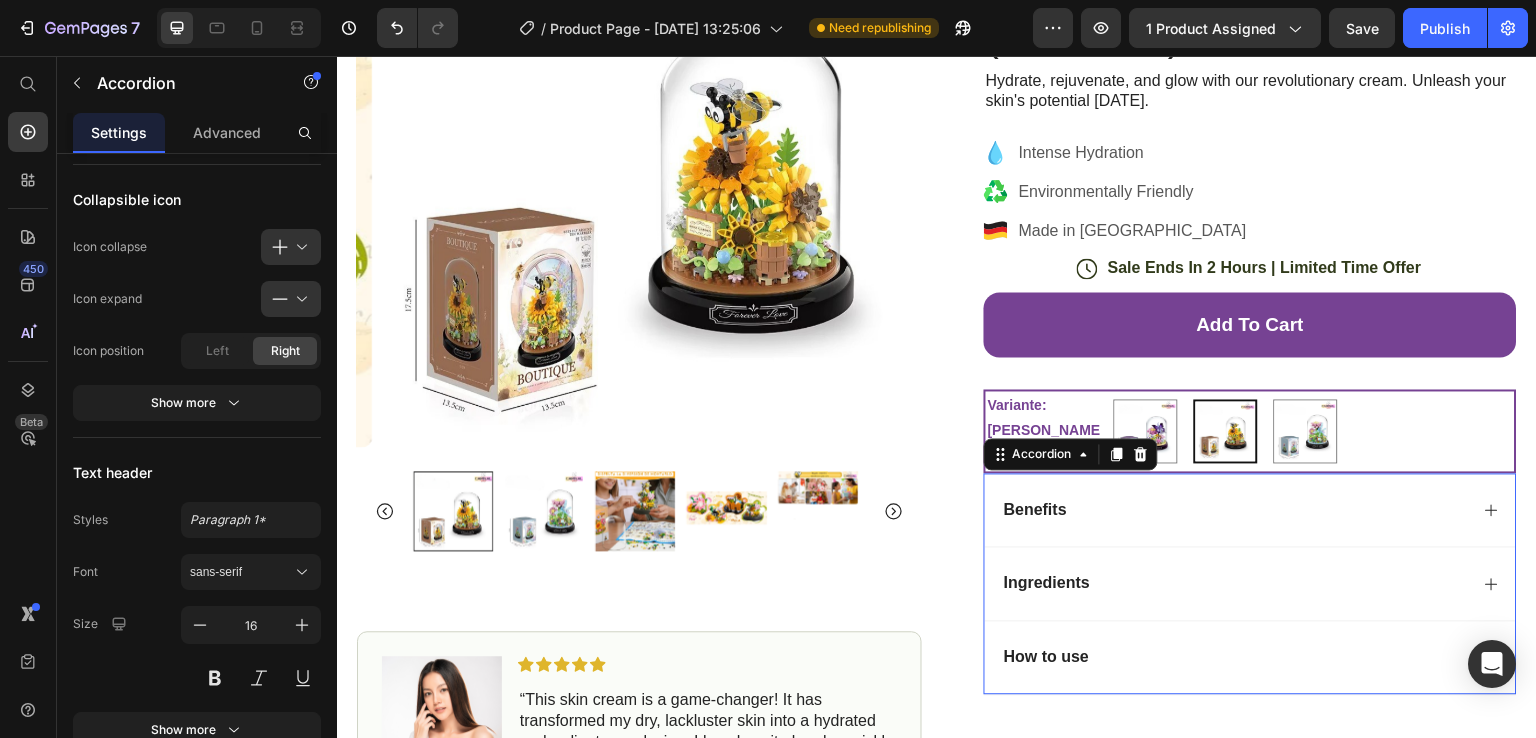scroll, scrollTop: 0, scrollLeft: 0, axis: both 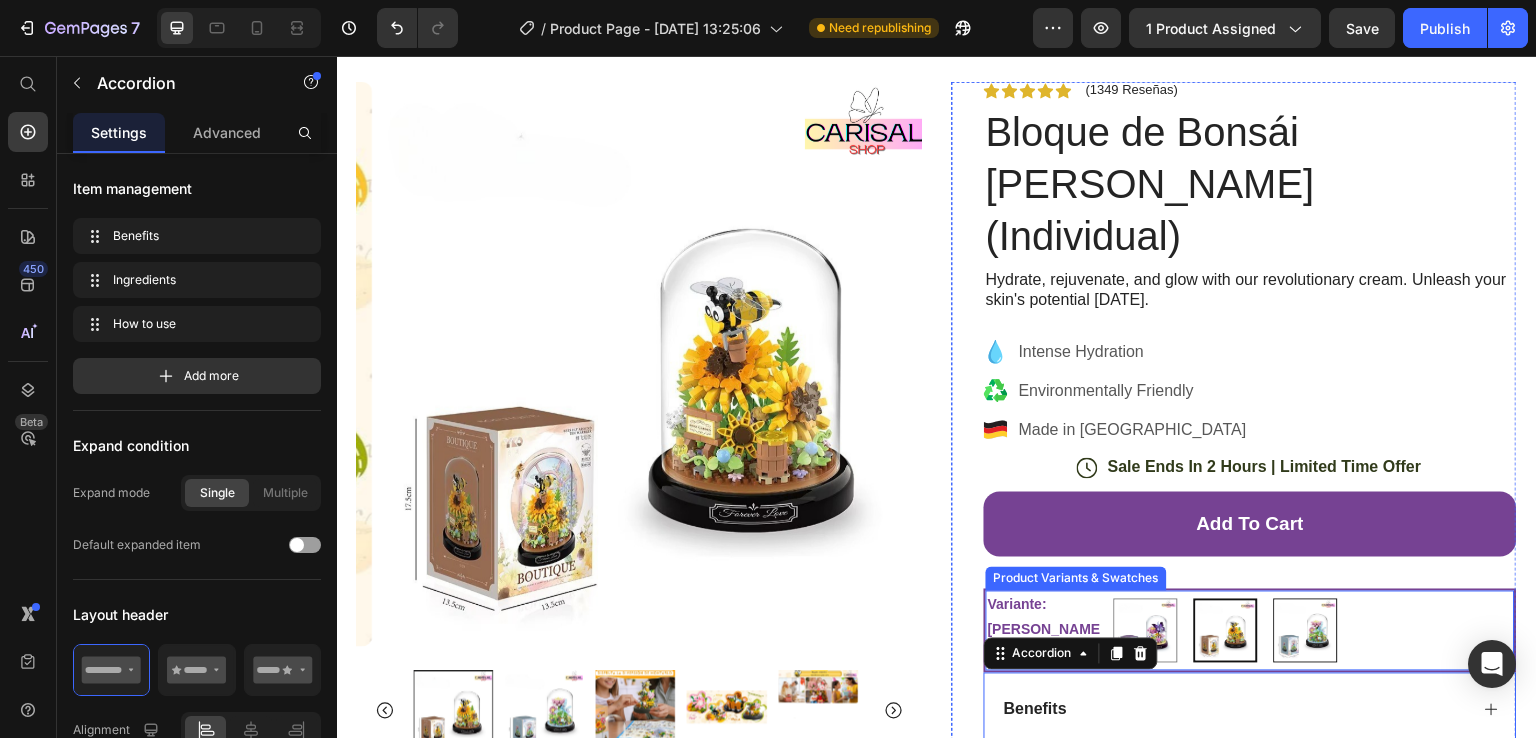 click at bounding box center [1306, 631] 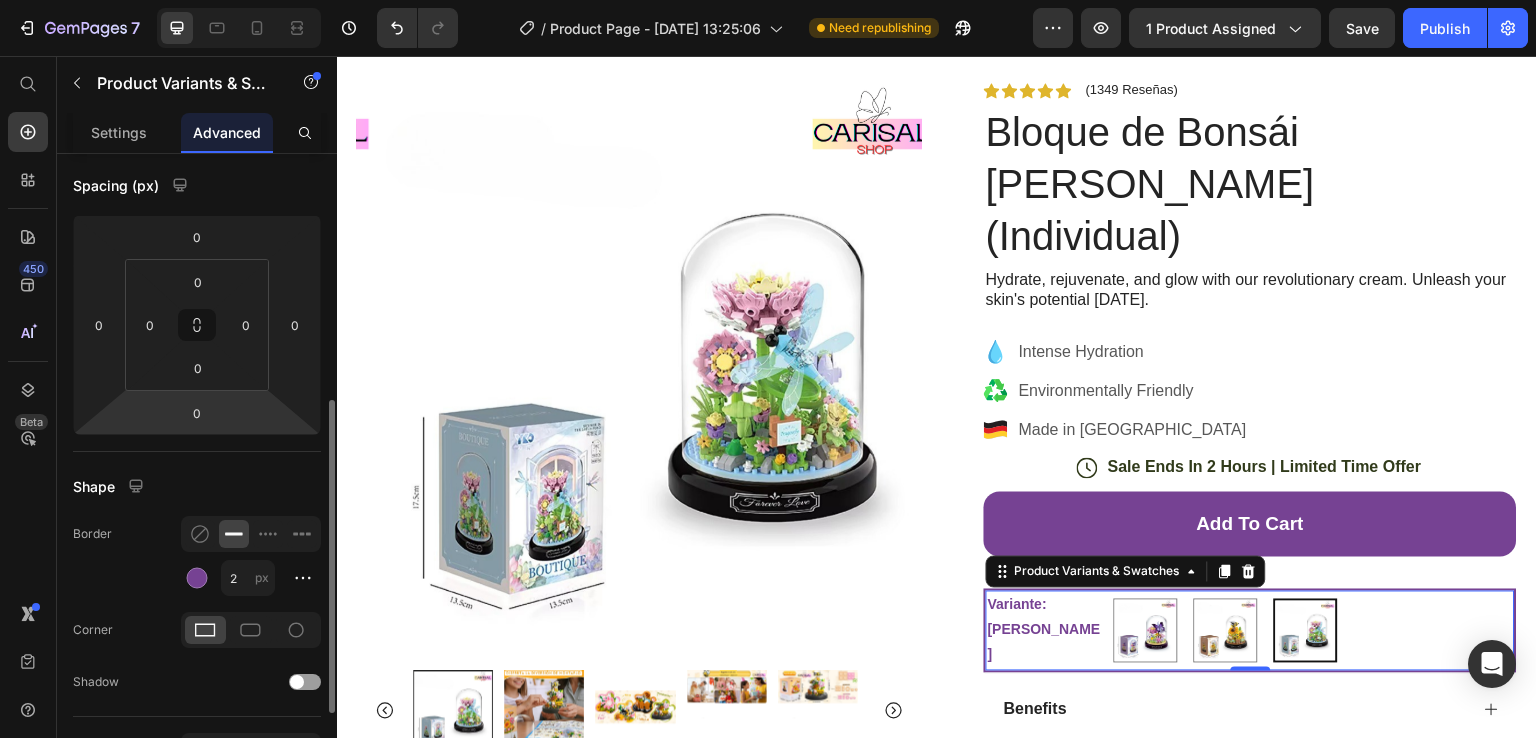 scroll, scrollTop: 300, scrollLeft: 0, axis: vertical 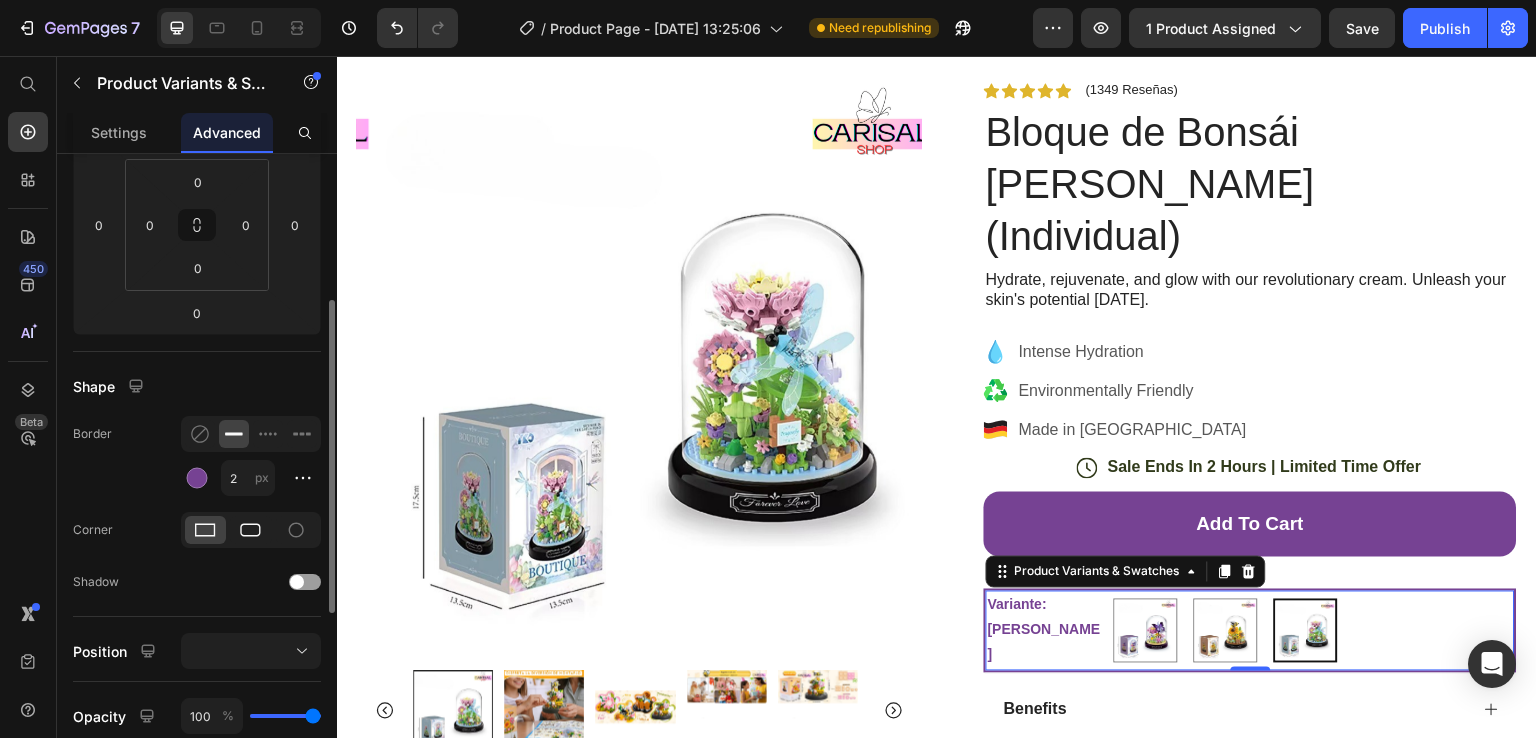 click 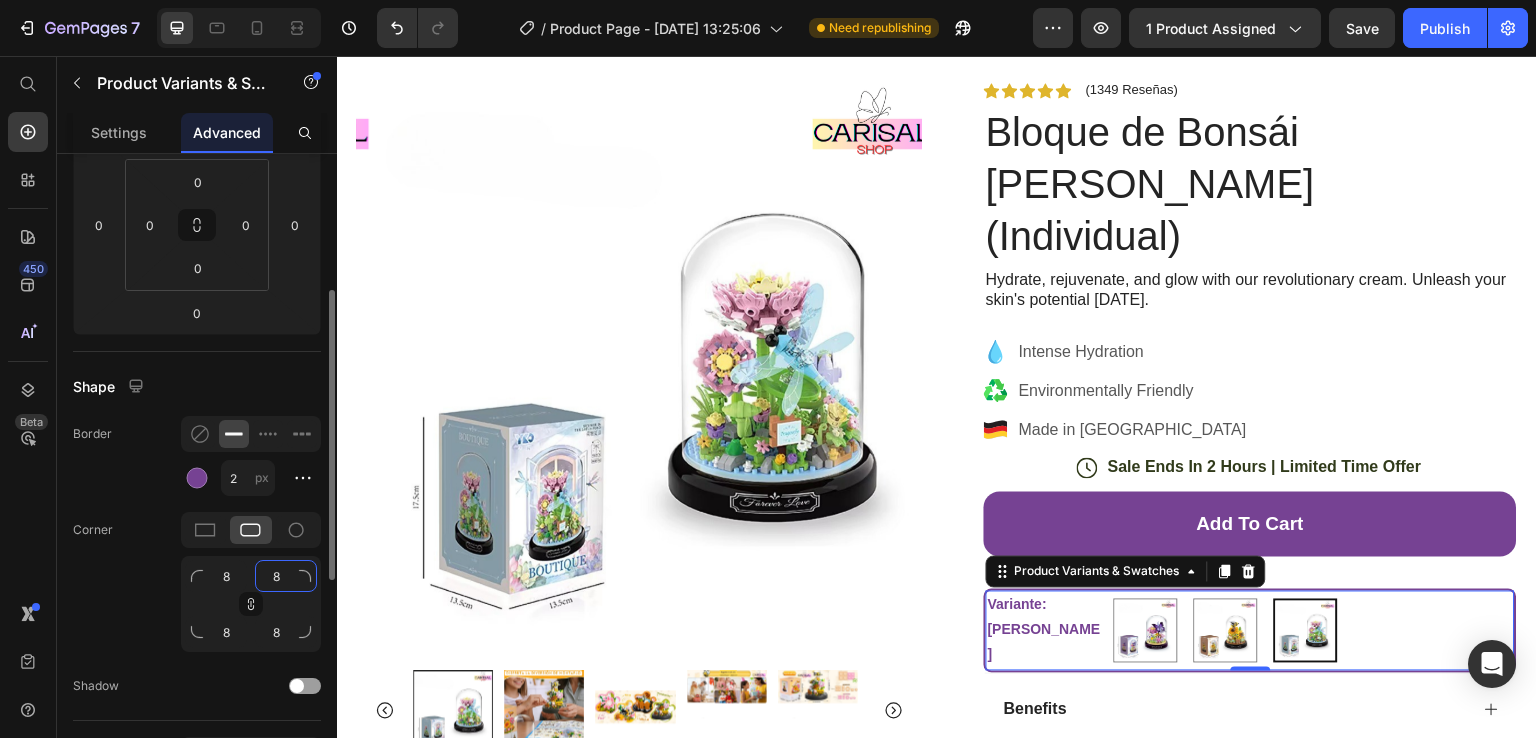 click on "8" 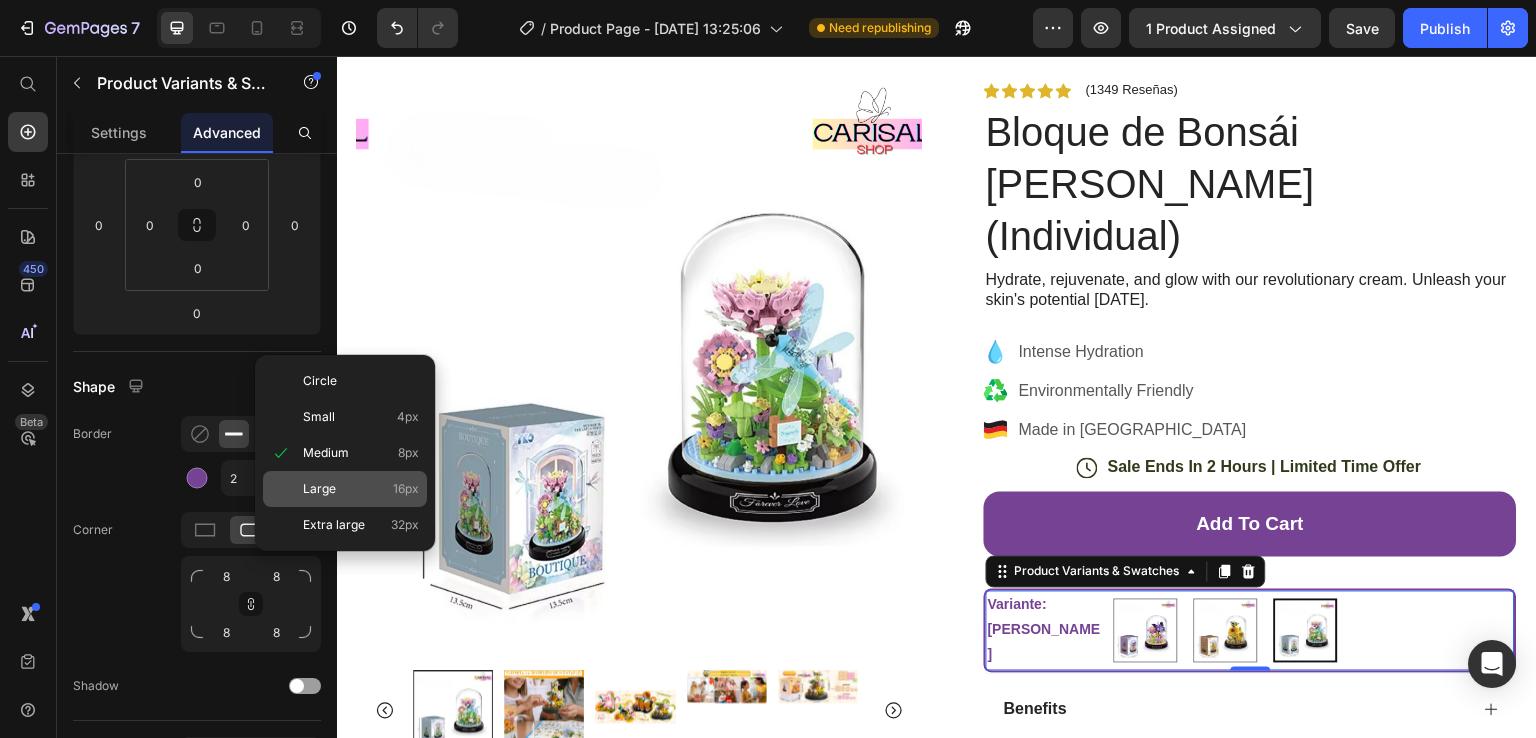 click on "Large" at bounding box center [319, 489] 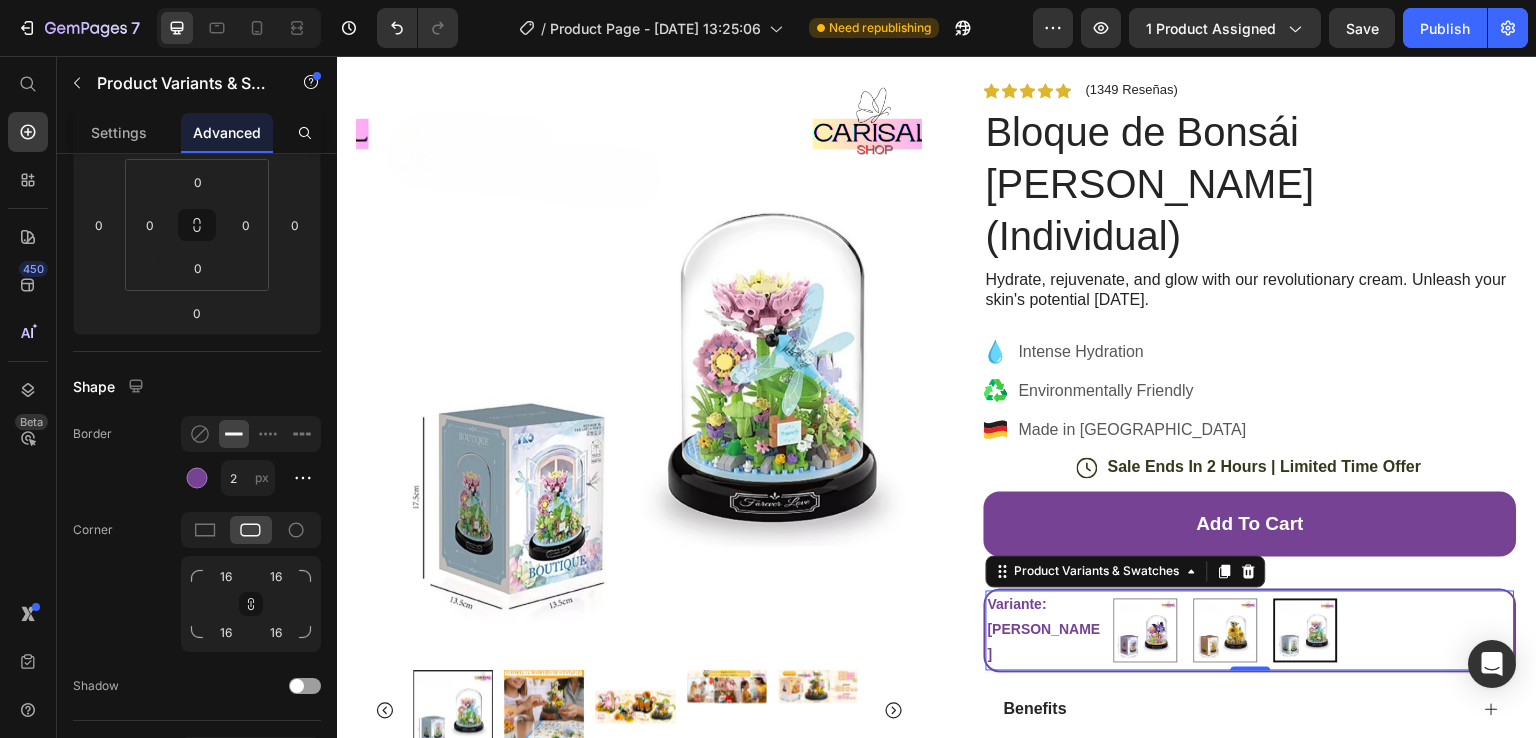 click on "Mariposa Azul Mariposa Azul [PERSON_NAME]" at bounding box center (1314, 631) 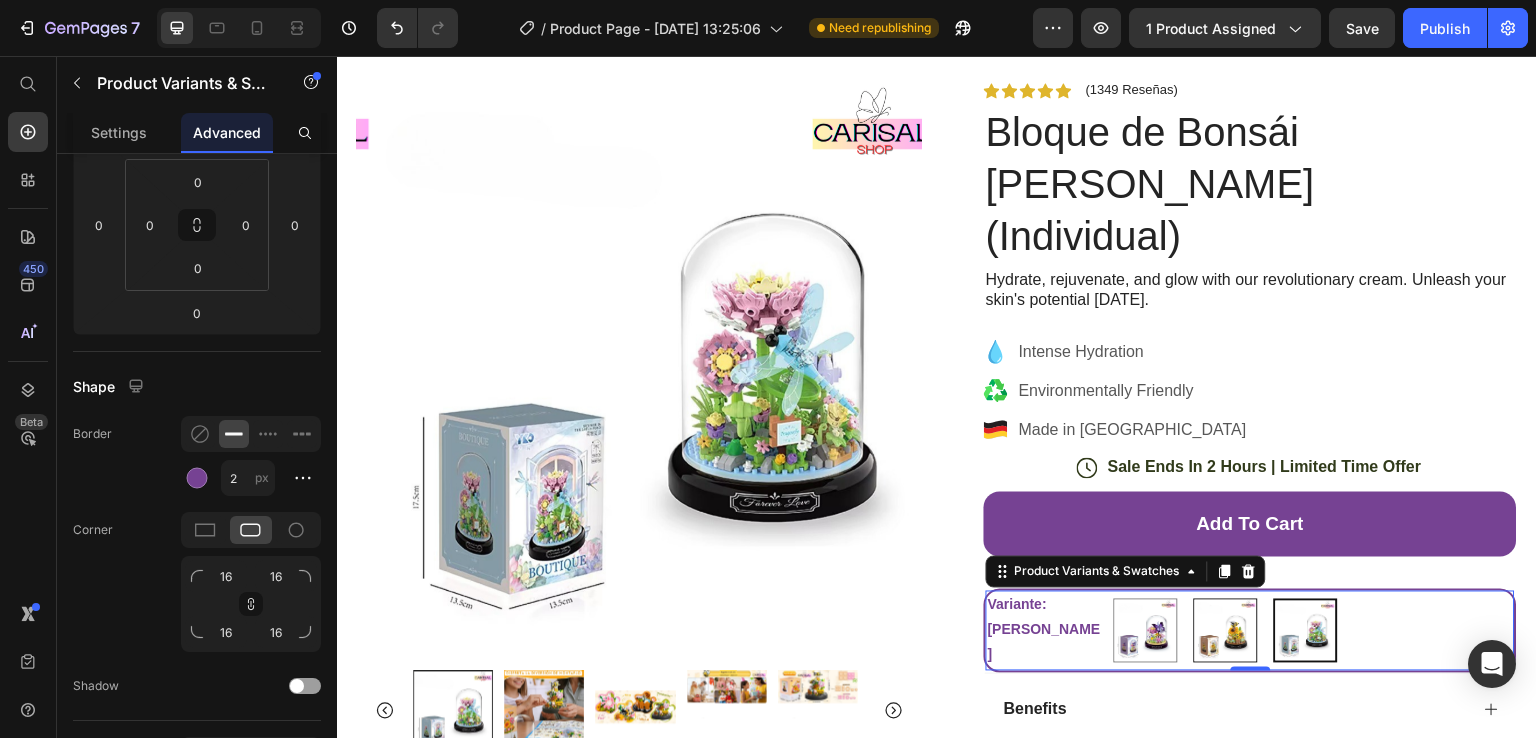 click at bounding box center [1226, 631] 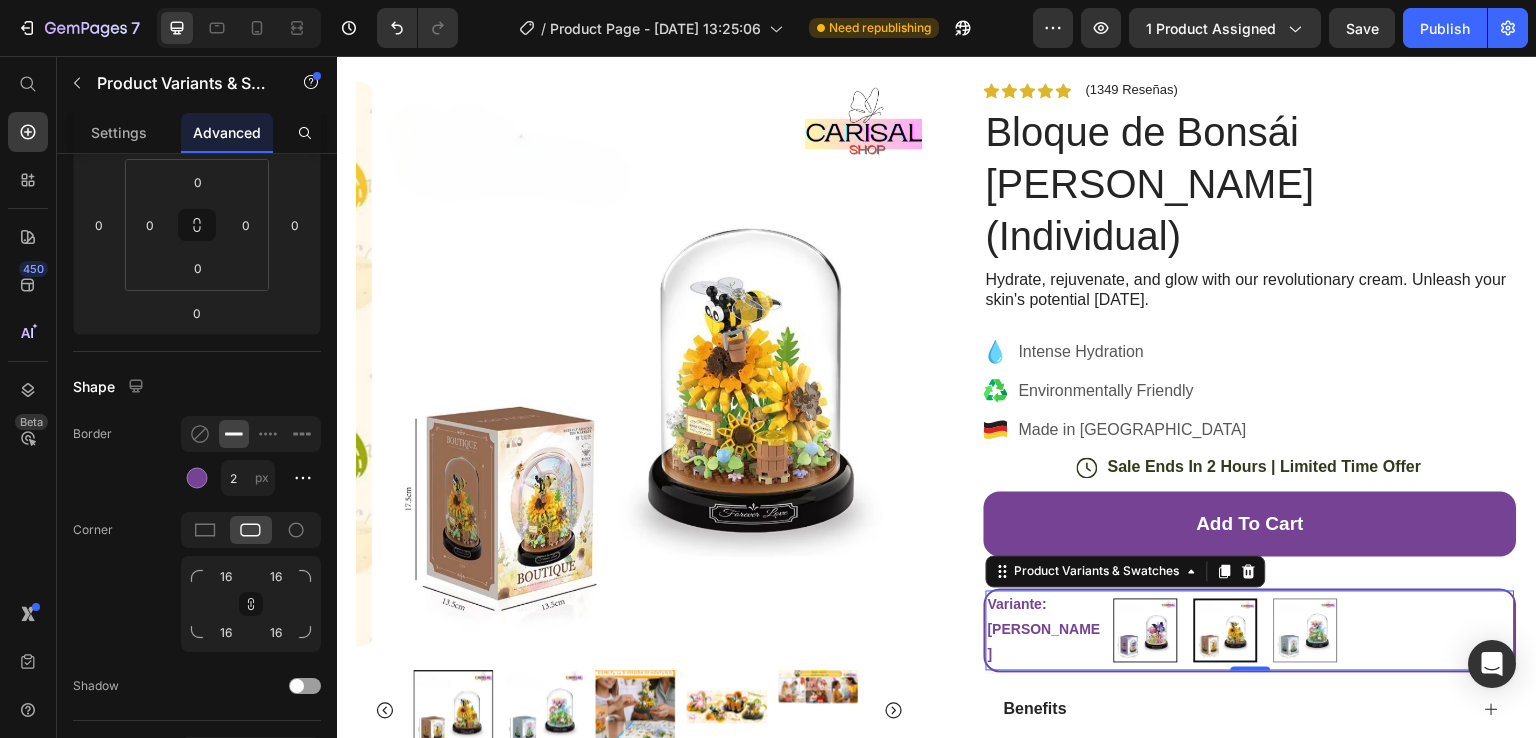 click at bounding box center (1146, 631) 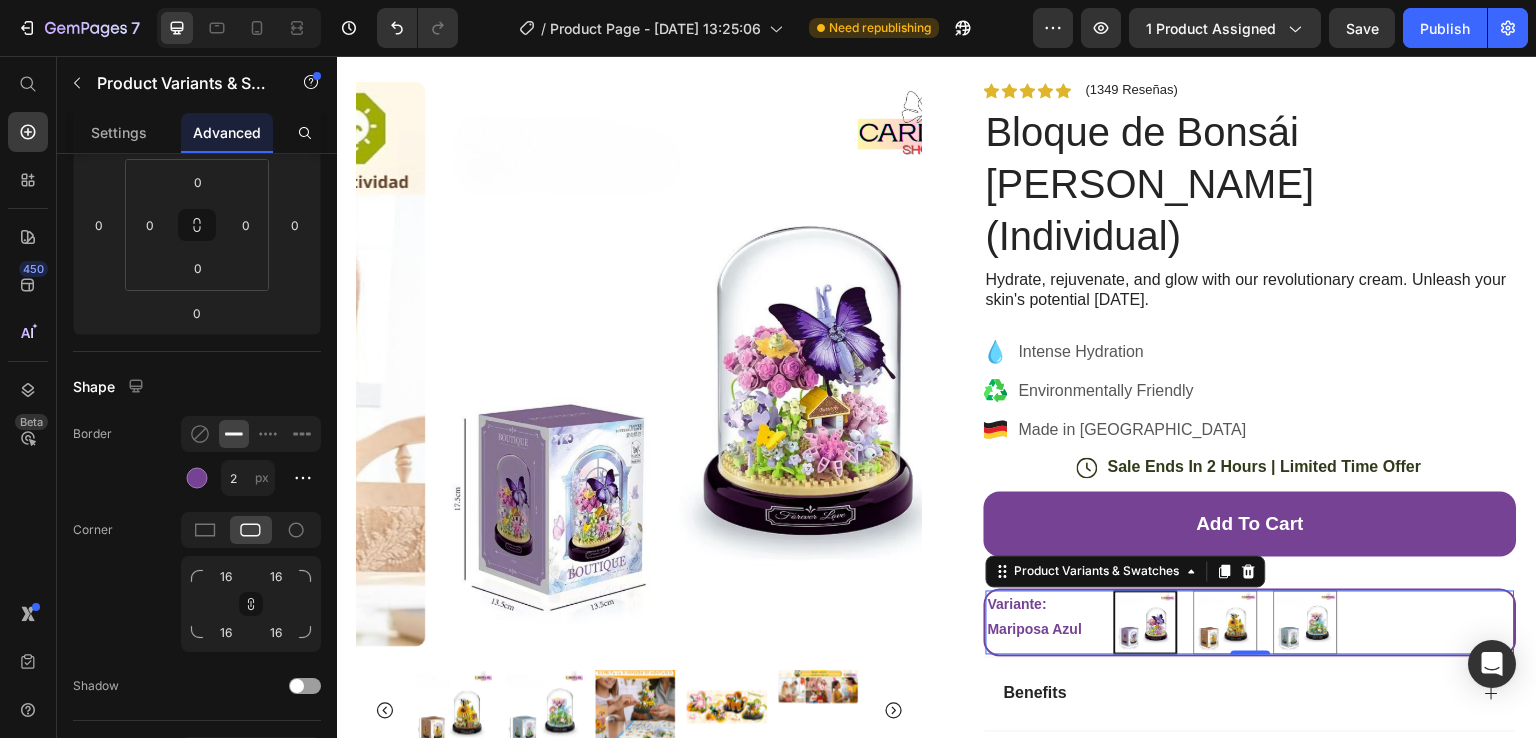 click on "Variante: Mariposa Azul" at bounding box center [1046, 618] 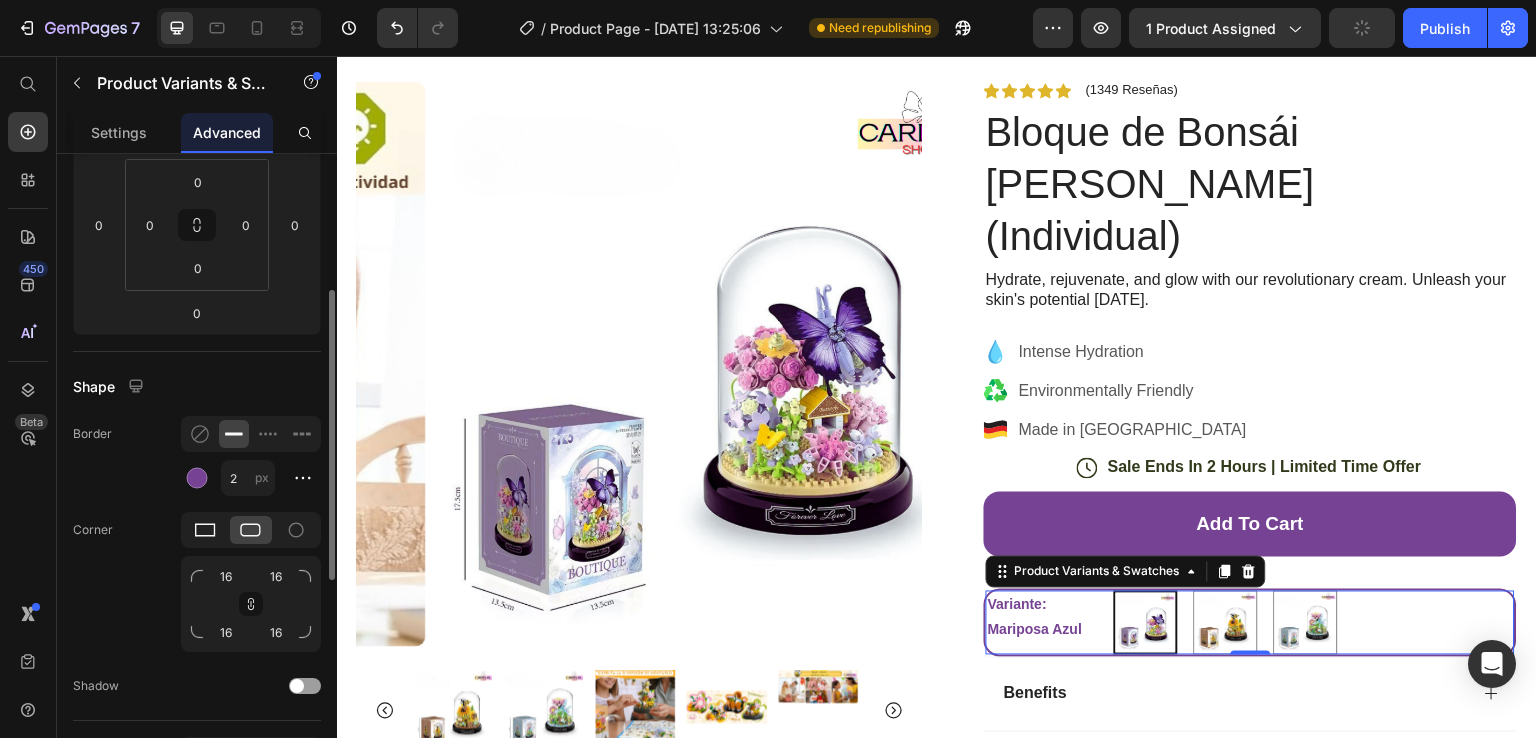 click 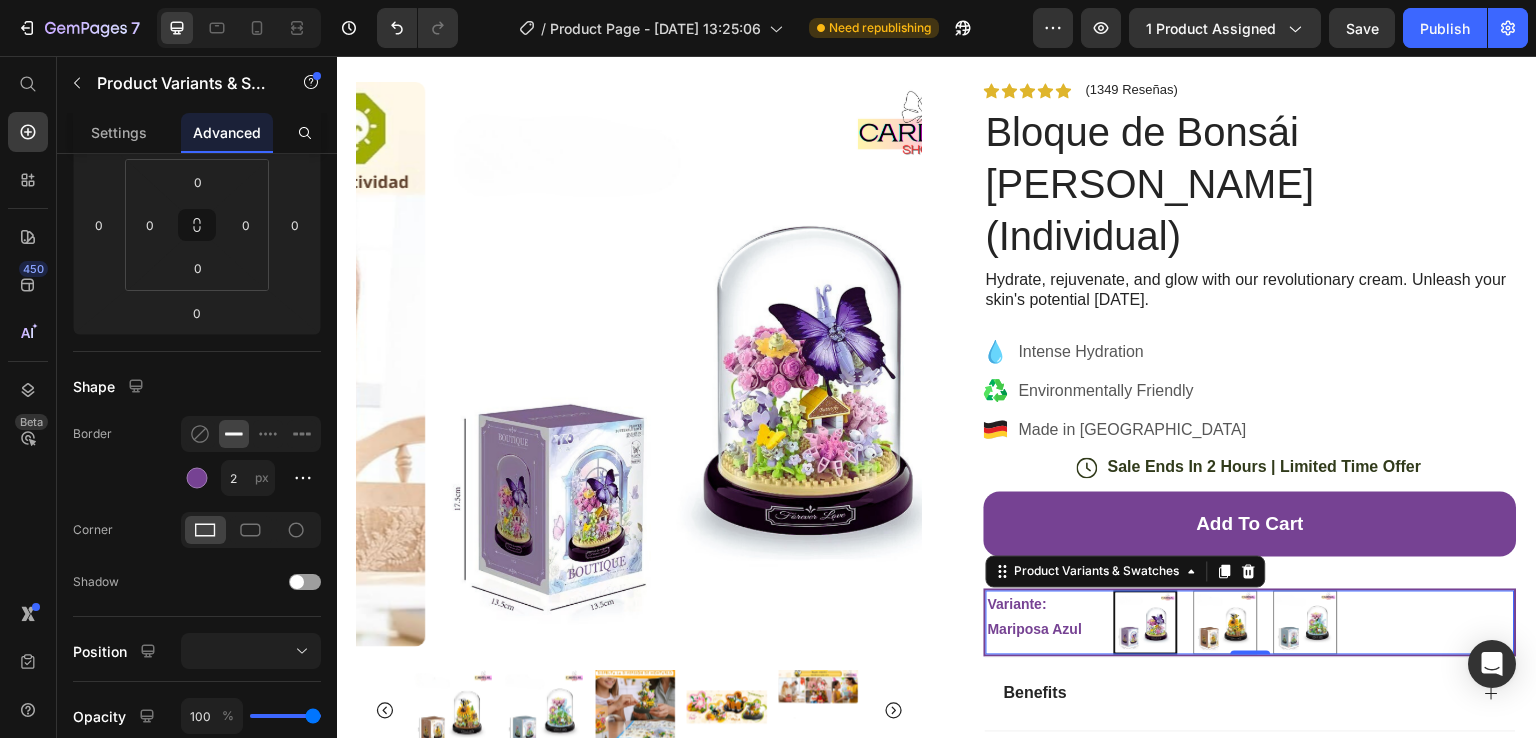 click on "Variante: Mariposa Azul" at bounding box center [1046, 618] 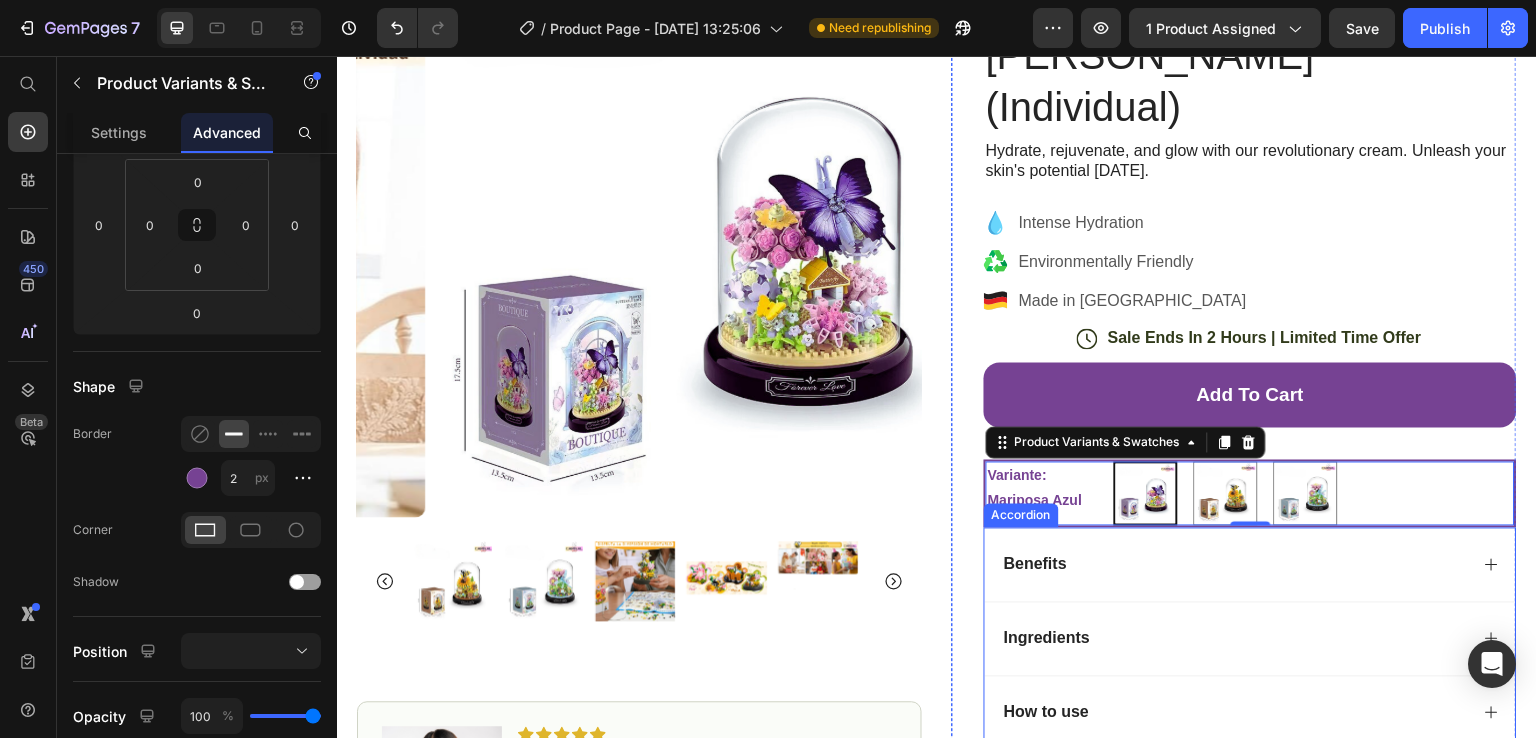 scroll, scrollTop: 300, scrollLeft: 0, axis: vertical 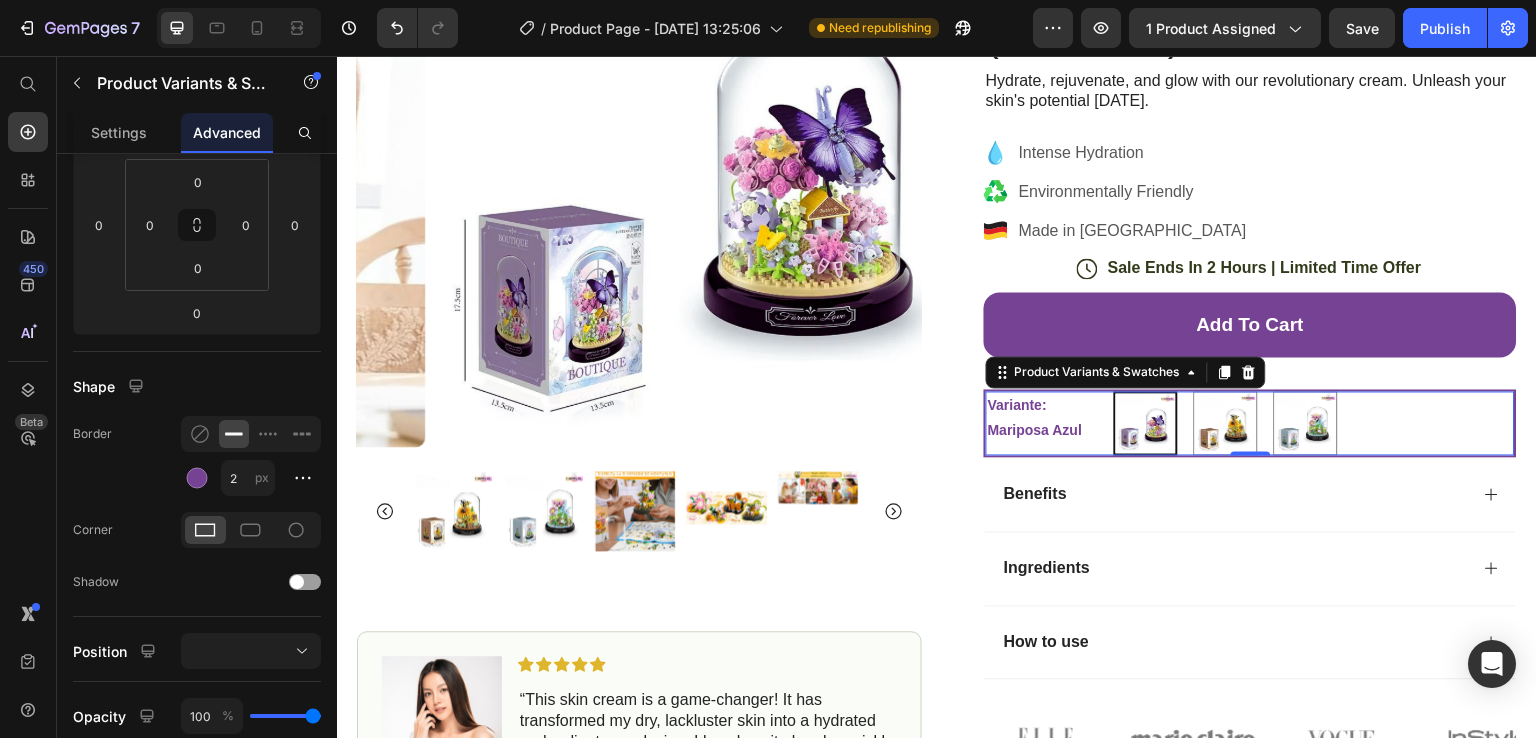 drag, startPoint x: 1474, startPoint y: 378, endPoint x: 1408, endPoint y: 406, distance: 71.693794 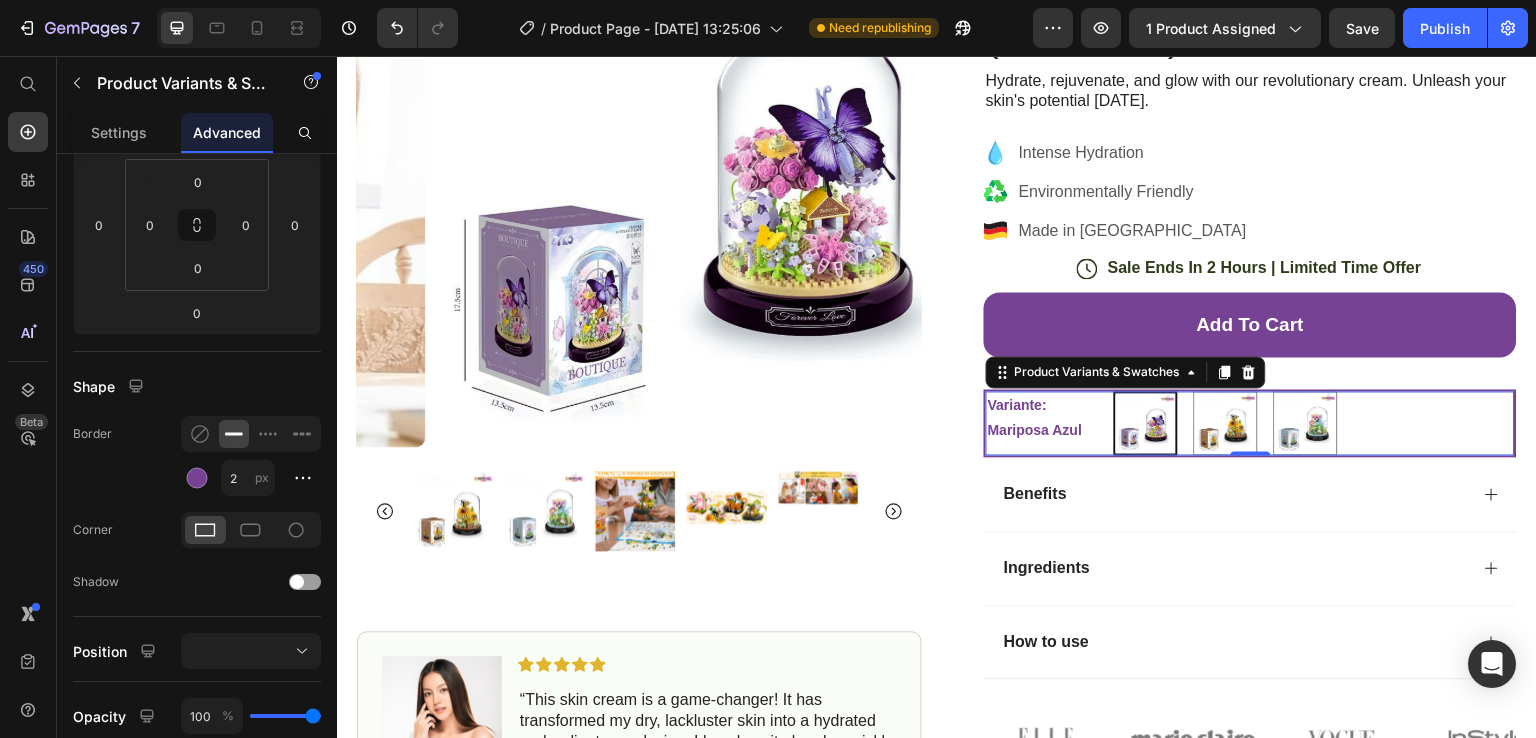 click on "Mariposa Azul Mariposa Azul [PERSON_NAME]" at bounding box center (1314, 423) 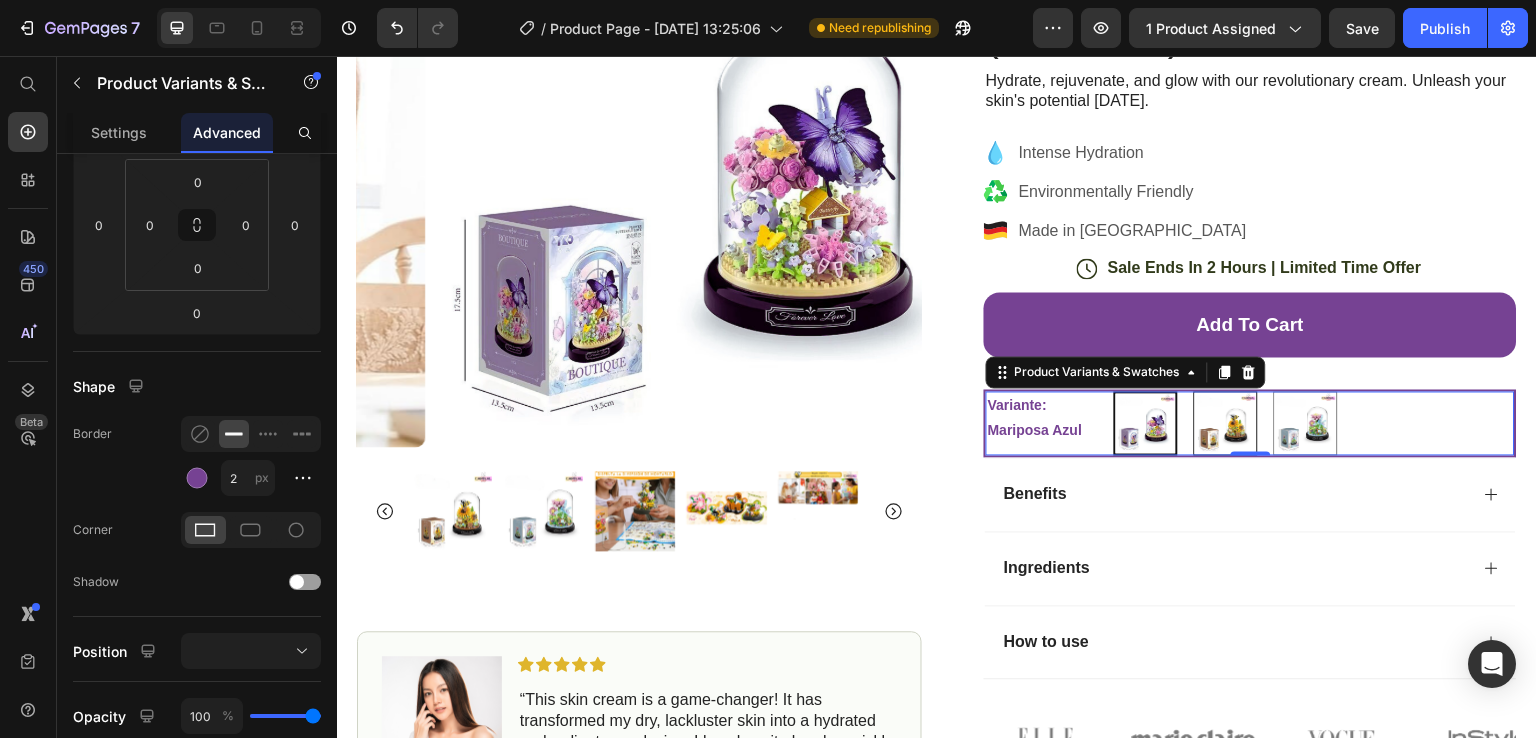 click at bounding box center (1226, 423) 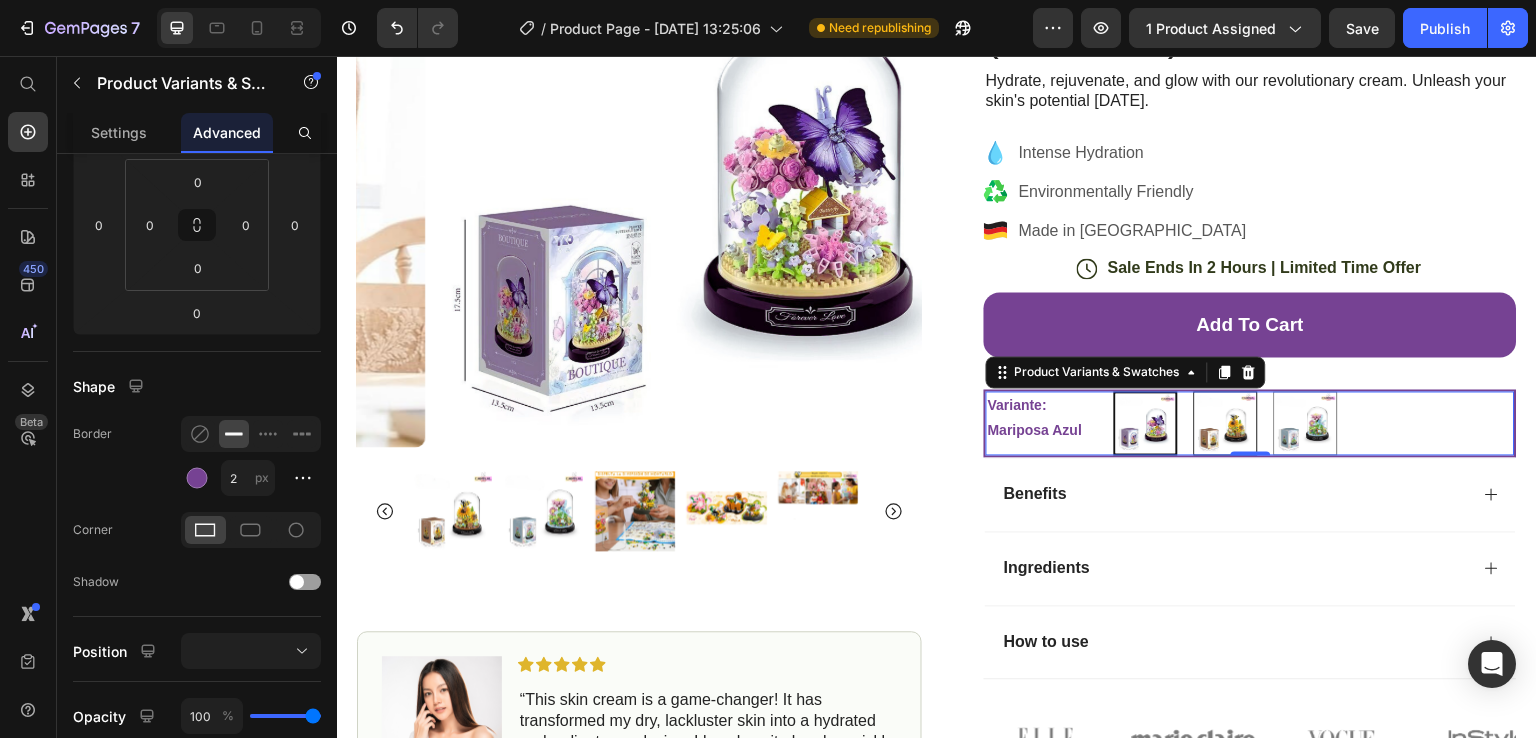 click on "[PERSON_NAME]" at bounding box center (1193, 390) 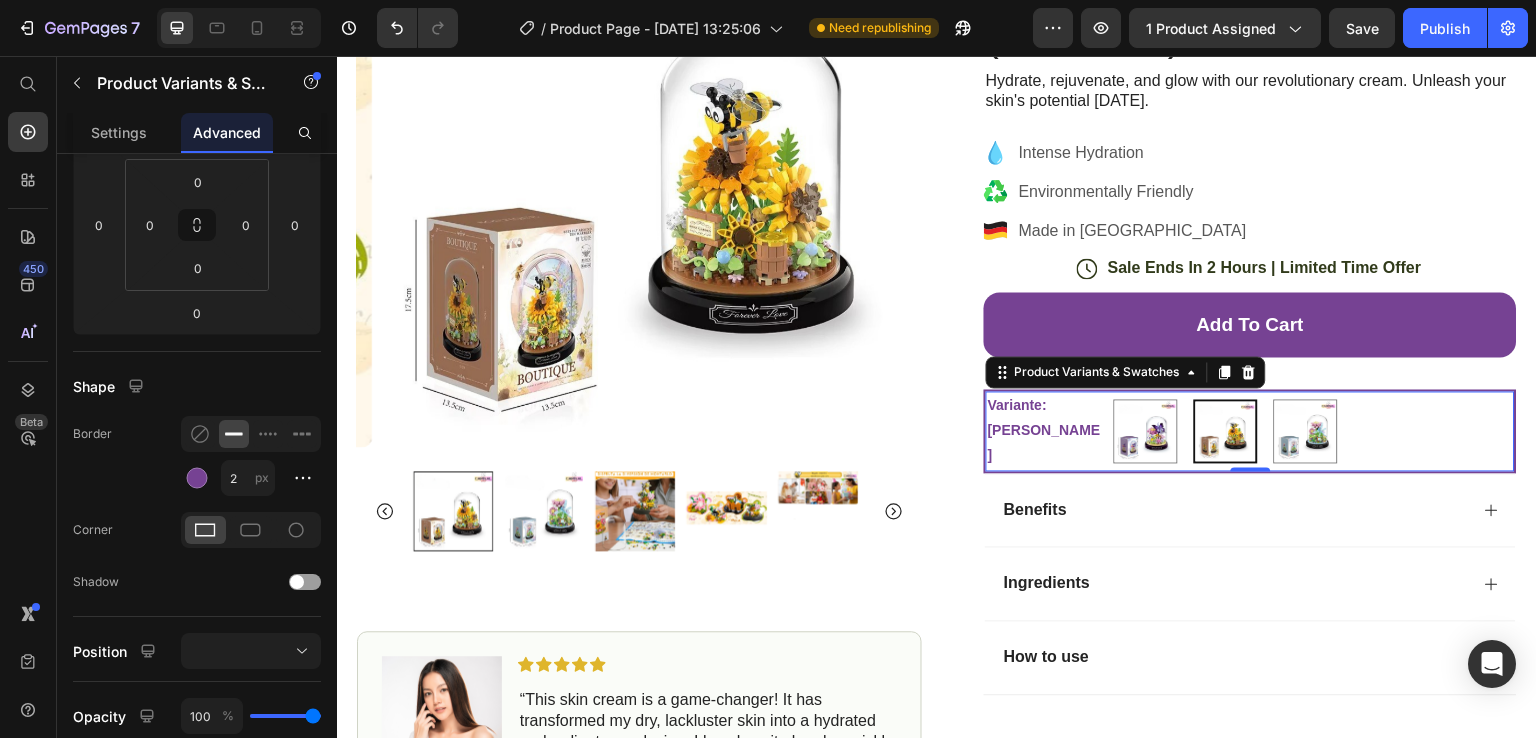 click on "Variante: [PERSON_NAME]" at bounding box center [1046, 431] 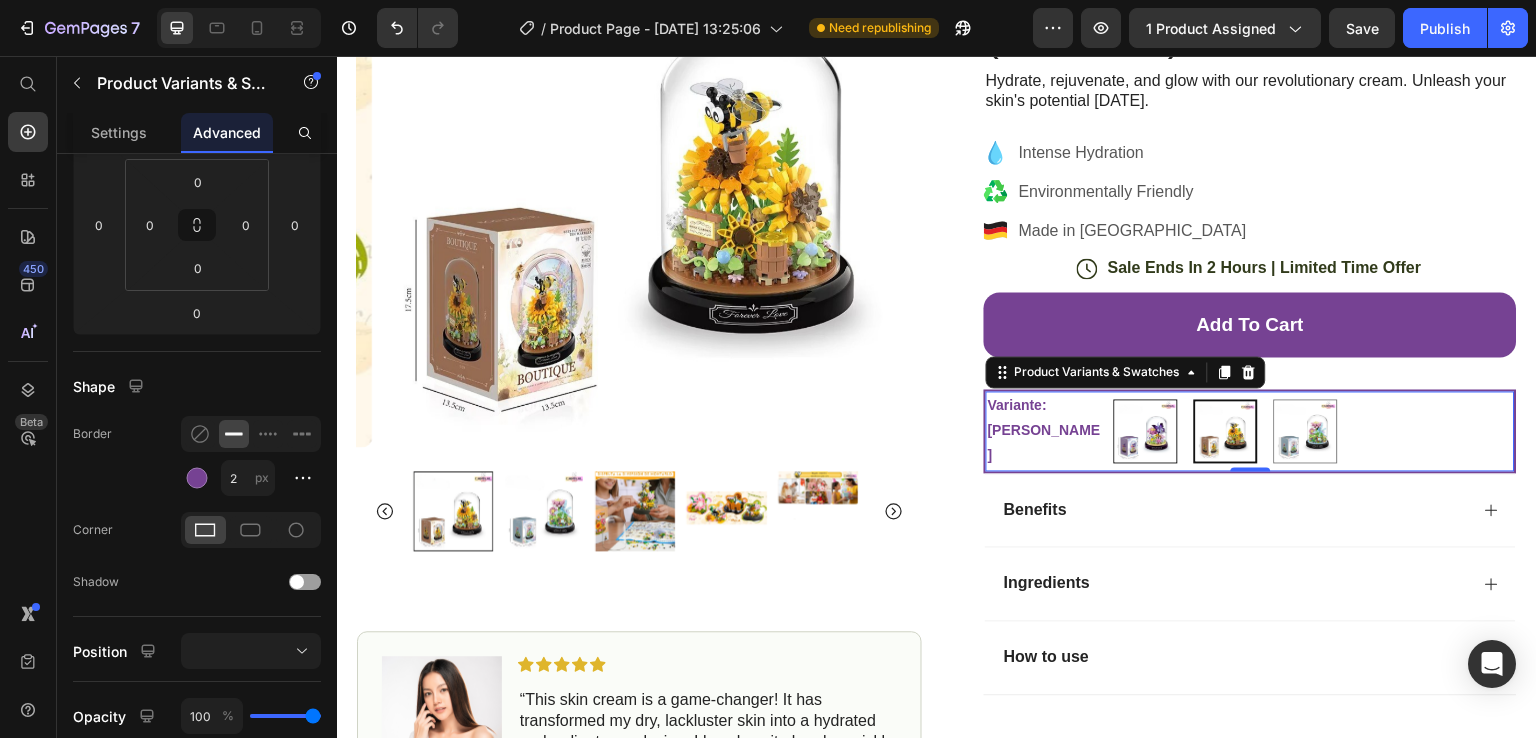 click at bounding box center [1146, 431] 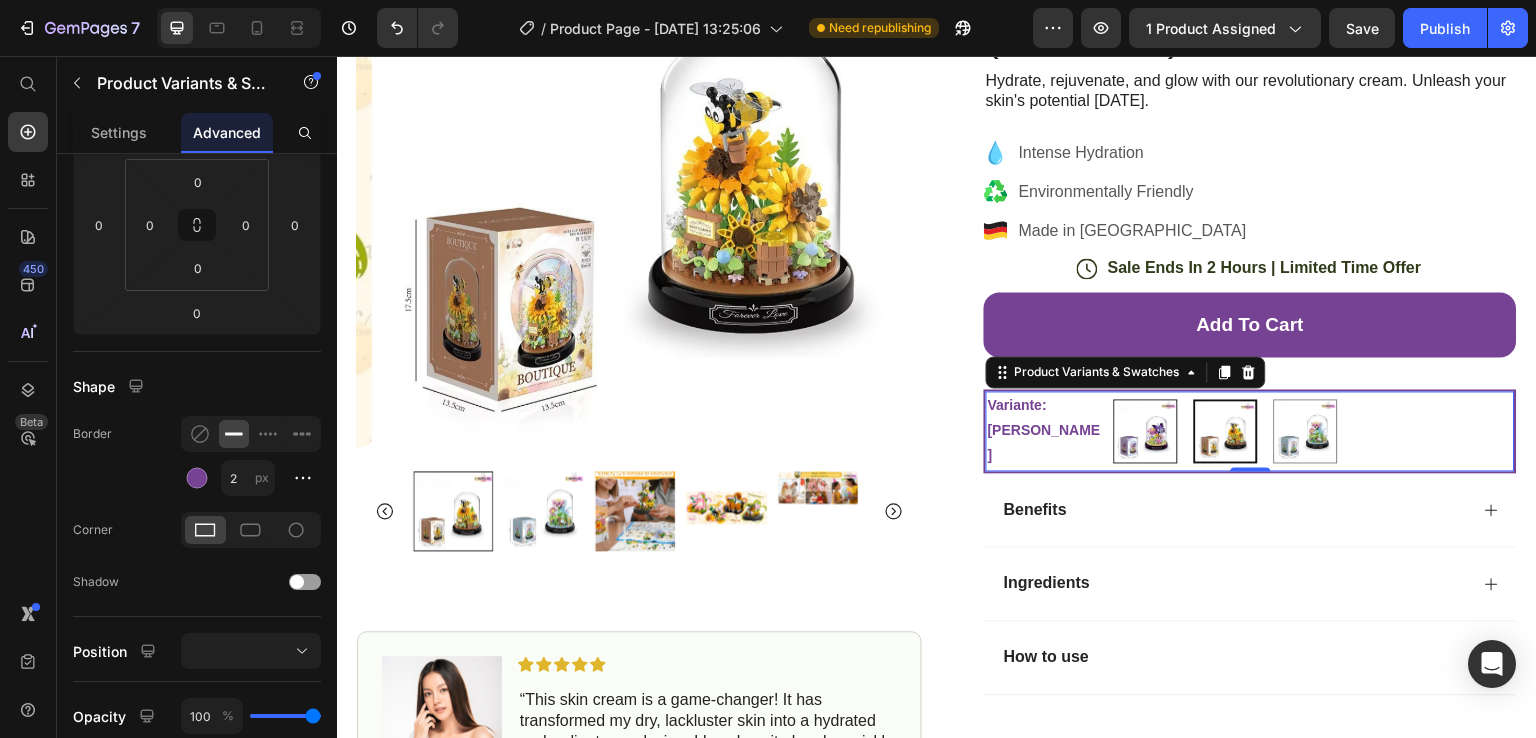 click on "Mariposa Azul Mariposa Azul" at bounding box center (1113, 398) 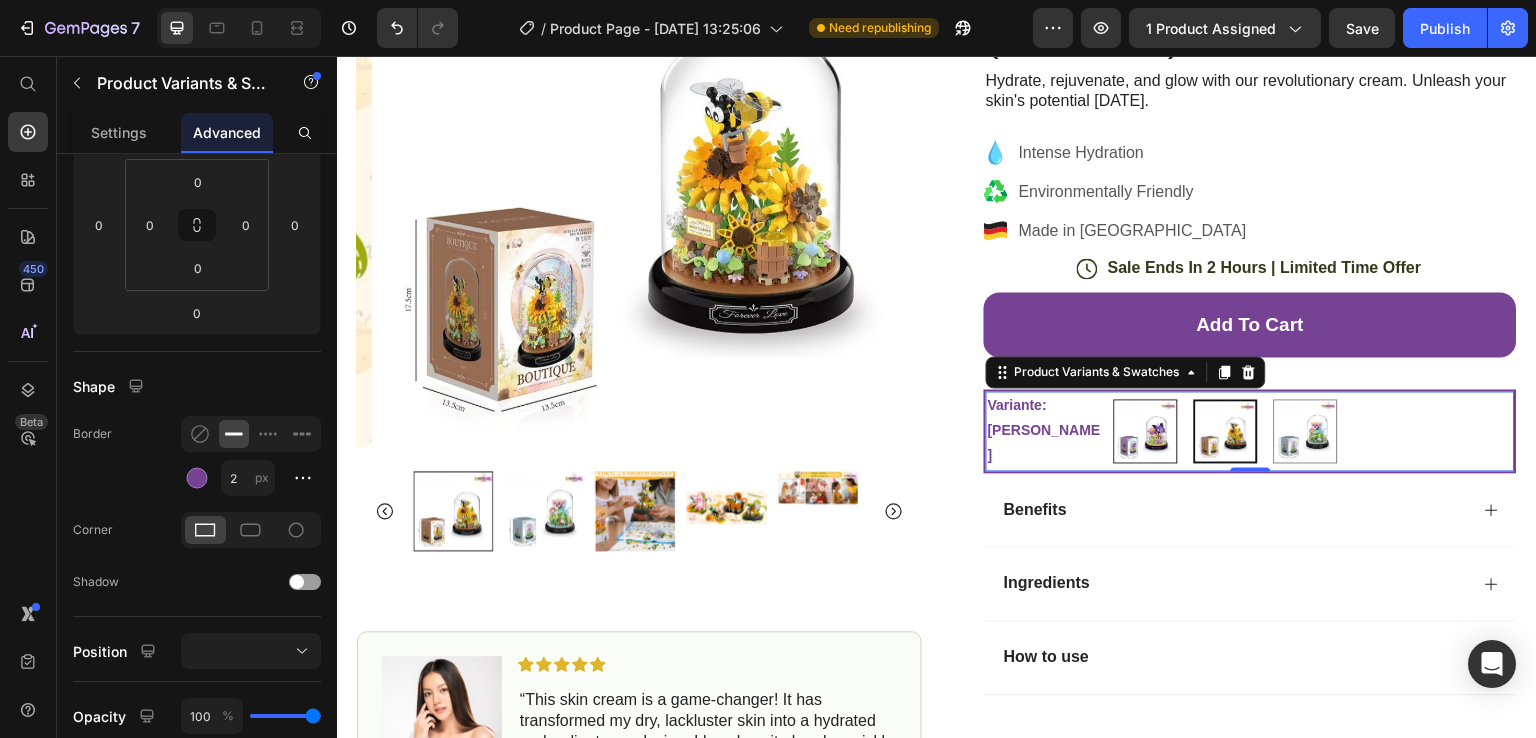 radio on "true" 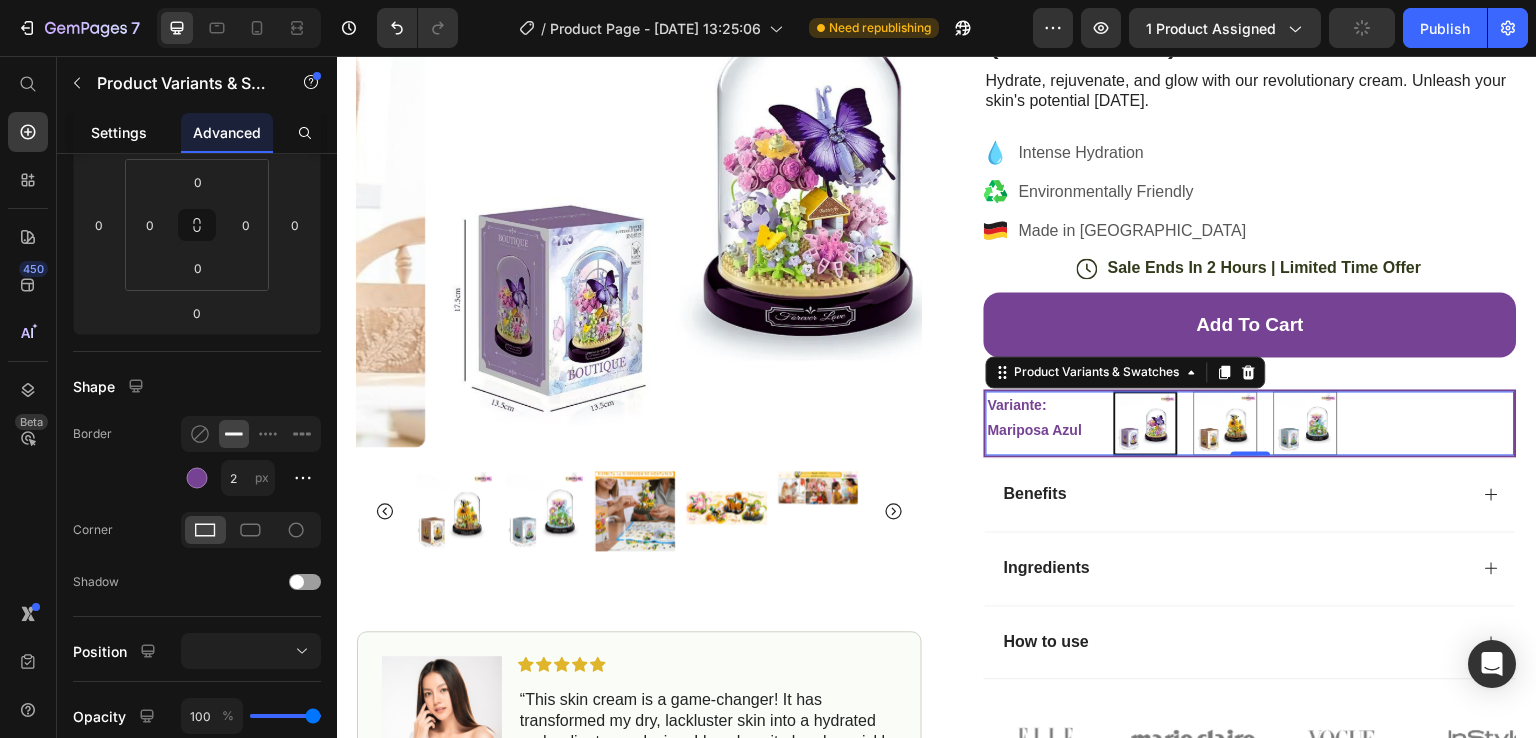 click on "Settings" at bounding box center (119, 132) 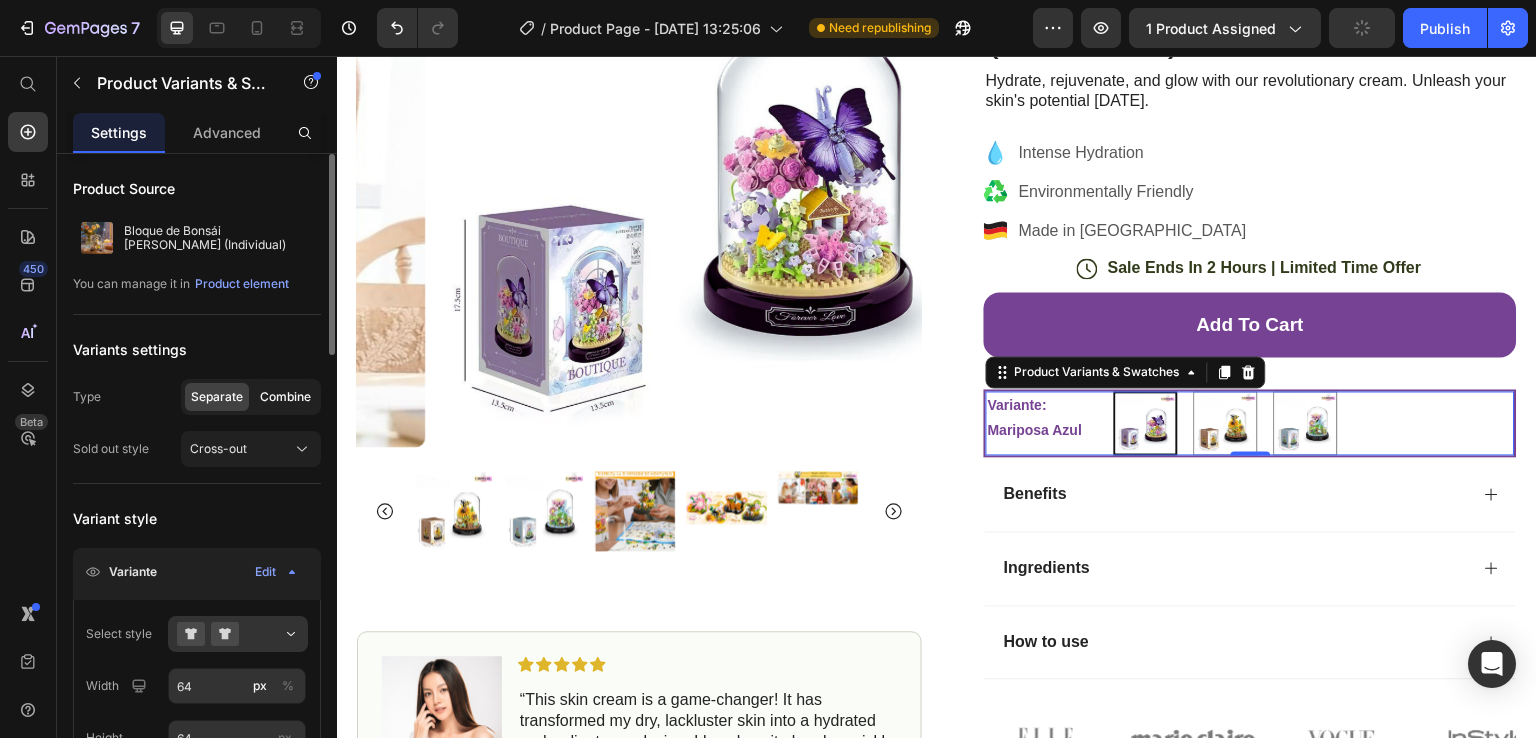 scroll, scrollTop: 100, scrollLeft: 0, axis: vertical 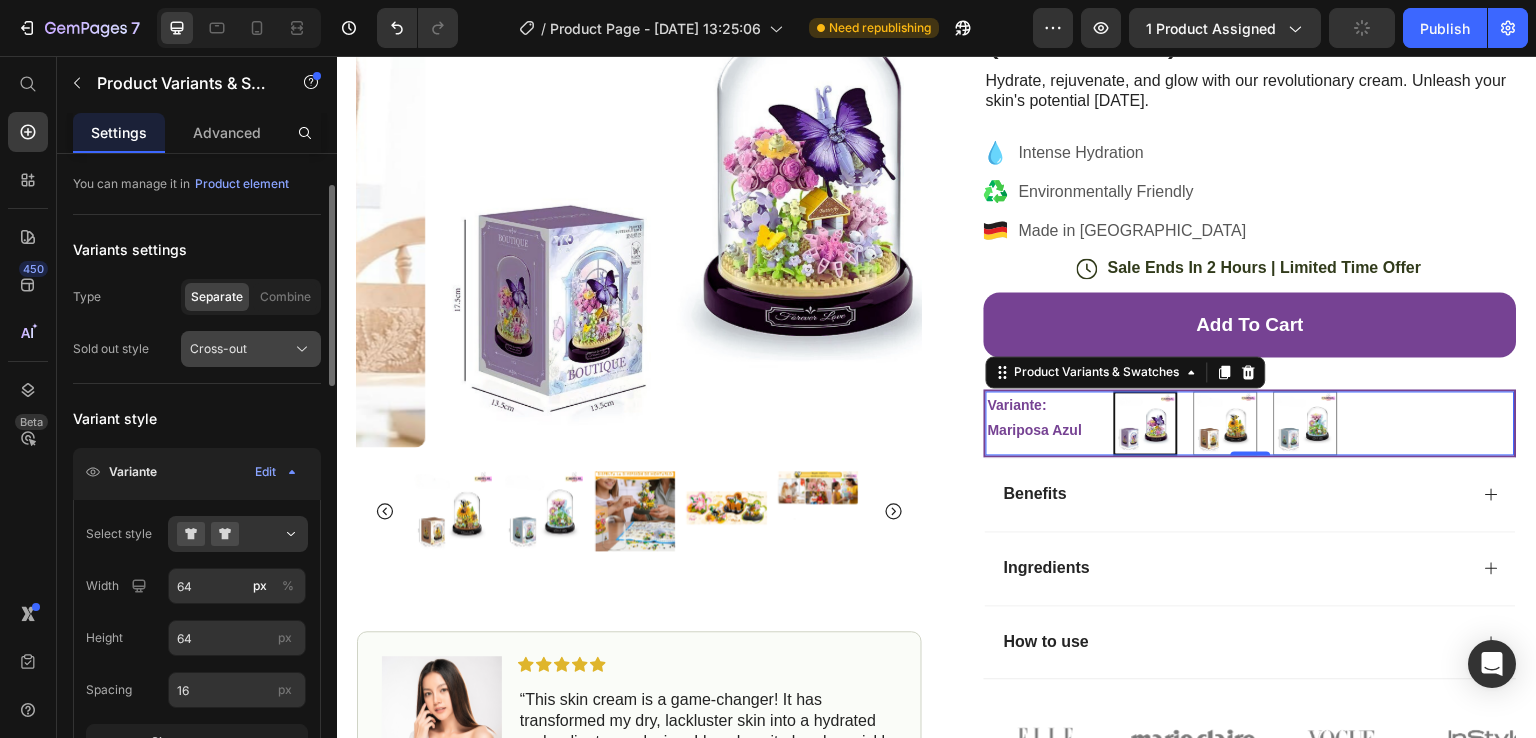 click on "Cross-out" 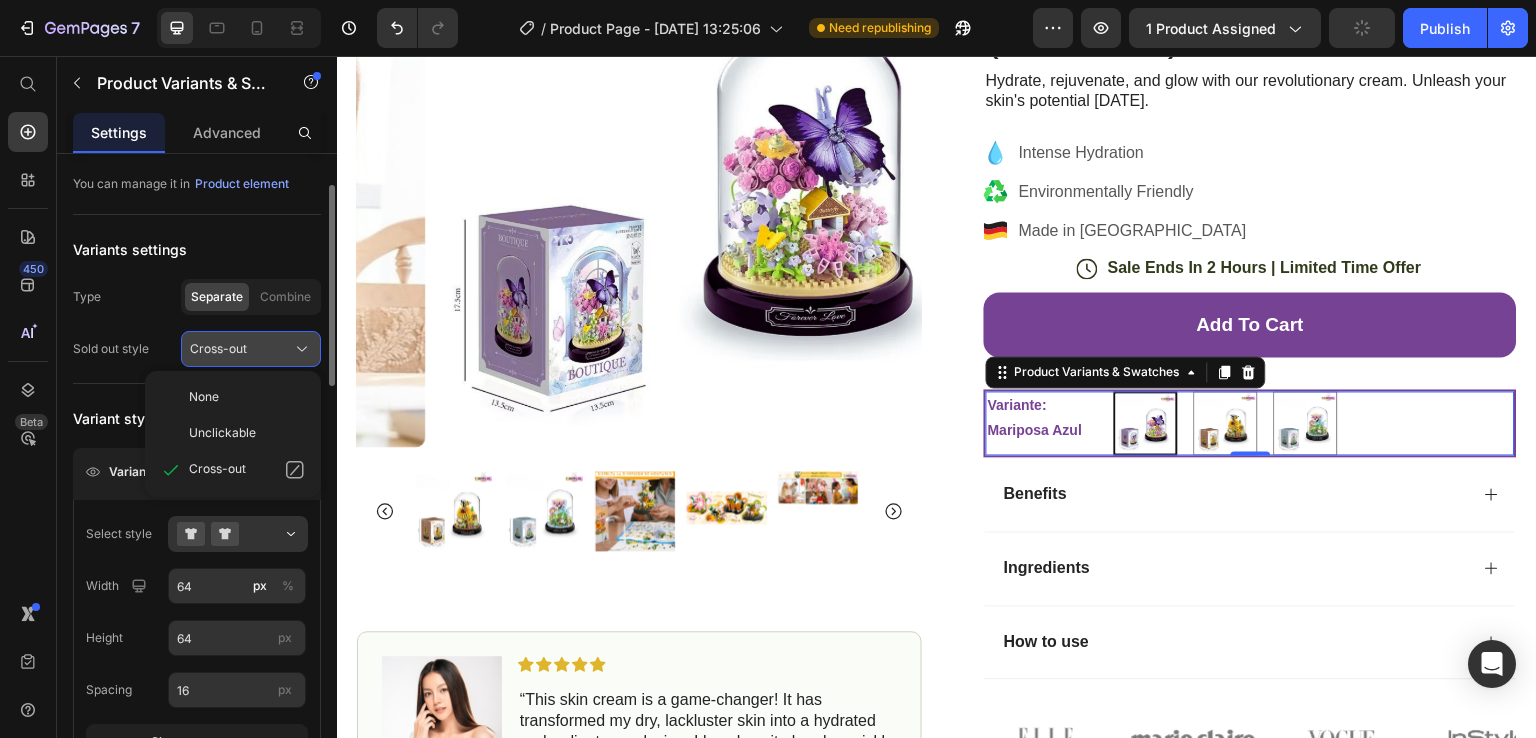 click on "Cross-out" 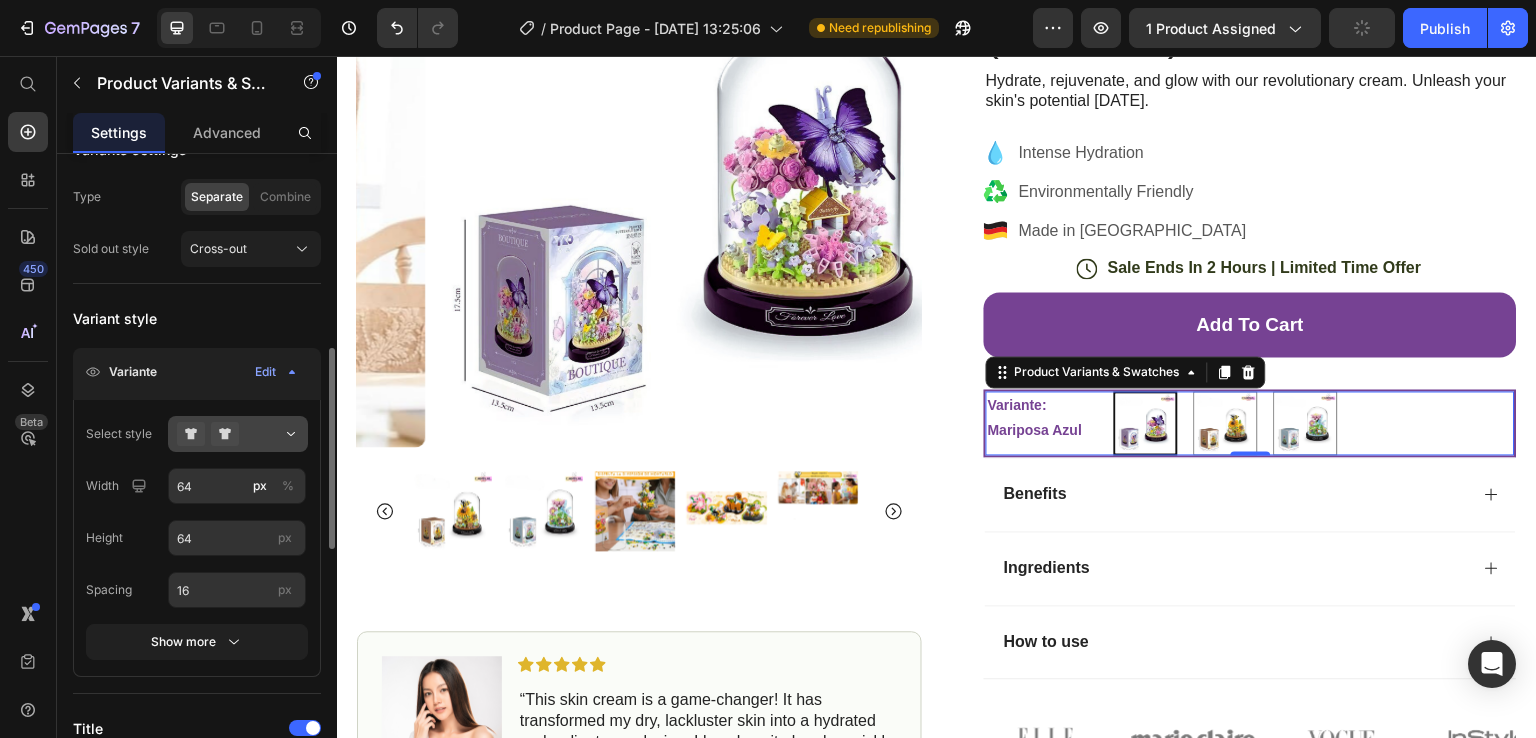 scroll, scrollTop: 300, scrollLeft: 0, axis: vertical 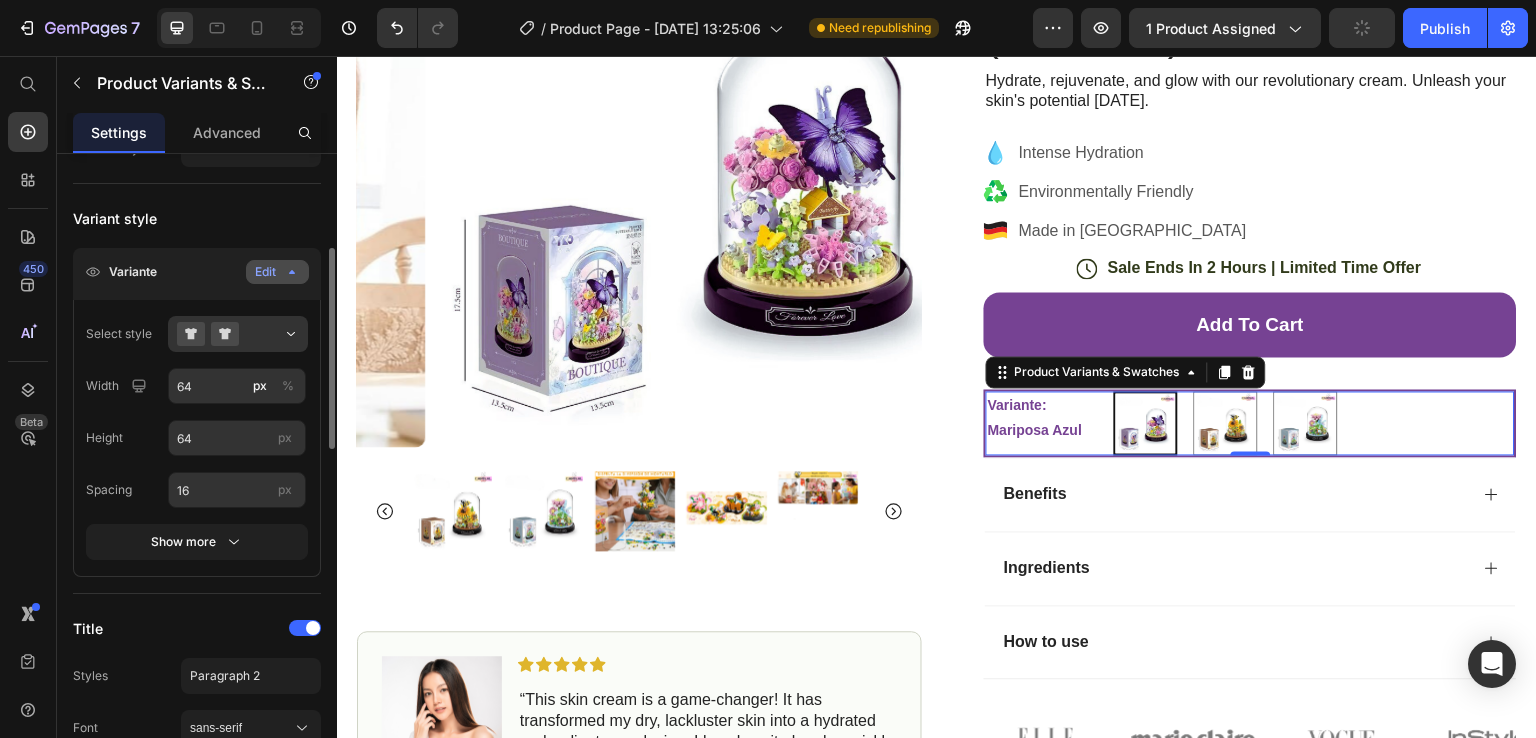 click on "Edit" at bounding box center [277, 272] 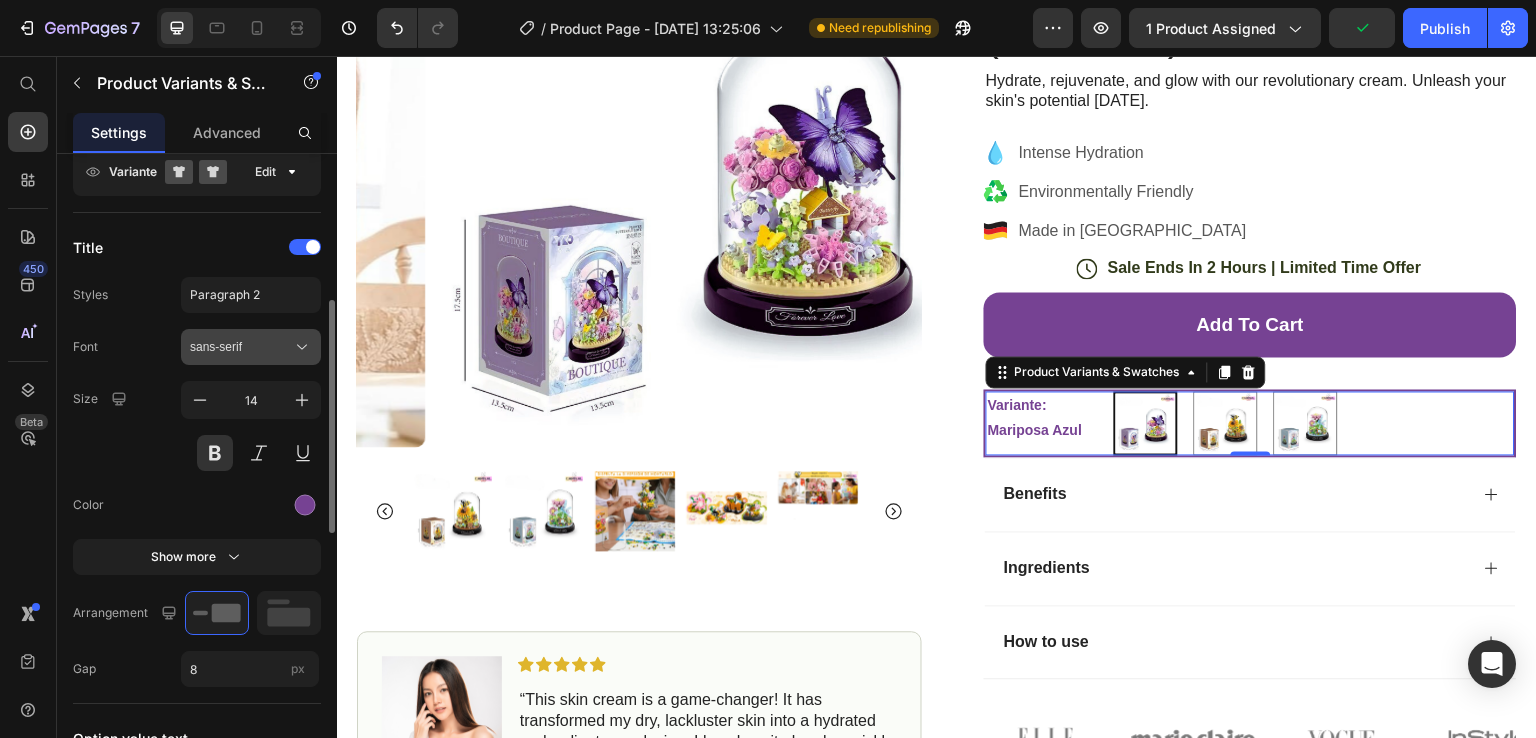 scroll, scrollTop: 500, scrollLeft: 0, axis: vertical 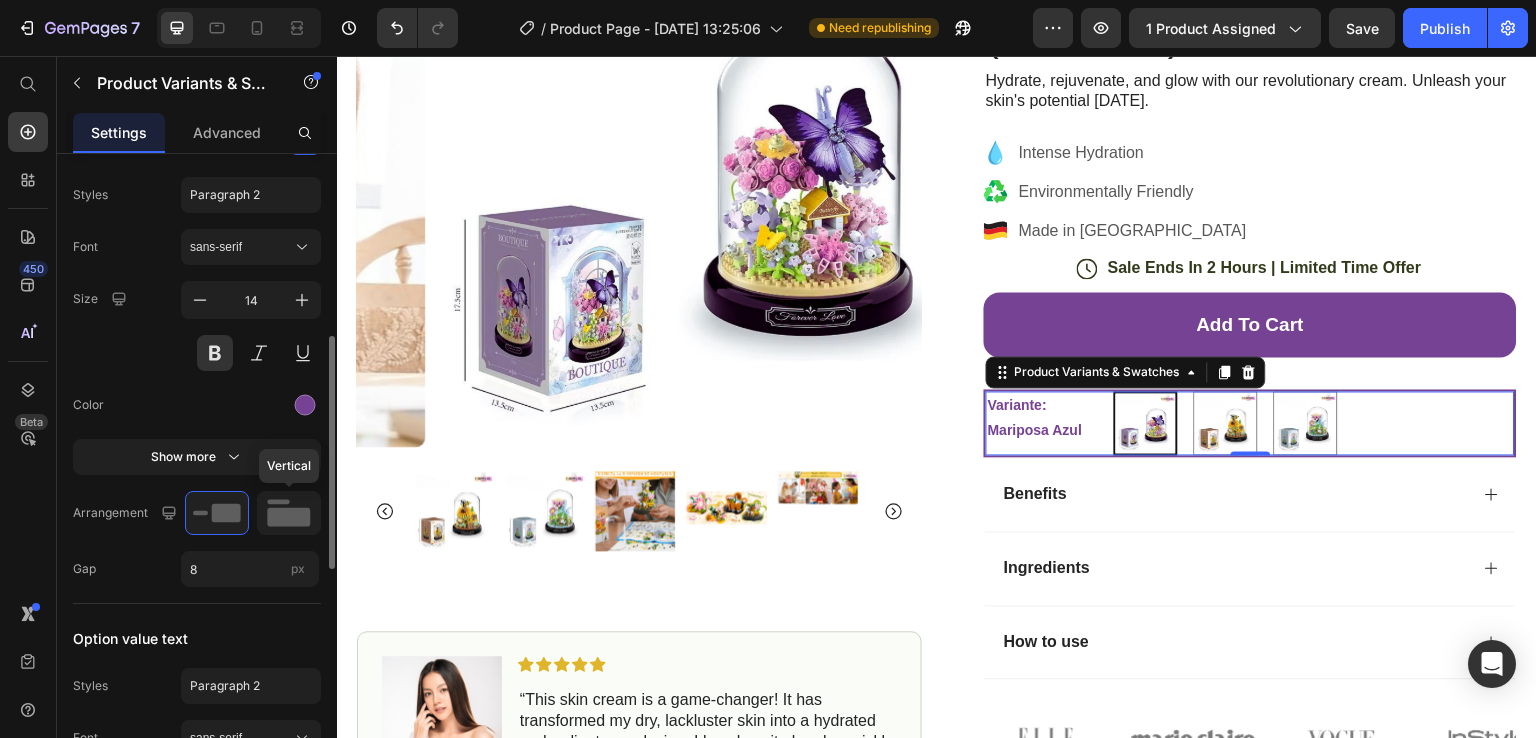click 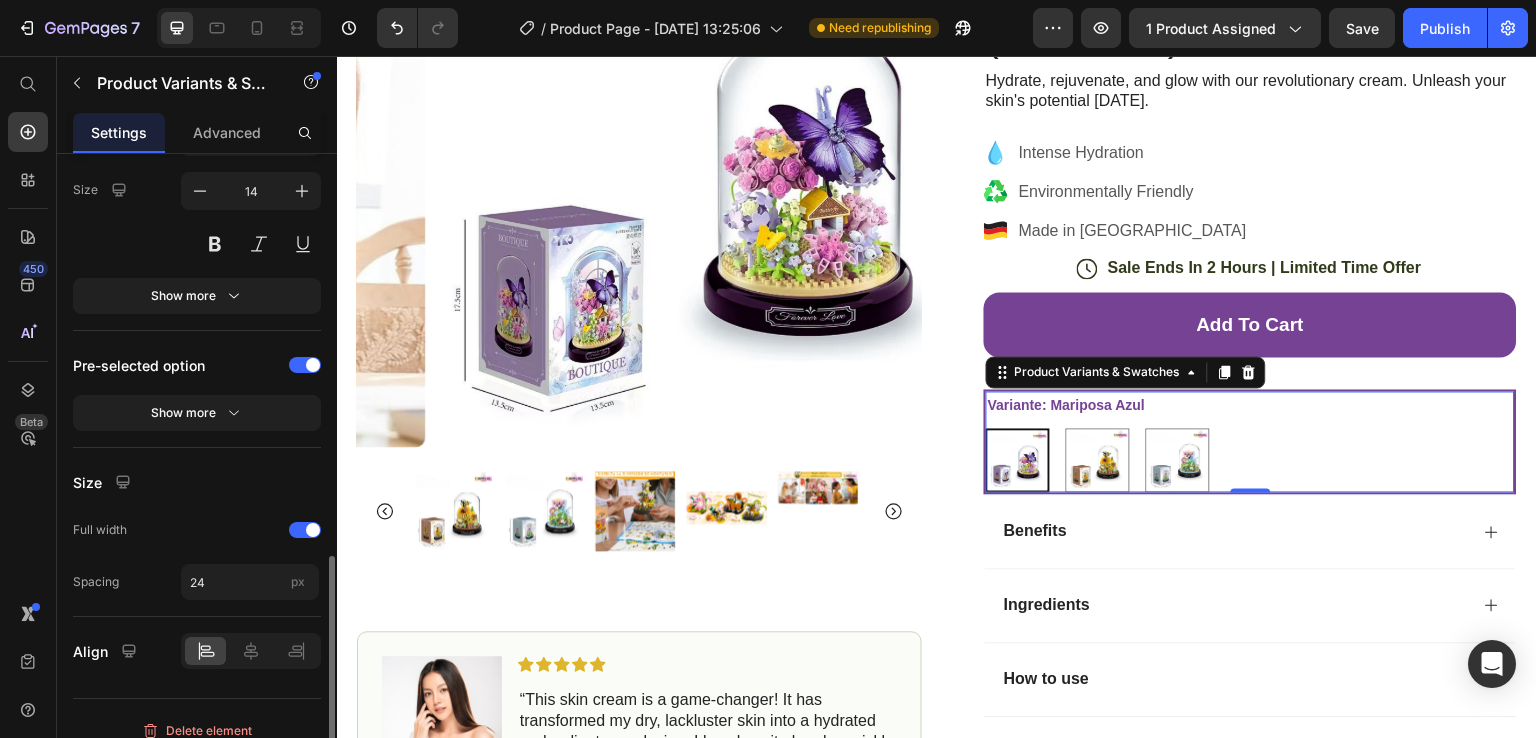 scroll, scrollTop: 1116, scrollLeft: 0, axis: vertical 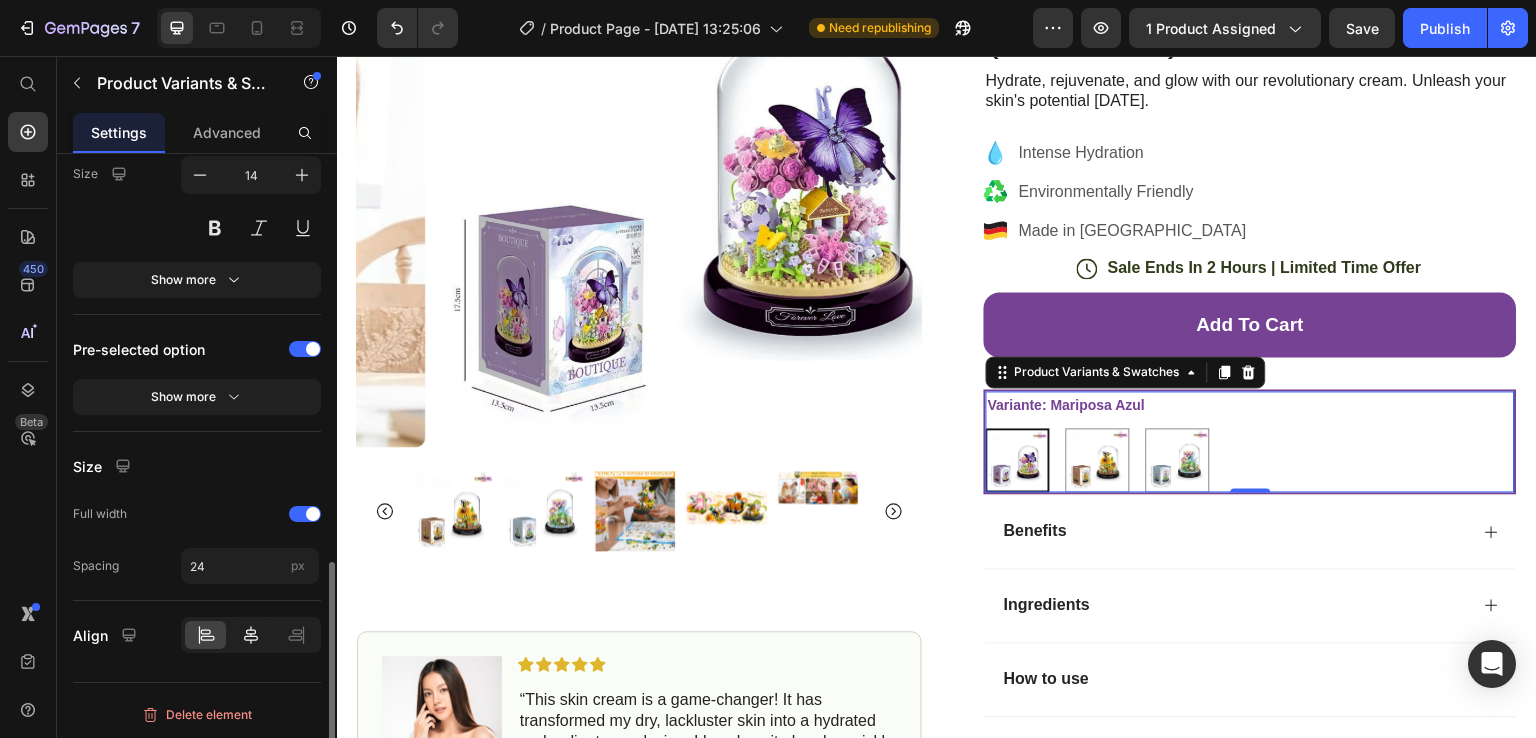 click 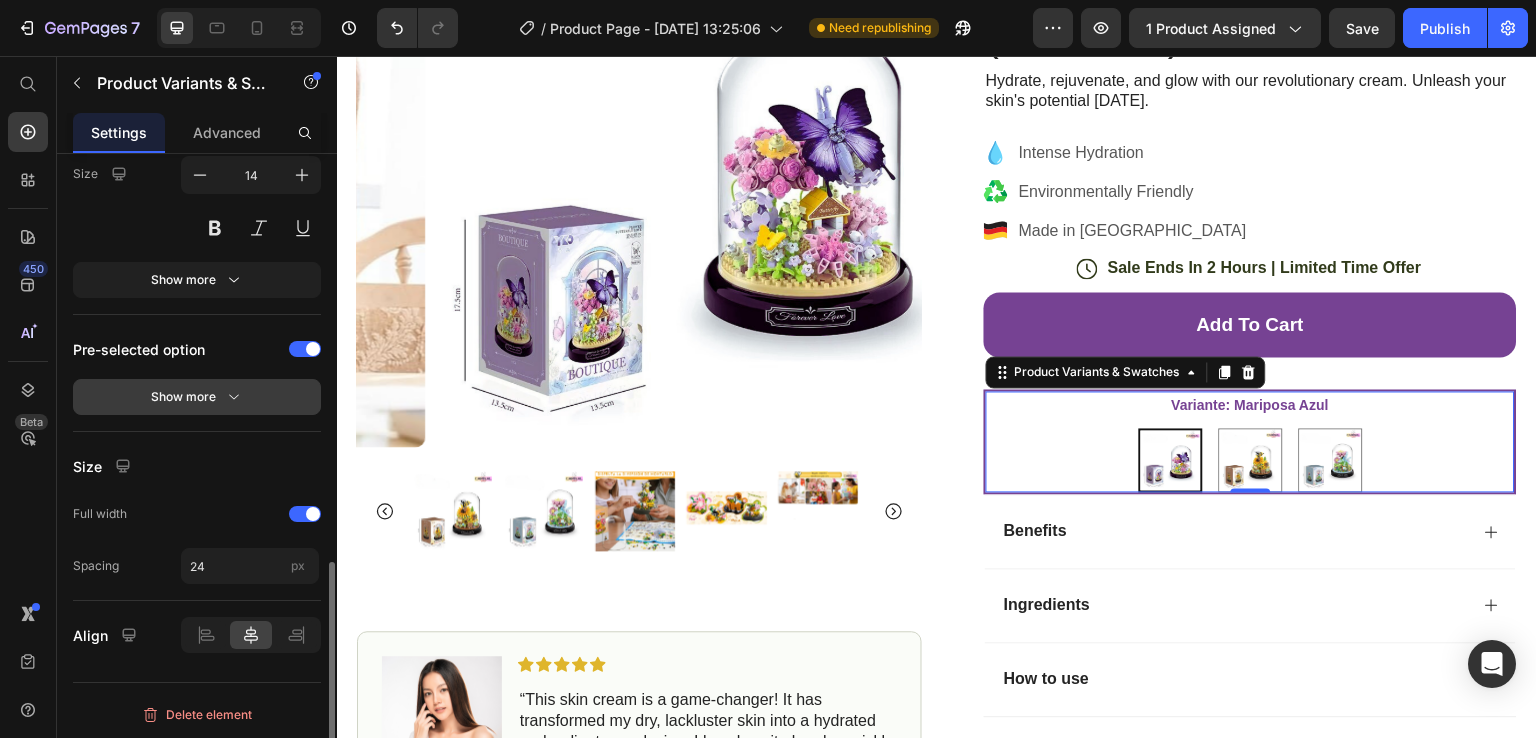 click 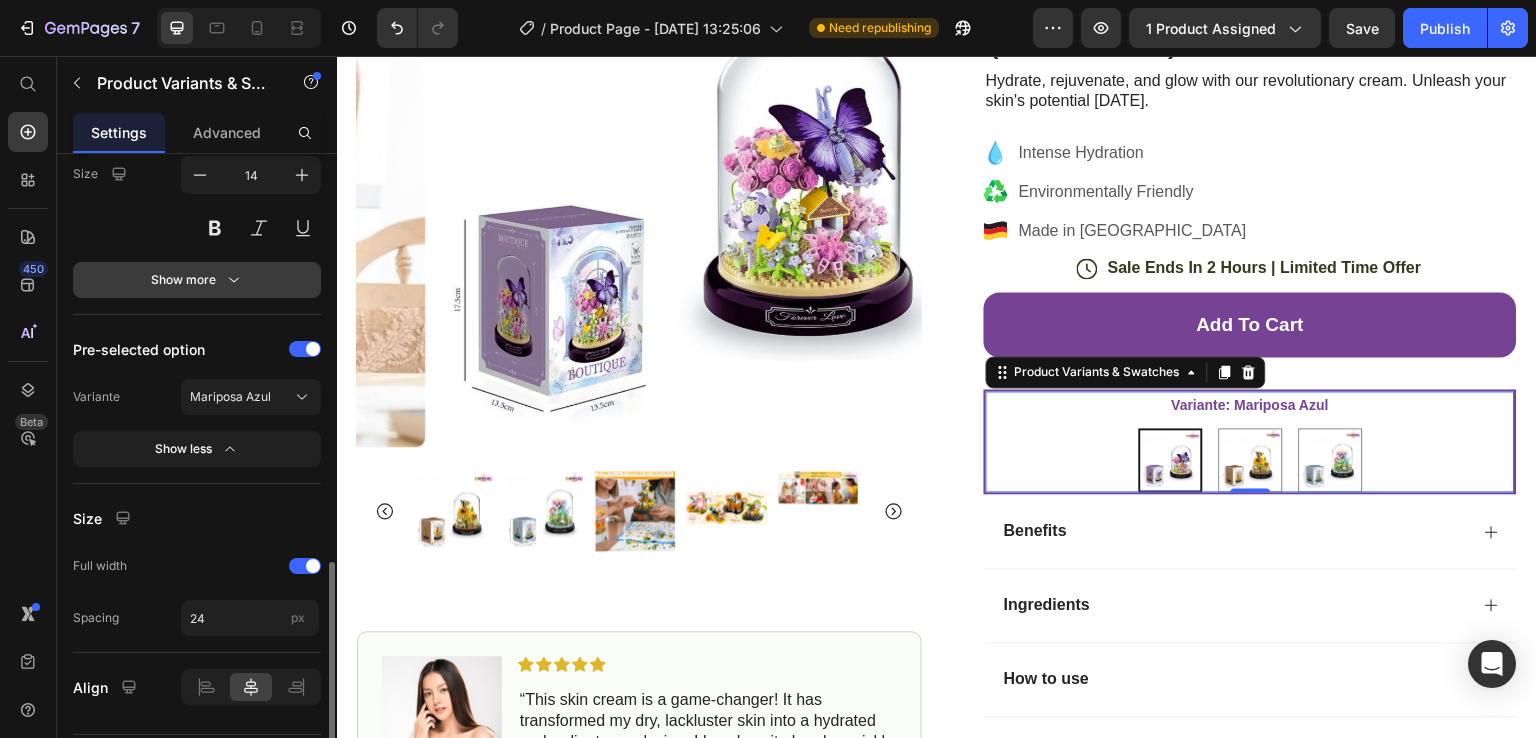 click 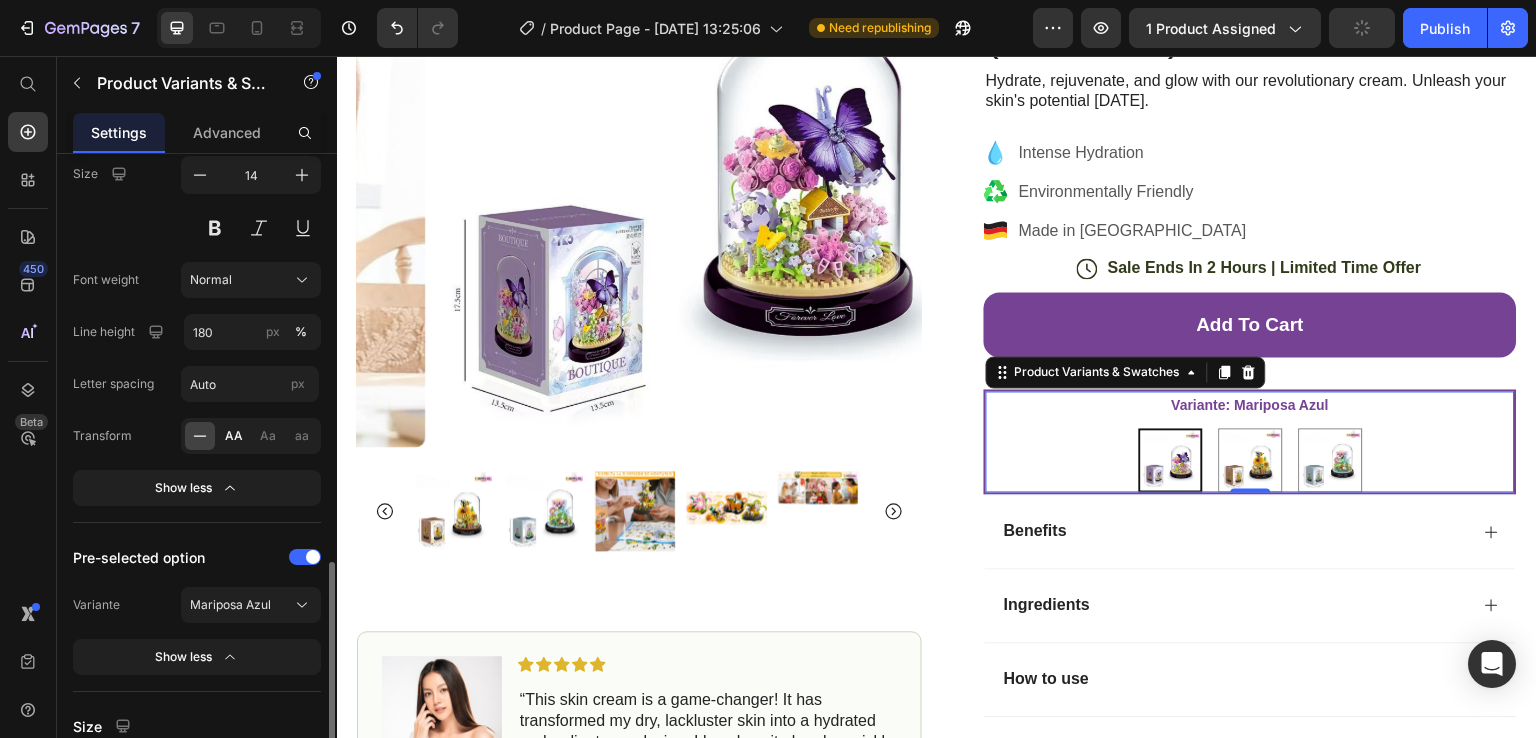 click on "AA" 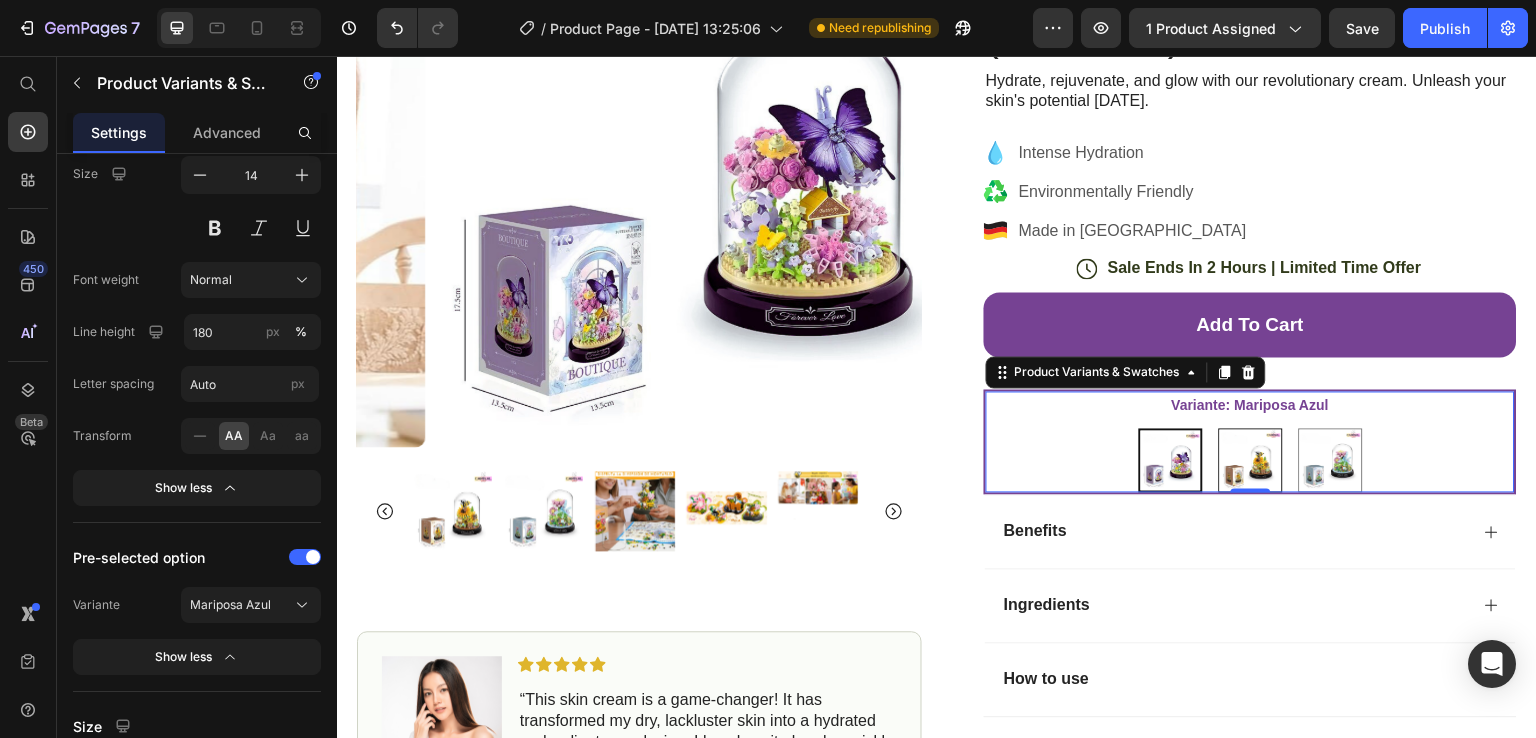 click at bounding box center (1251, 460) 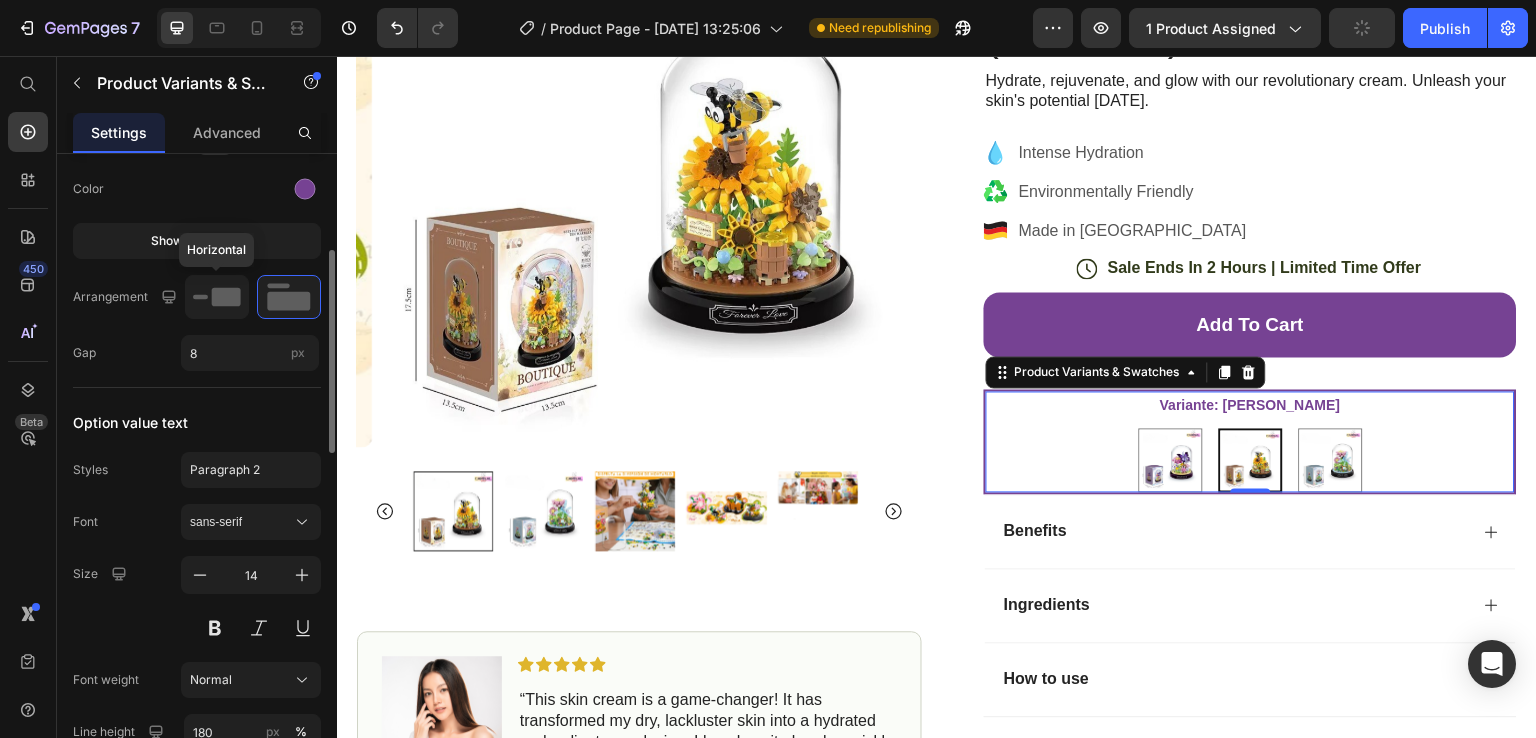 scroll, scrollTop: 616, scrollLeft: 0, axis: vertical 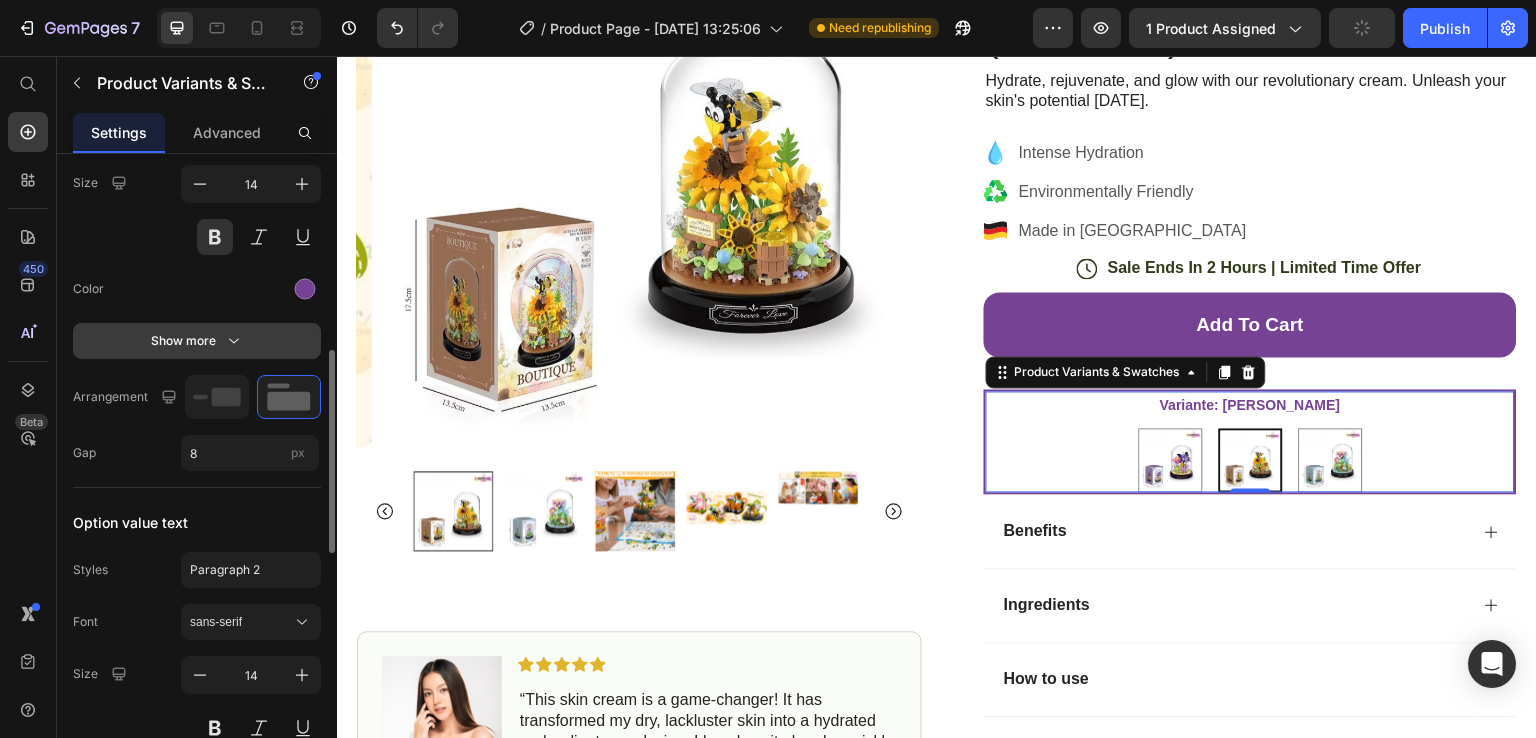 click on "Show more" at bounding box center (197, 341) 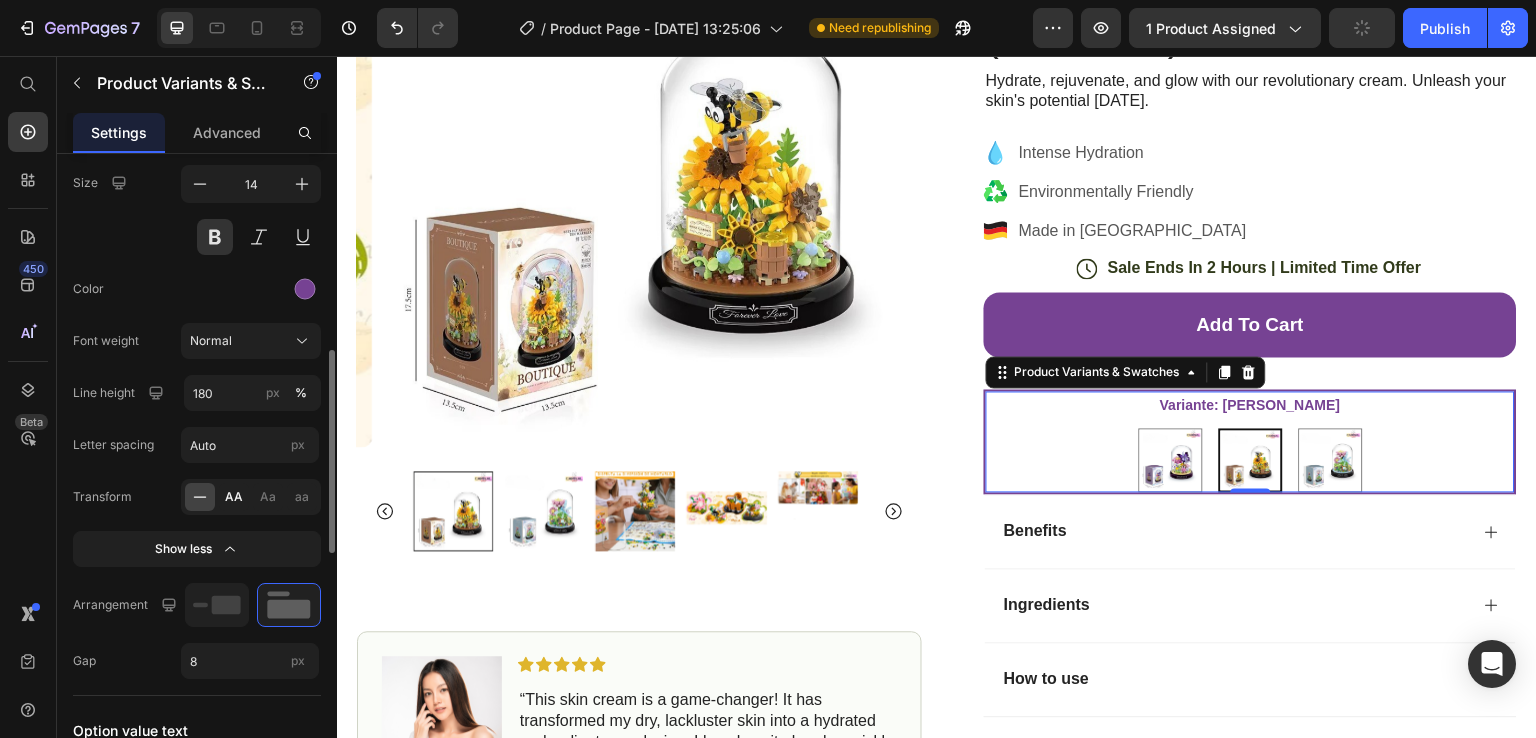 click on "AA" 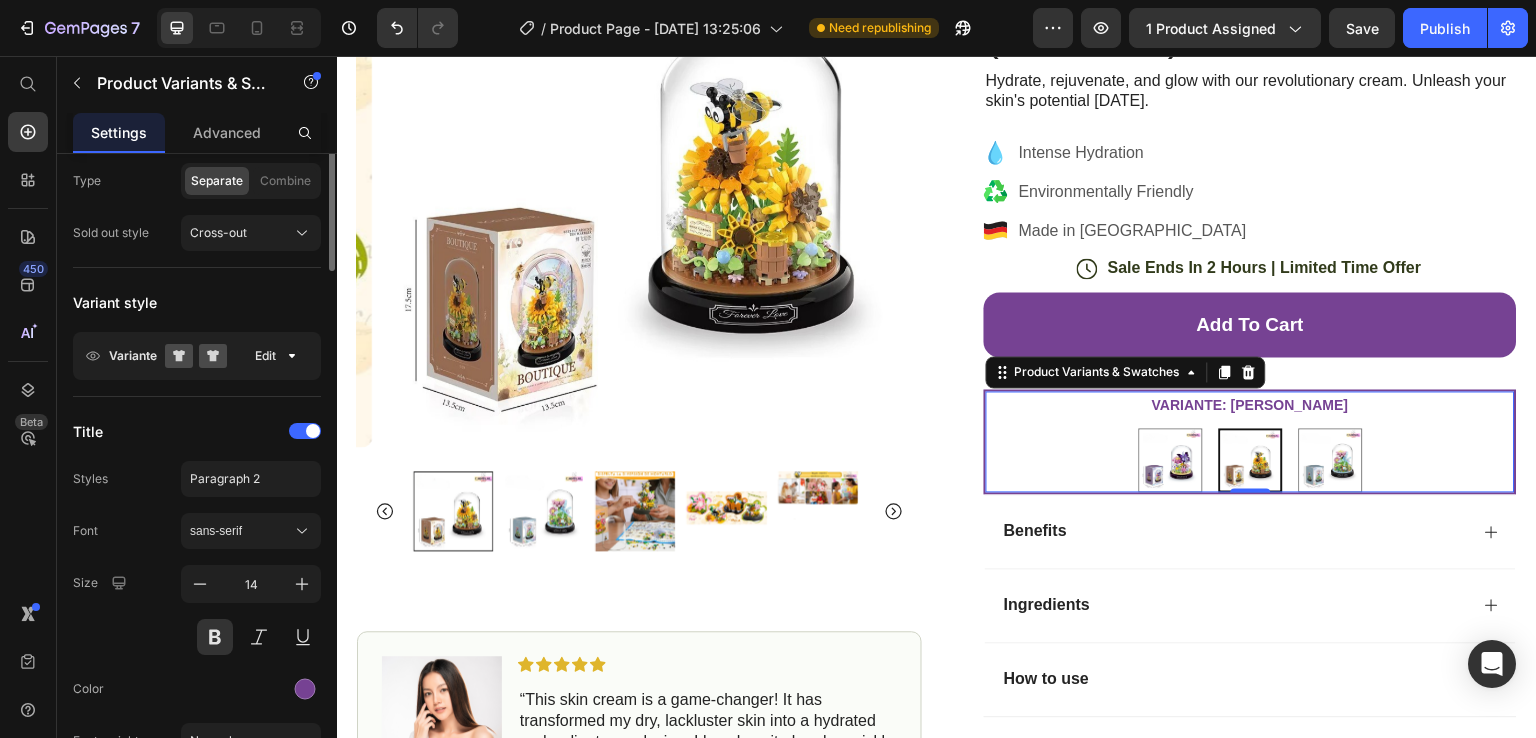 scroll, scrollTop: 116, scrollLeft: 0, axis: vertical 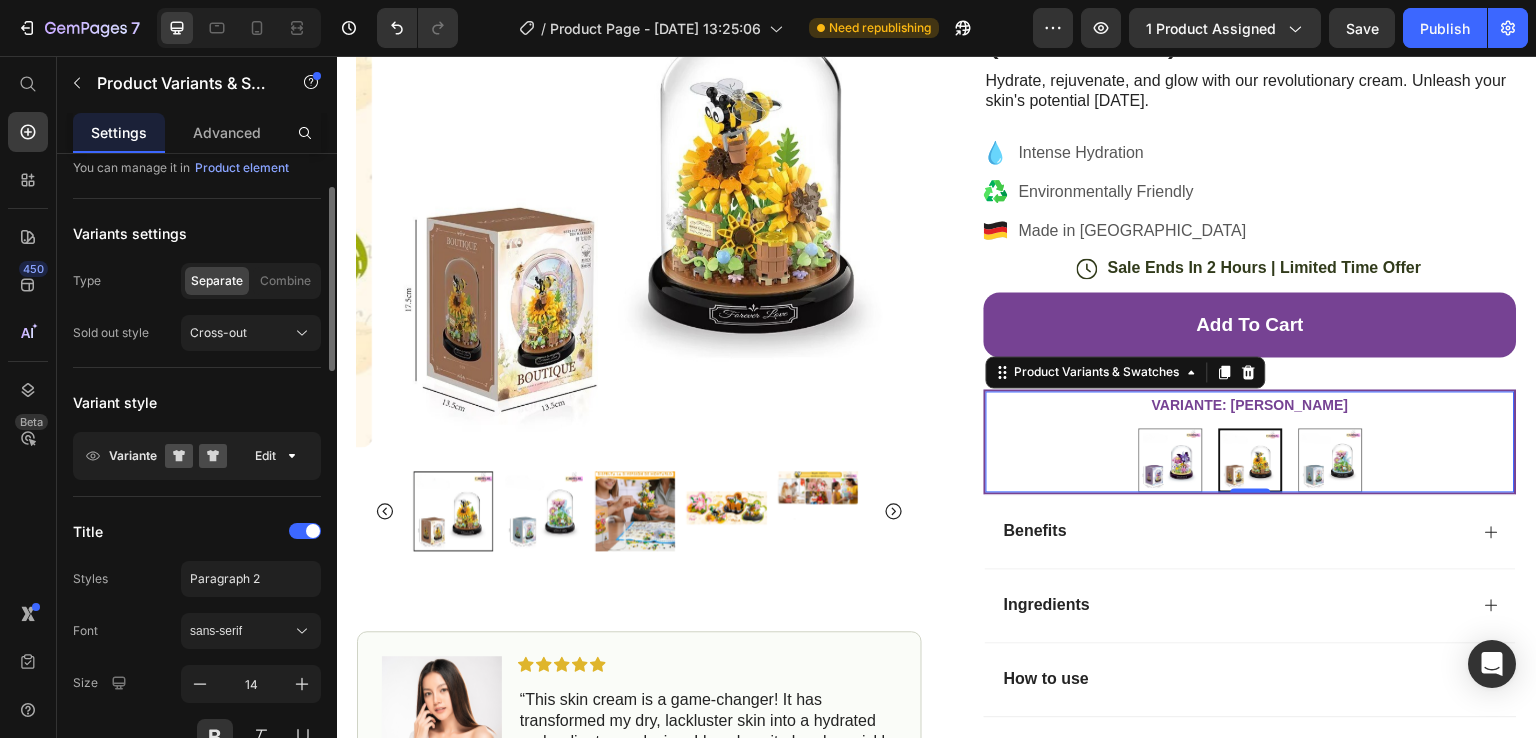 click on "Variante Edit" 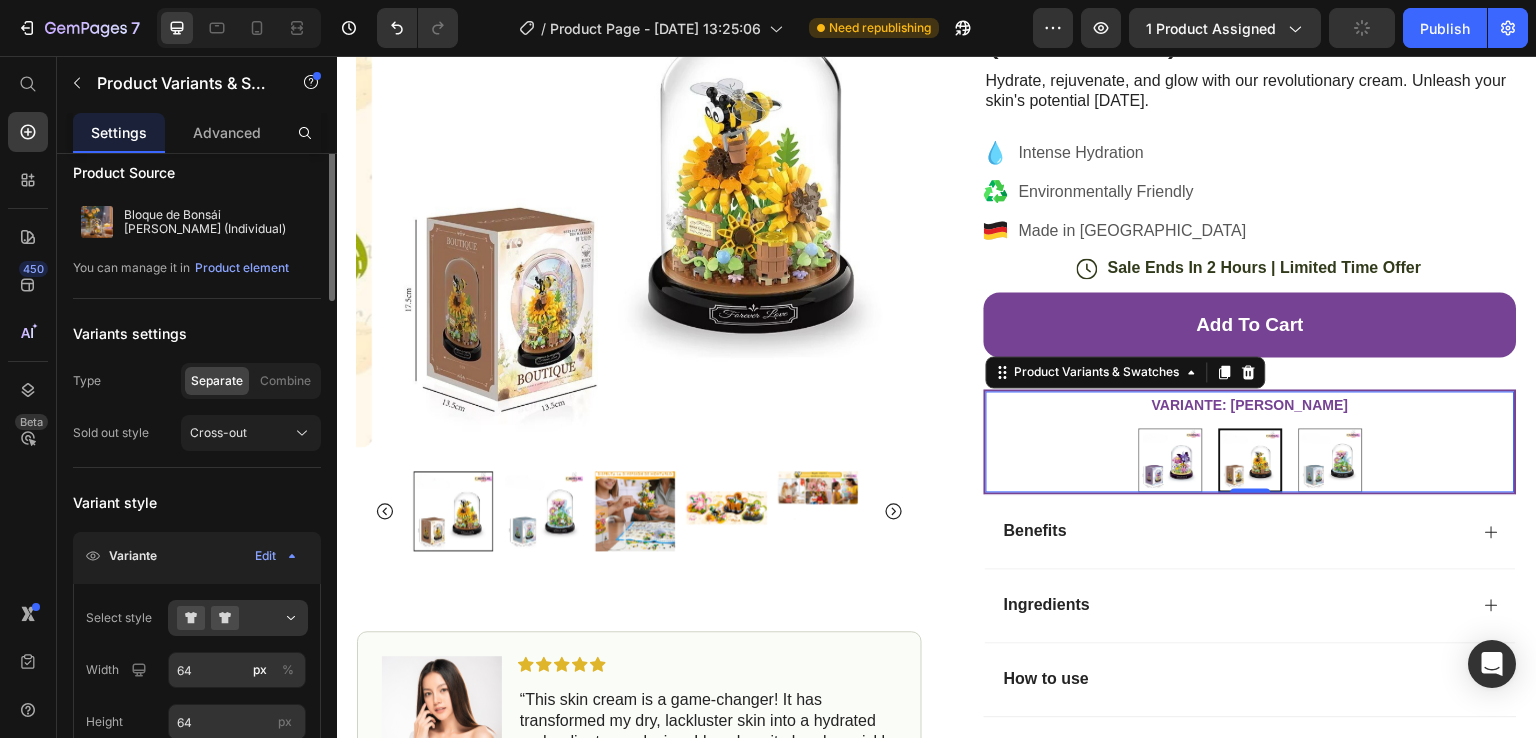 scroll, scrollTop: 0, scrollLeft: 0, axis: both 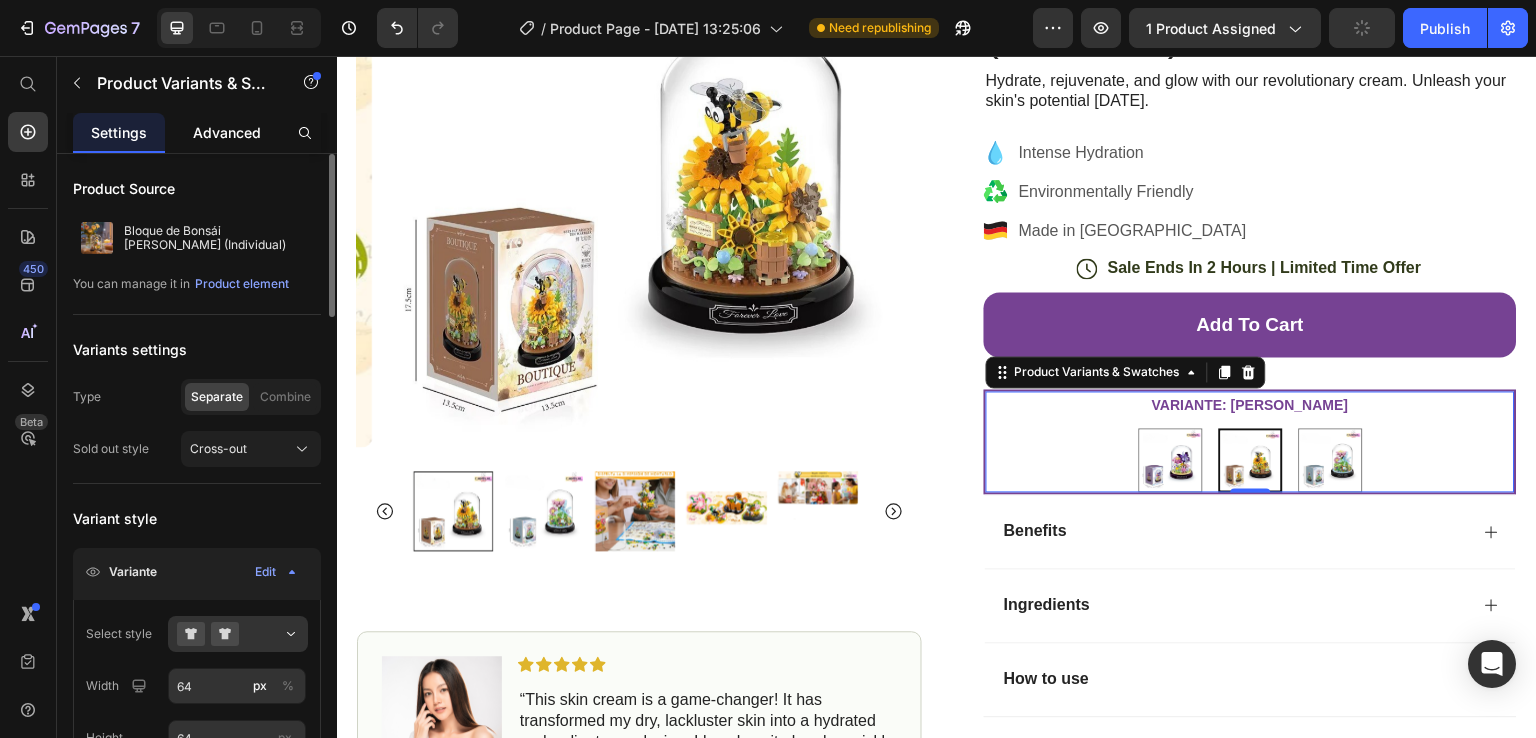 click on "Advanced" at bounding box center (227, 132) 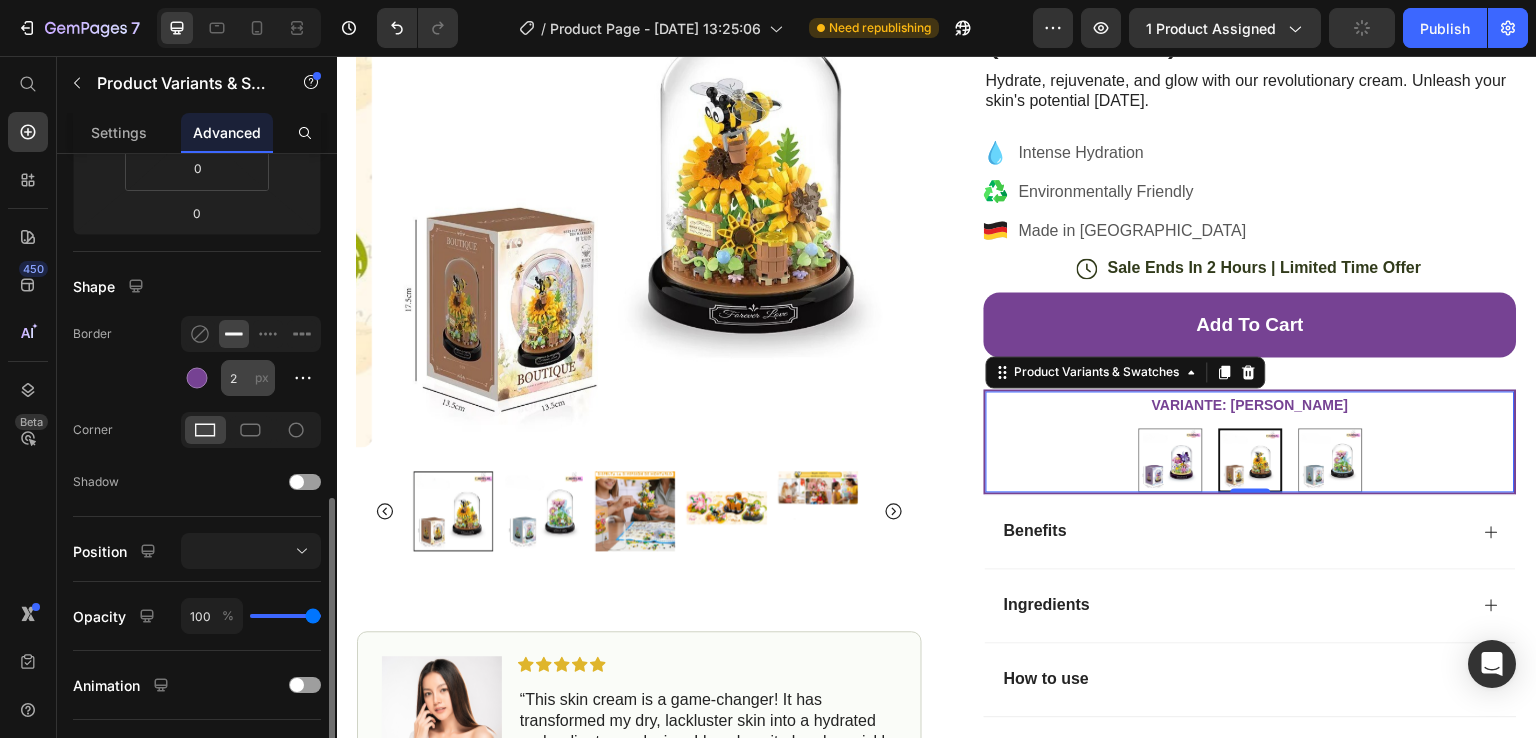 scroll, scrollTop: 500, scrollLeft: 0, axis: vertical 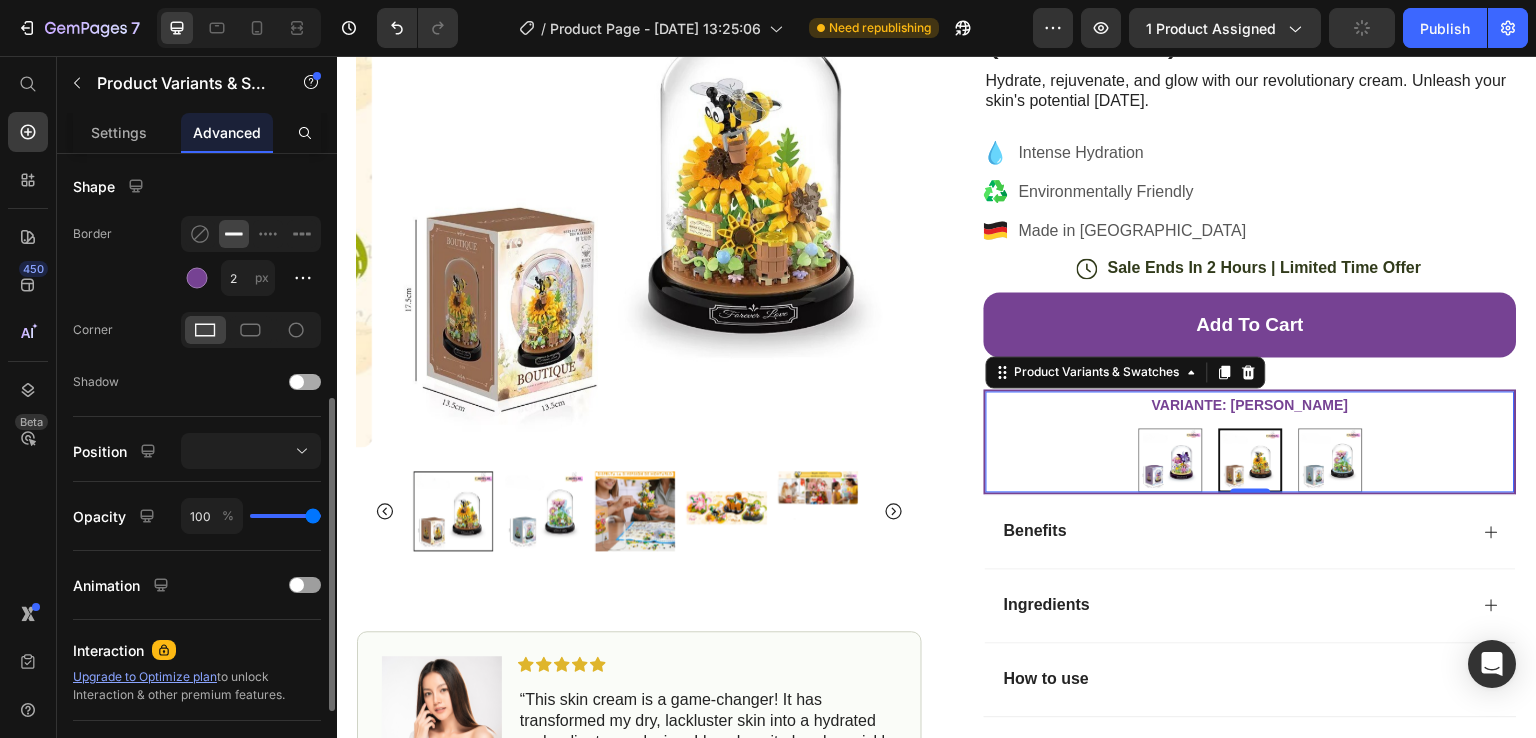 click at bounding box center [305, 382] 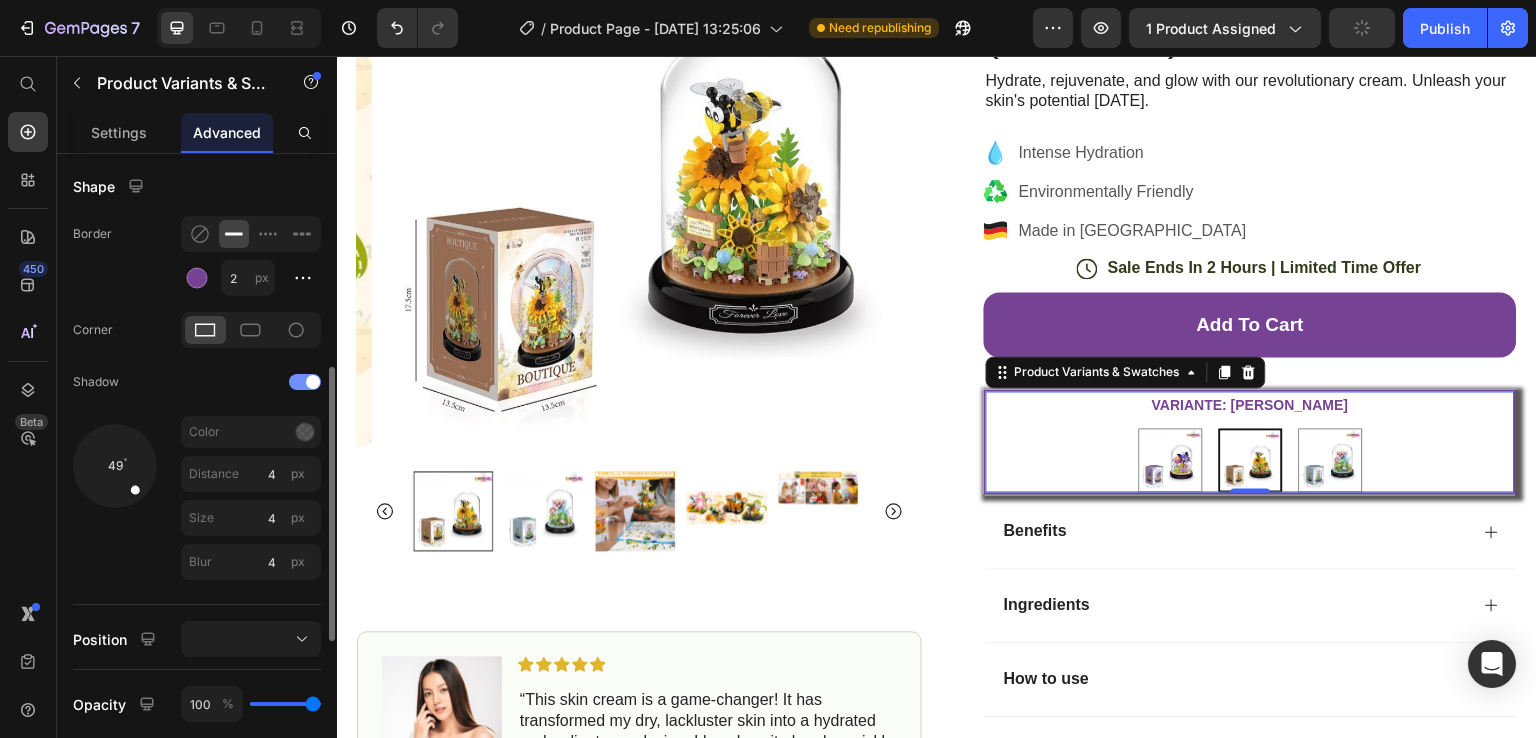 click at bounding box center [305, 382] 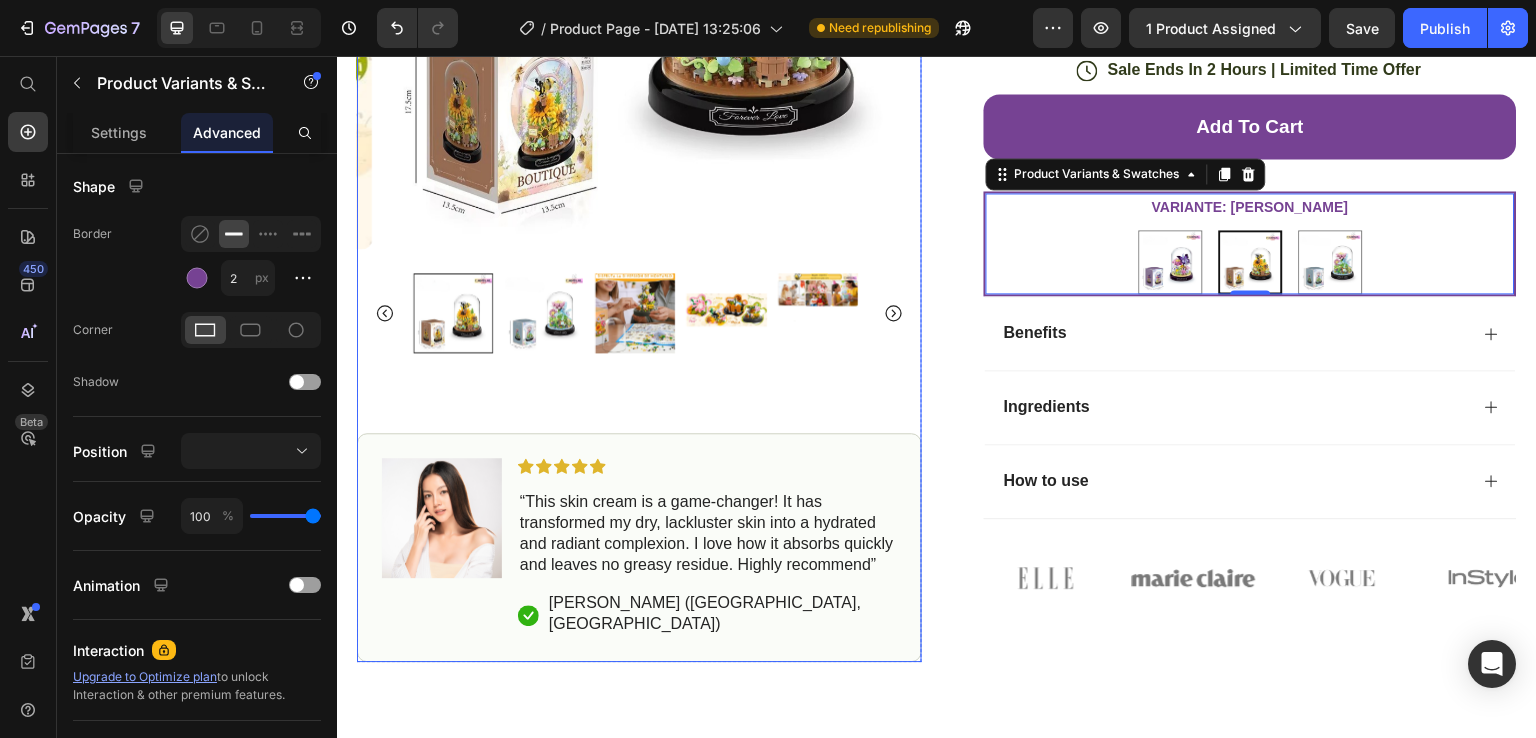 scroll, scrollTop: 500, scrollLeft: 0, axis: vertical 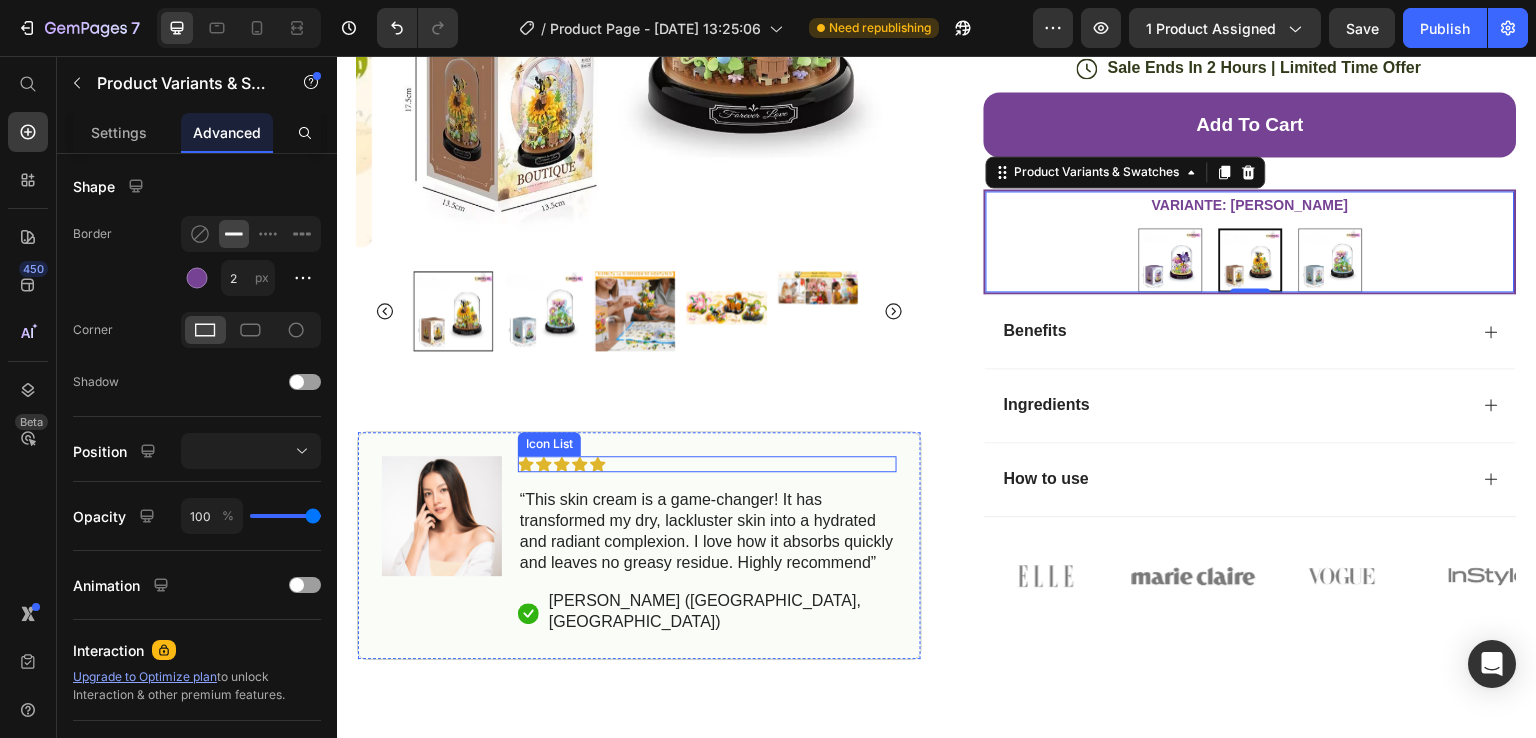 click on "Icon Icon Icon Icon Icon" at bounding box center [707, 464] 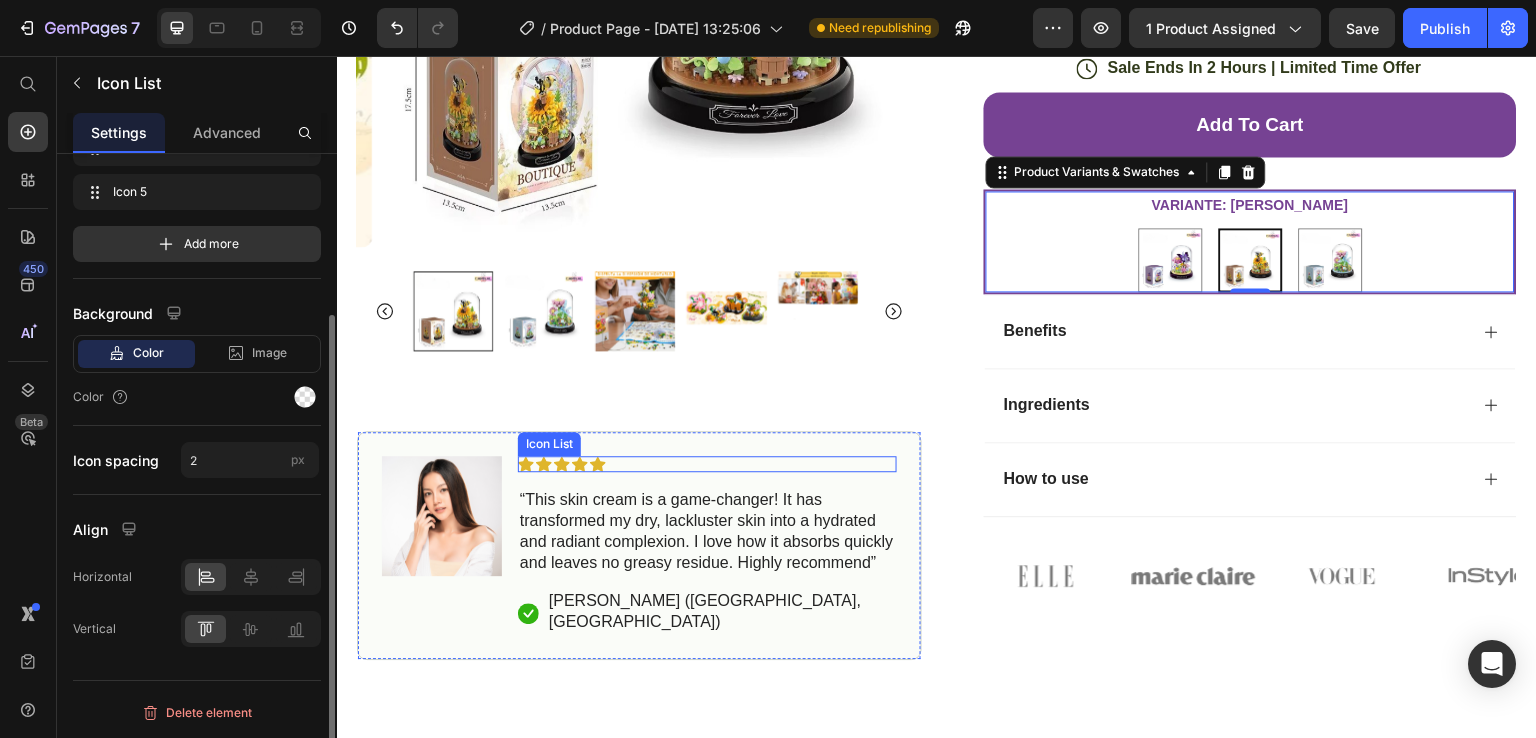 scroll, scrollTop: 0, scrollLeft: 0, axis: both 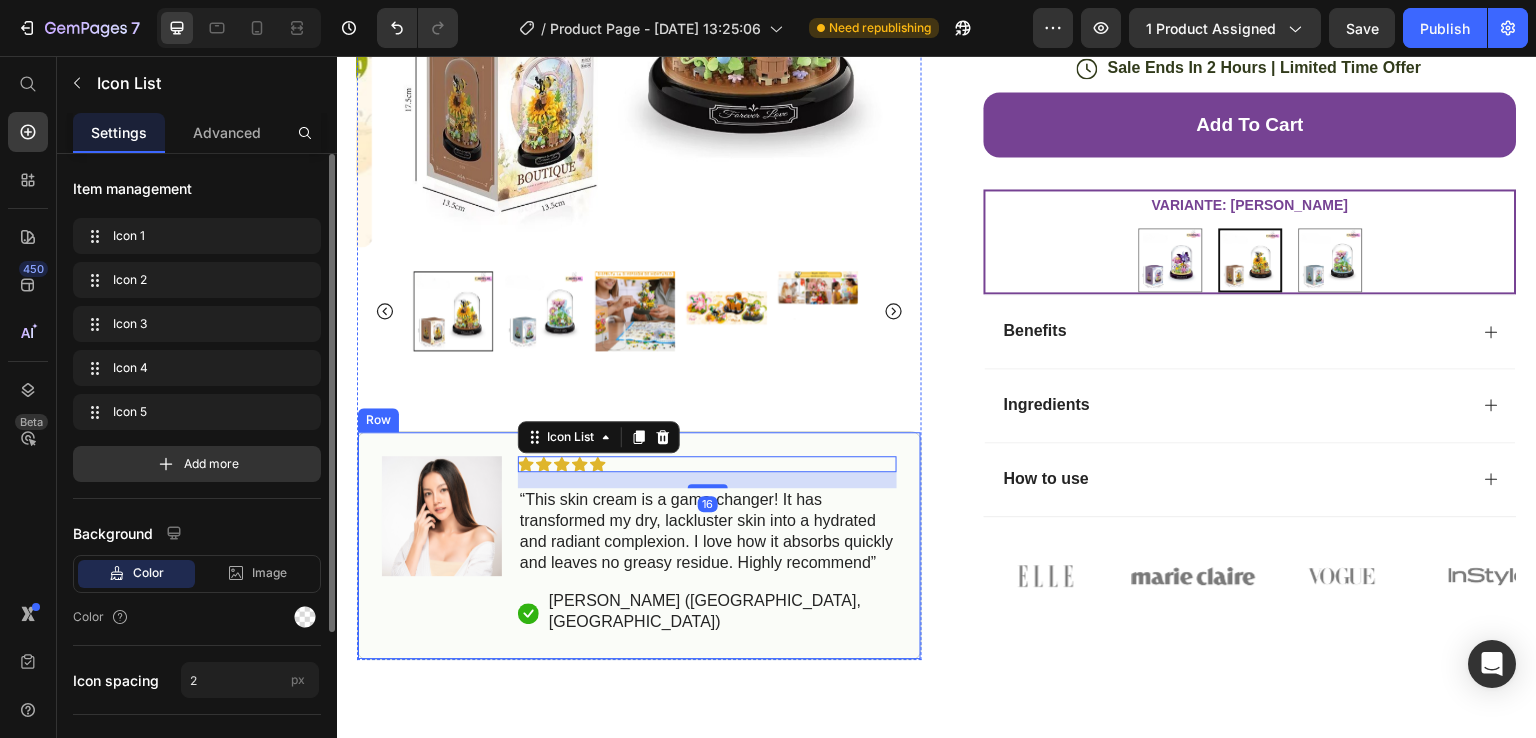 click on "Image Icon Icon Icon Icon Icon Icon List   16 “This skin cream is a game-changer! It has transformed my dry, lackluster skin into a hydrated and radiant complexion. I love how it absorbs quickly and leaves no greasy residue. Highly recommend” Text Block
Icon [PERSON_NAME] ([GEOGRAPHIC_DATA], [GEOGRAPHIC_DATA]) Text Block Row Row" at bounding box center [639, 545] 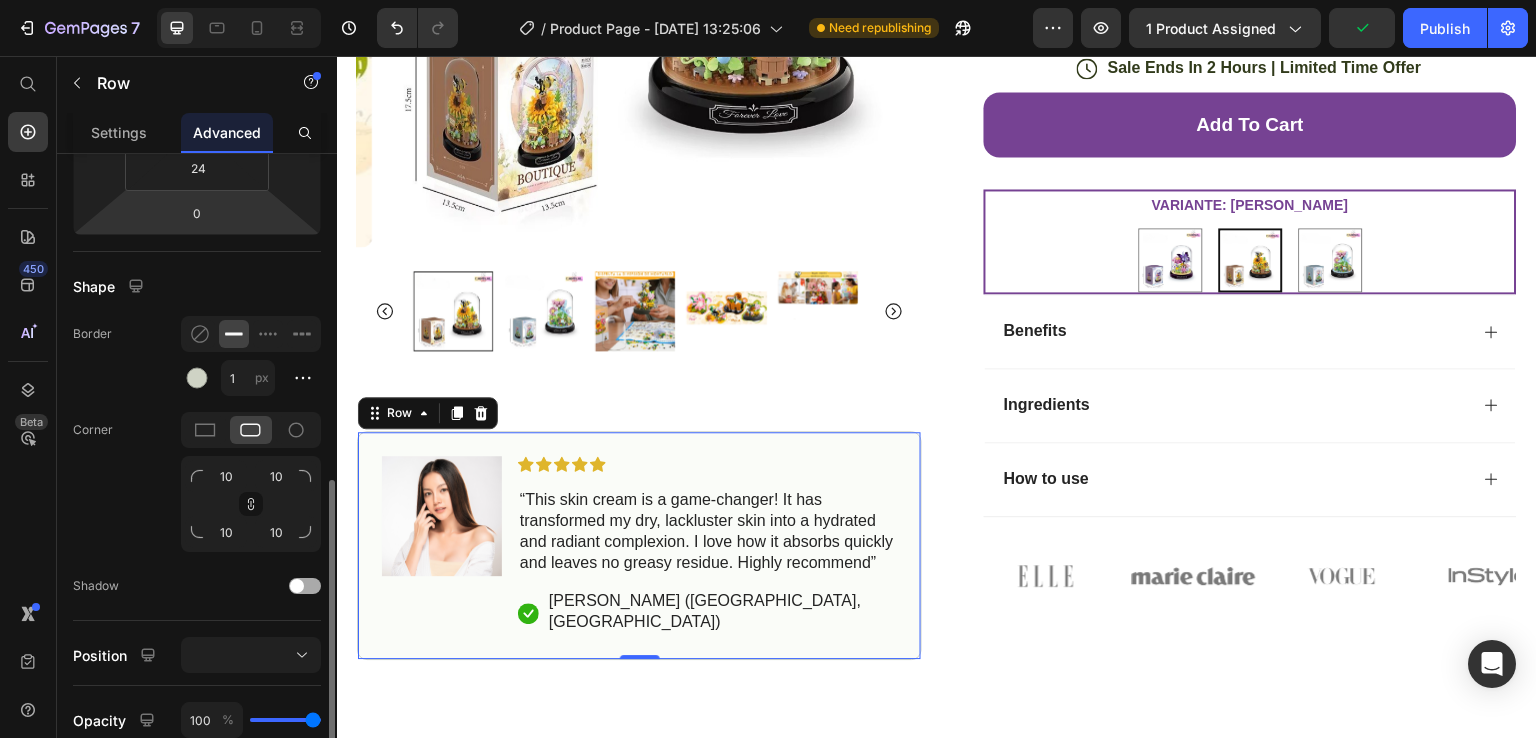 scroll, scrollTop: 500, scrollLeft: 0, axis: vertical 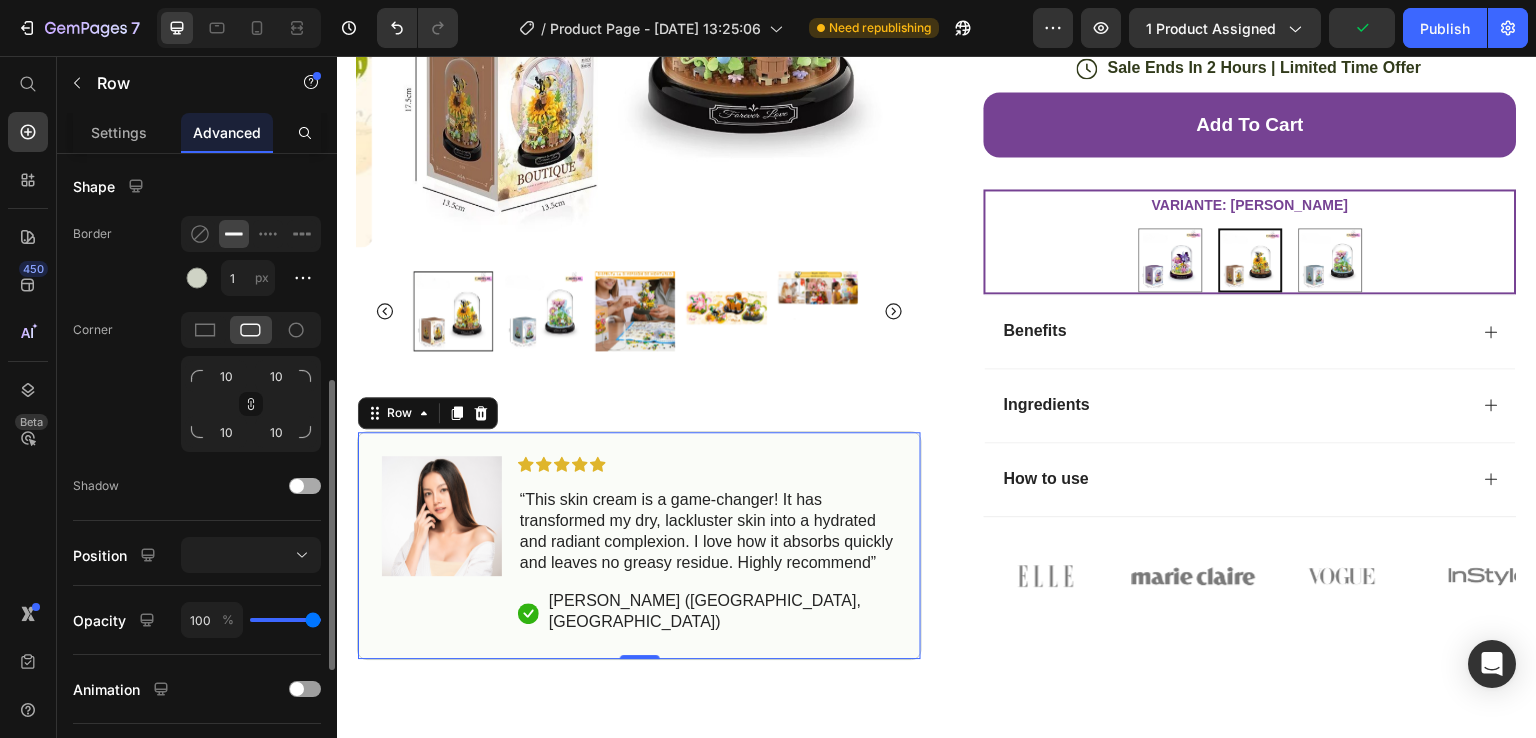 click at bounding box center (297, 486) 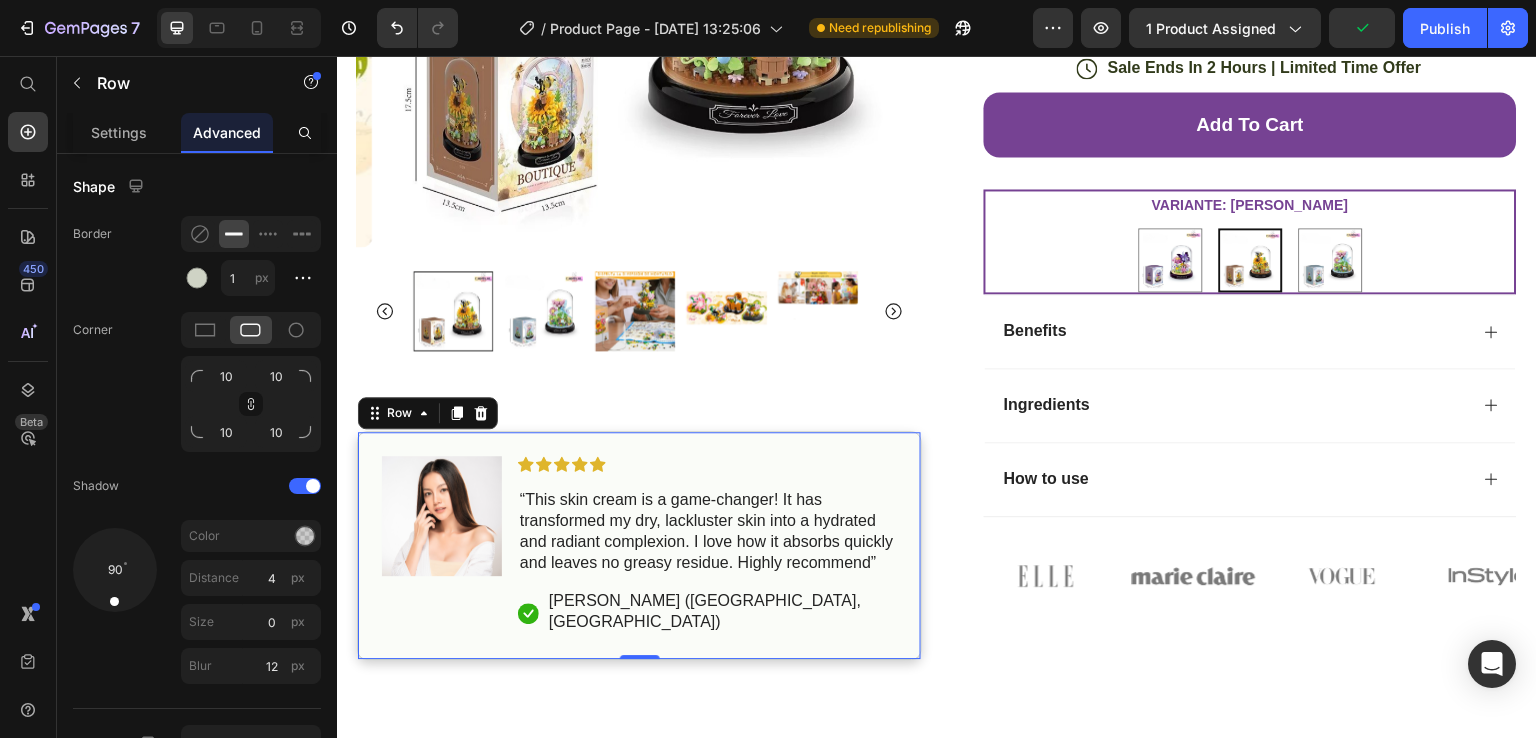click on "Image" at bounding box center [442, 545] 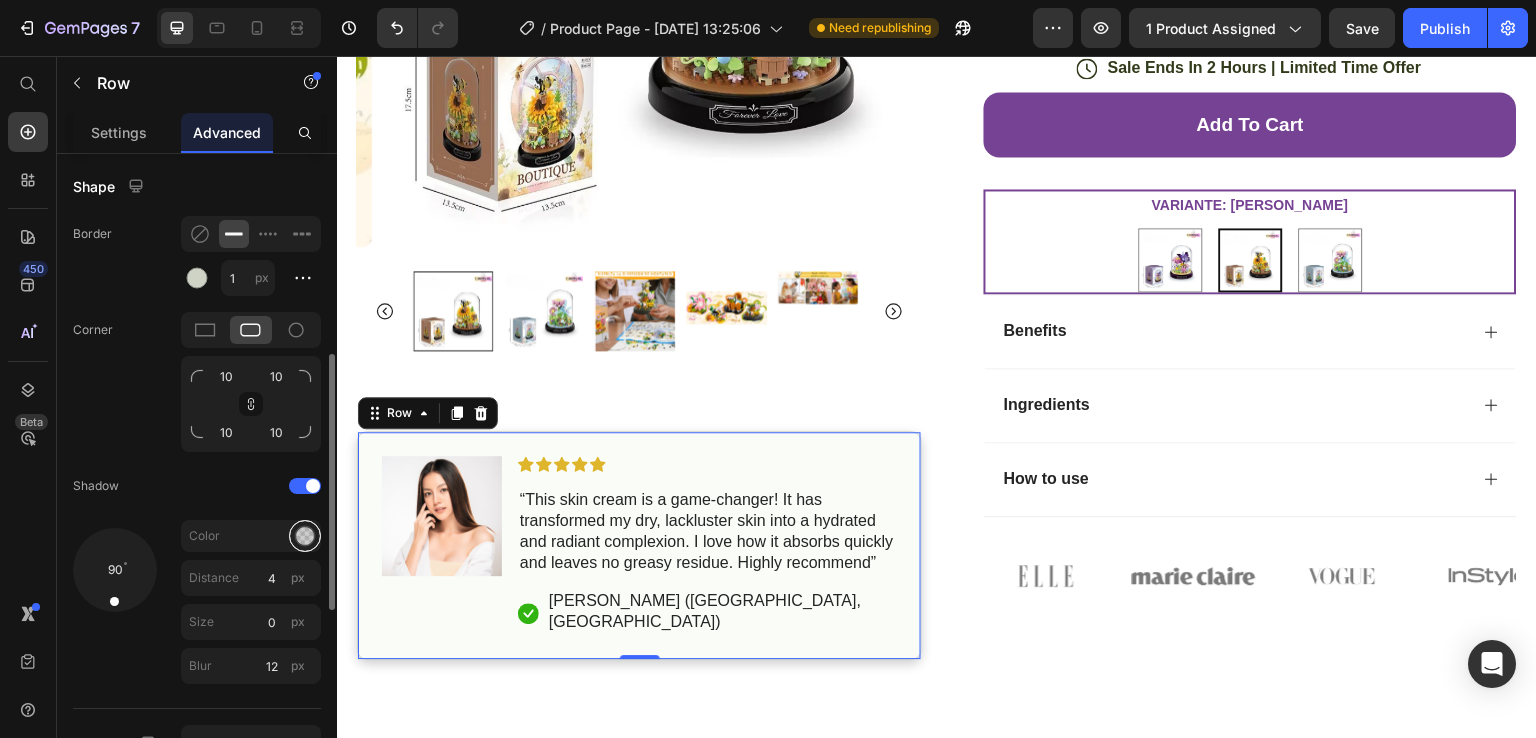 click at bounding box center [305, 536] 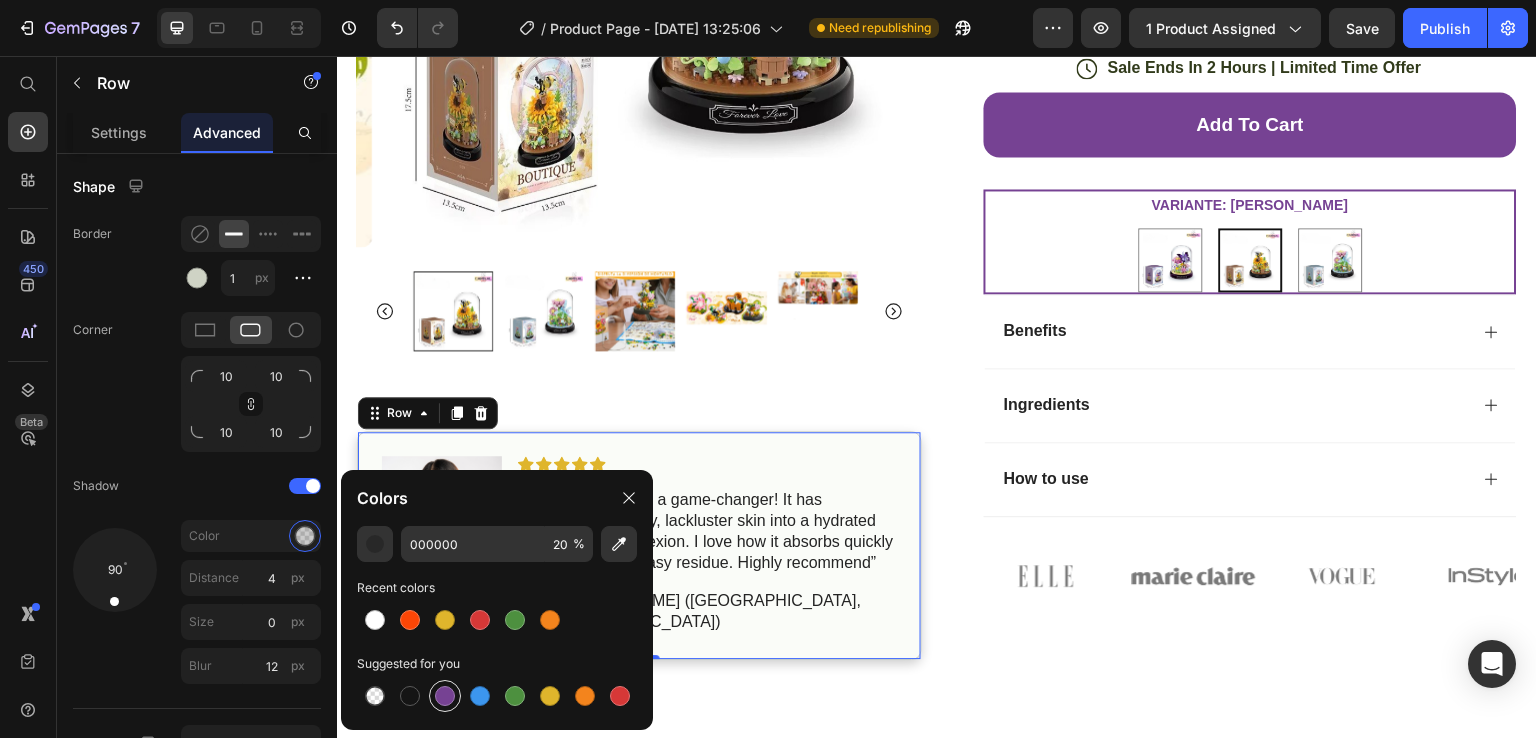 click at bounding box center (445, 696) 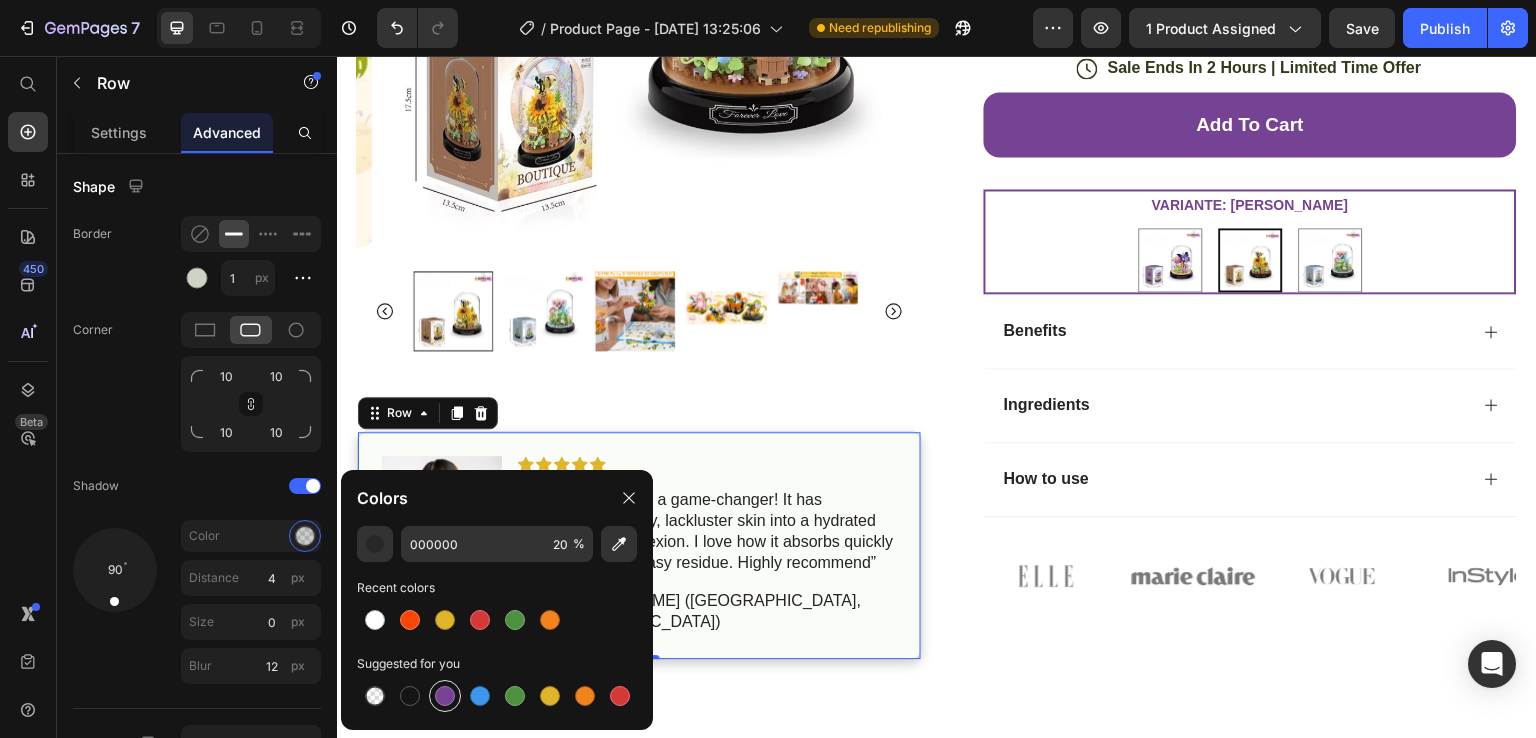 type on "764293" 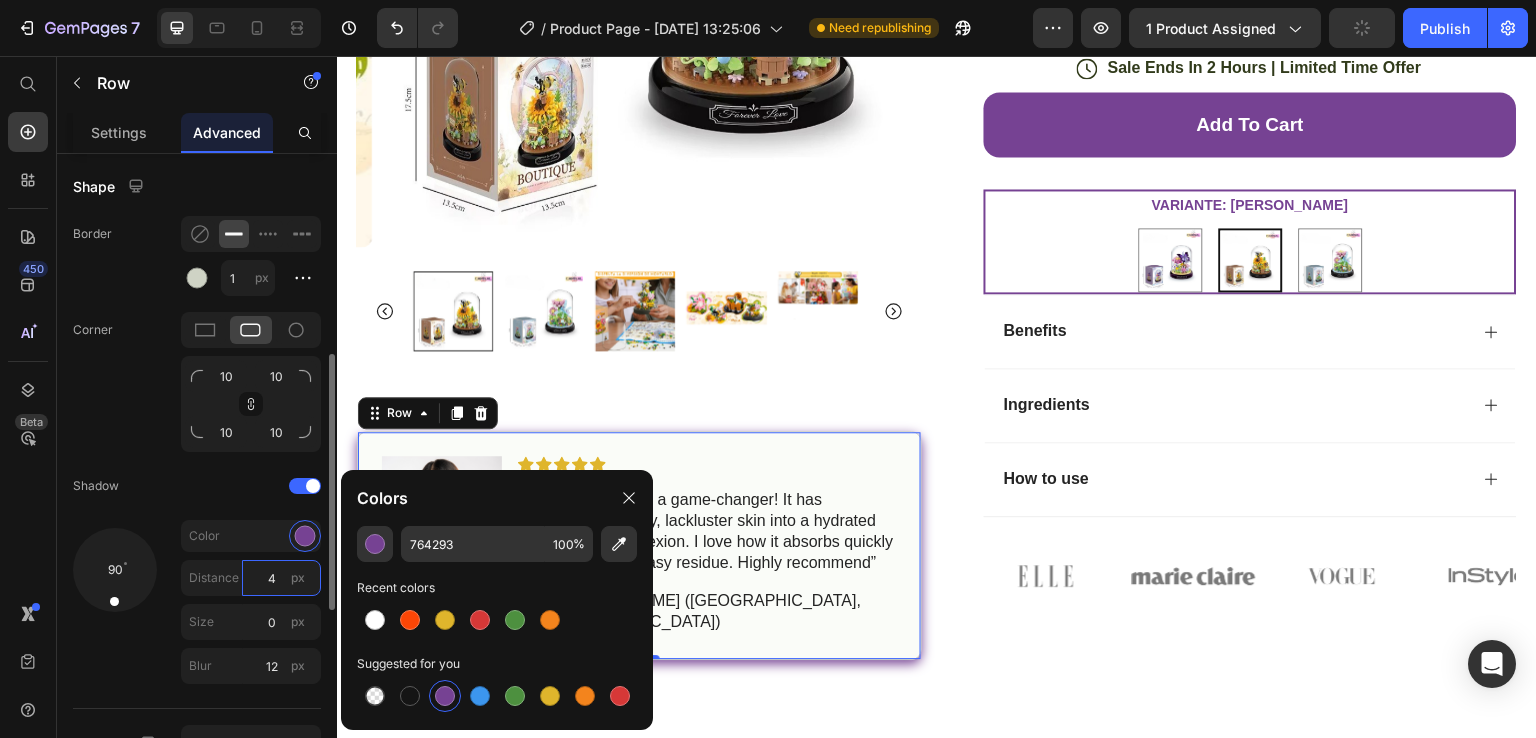 click on "4" at bounding box center (281, 578) 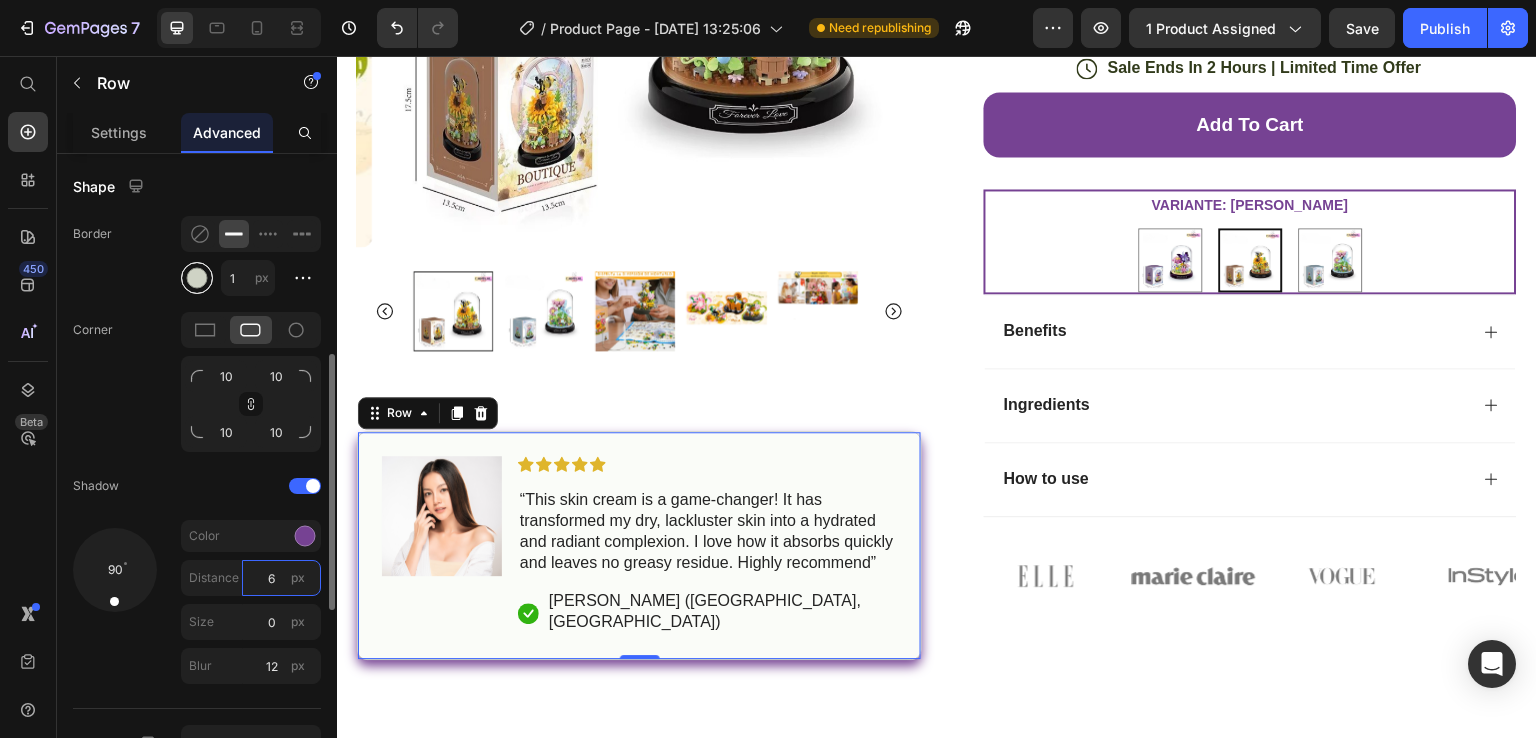 type on "6" 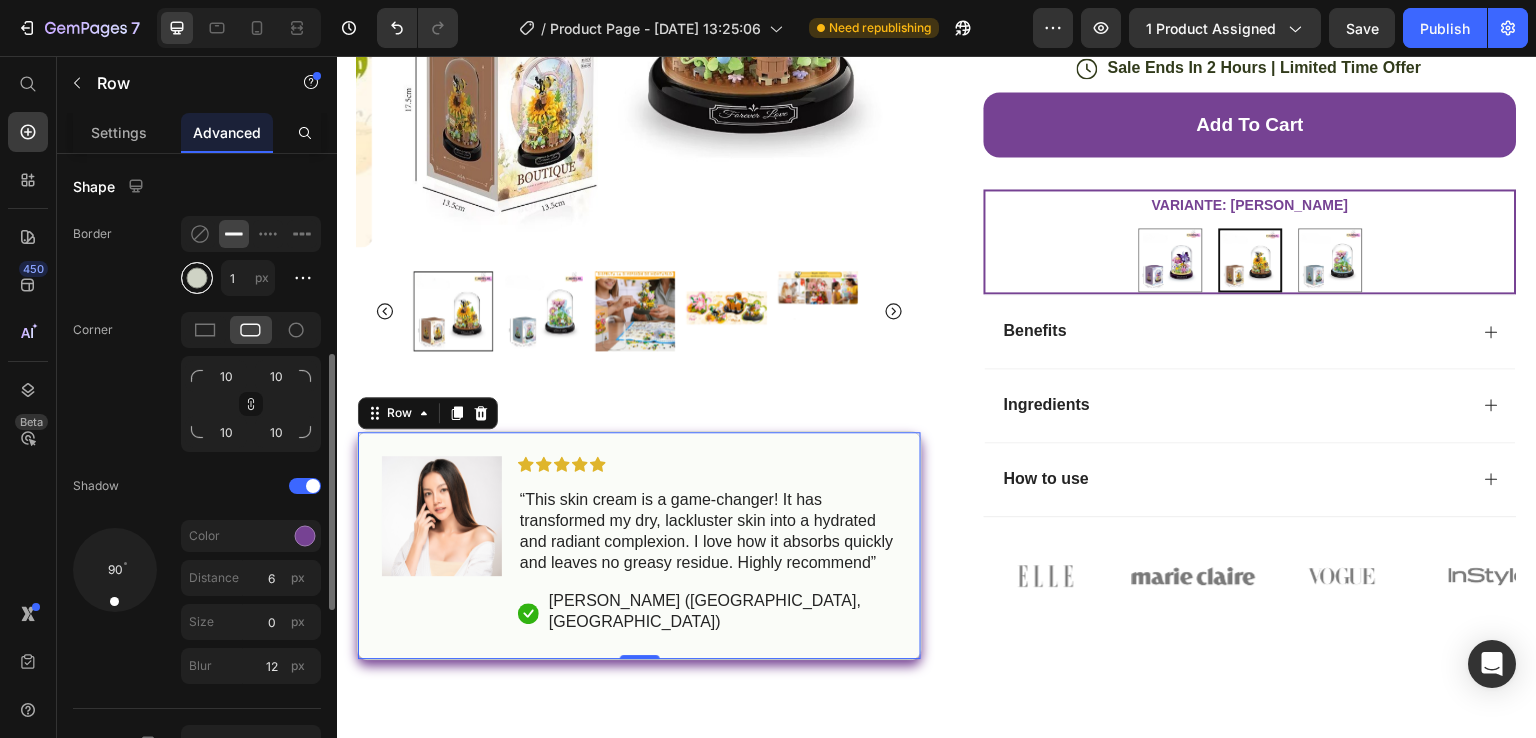 click at bounding box center [197, 278] 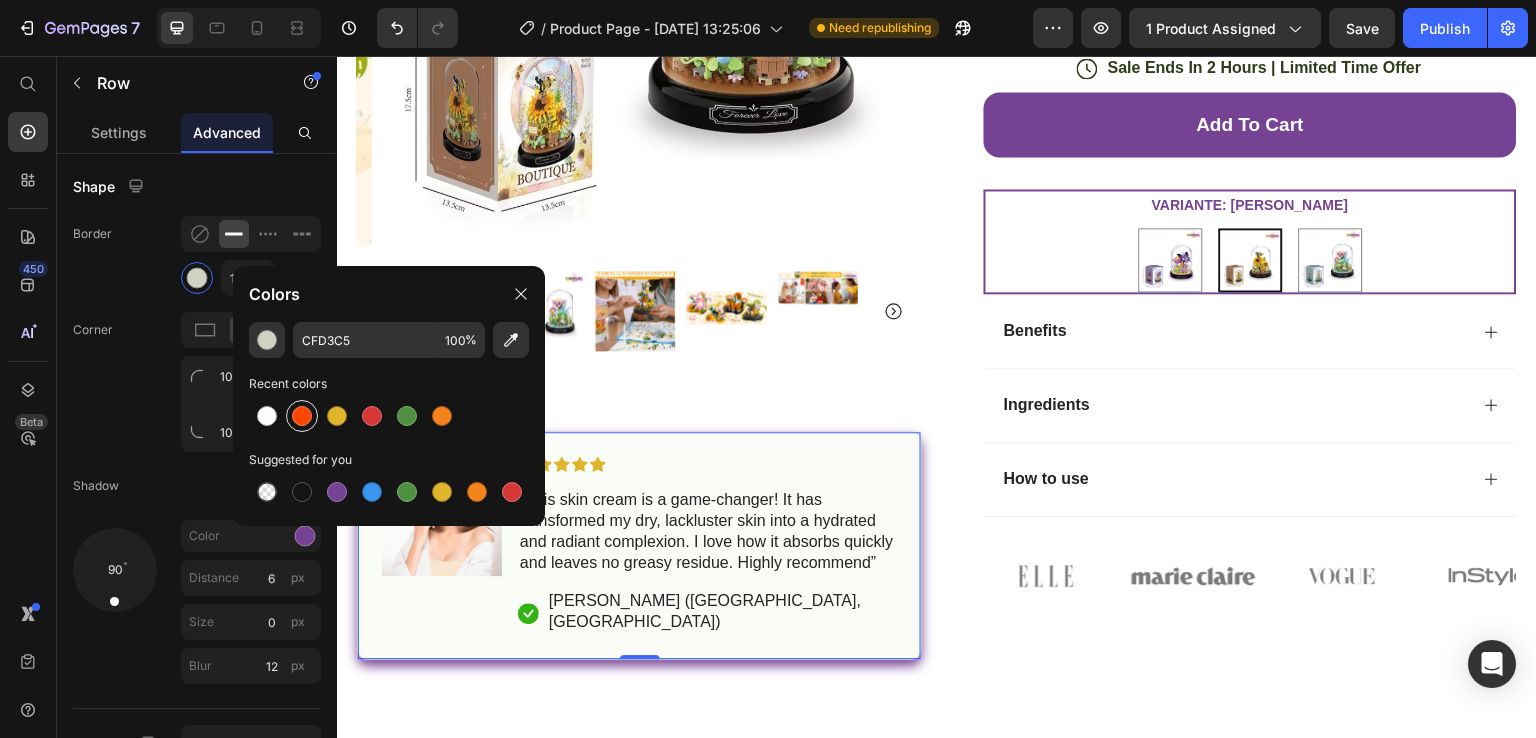 click at bounding box center (302, 416) 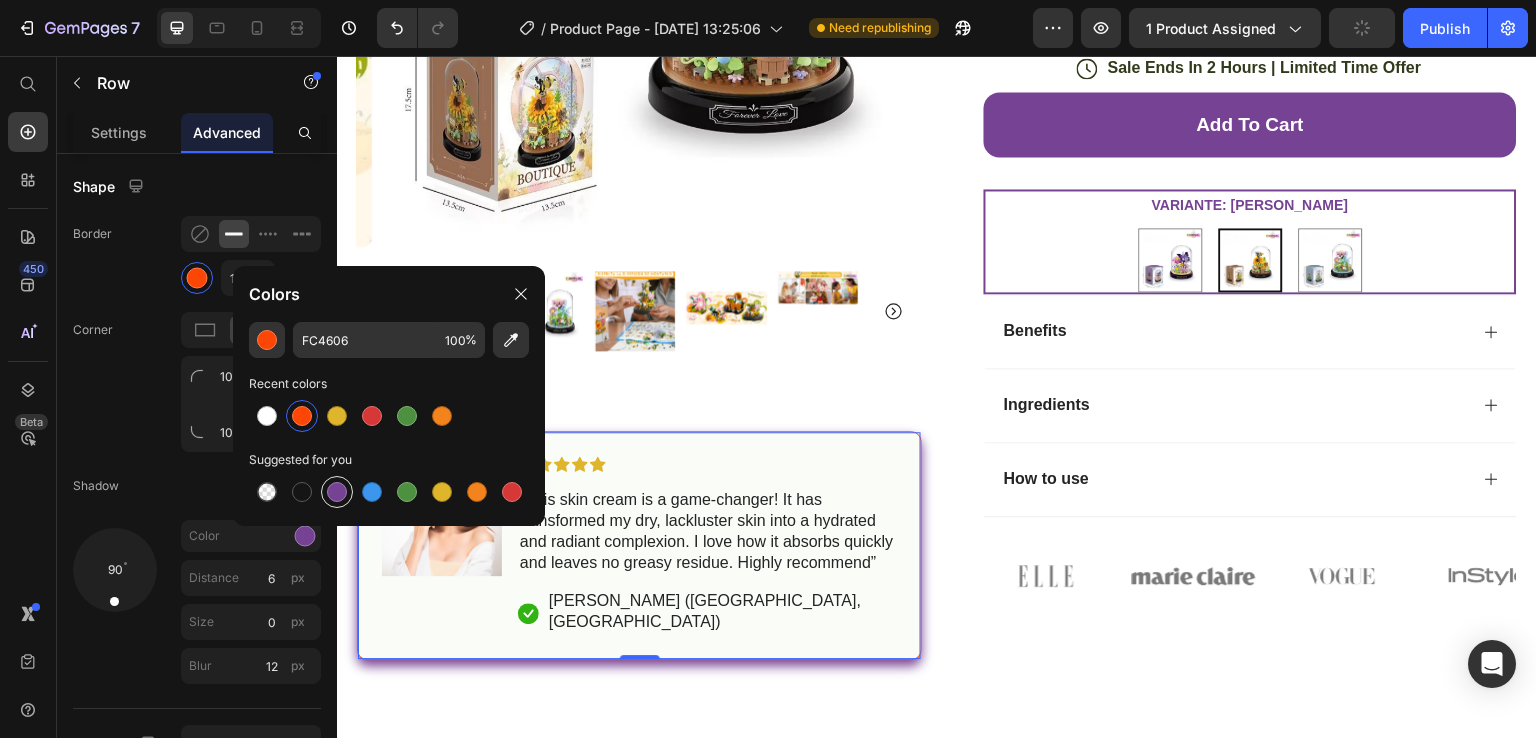 click at bounding box center [337, 492] 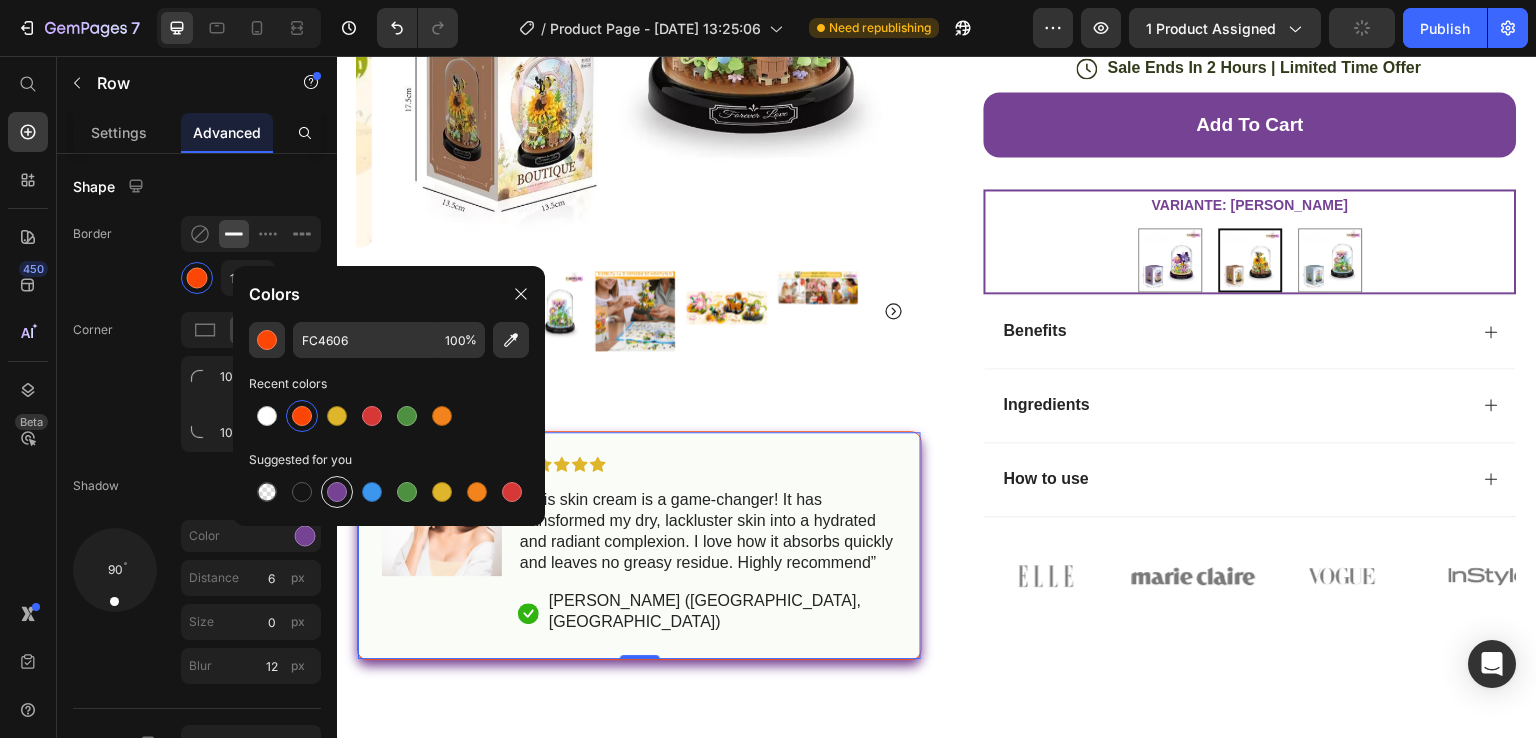 type on "764293" 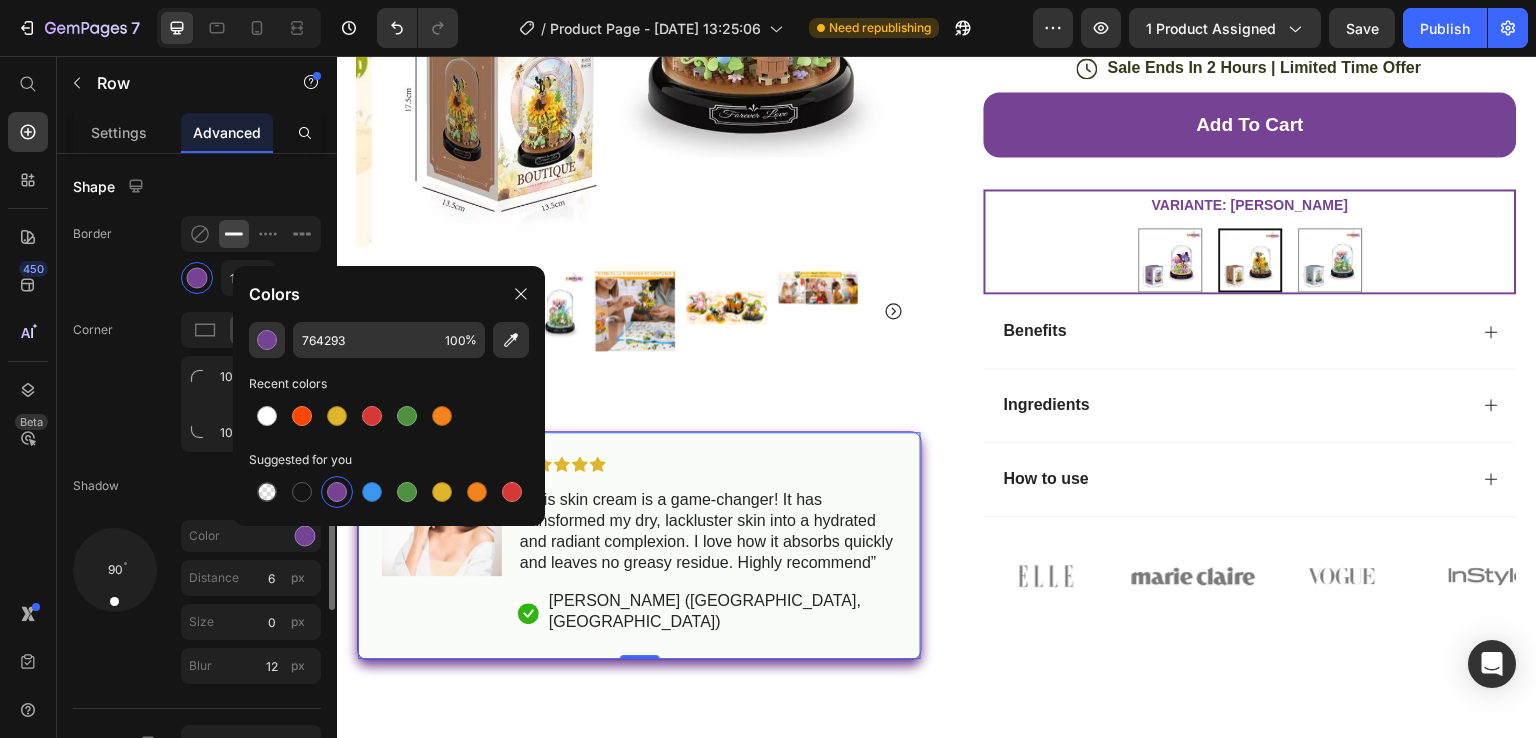 click on "Border 1 px" 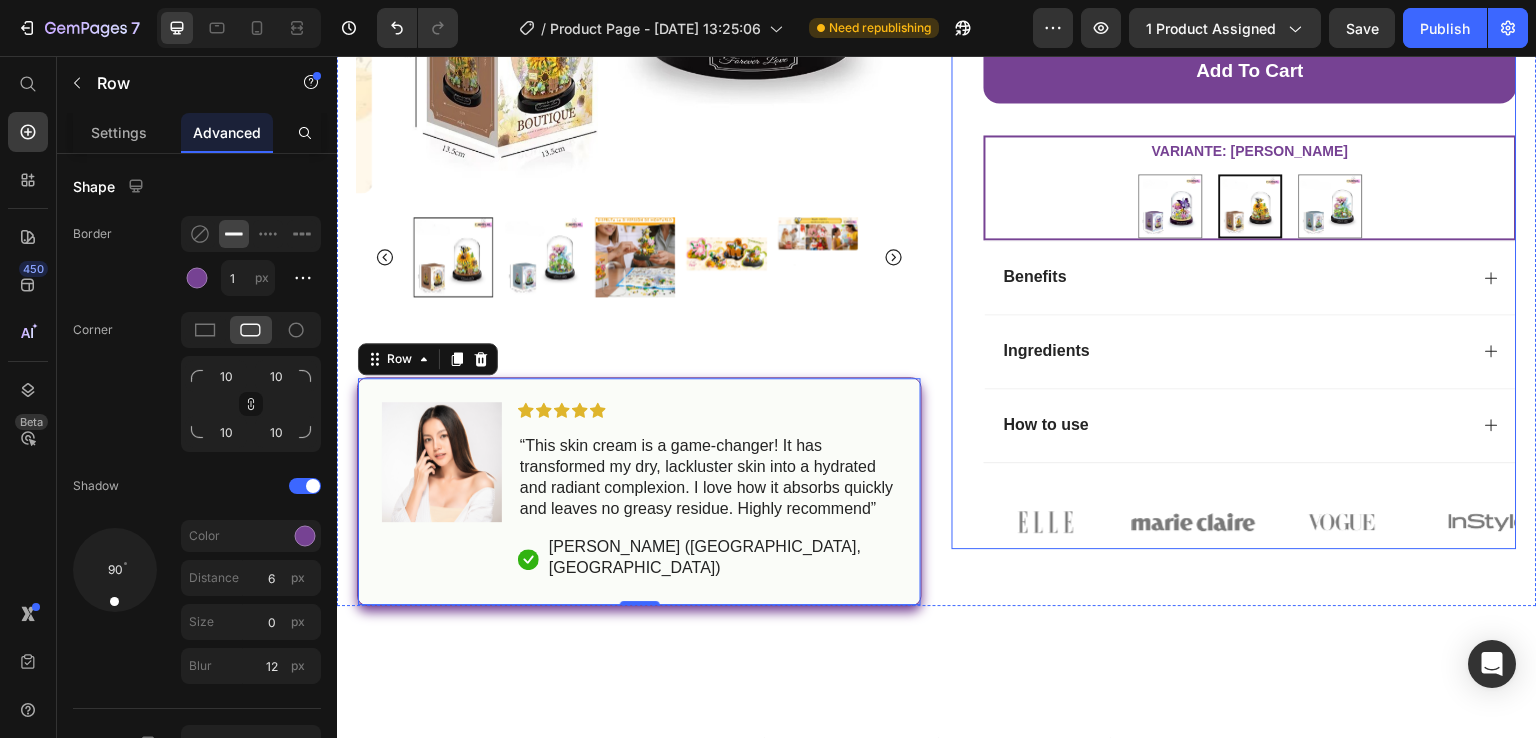 scroll, scrollTop: 600, scrollLeft: 0, axis: vertical 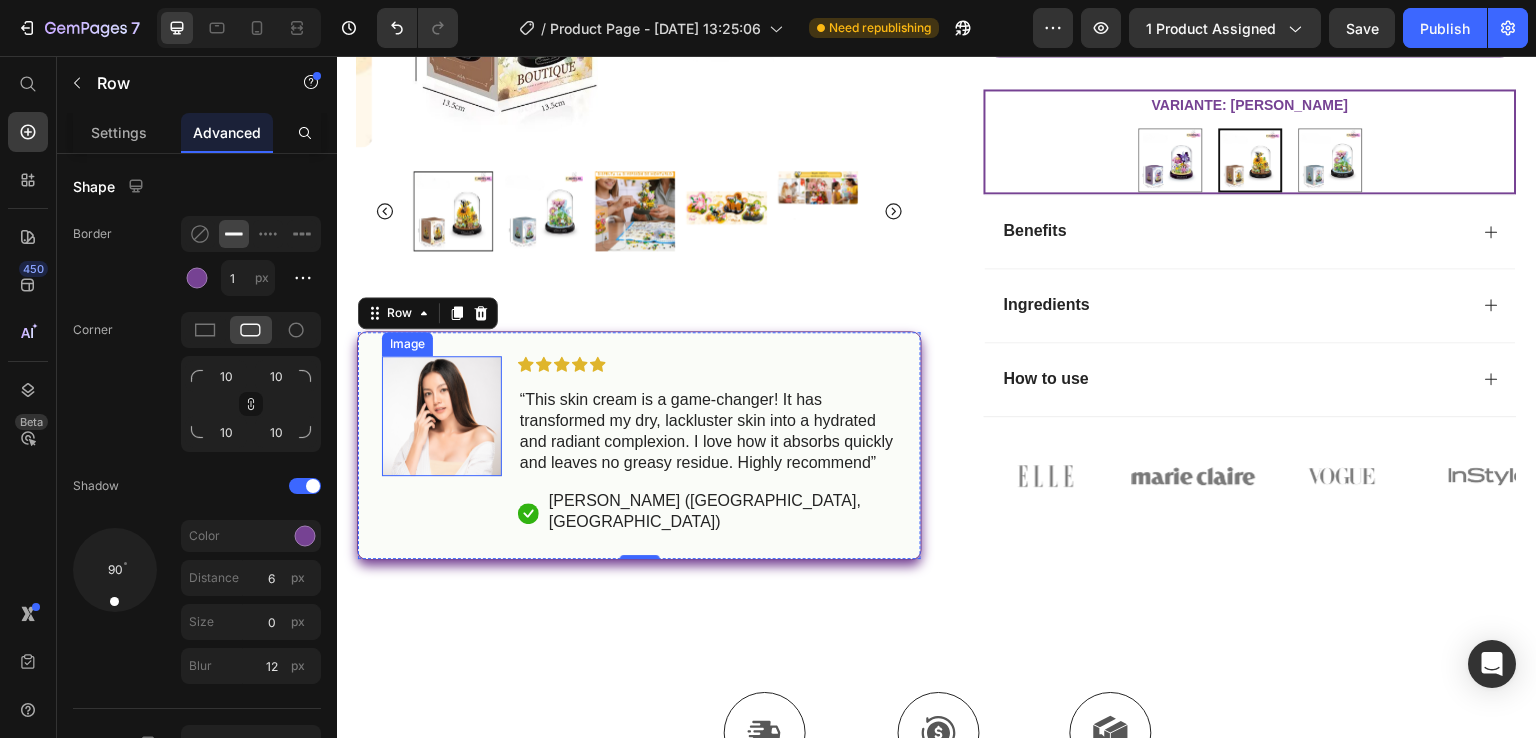 click at bounding box center (442, 416) 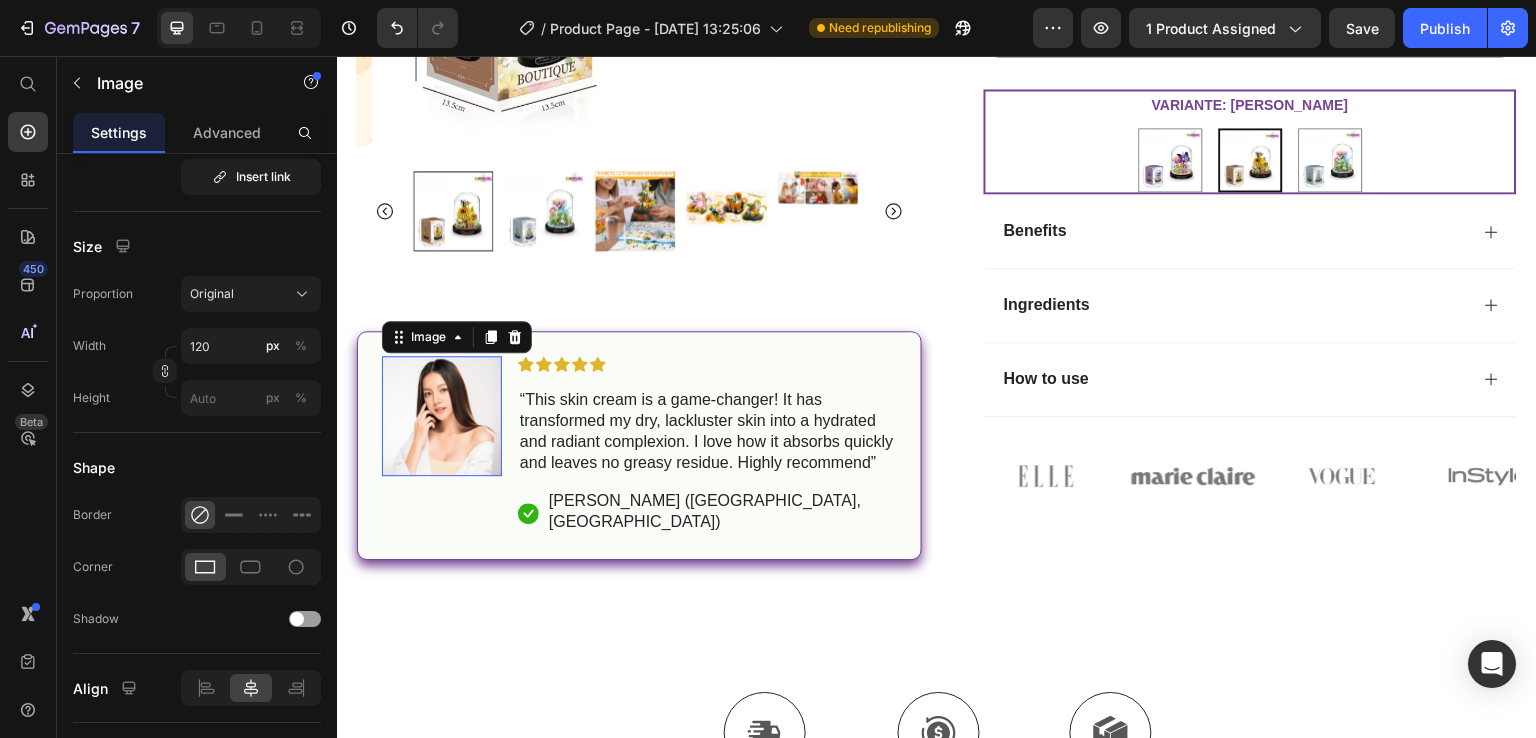 scroll, scrollTop: 0, scrollLeft: 0, axis: both 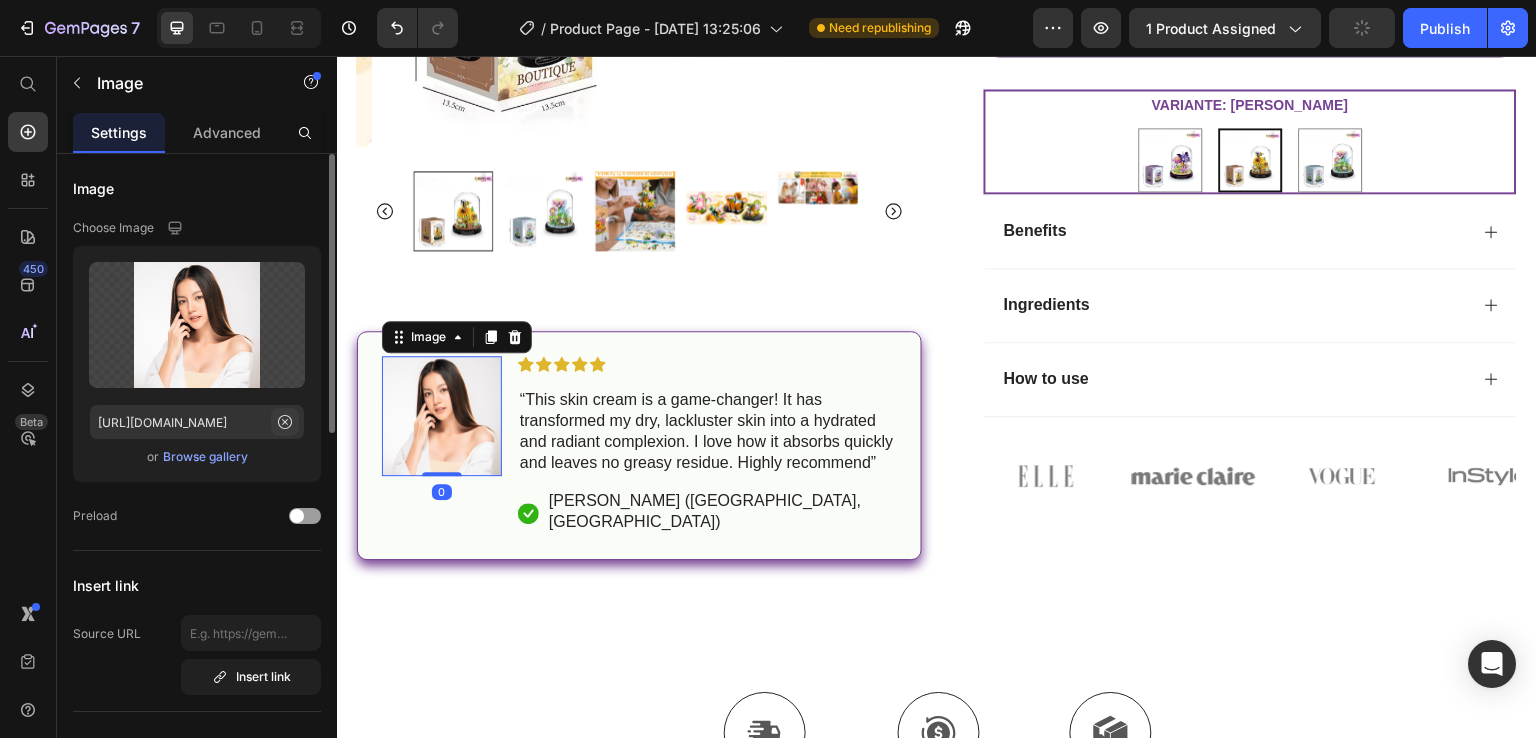 click 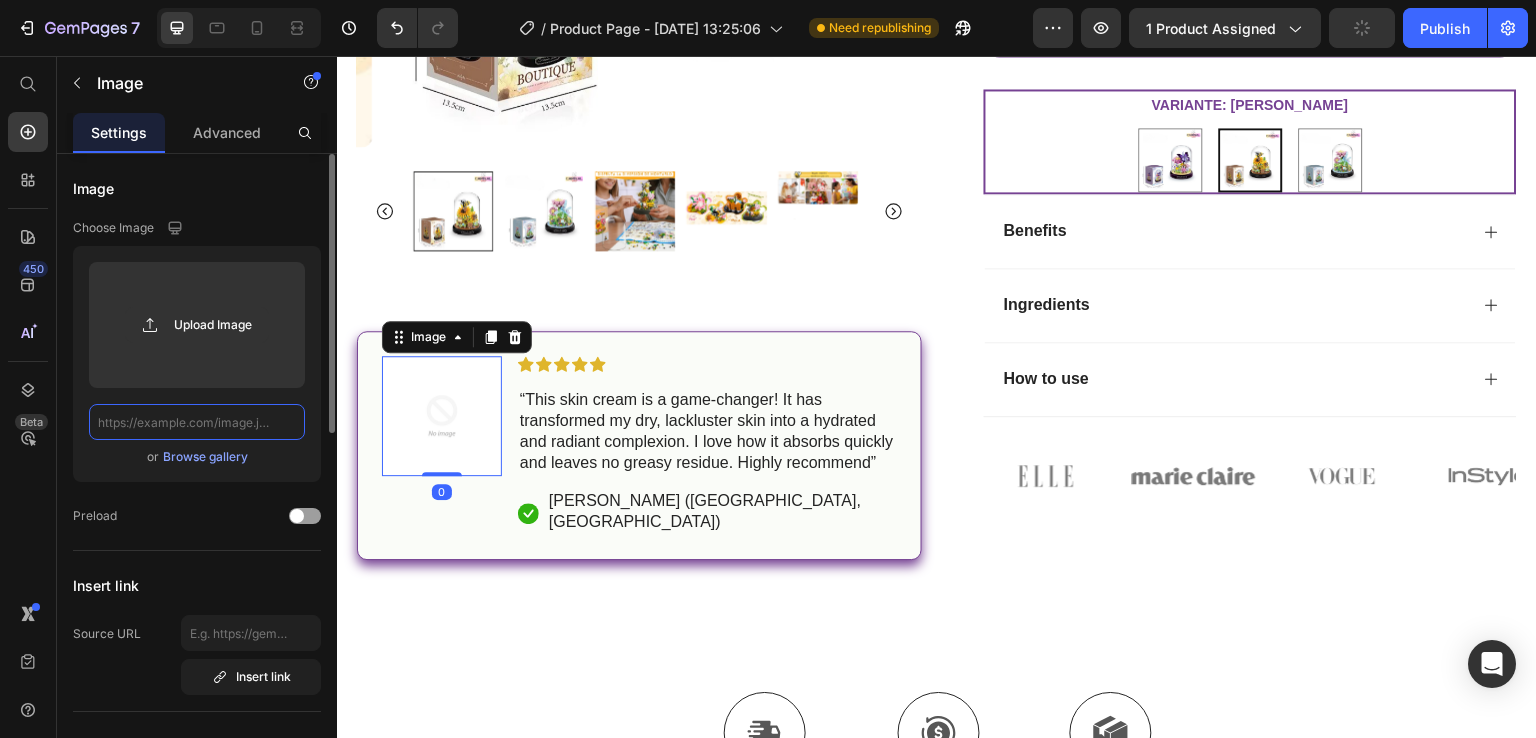 scroll, scrollTop: 0, scrollLeft: 0, axis: both 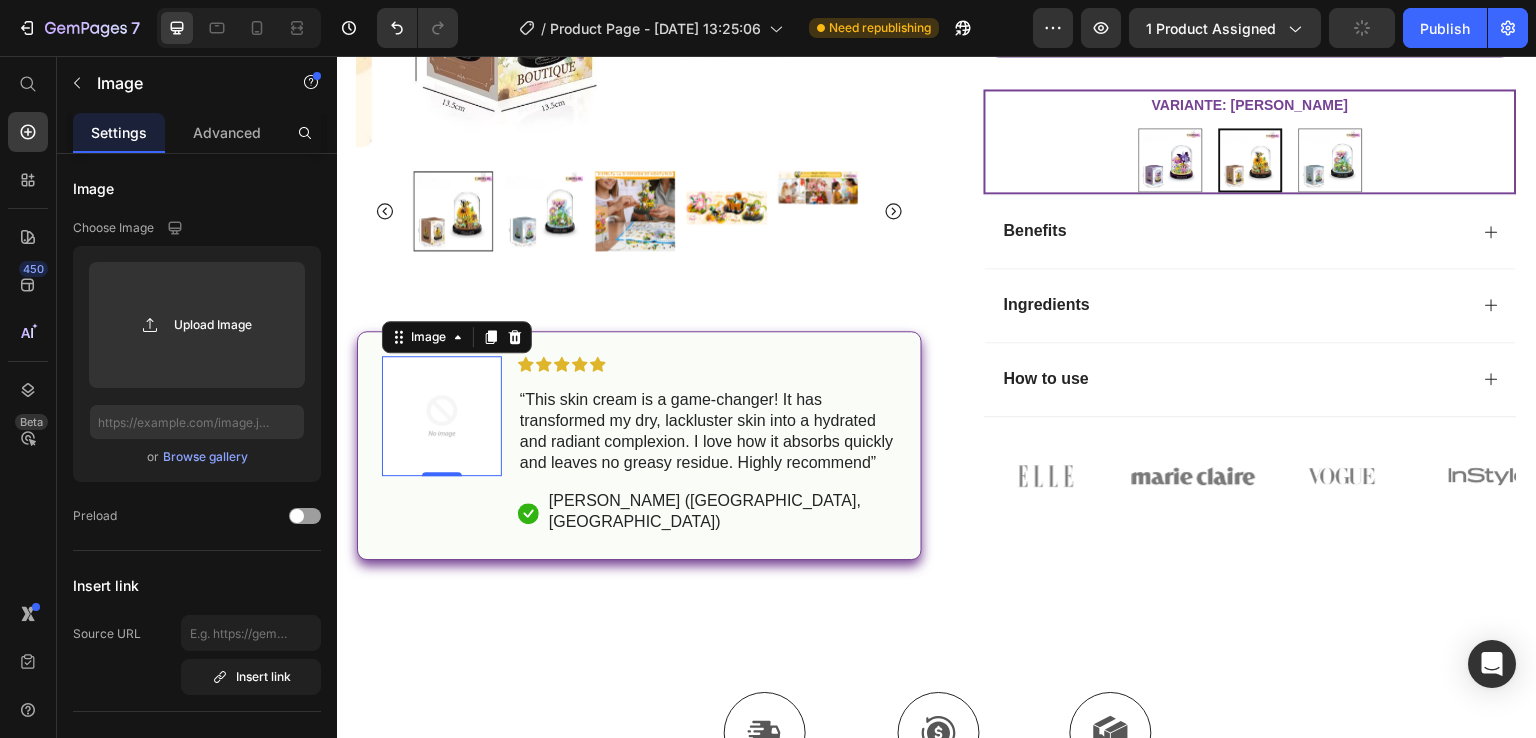 click on "Browse gallery" at bounding box center [205, 457] 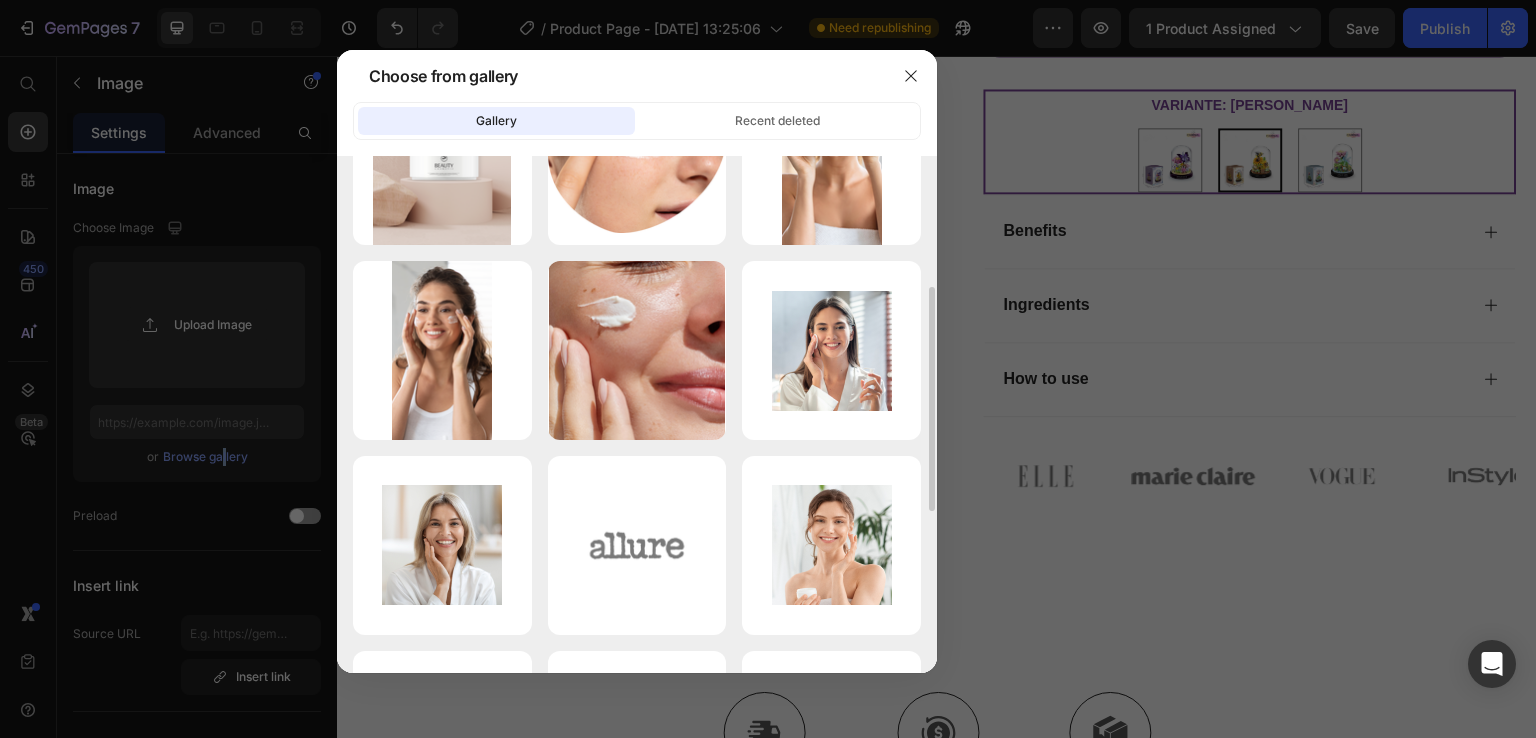 scroll, scrollTop: 0, scrollLeft: 0, axis: both 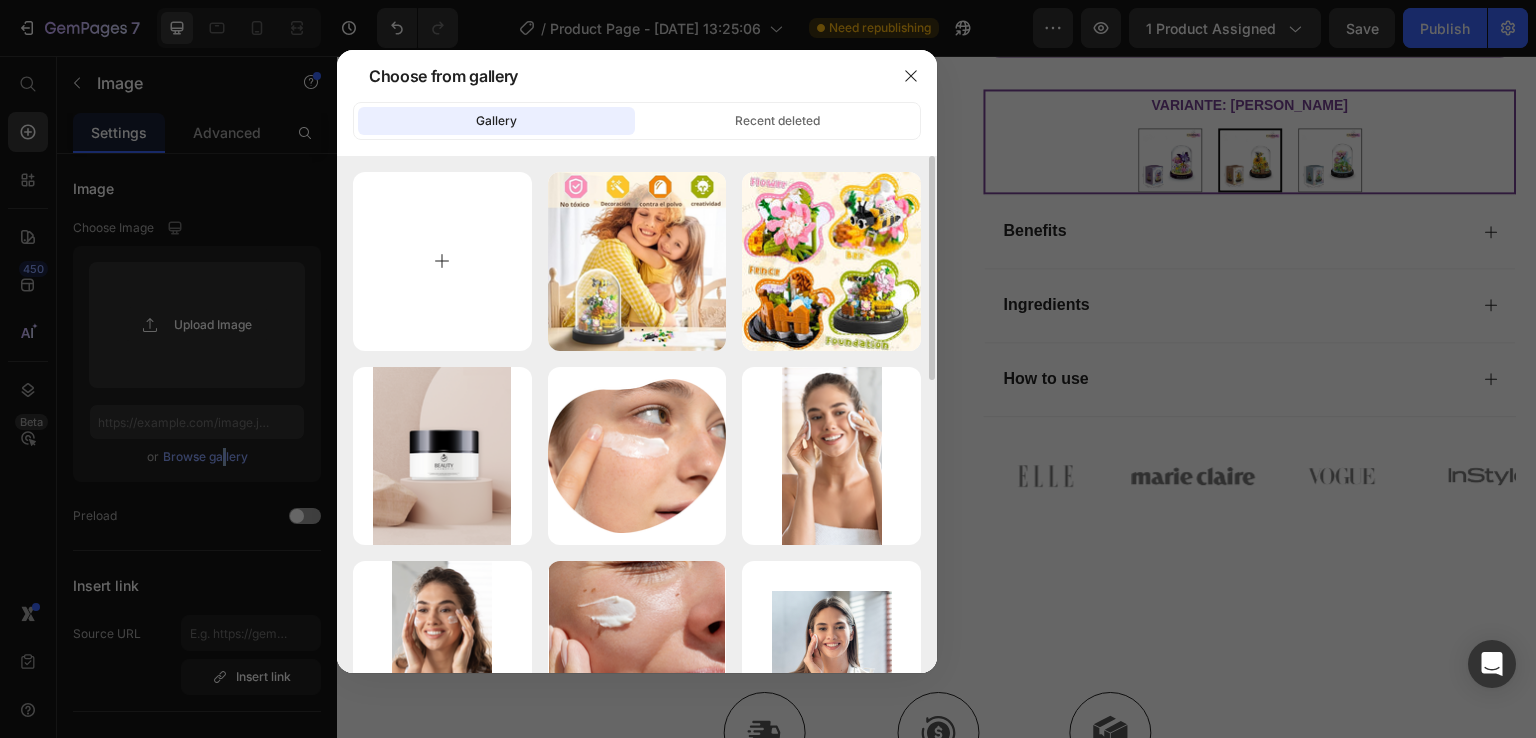 click at bounding box center [442, 261] 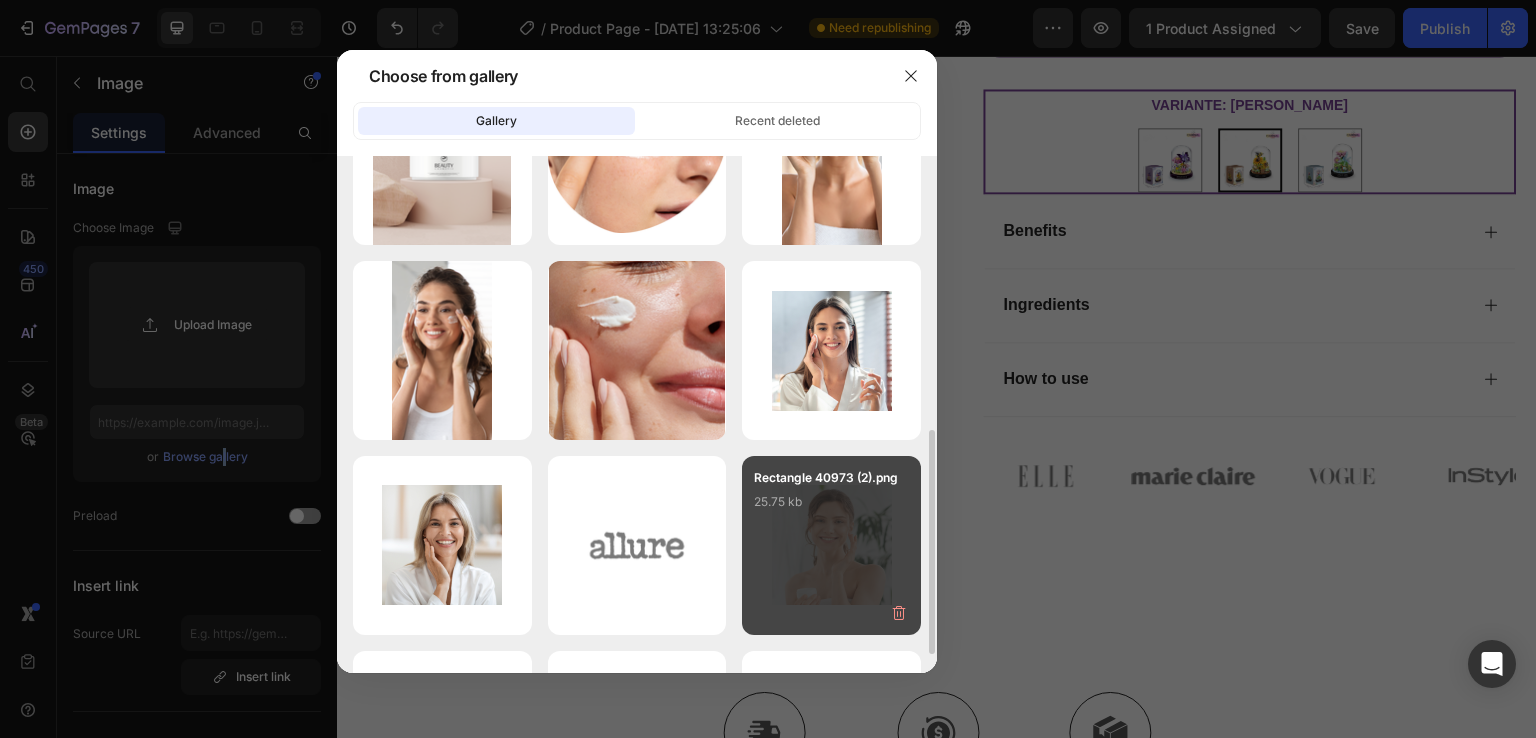 scroll, scrollTop: 500, scrollLeft: 0, axis: vertical 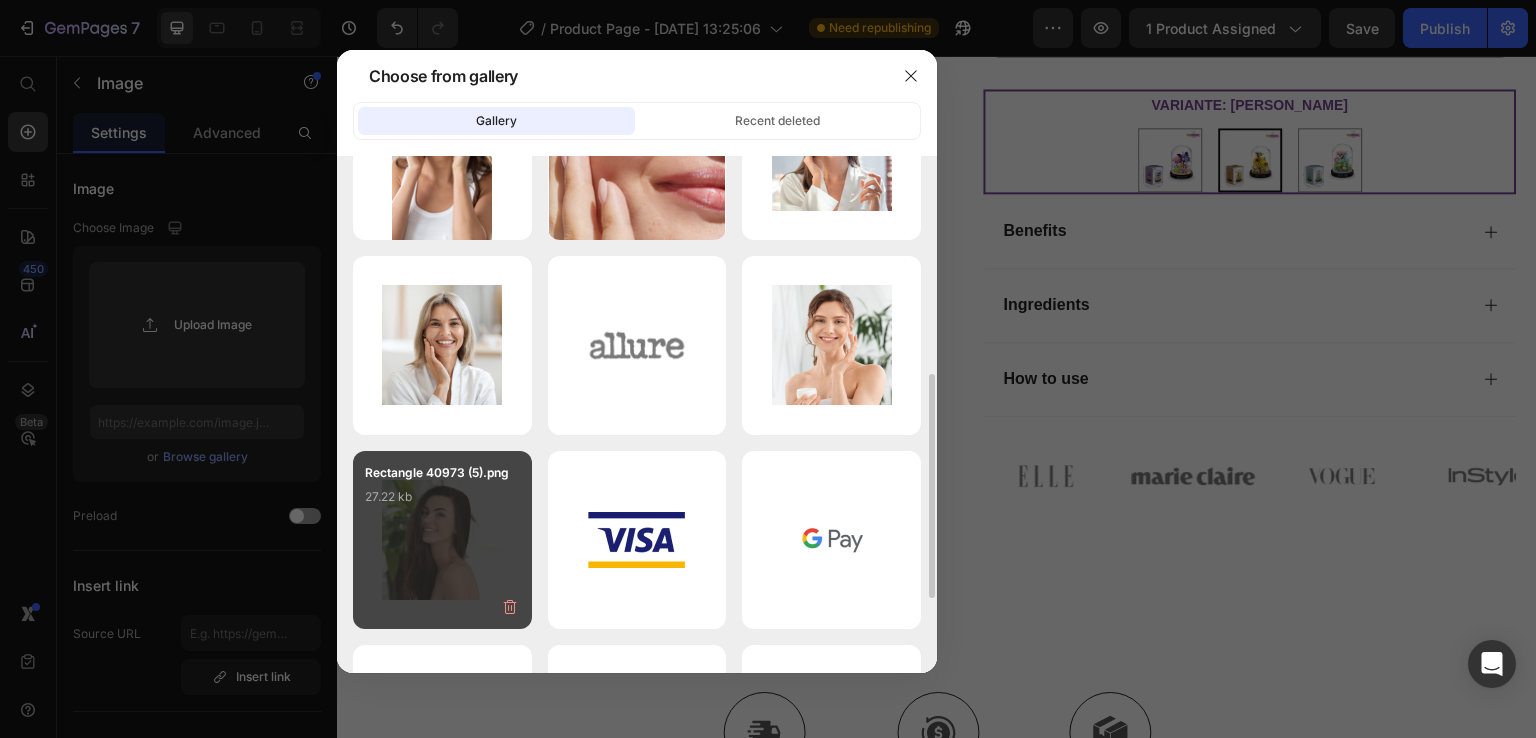 click on "Rectangle 40973 (5).png 27.22 kb" at bounding box center [442, 503] 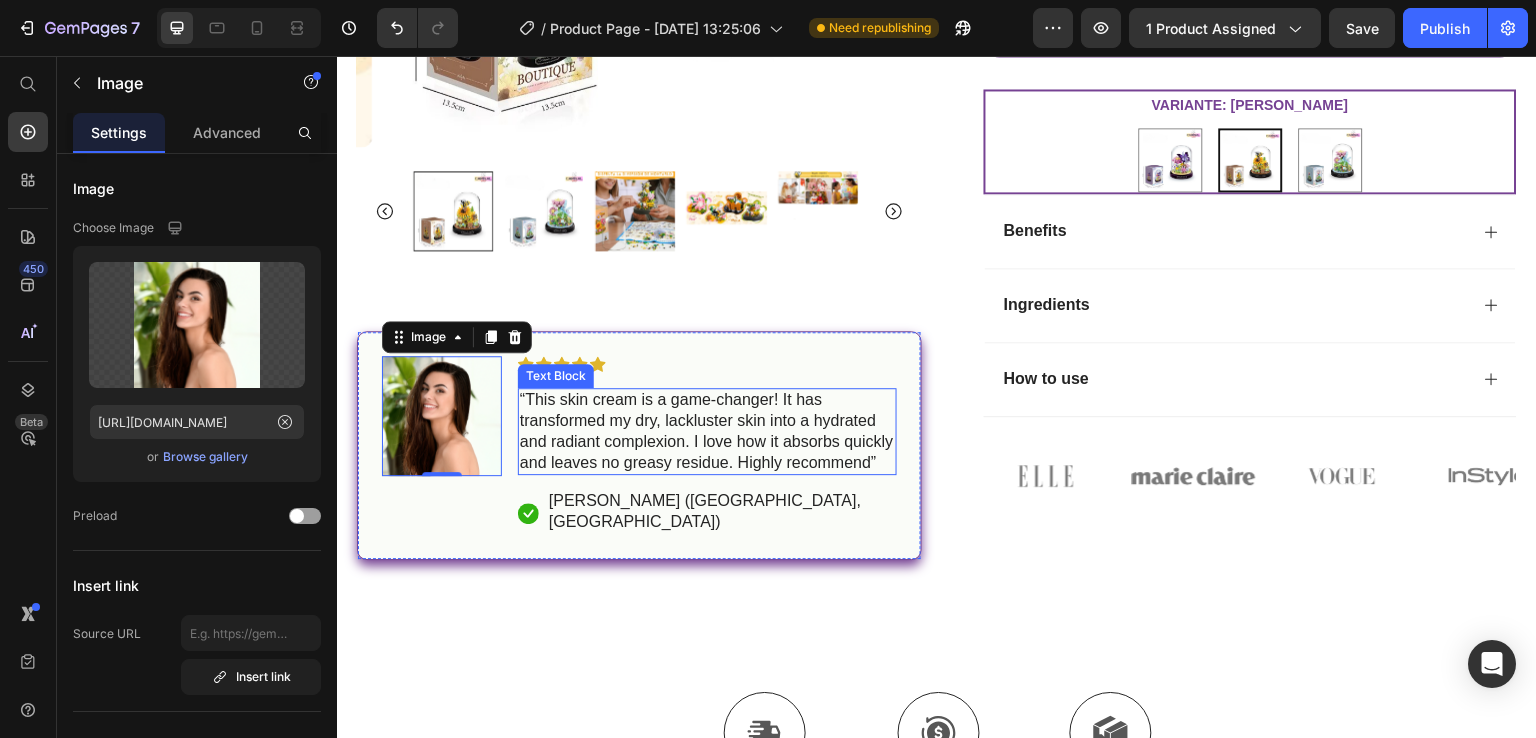 click on "“This skin cream is a game-changer! It has transformed my dry, lackluster skin into a hydrated and radiant complexion. I love how it absorbs quickly and leaves no greasy residue. Highly recommend”" at bounding box center [707, 431] 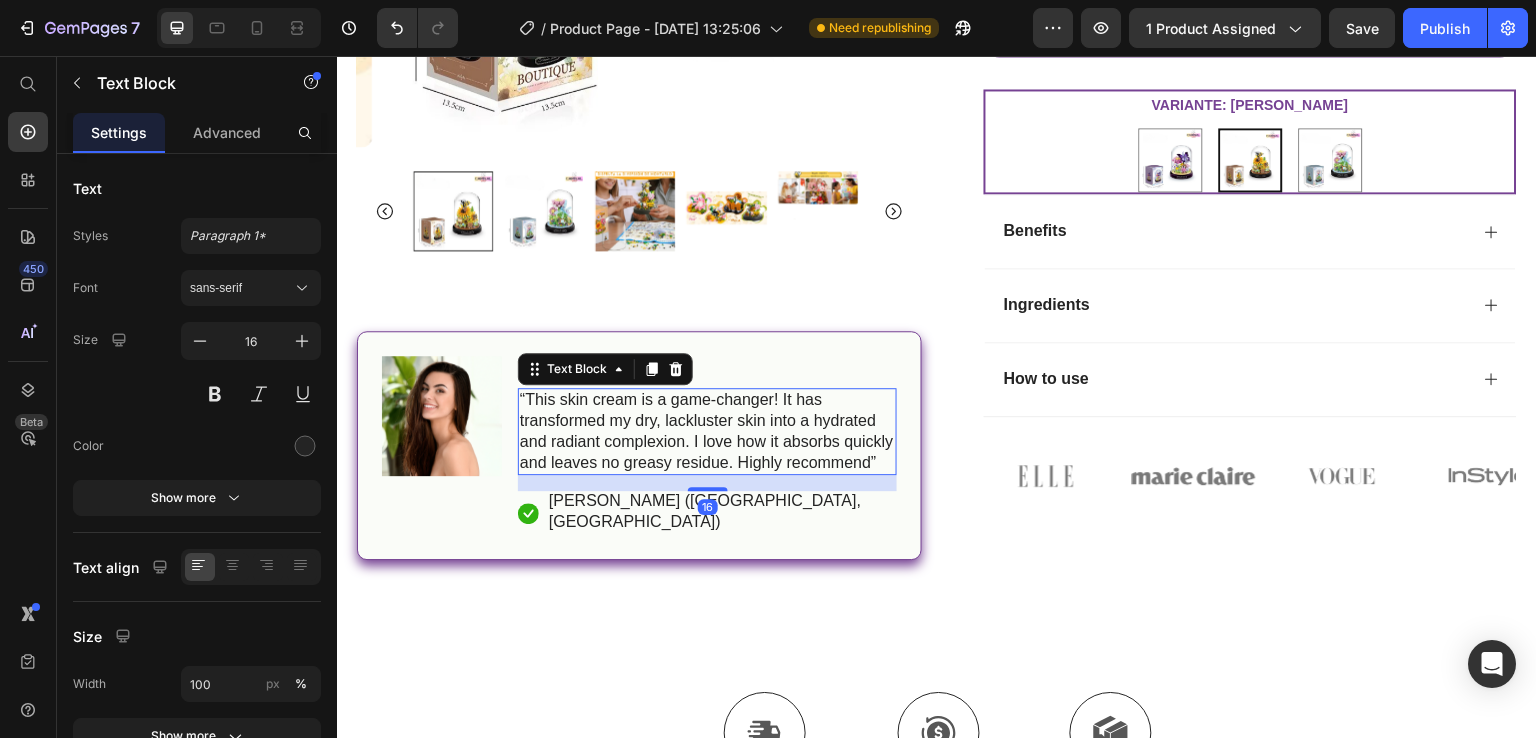click on "“This skin cream is a game-changer! It has transformed my dry, lackluster skin into a hydrated and radiant complexion. I love how it absorbs quickly and leaves no greasy residue. Highly recommend”" at bounding box center (707, 431) 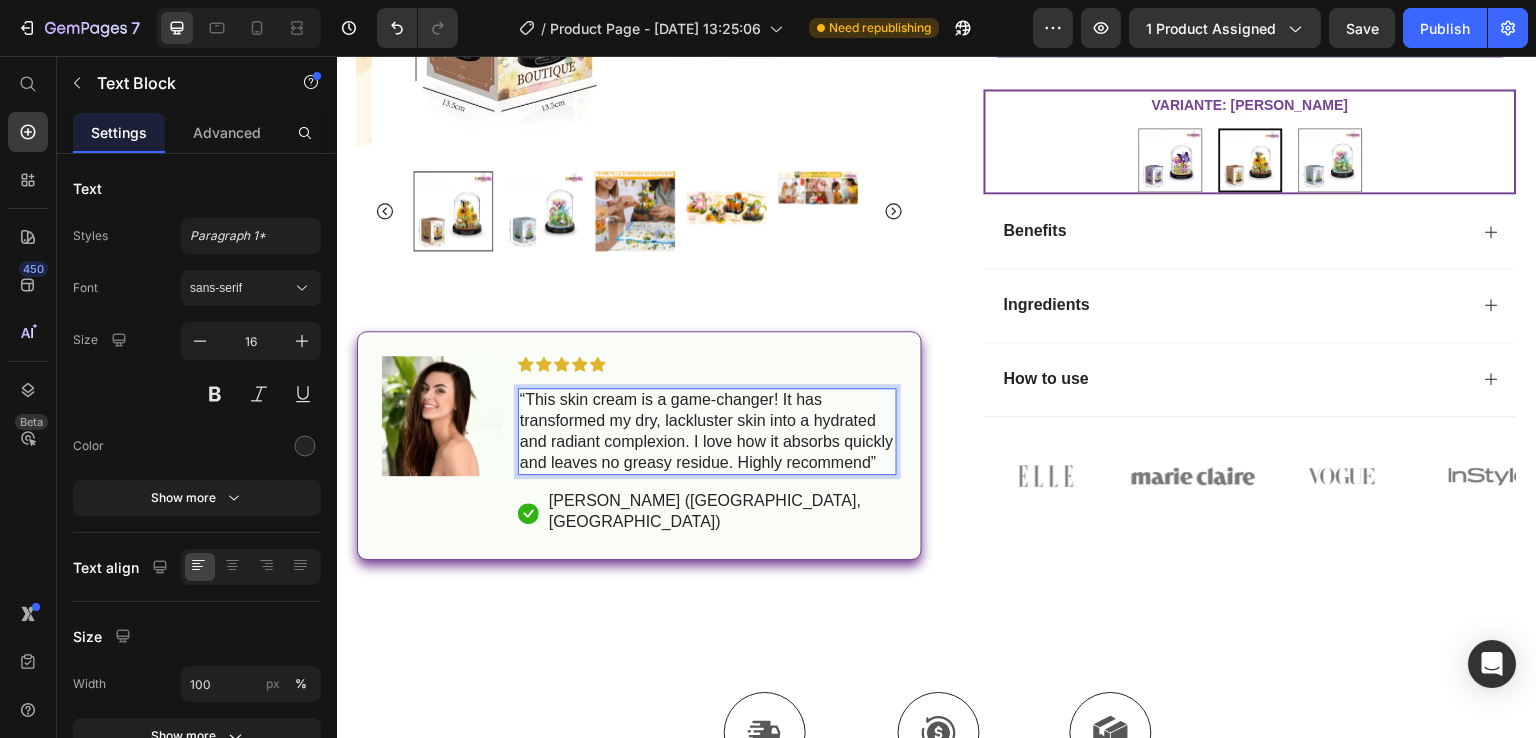 click on "“This skin cream is a game-changer! It has transformed my dry, lackluster skin into a hydrated and radiant complexion. I love how it absorbs quickly and leaves no greasy residue. Highly recommend”" at bounding box center (707, 431) 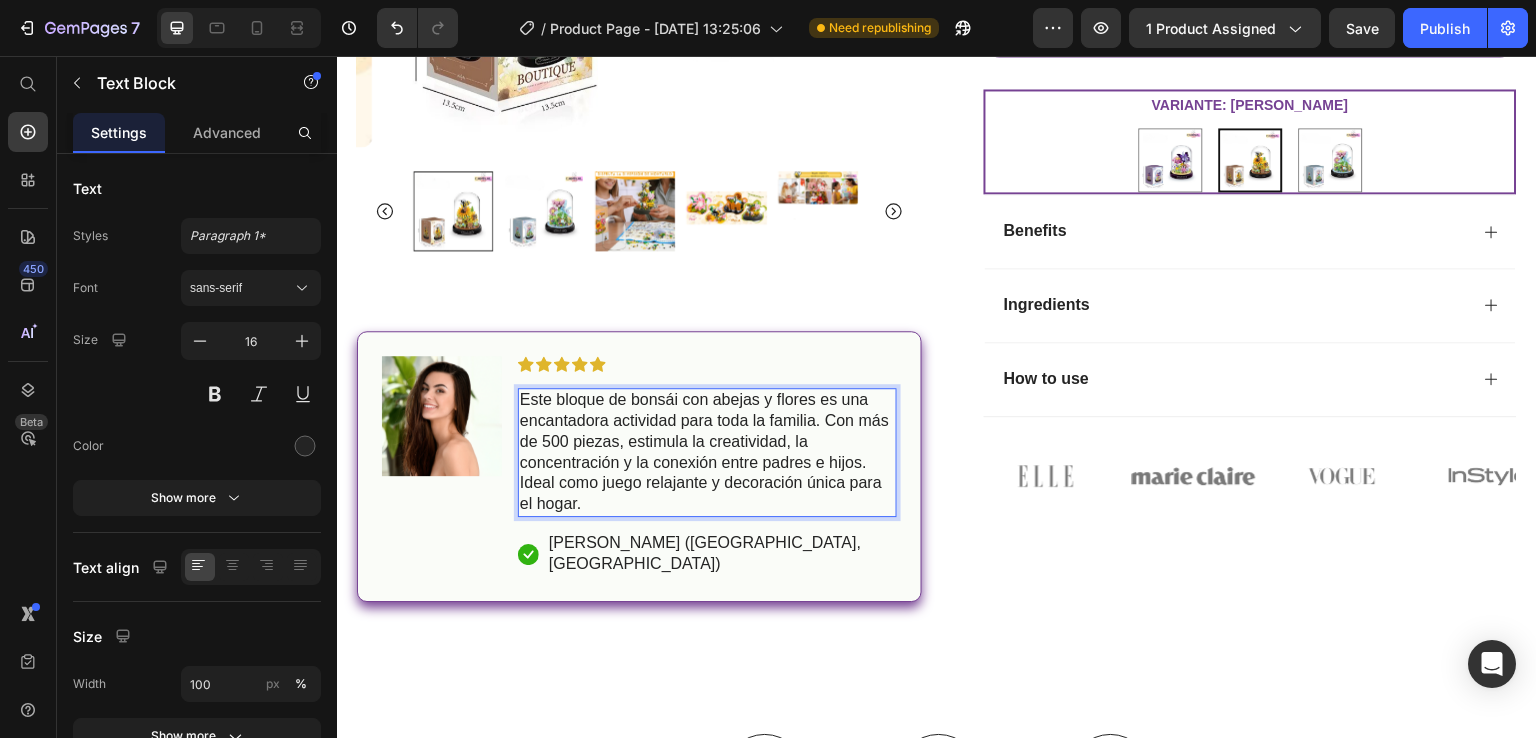 click on "Este bloque de bonsái con abejas y flores es una encantadora actividad para toda la familia. Con más de 500 piezas, estimula la creatividad, la concentración y la conexión entre padres e hijos. Ideal como juego relajante y decoración única para el hogar." at bounding box center (707, 452) 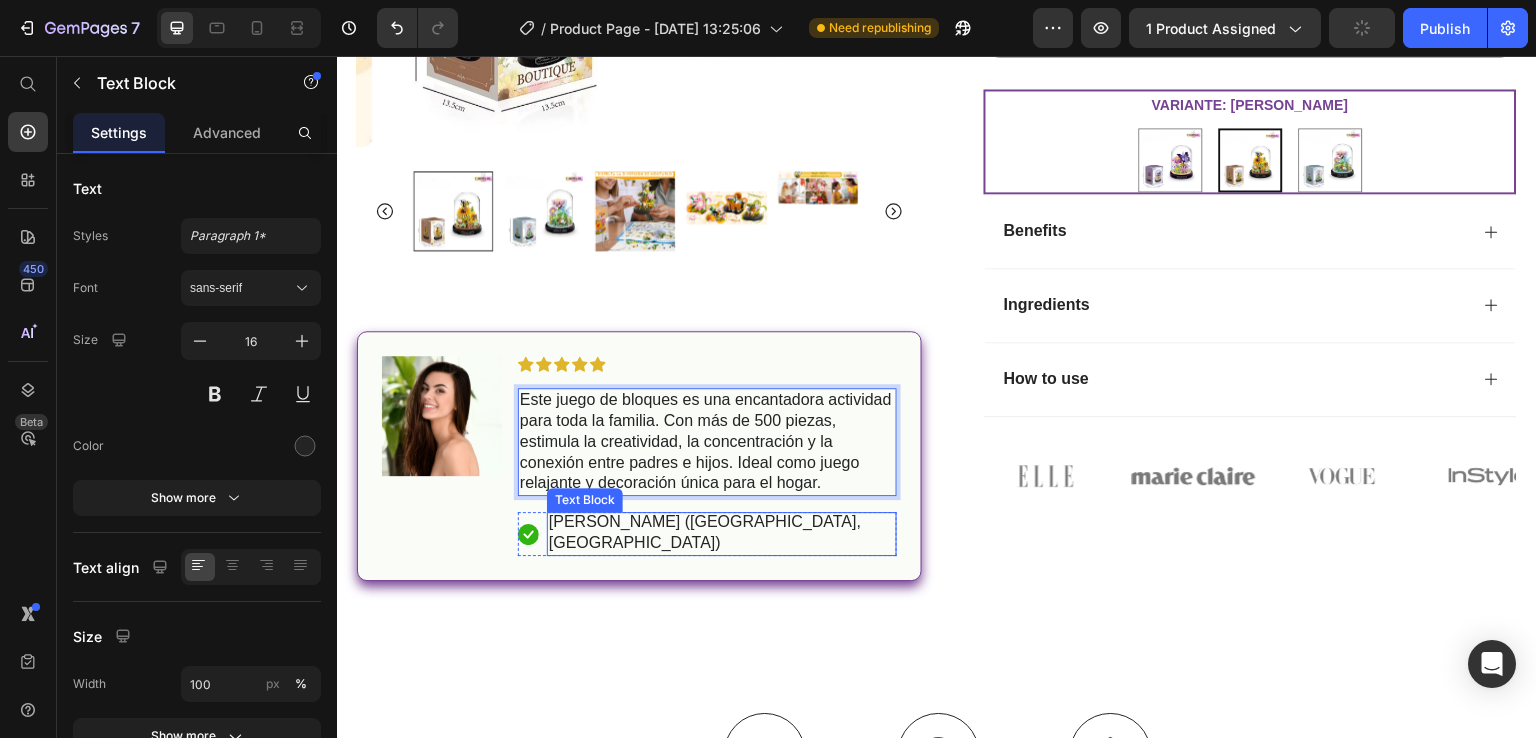 click on "[PERSON_NAME] ([GEOGRAPHIC_DATA], [GEOGRAPHIC_DATA])" at bounding box center [722, 533] 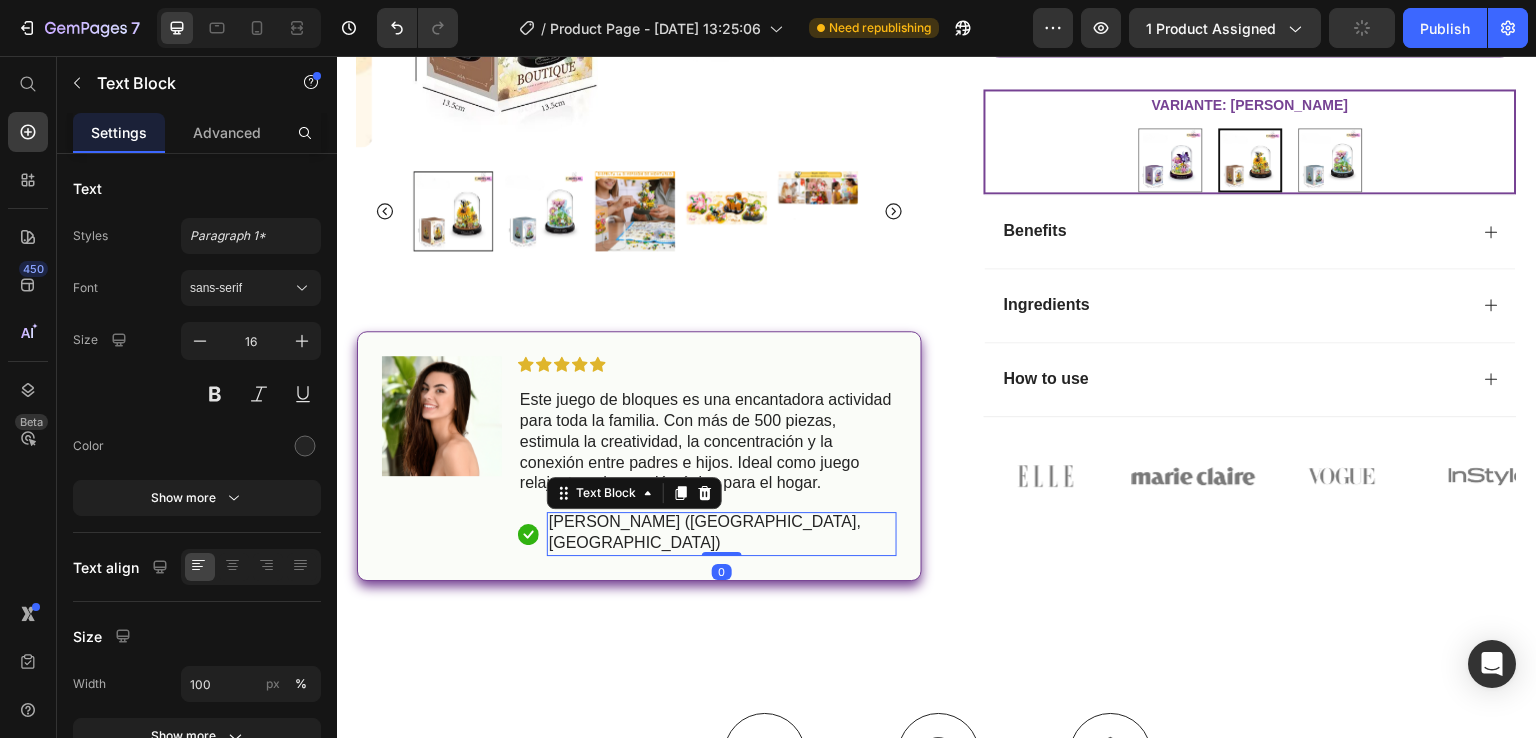 click on "[PERSON_NAME] ([GEOGRAPHIC_DATA], [GEOGRAPHIC_DATA])" at bounding box center [722, 533] 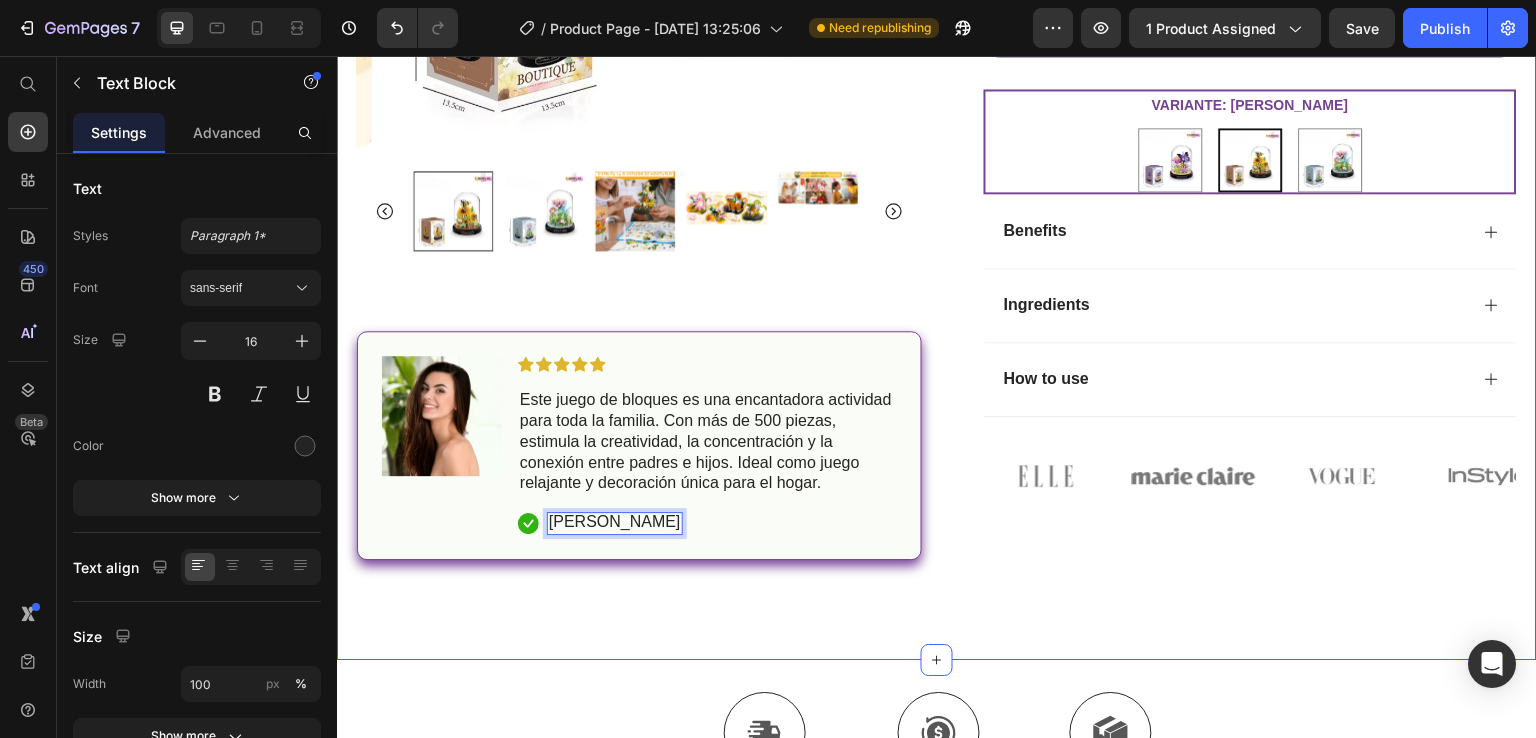 click on "Image Icon Icon Icon Icon Icon Icon List Este juego de bloques es una encantadora actividad para toda la familia. Con más de 500 piezas, estimula la creatividad, la concentración y la conexión entre padres e hijos. Ideal como juego relajante y decoración única para el hogar. Text Block
Icon [PERSON_NAME] Text Block   0 Row Row" at bounding box center [639, 445] 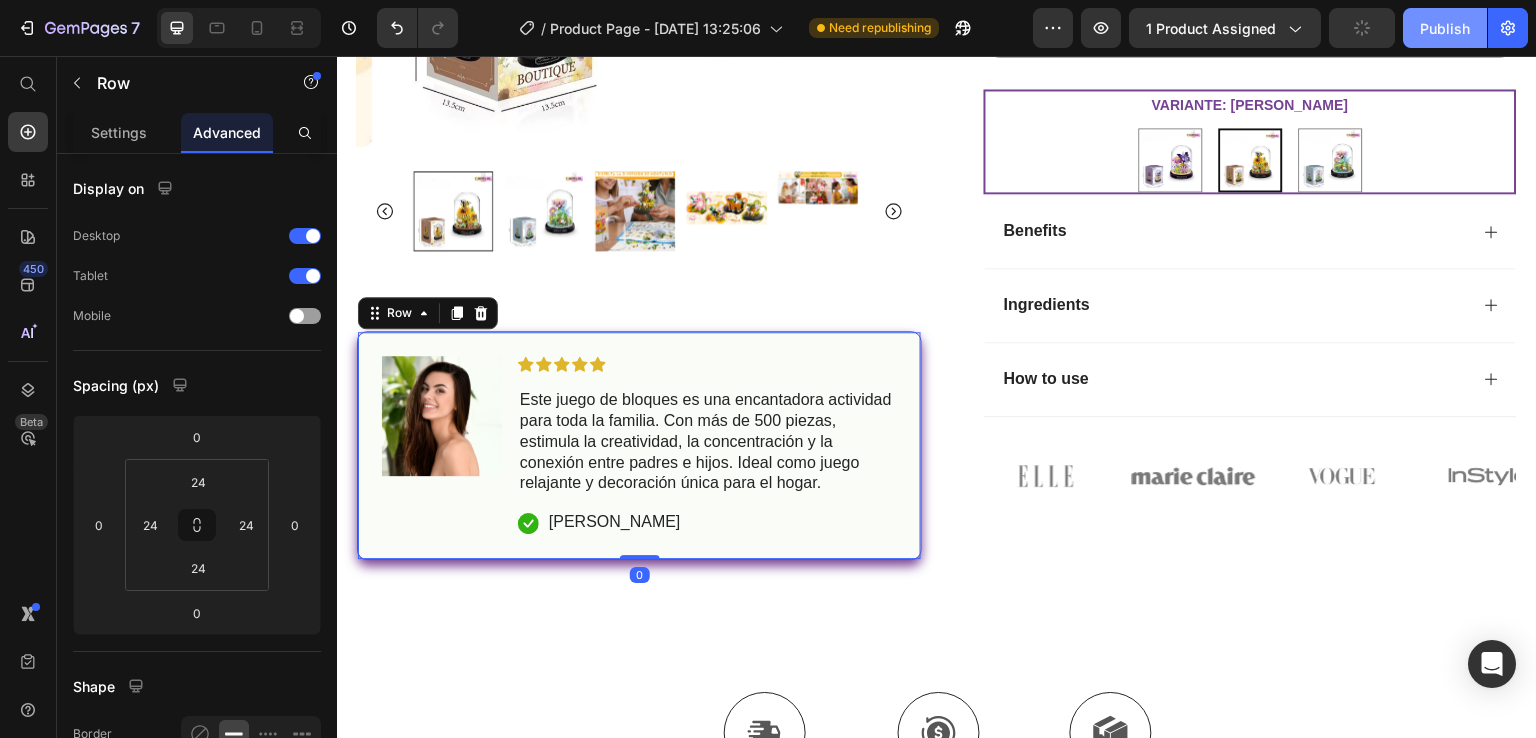 click on "Publish" at bounding box center [1445, 28] 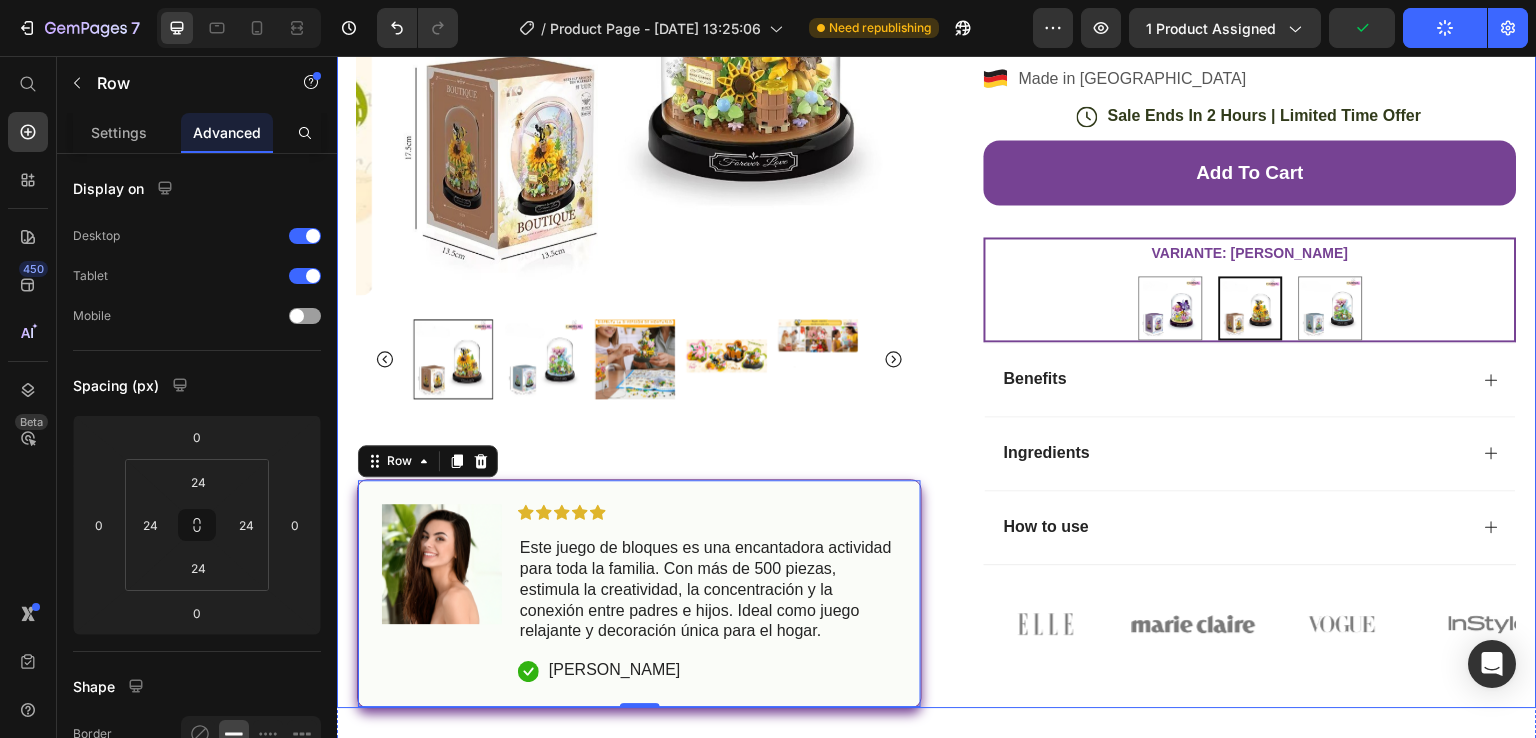 scroll, scrollTop: 400, scrollLeft: 0, axis: vertical 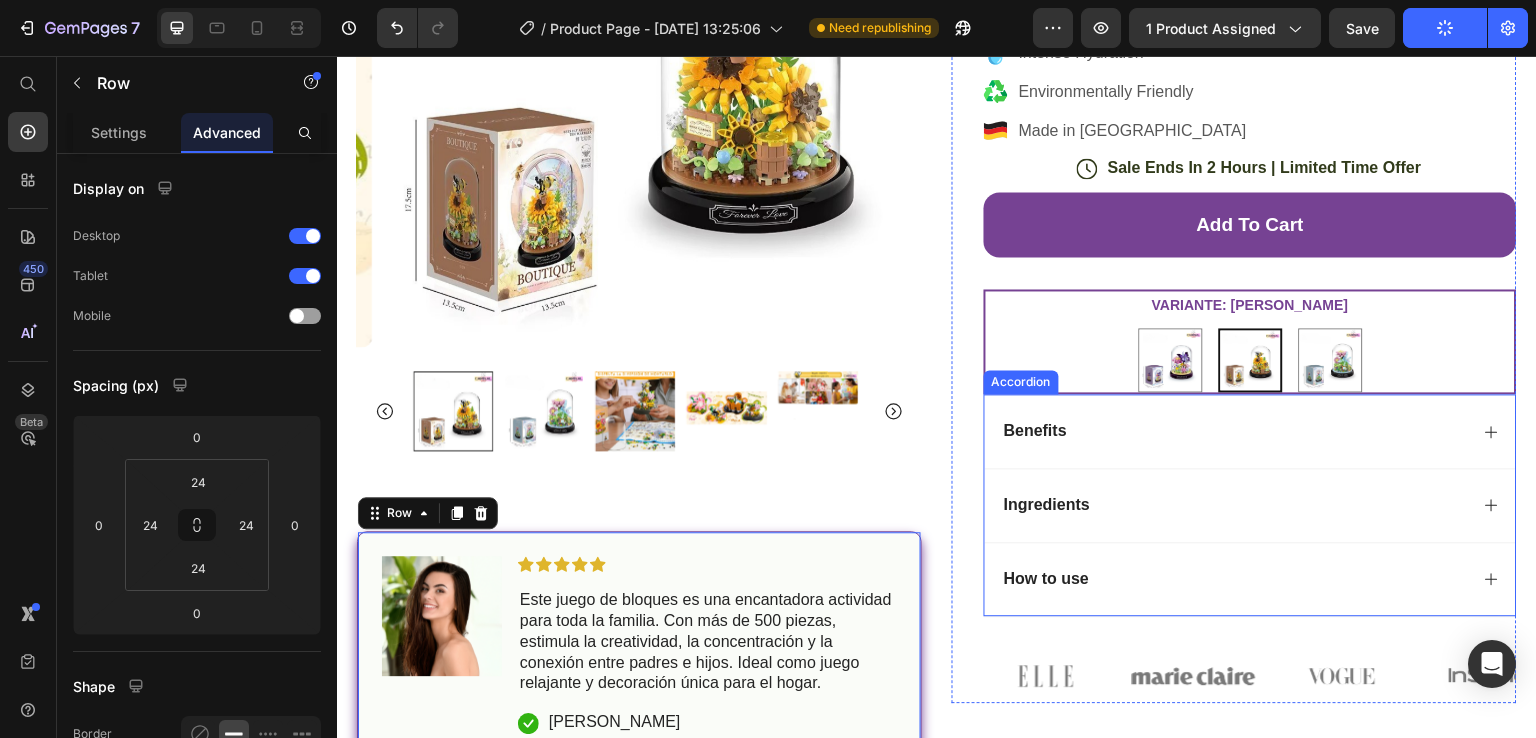 click on "Benefits" at bounding box center [1035, 431] 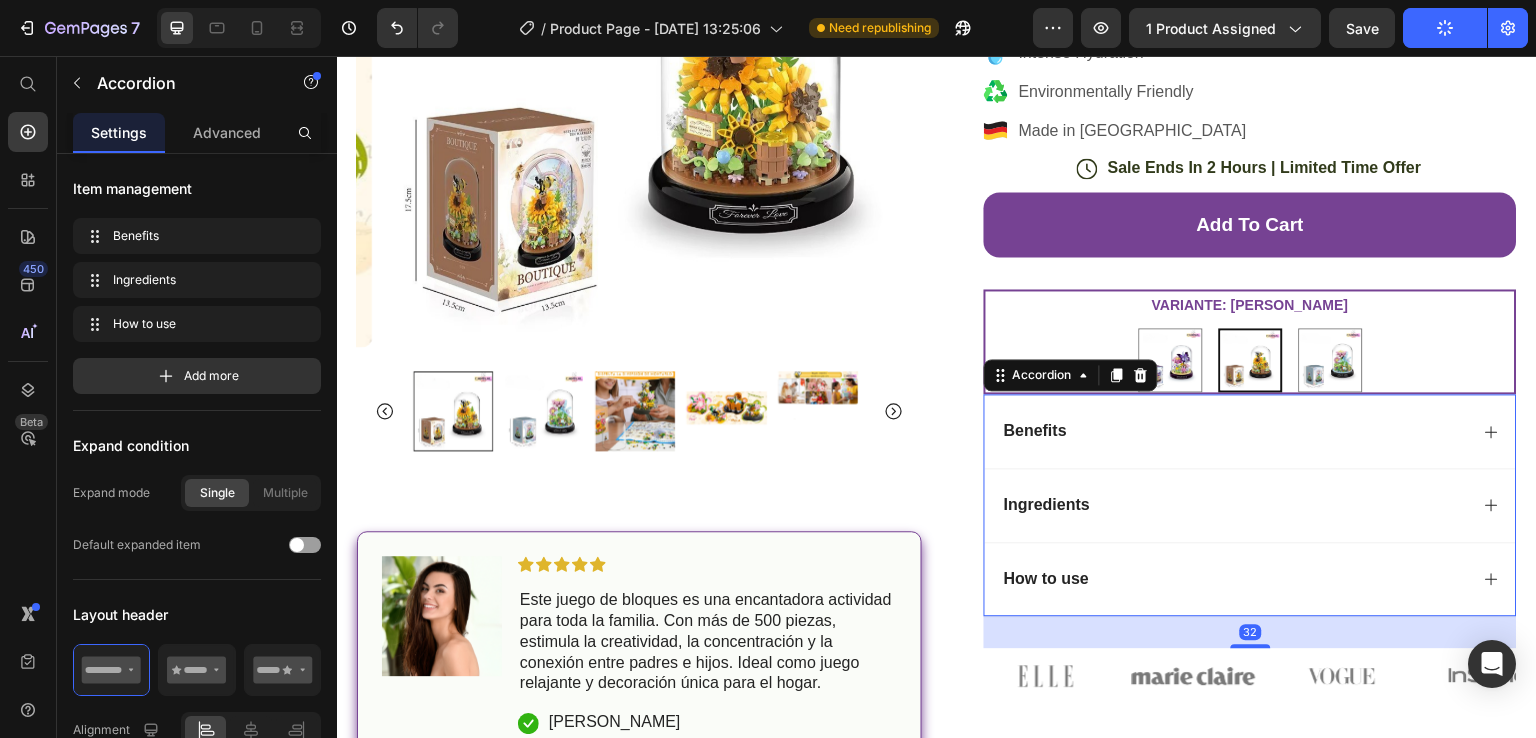 click on "Benefits" at bounding box center (1035, 431) 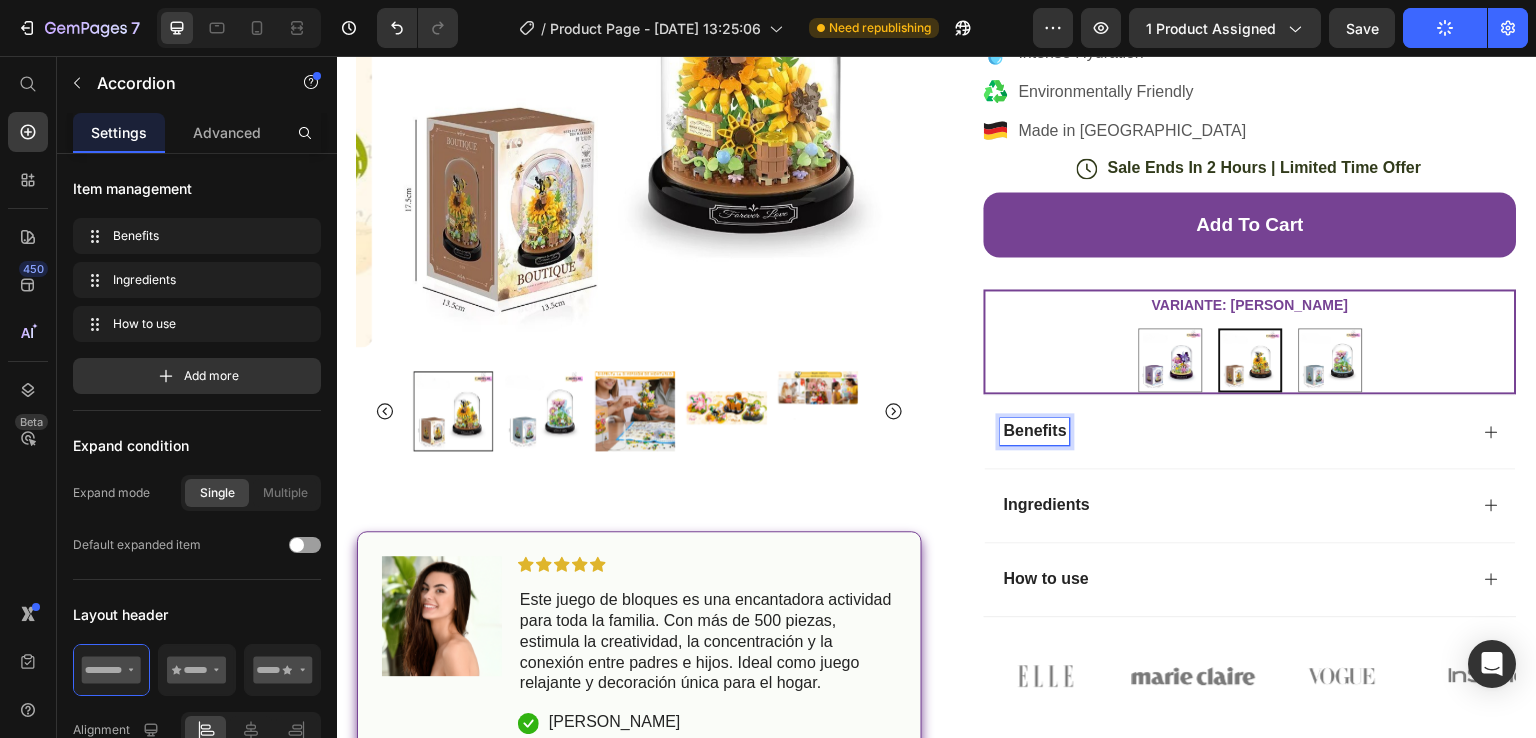 click on "Benefits" at bounding box center [1035, 431] 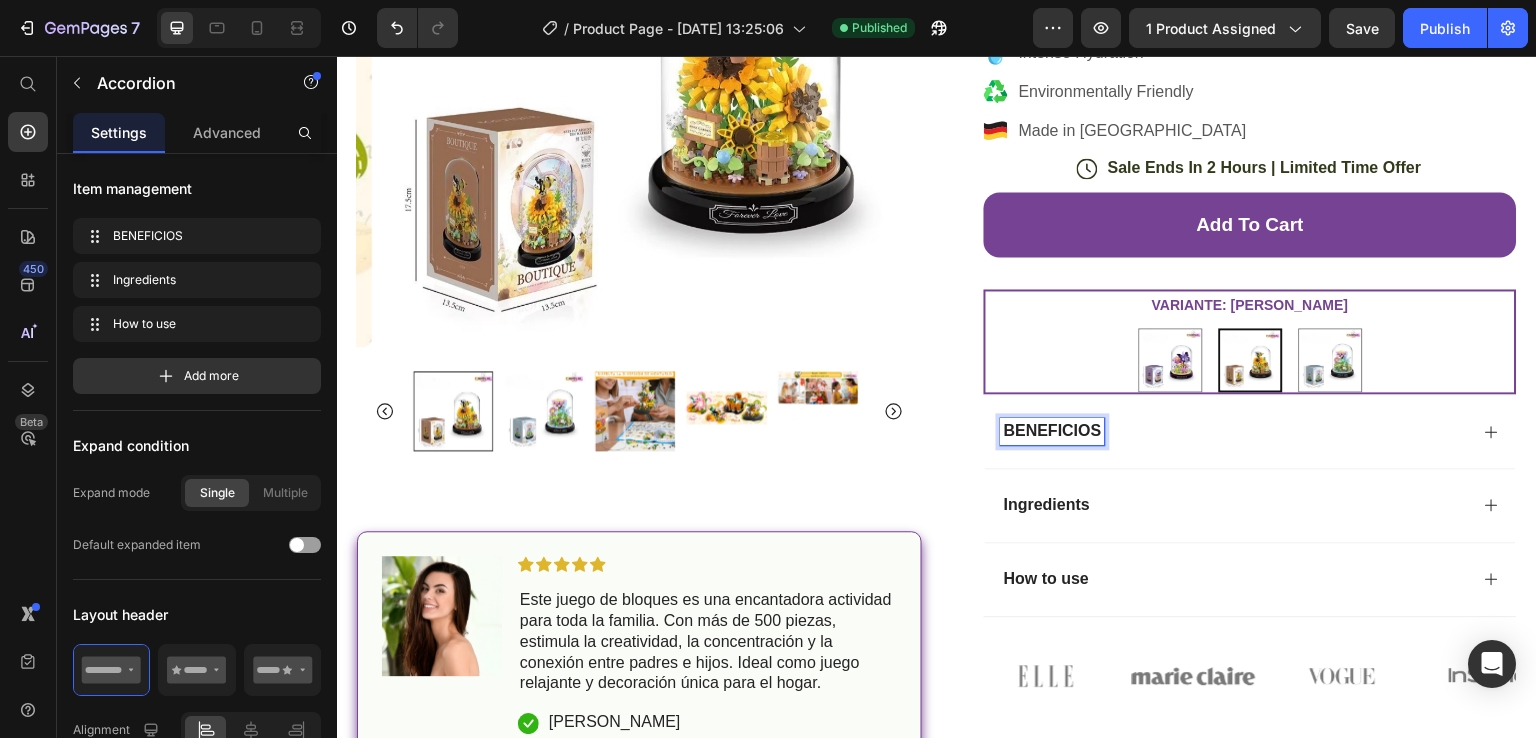 click on "How to use" at bounding box center [1046, 579] 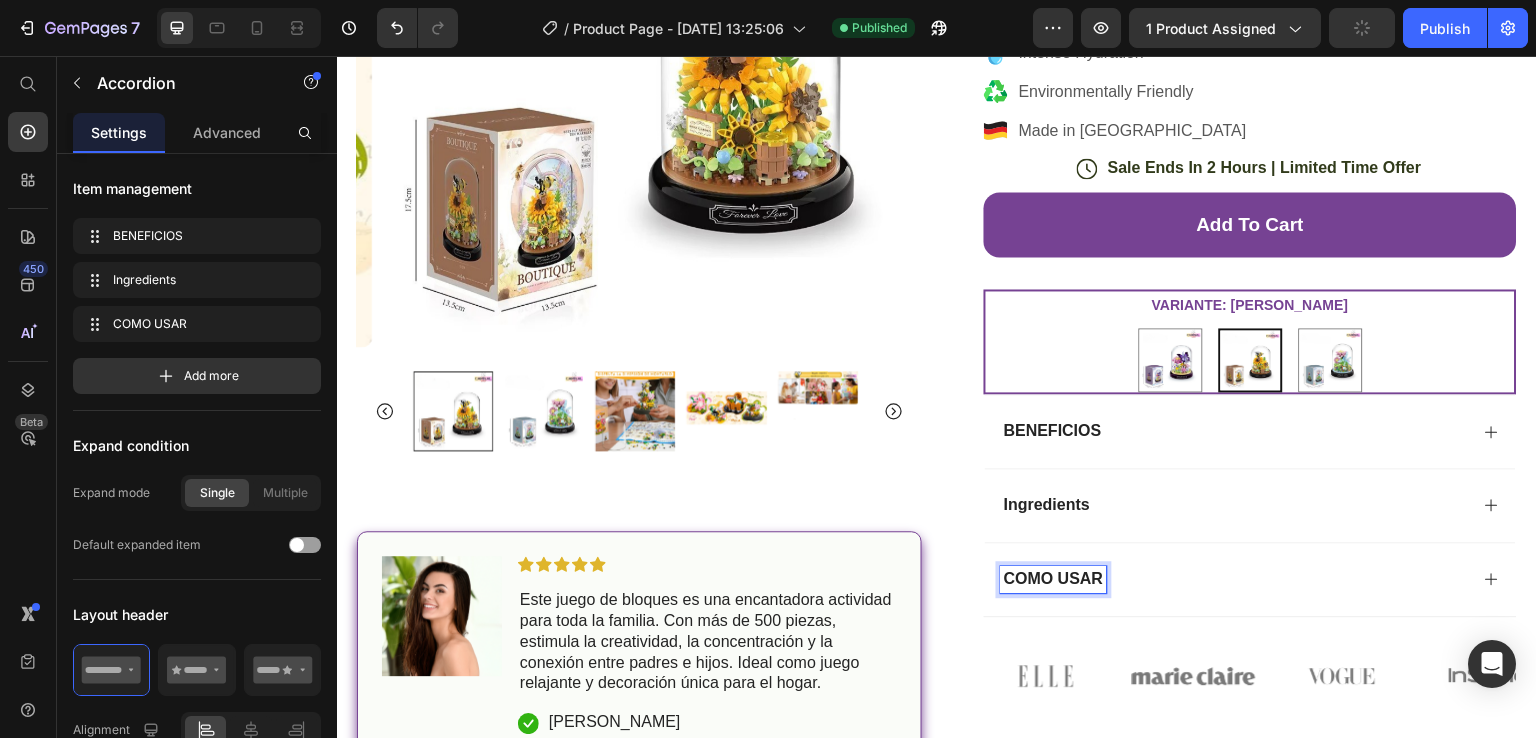 click on "Ingredients" at bounding box center (1047, 505) 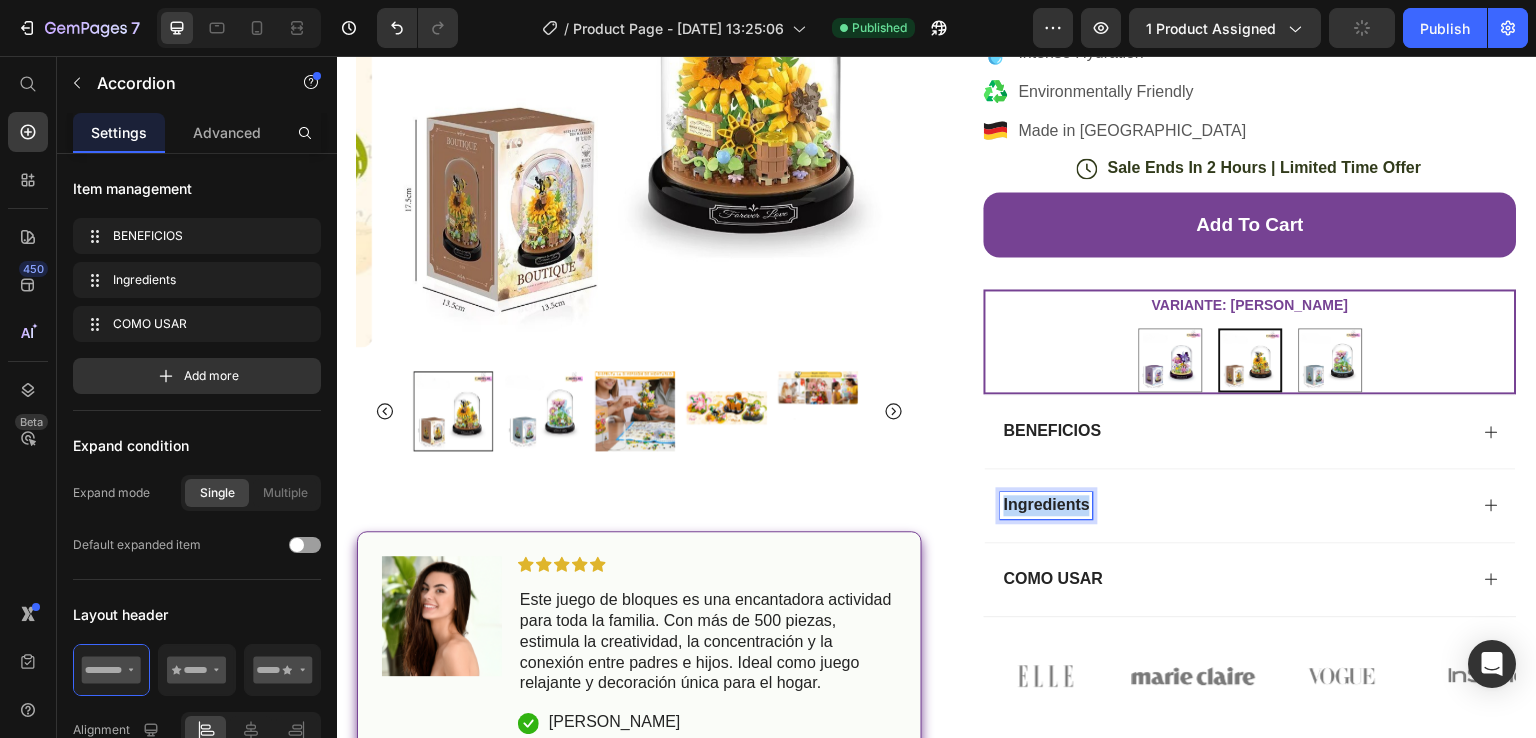 click on "Ingredients" at bounding box center (1047, 505) 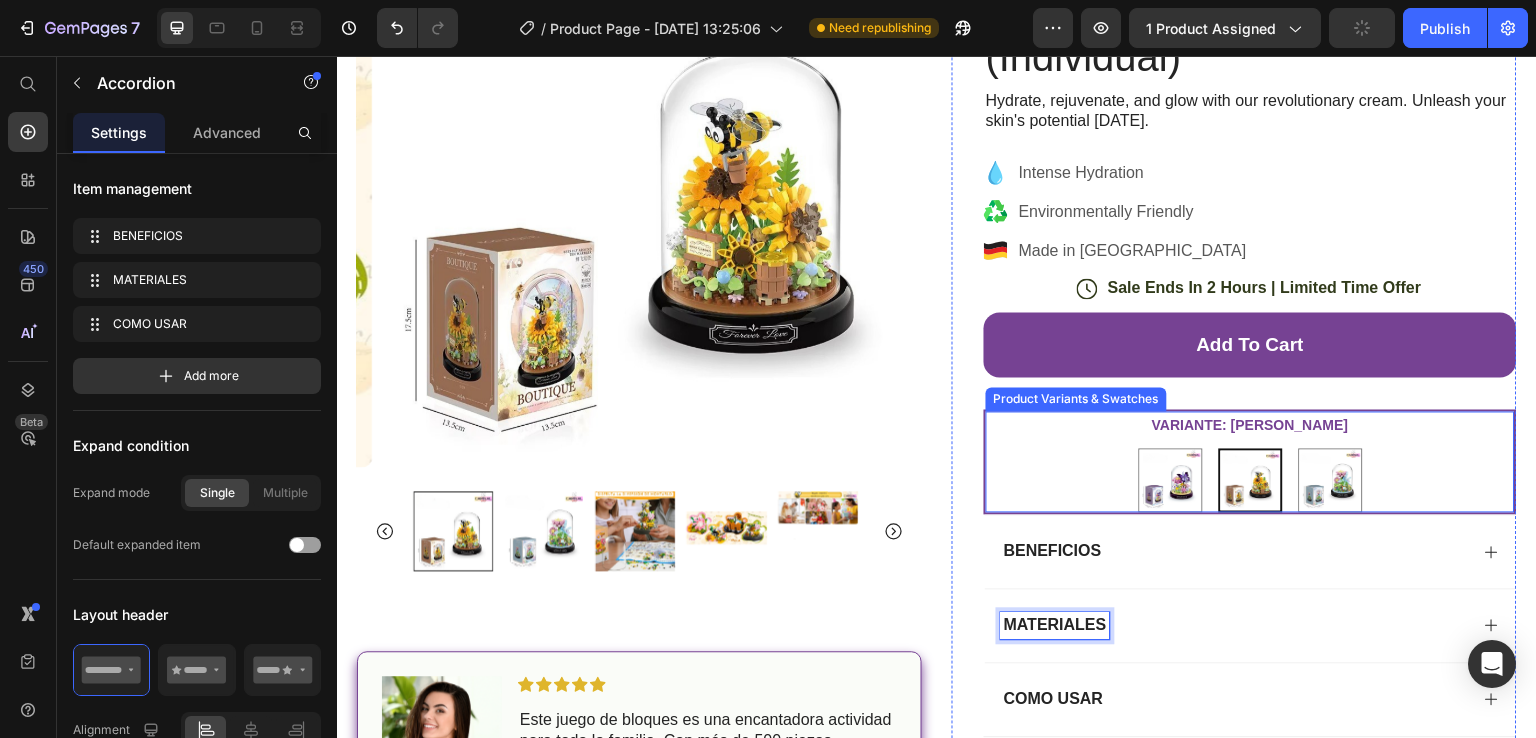 scroll, scrollTop: 200, scrollLeft: 0, axis: vertical 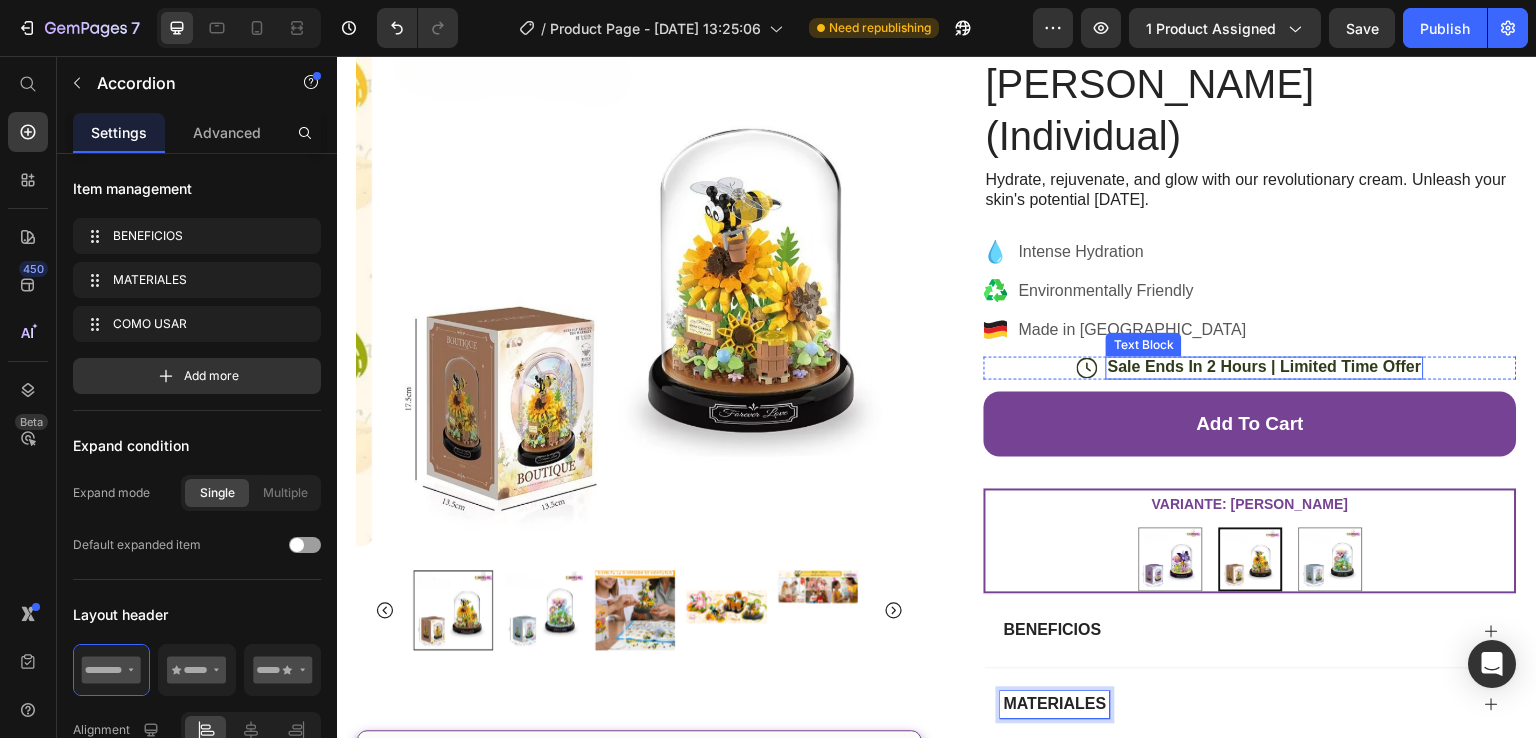click on "Sale Ends In 2 Hours | Limited Time Offer" at bounding box center (1265, 367) 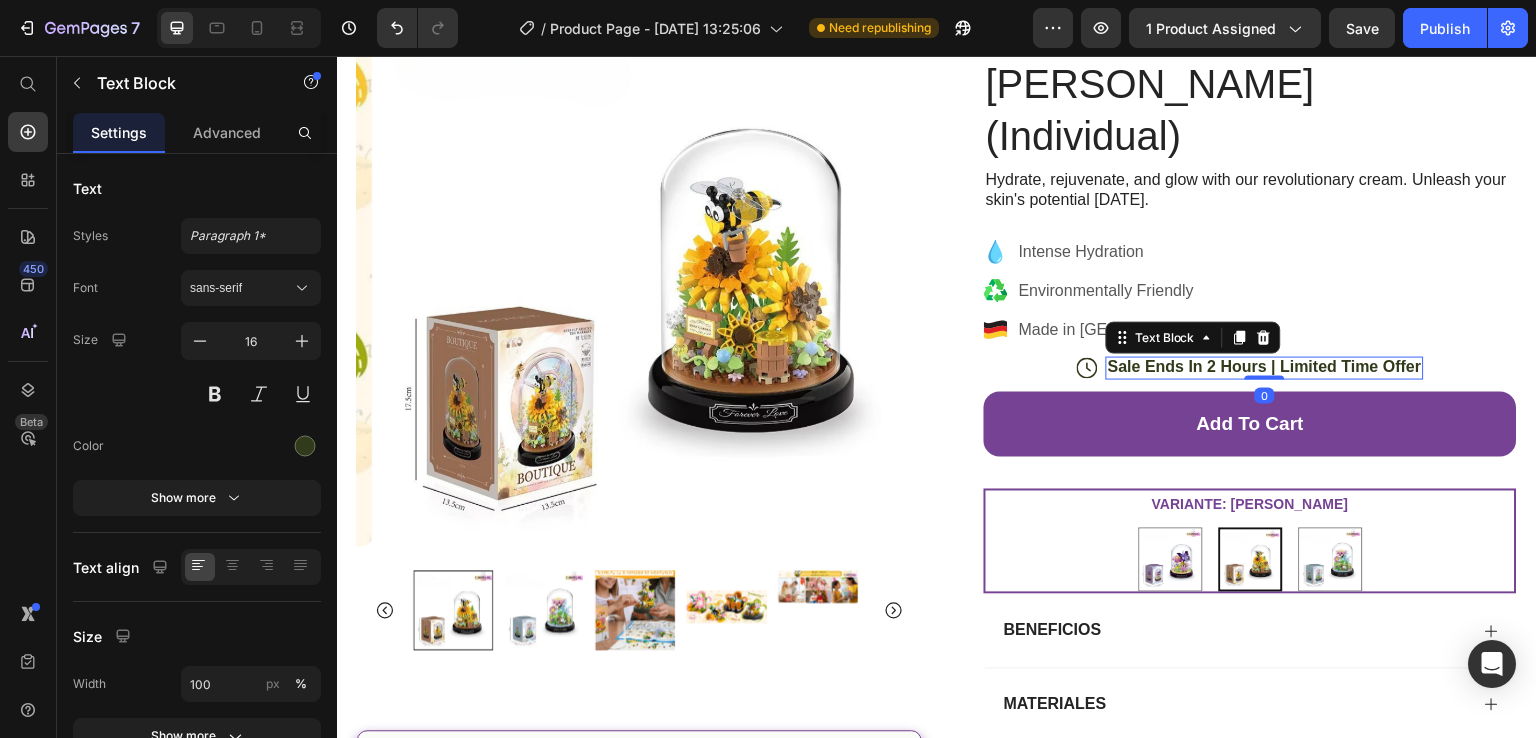 click on "Sale Ends In 2 Hours | Limited Time Offer" at bounding box center (1265, 367) 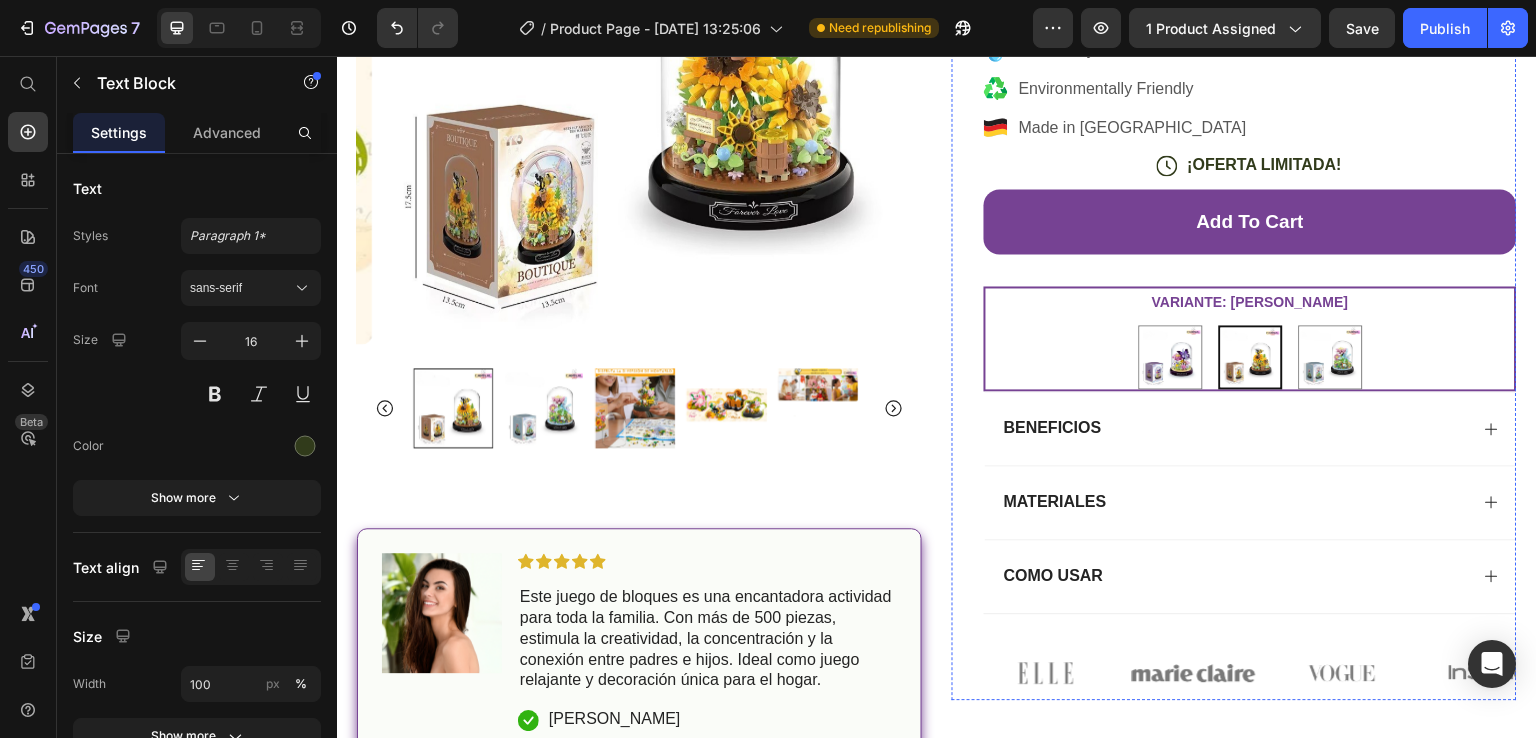 scroll, scrollTop: 0, scrollLeft: 0, axis: both 